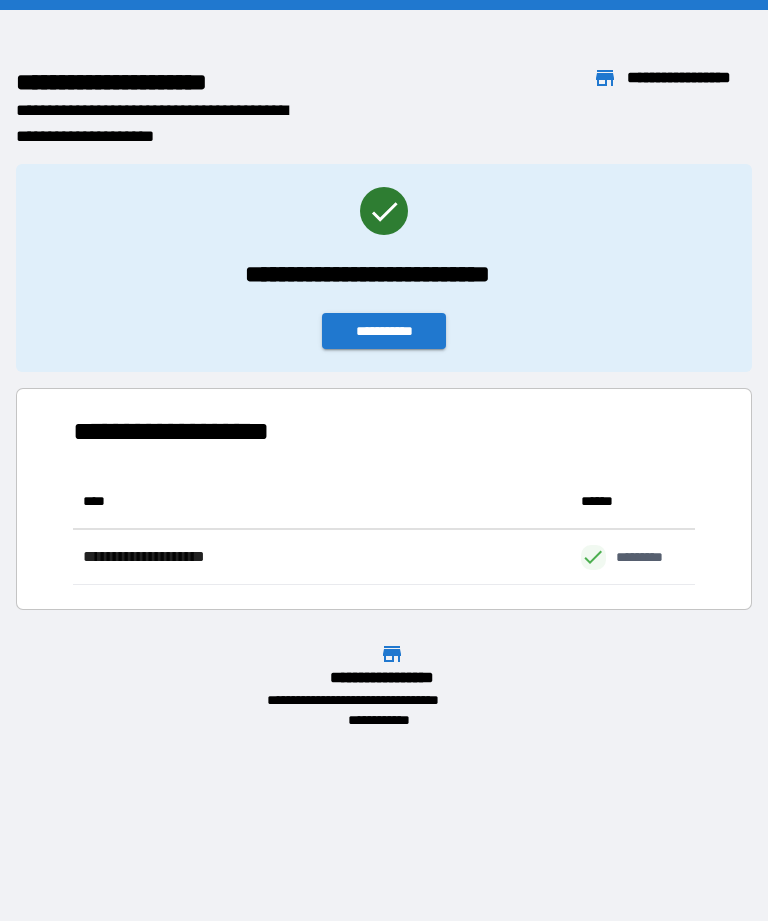 scroll, scrollTop: 0, scrollLeft: 0, axis: both 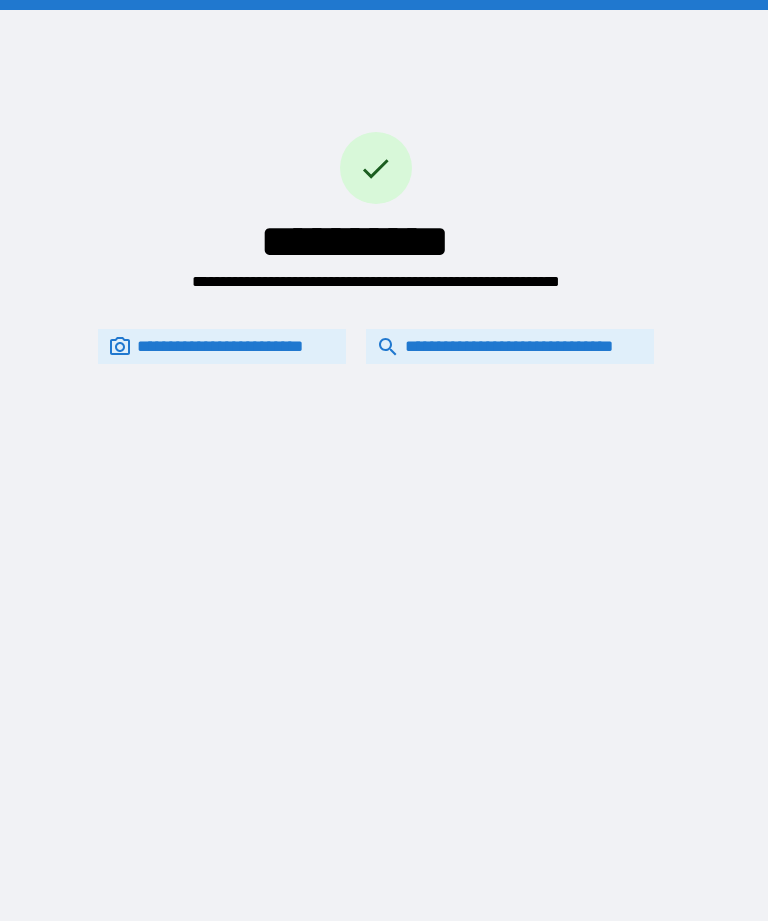 click on "**********" at bounding box center [510, 346] 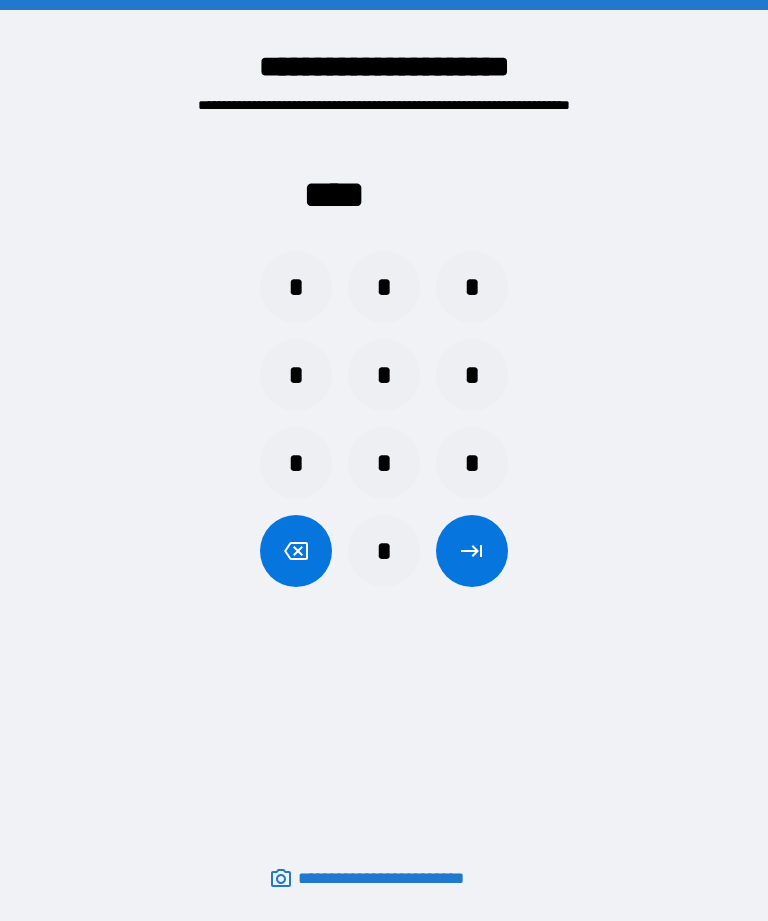 click on "*" at bounding box center (296, 375) 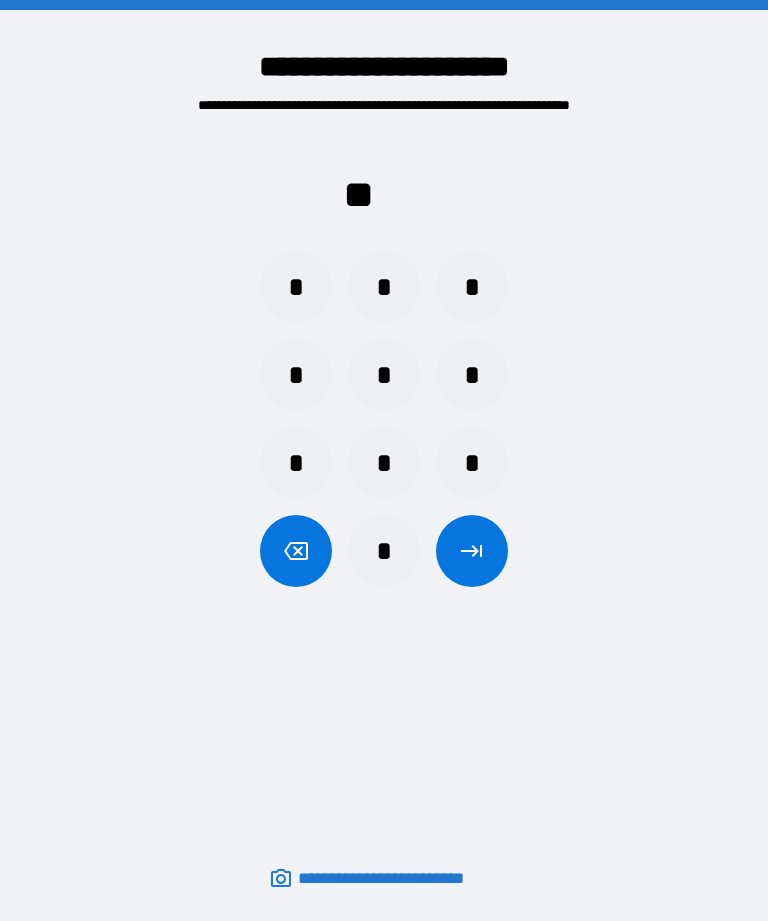 click on "*" at bounding box center [384, 287] 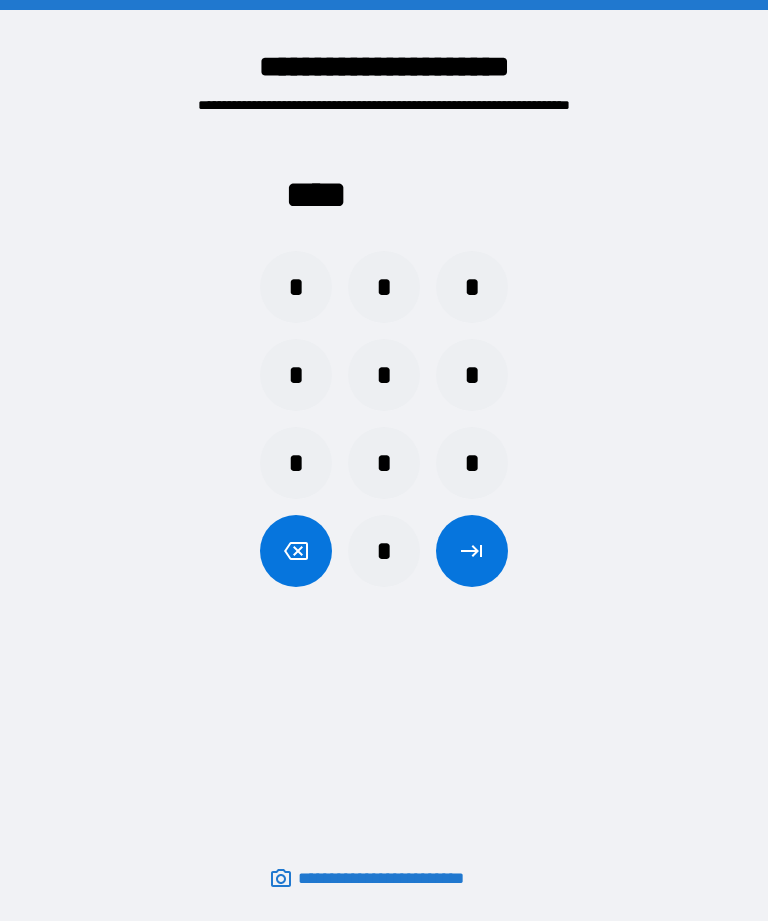 click 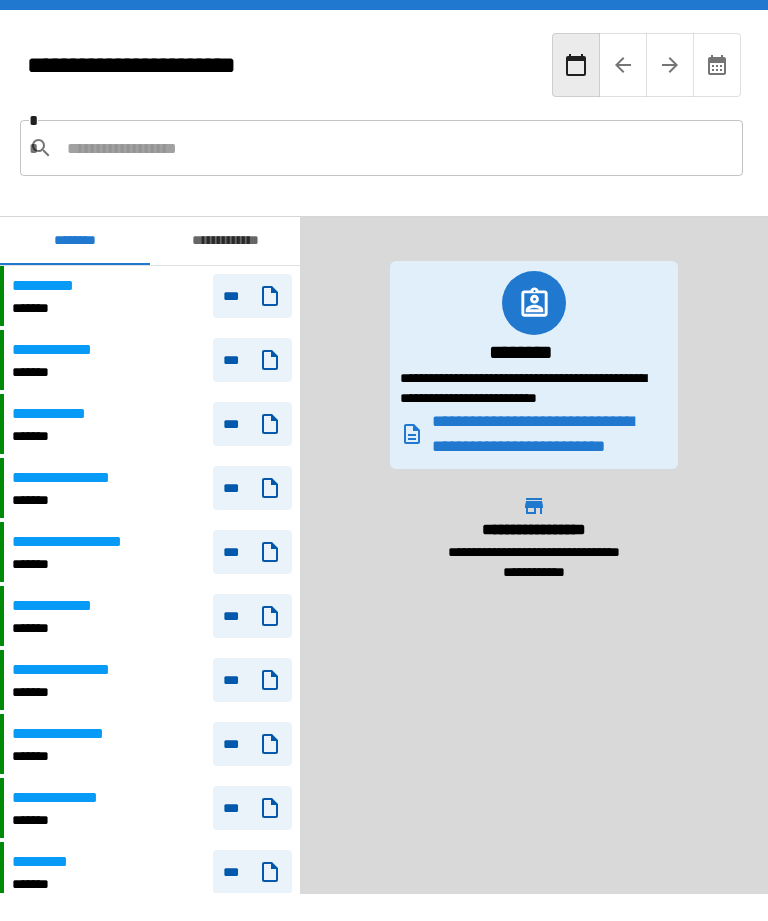 scroll, scrollTop: 7800, scrollLeft: 0, axis: vertical 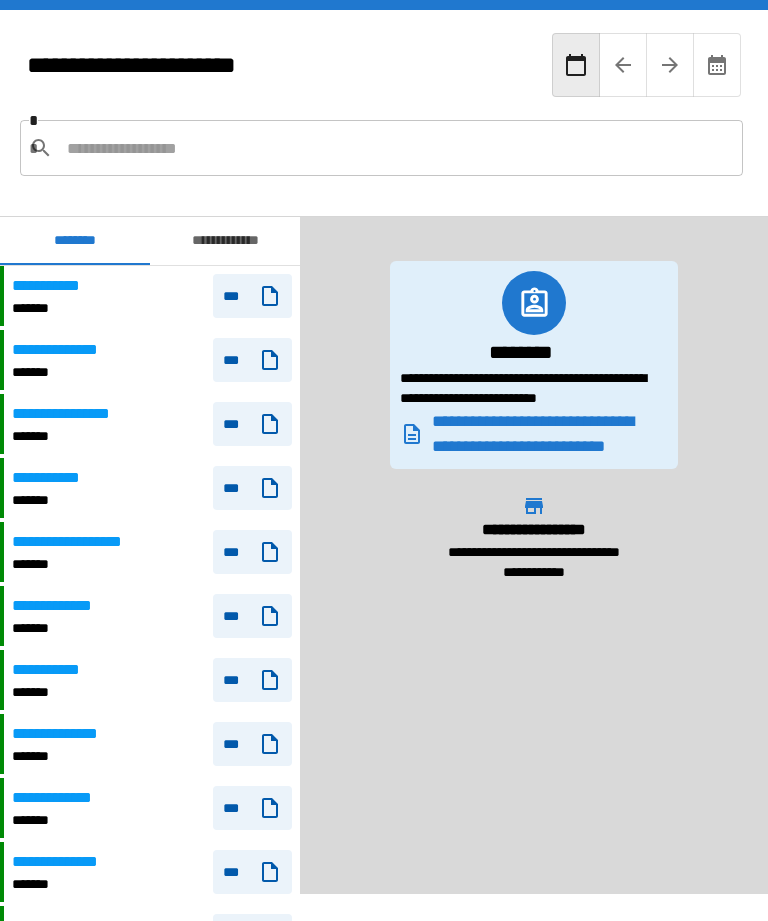 click at bounding box center [397, 148] 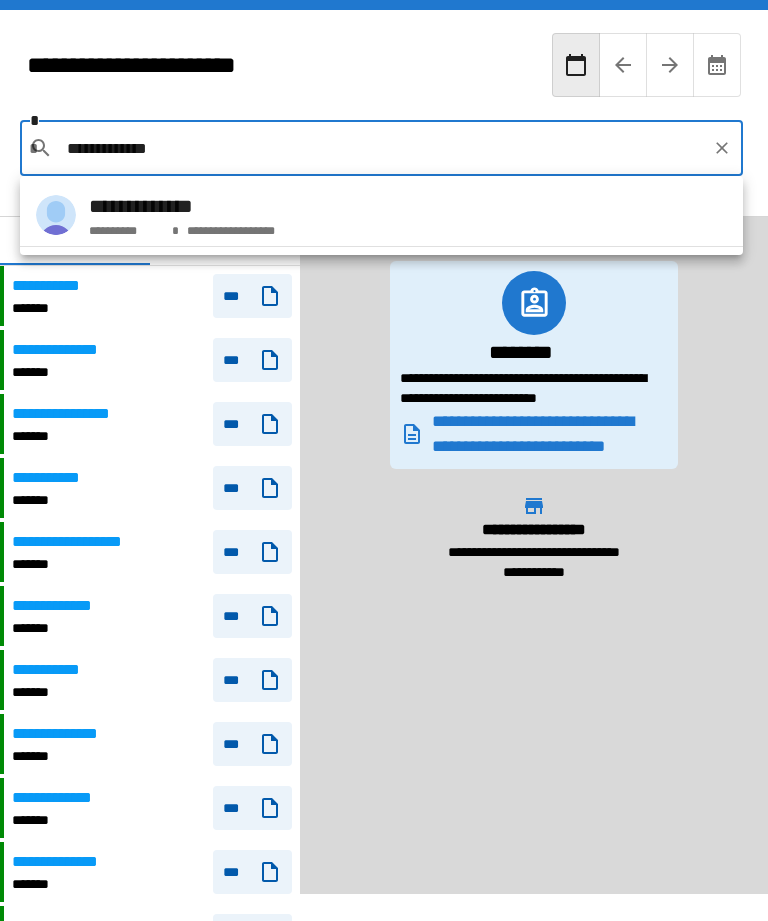 click on "**********" at bounding box center [126, 231] 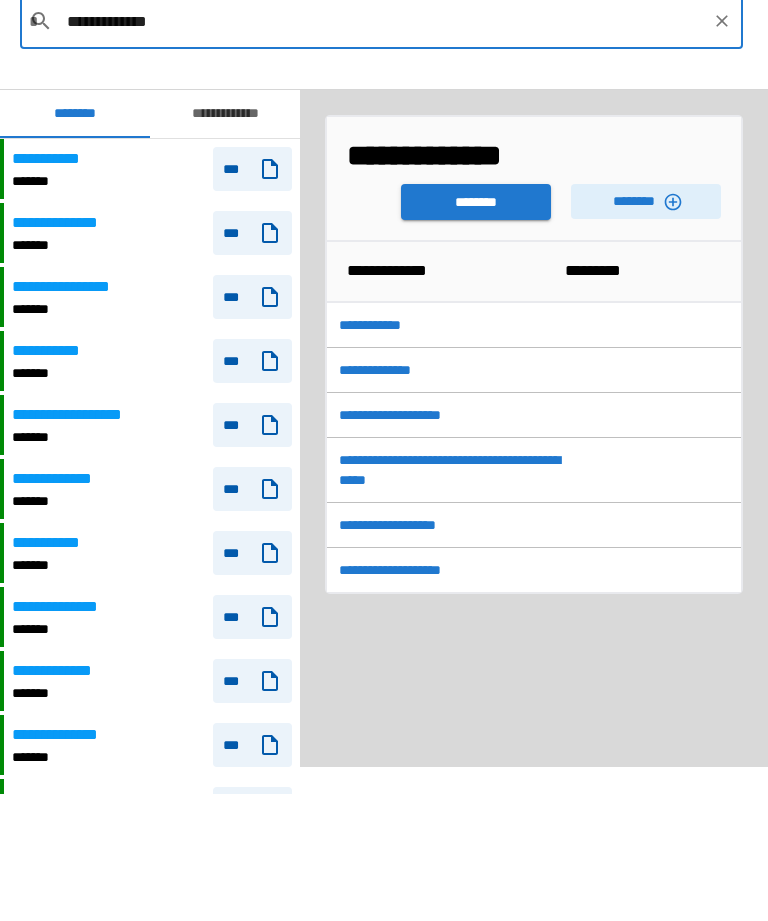 click on "********" at bounding box center (476, 329) 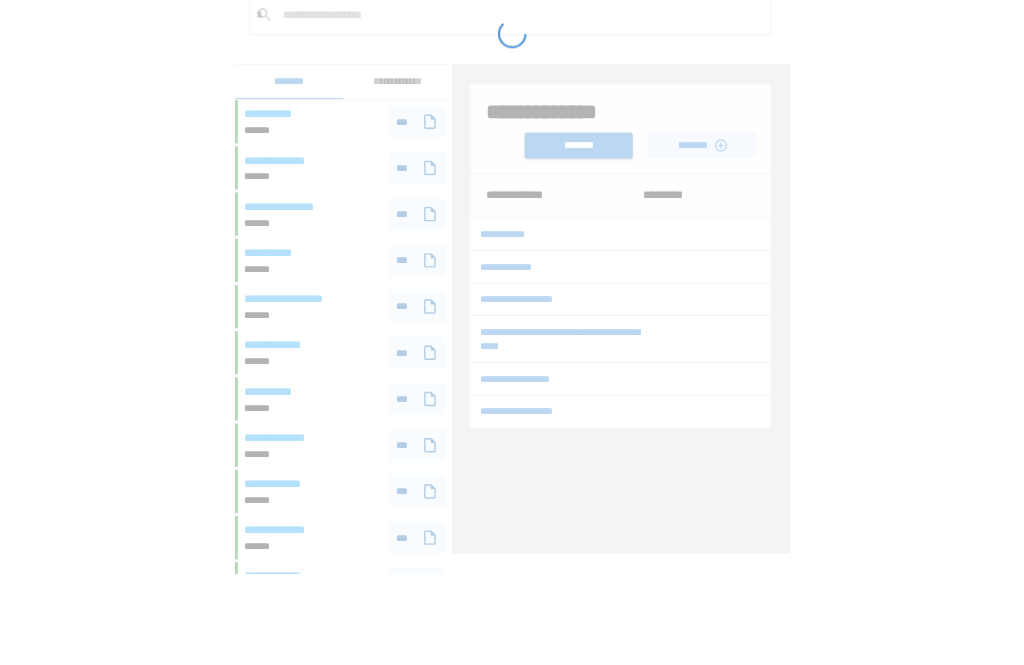 scroll, scrollTop: 64, scrollLeft: 0, axis: vertical 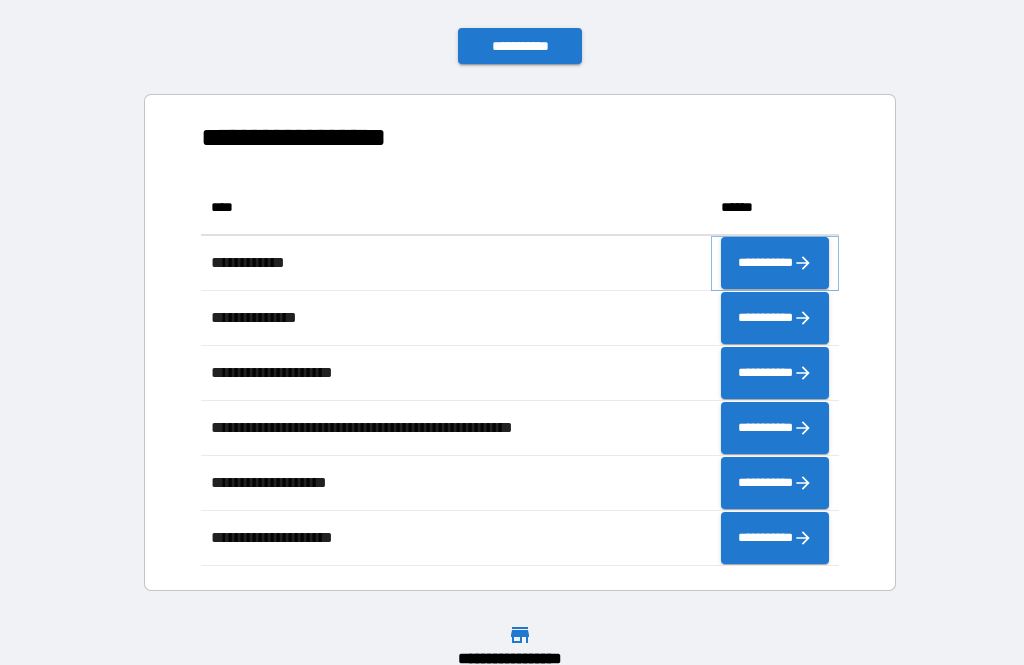 click on "**********" at bounding box center (775, 263) 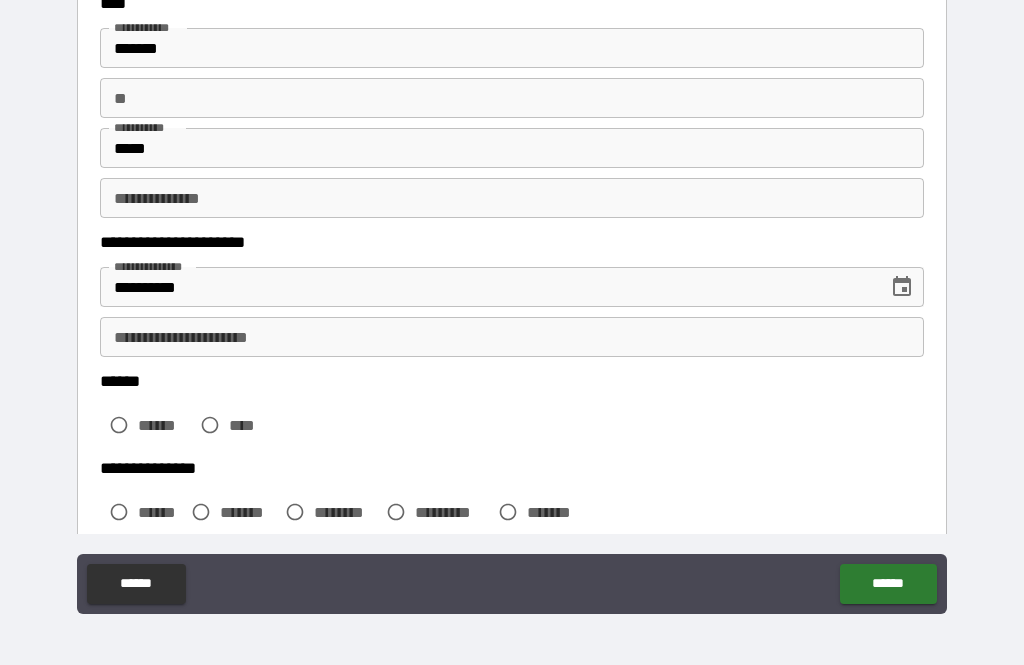 scroll, scrollTop: 118, scrollLeft: 0, axis: vertical 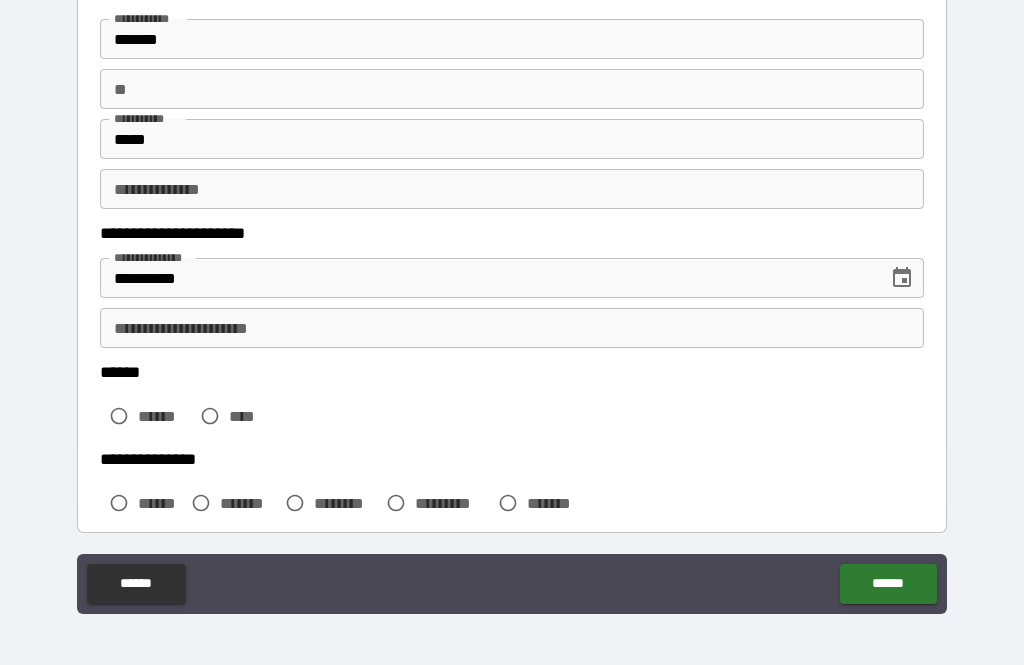 click on "**********" at bounding box center [512, 328] 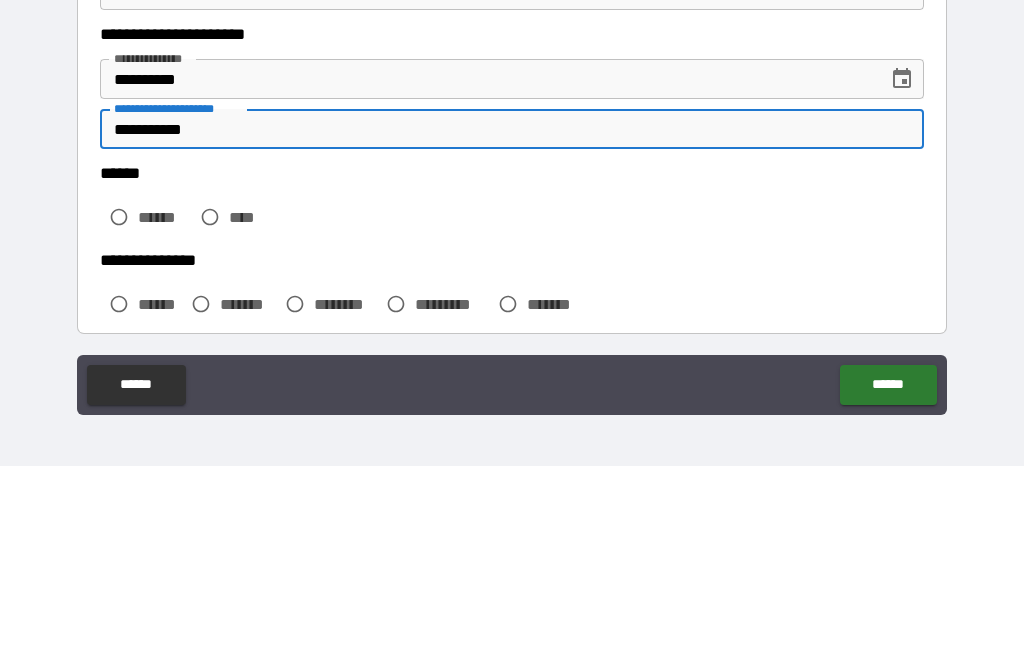 type on "**********" 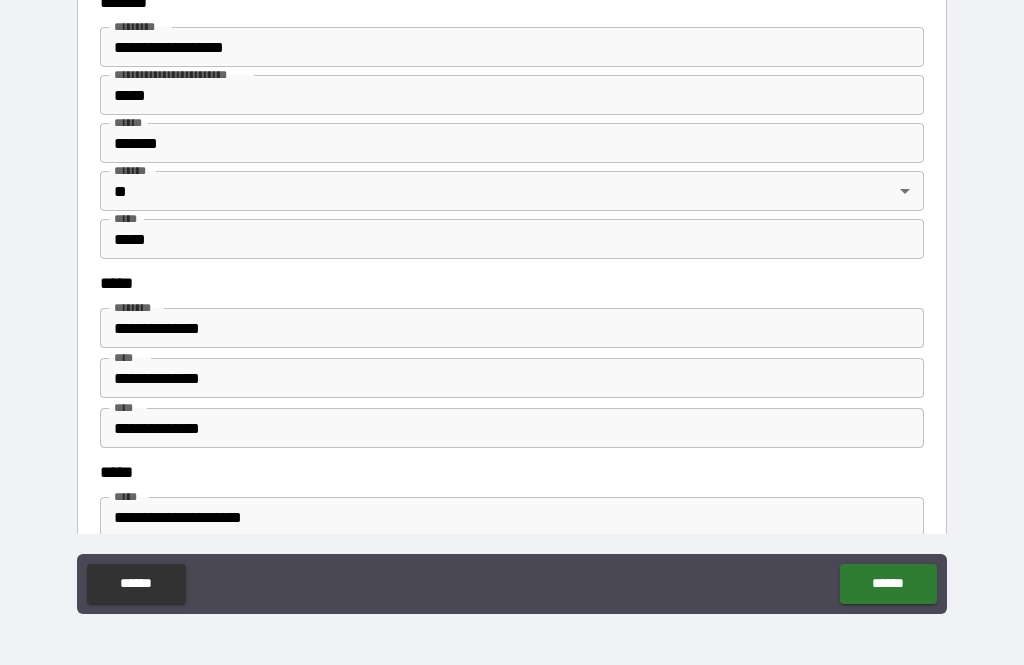 scroll, scrollTop: 732, scrollLeft: 0, axis: vertical 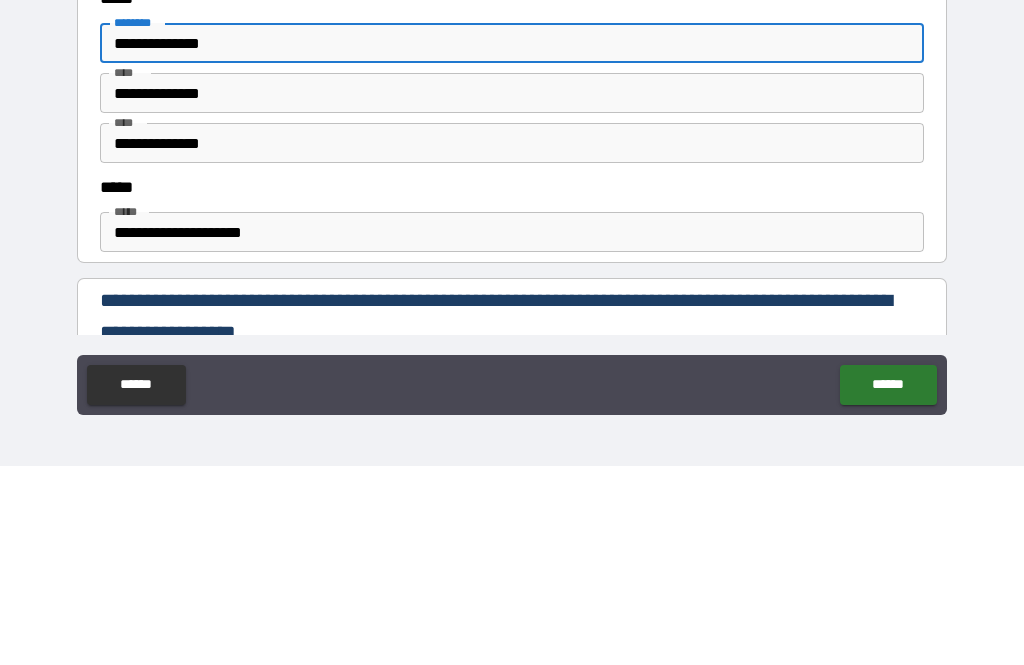 type on "**********" 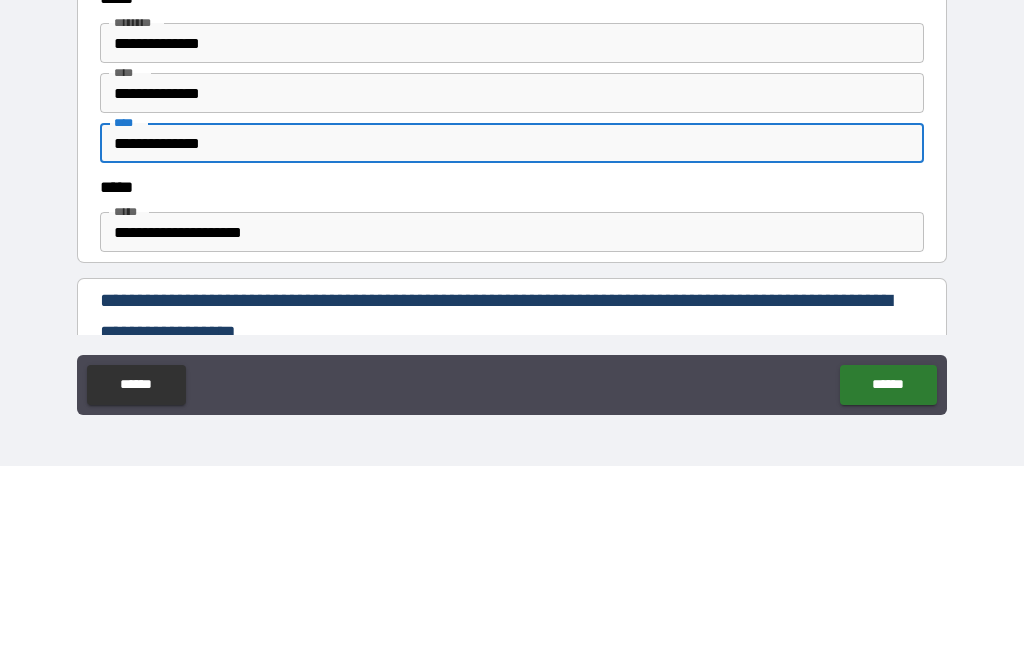 click on "**********" at bounding box center (512, 292) 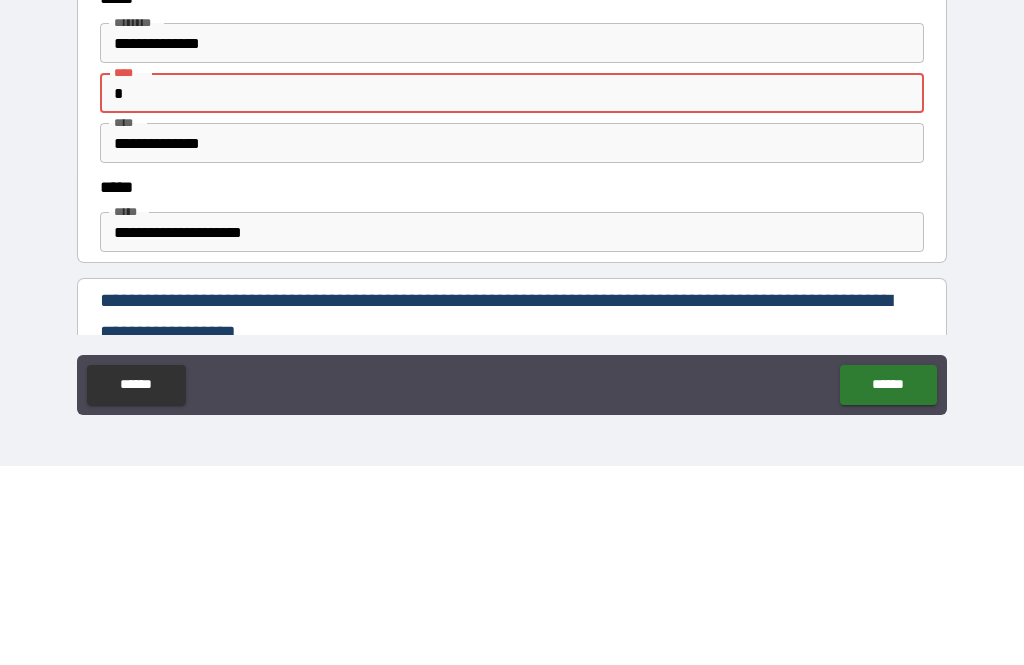 type on "*" 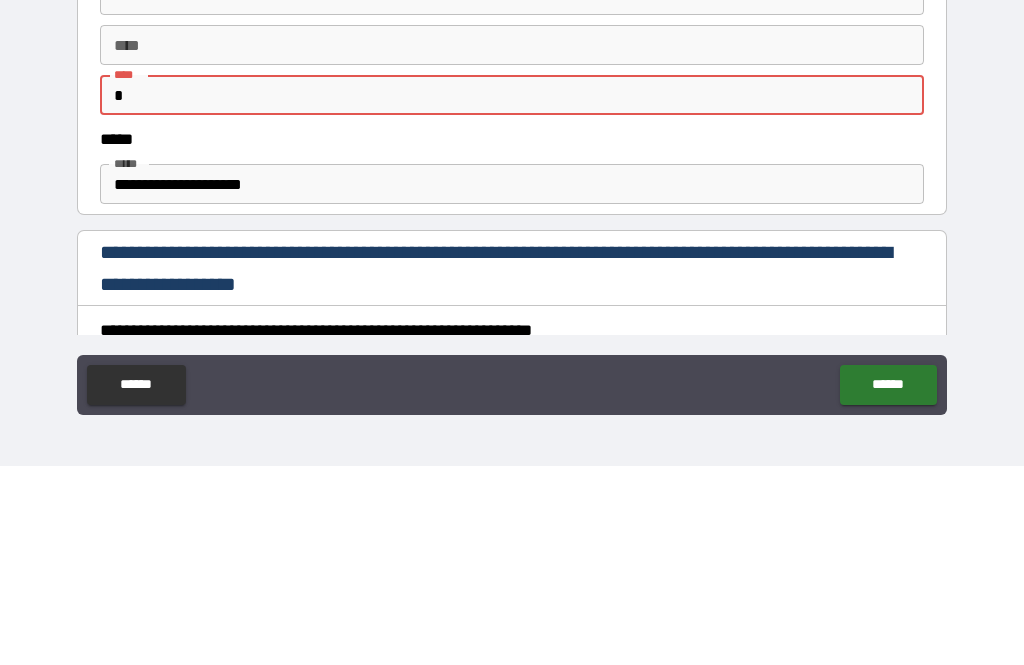 scroll, scrollTop: 870, scrollLeft: 0, axis: vertical 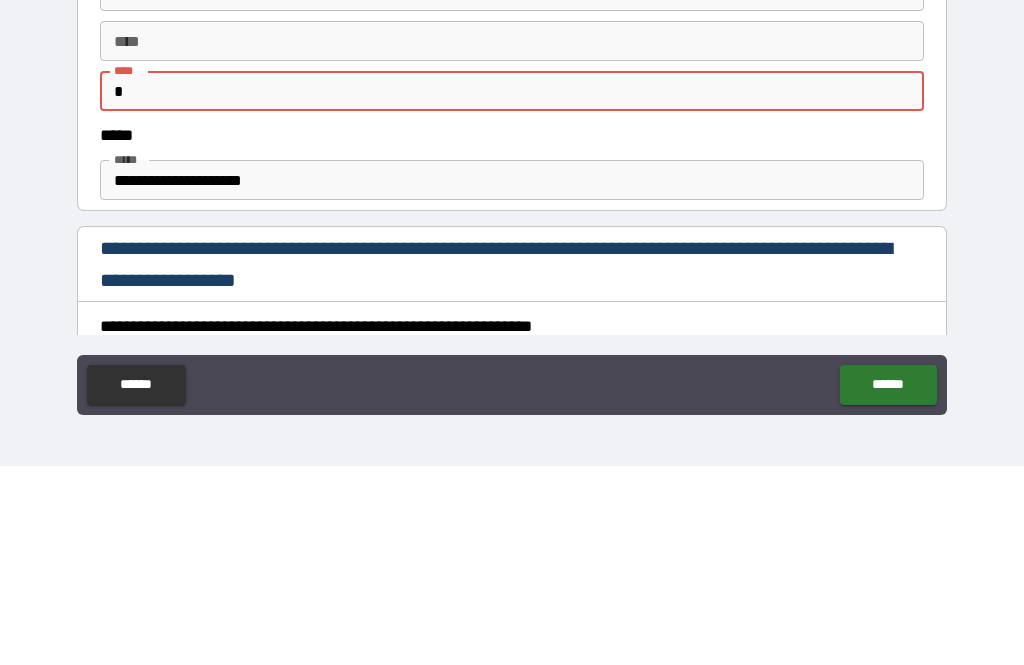 type on "*" 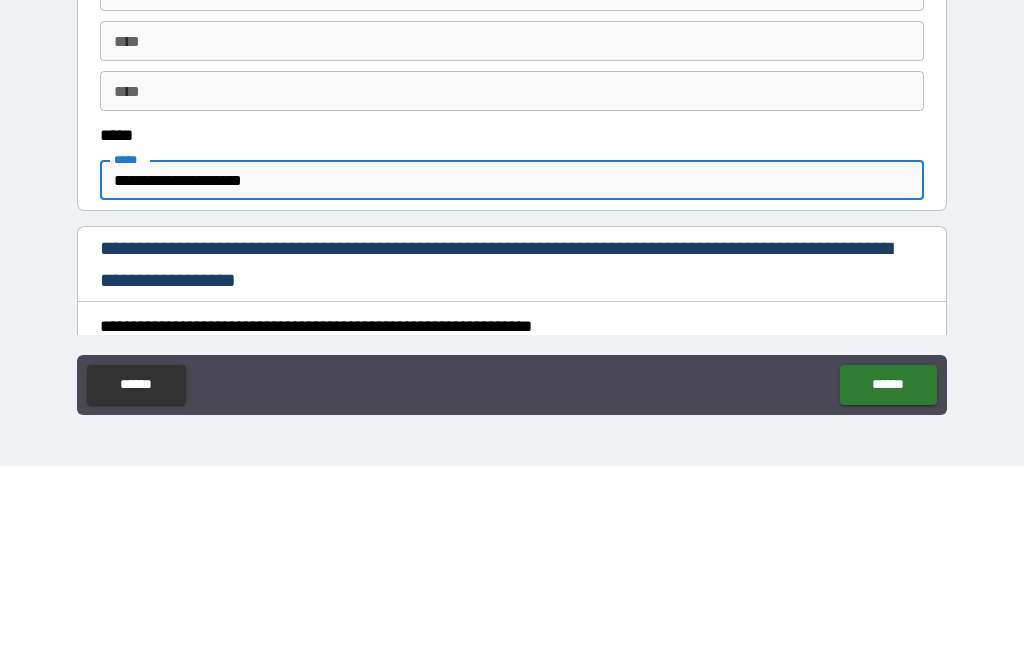 click on "**********" at bounding box center [512, 379] 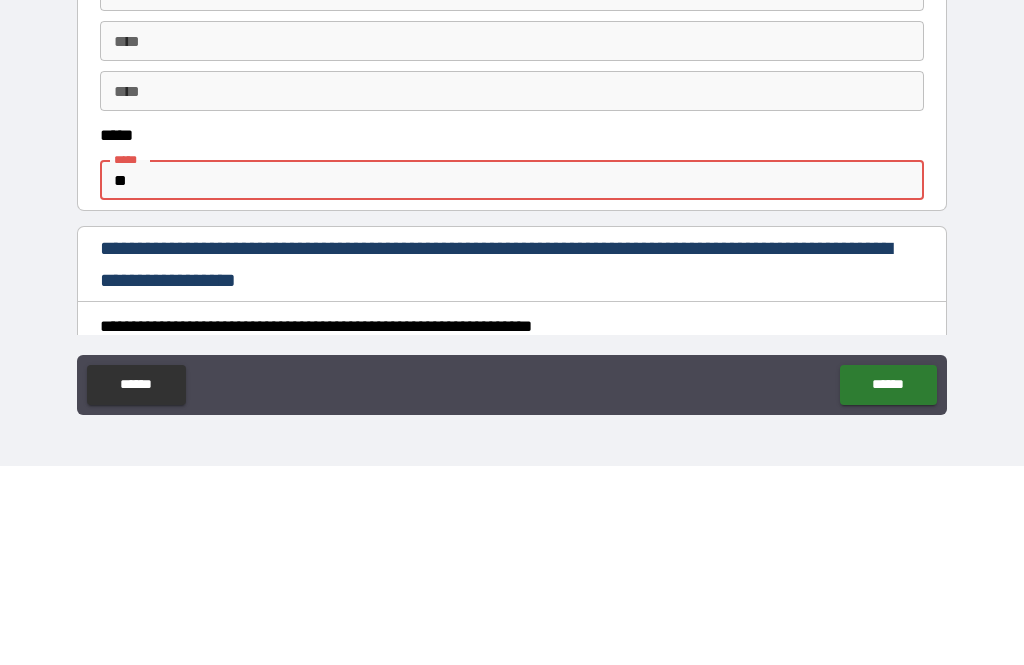 type on "*" 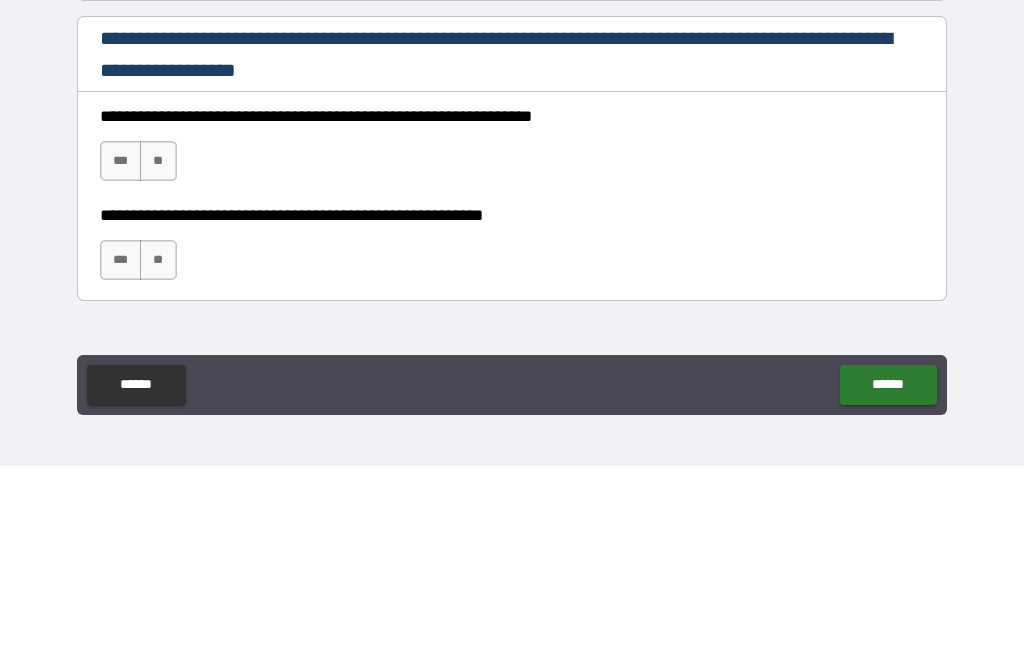 scroll, scrollTop: 1083, scrollLeft: 0, axis: vertical 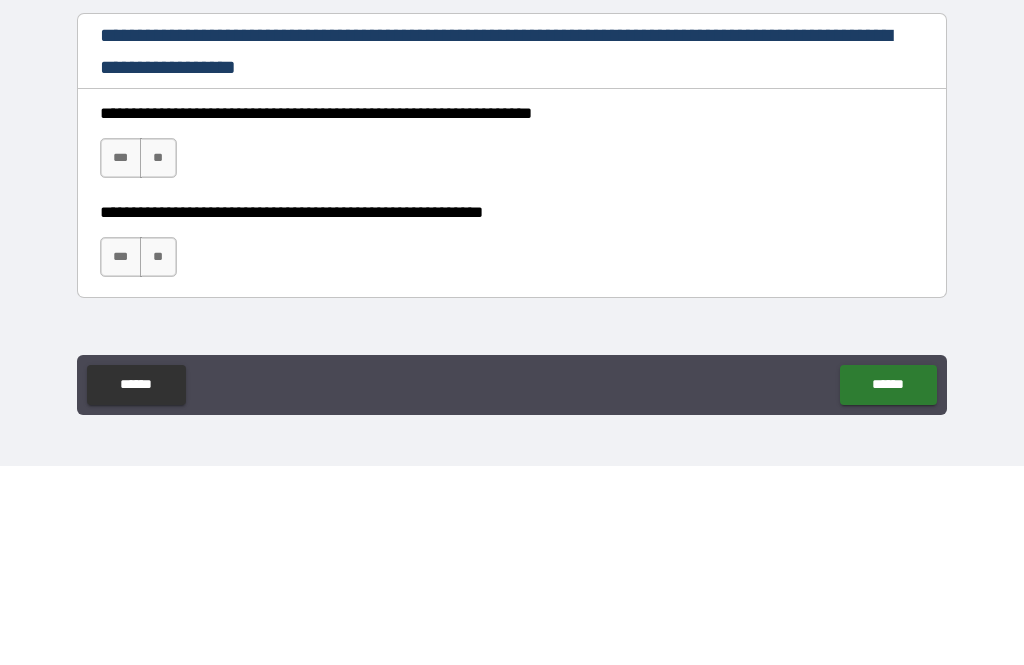 type on "**********" 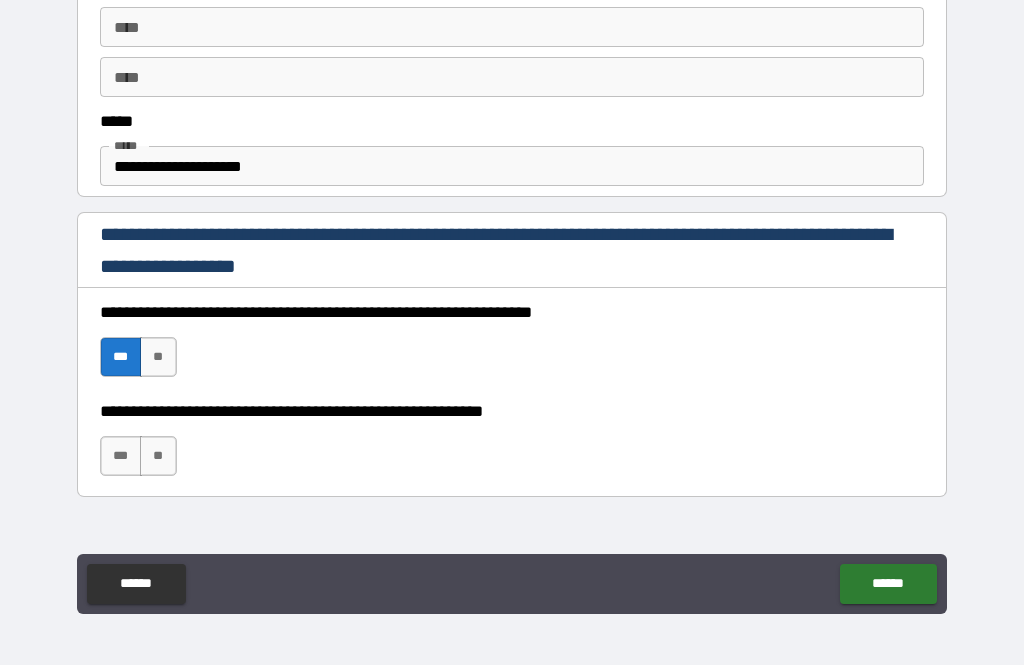 click on "***" at bounding box center (121, 456) 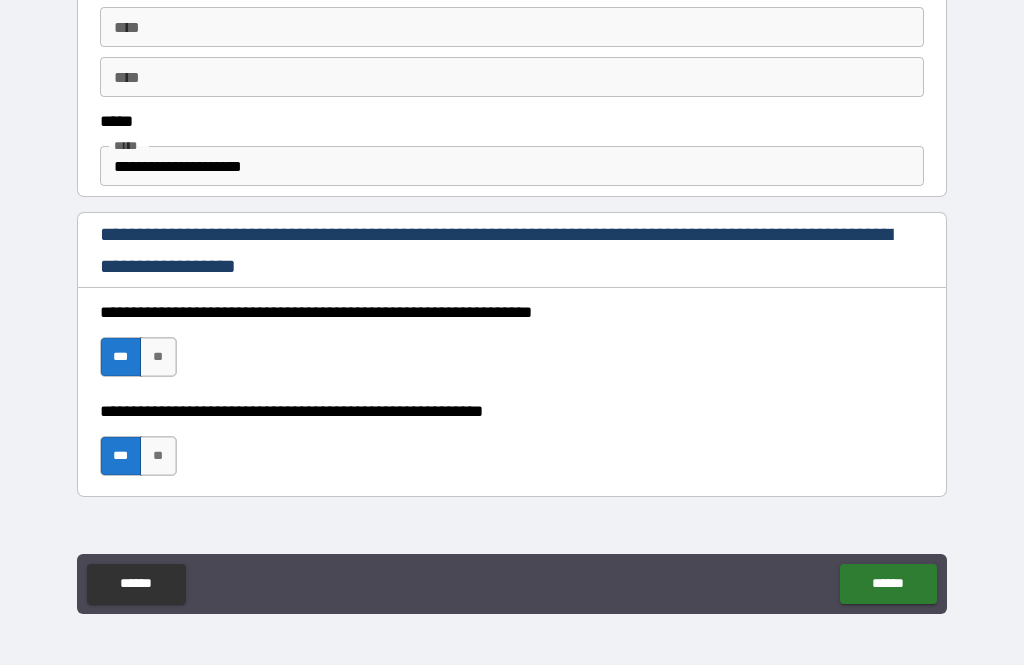 click on "******" at bounding box center [888, 584] 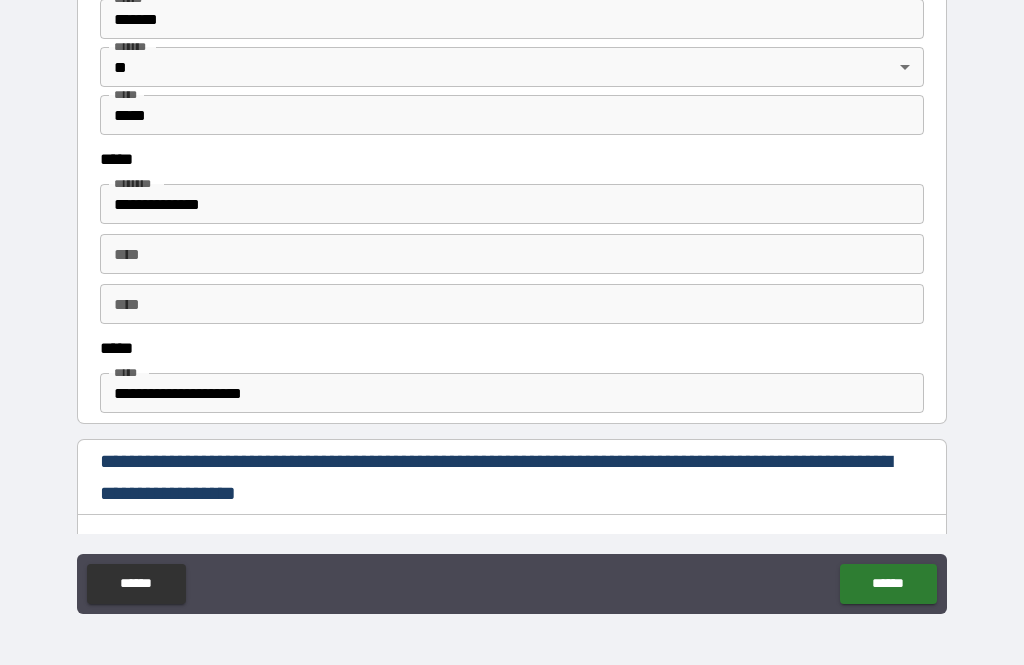 scroll, scrollTop: 890, scrollLeft: 0, axis: vertical 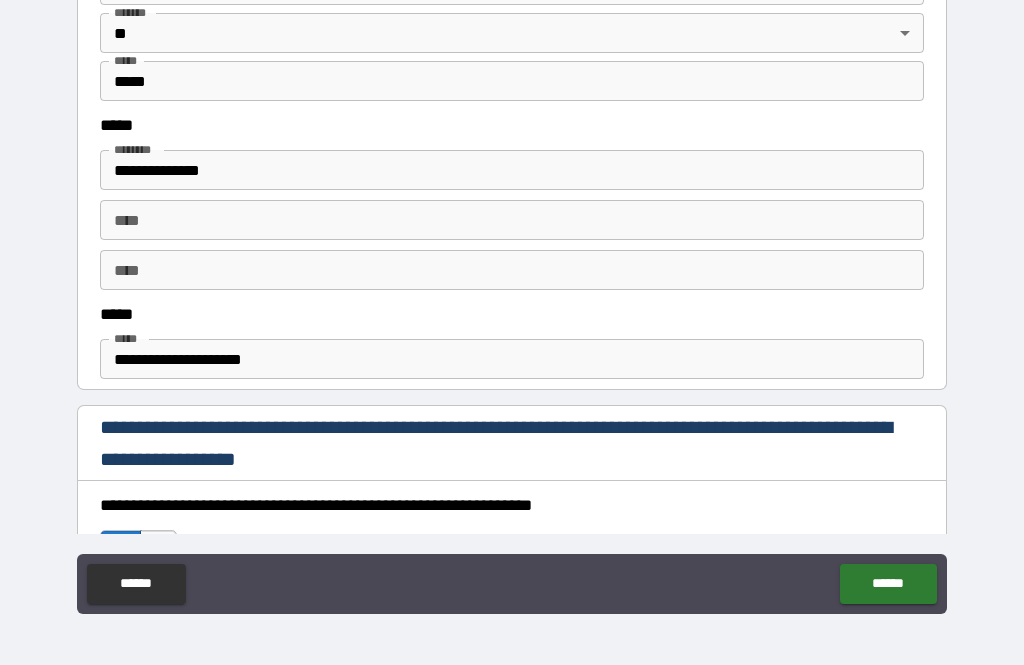 click on "****" at bounding box center [512, 220] 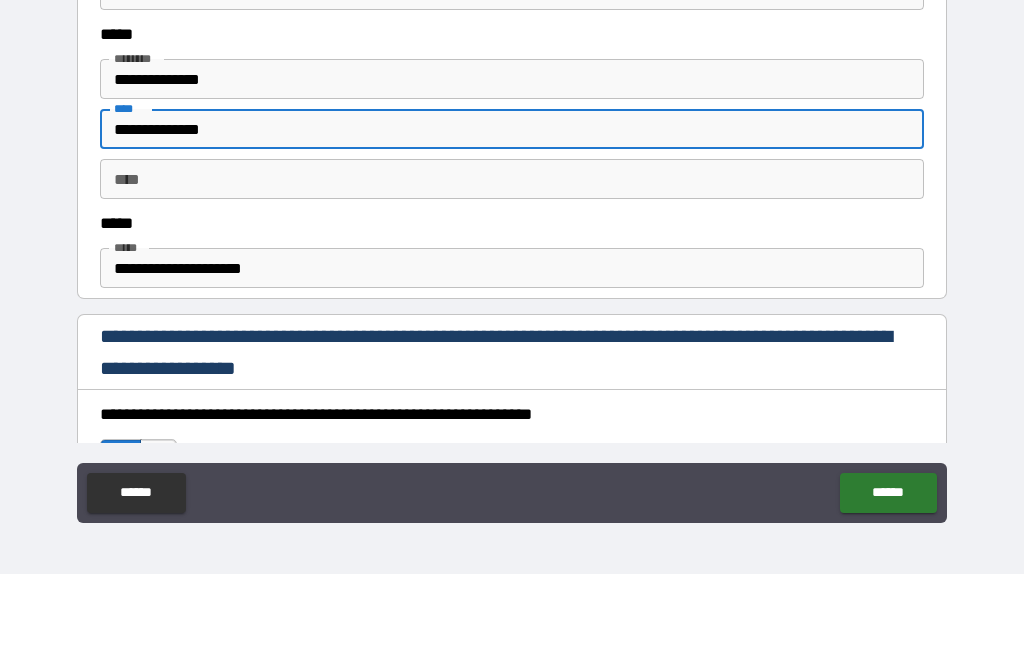 type on "**********" 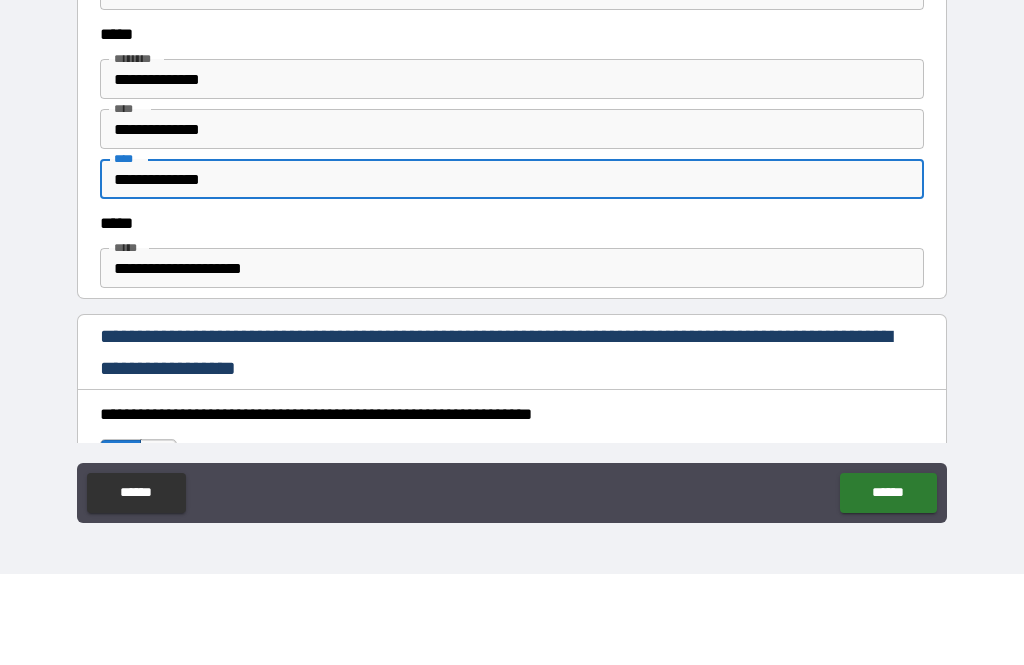 type on "**********" 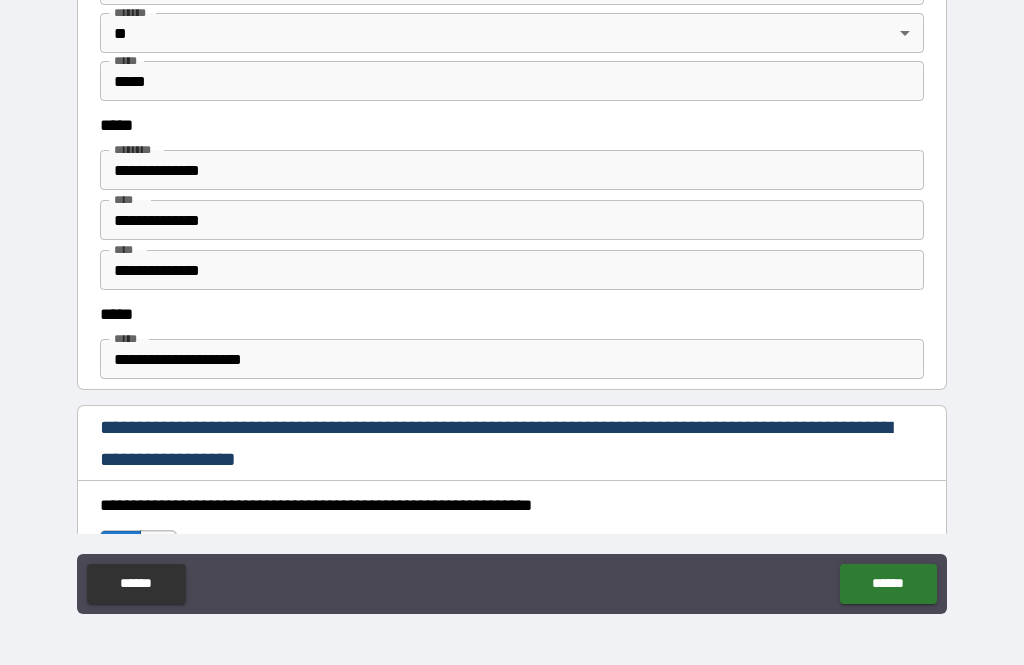 click on "******" at bounding box center (888, 584) 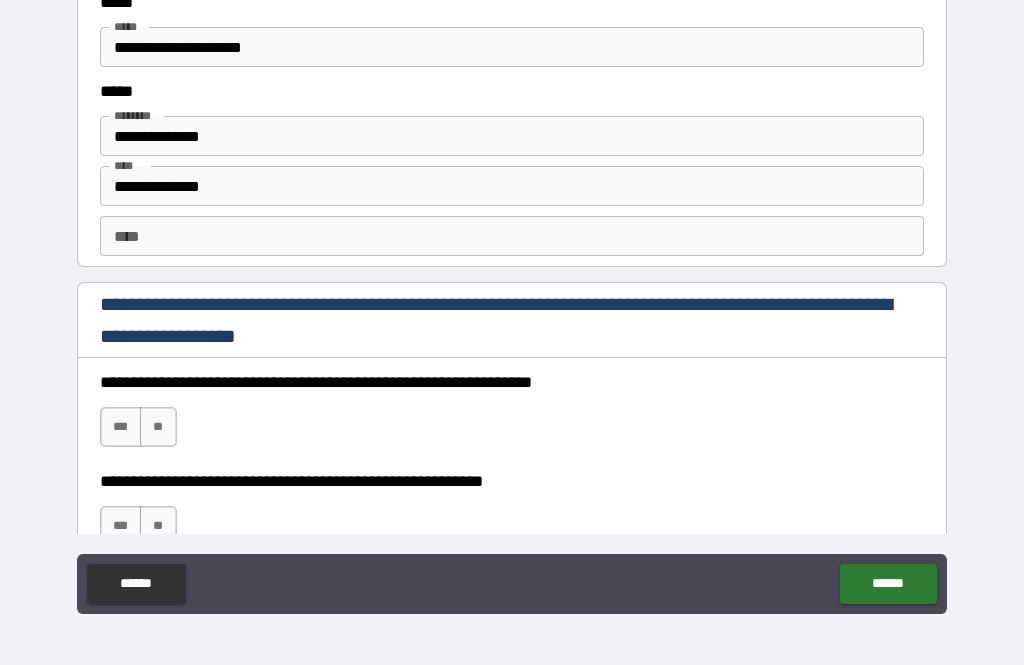 scroll, scrollTop: 2647, scrollLeft: 0, axis: vertical 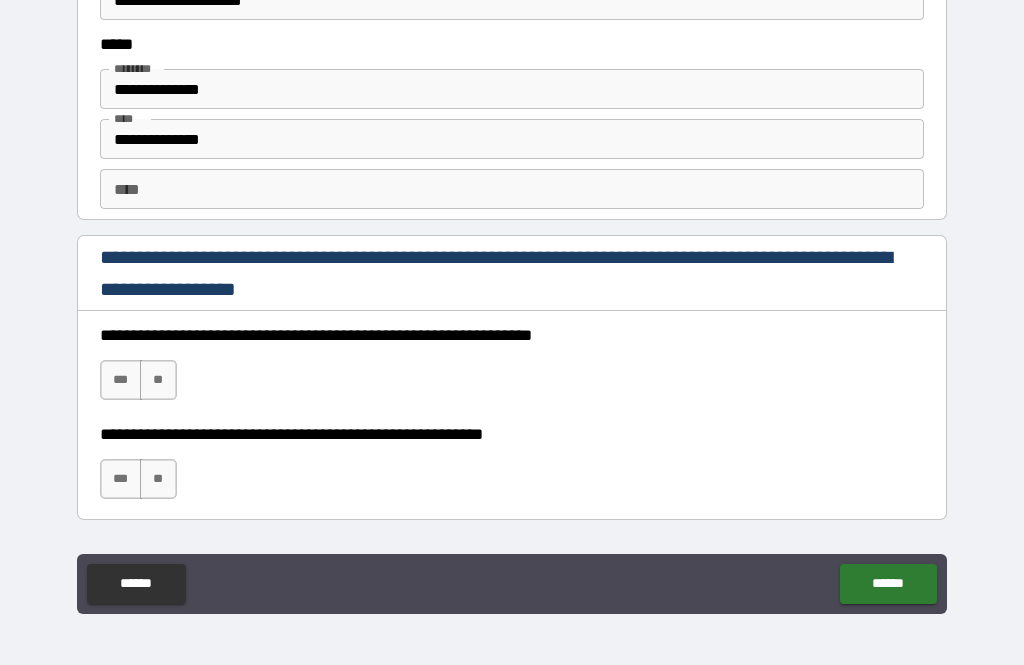 click on "***" at bounding box center (121, 380) 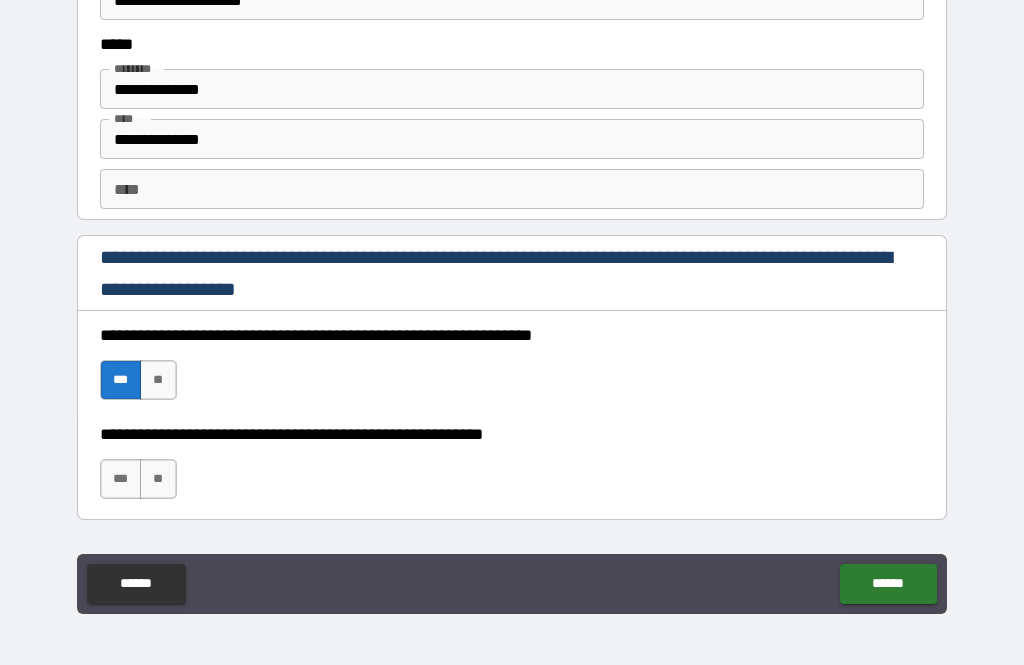 click on "***" at bounding box center [121, 479] 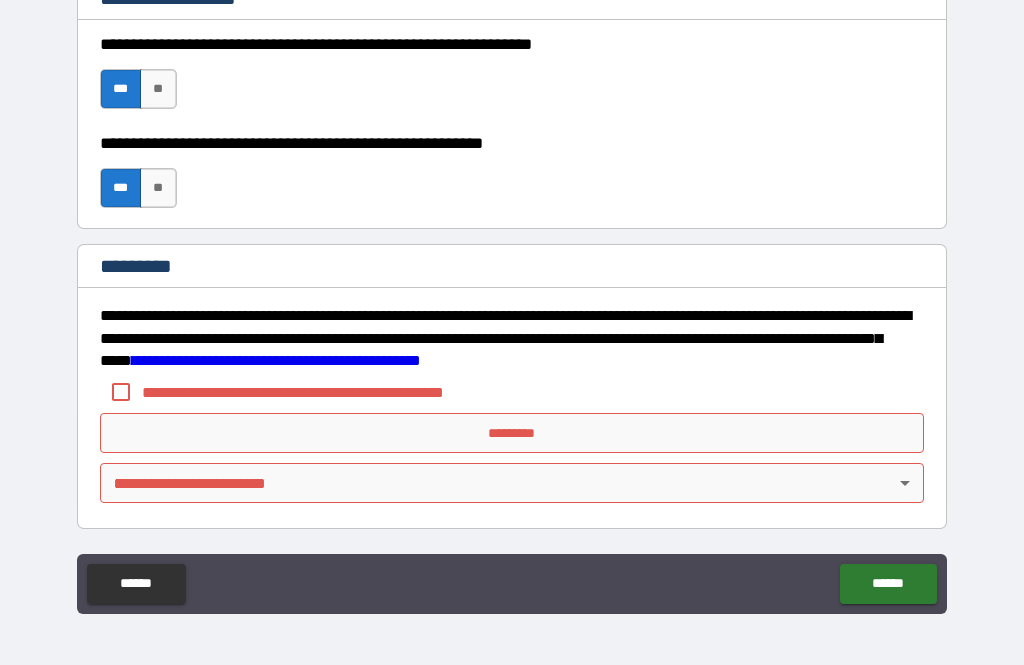 scroll, scrollTop: 2938, scrollLeft: 0, axis: vertical 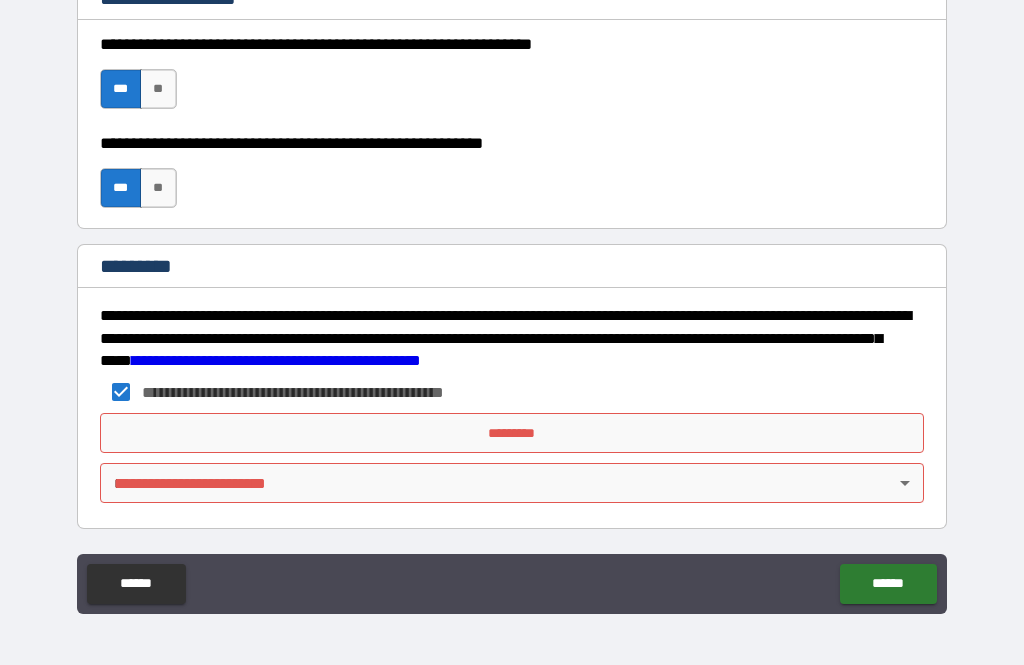click on "*********" at bounding box center (512, 433) 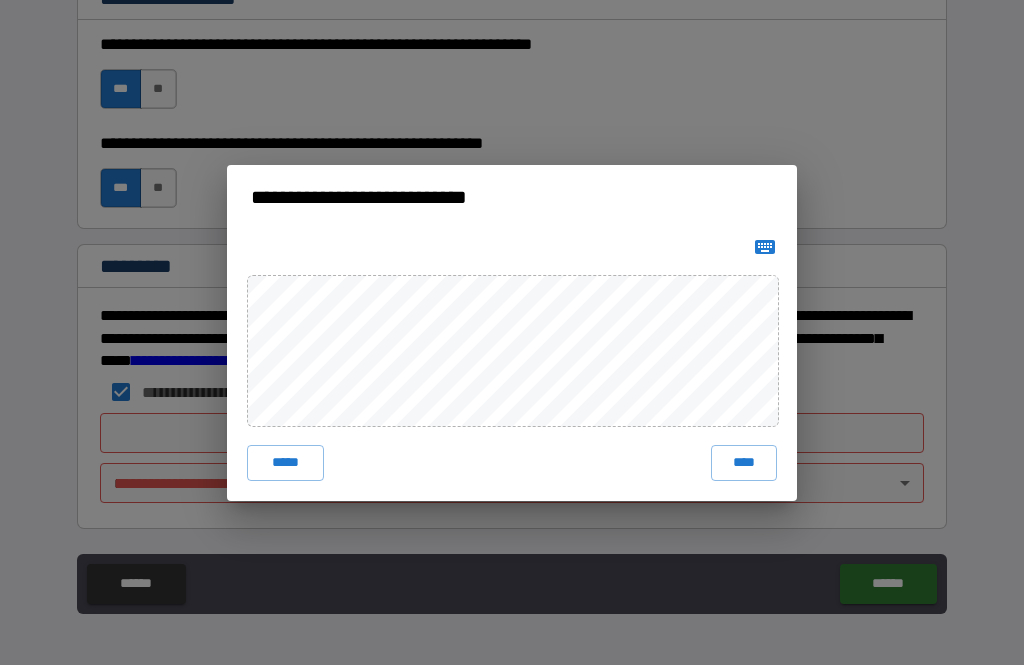 click on "****" at bounding box center (744, 463) 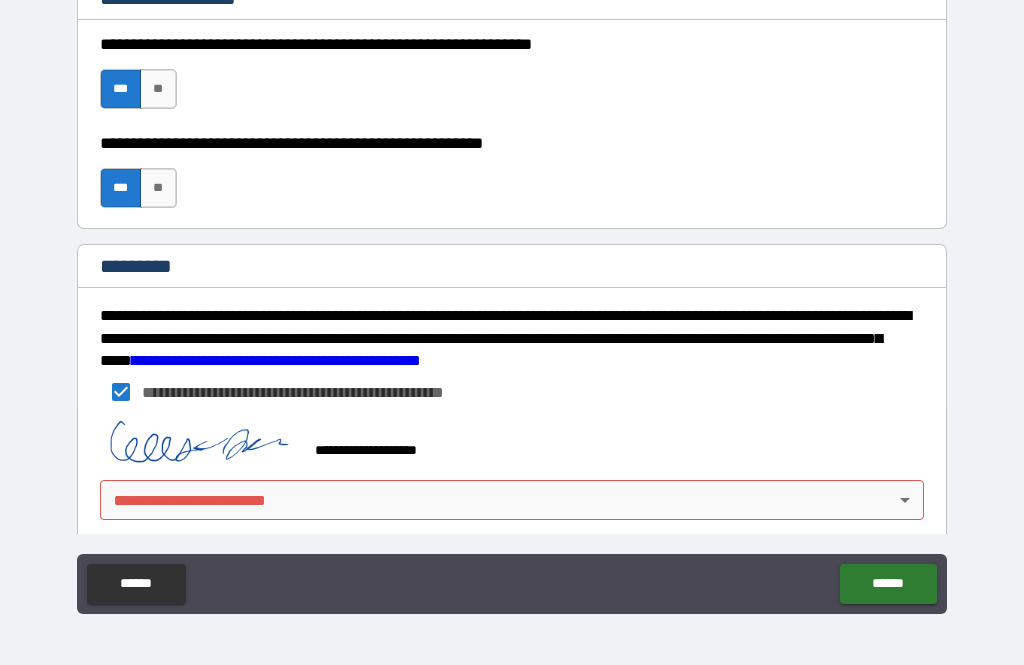 click on "**********" at bounding box center (512, 300) 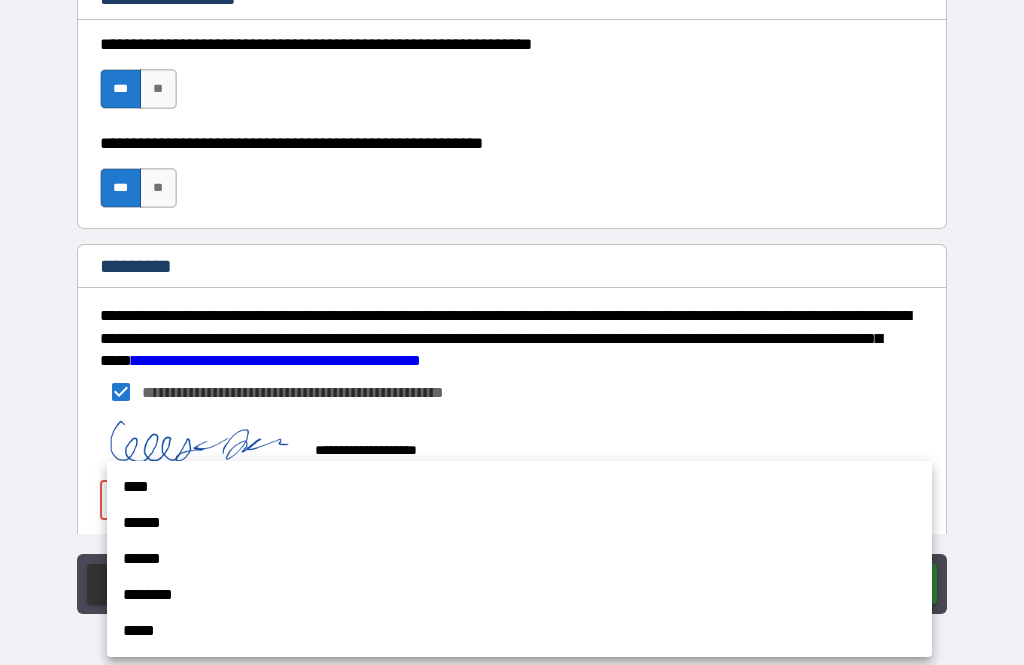 click at bounding box center [512, 332] 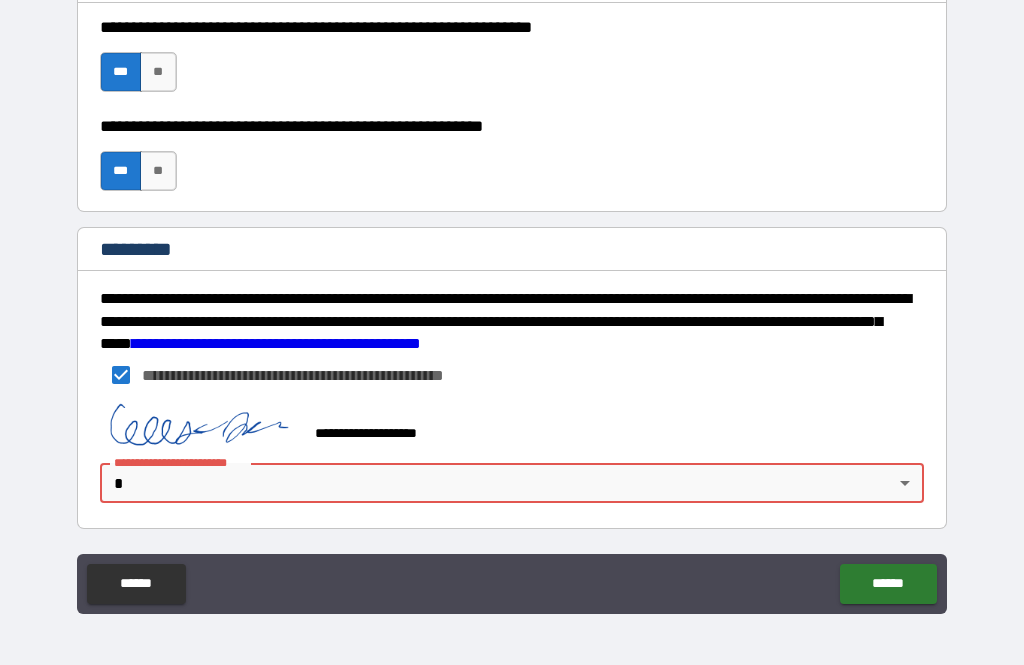scroll, scrollTop: 2955, scrollLeft: 0, axis: vertical 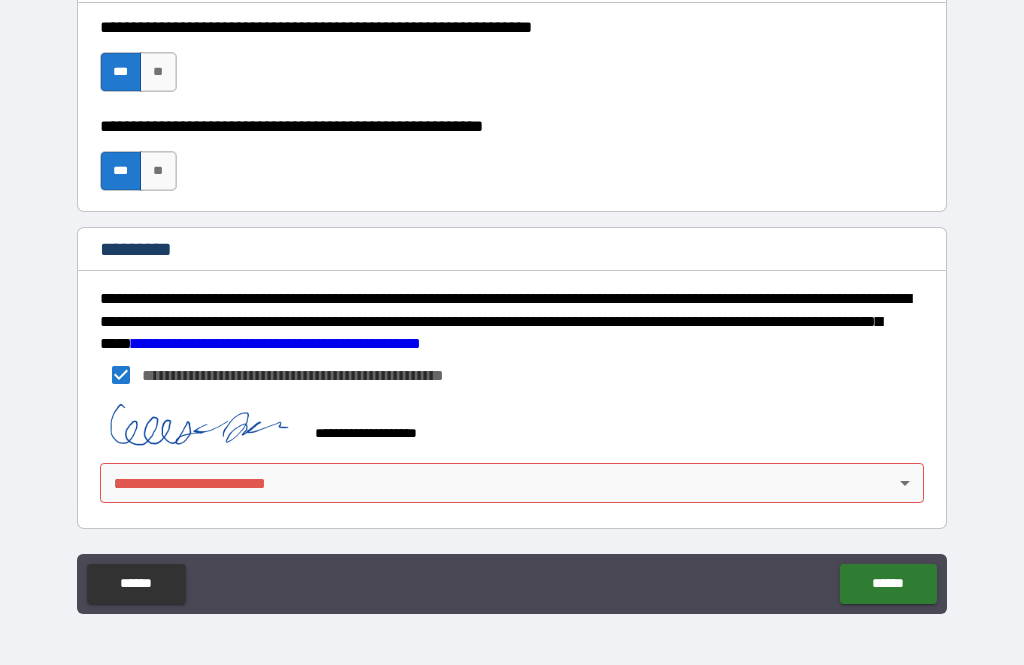 click at bounding box center (200, 424) 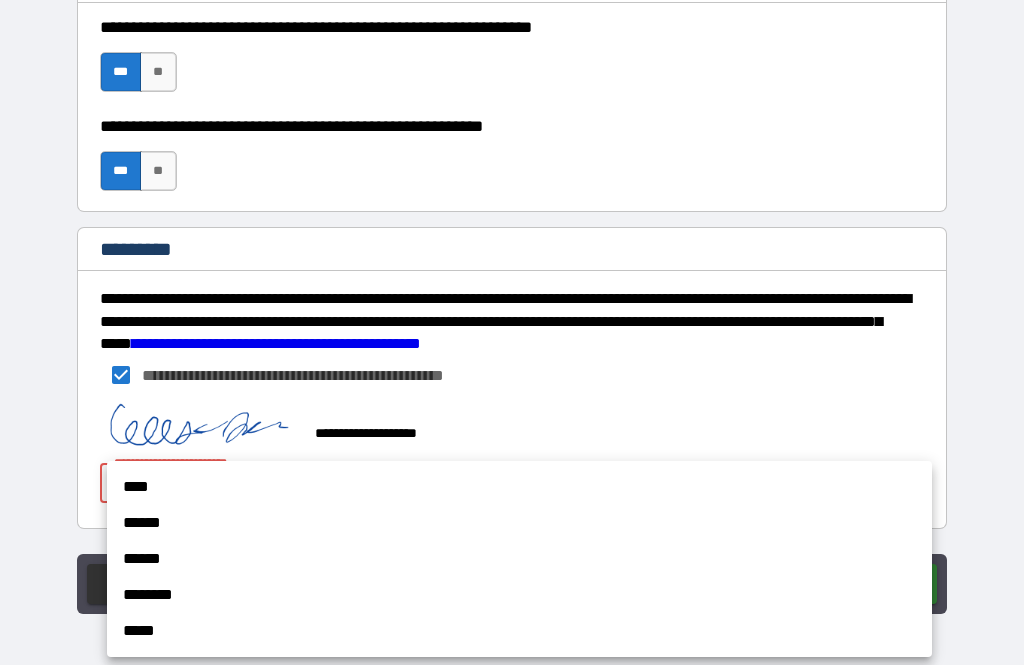 click at bounding box center (512, 332) 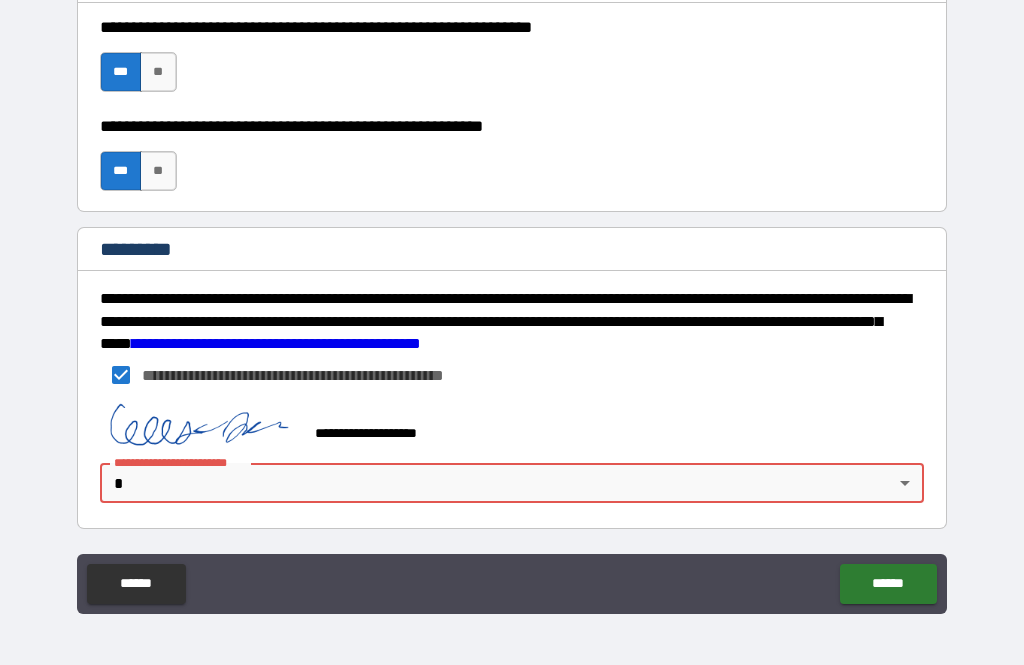 click on "**********" at bounding box center [326, 375] 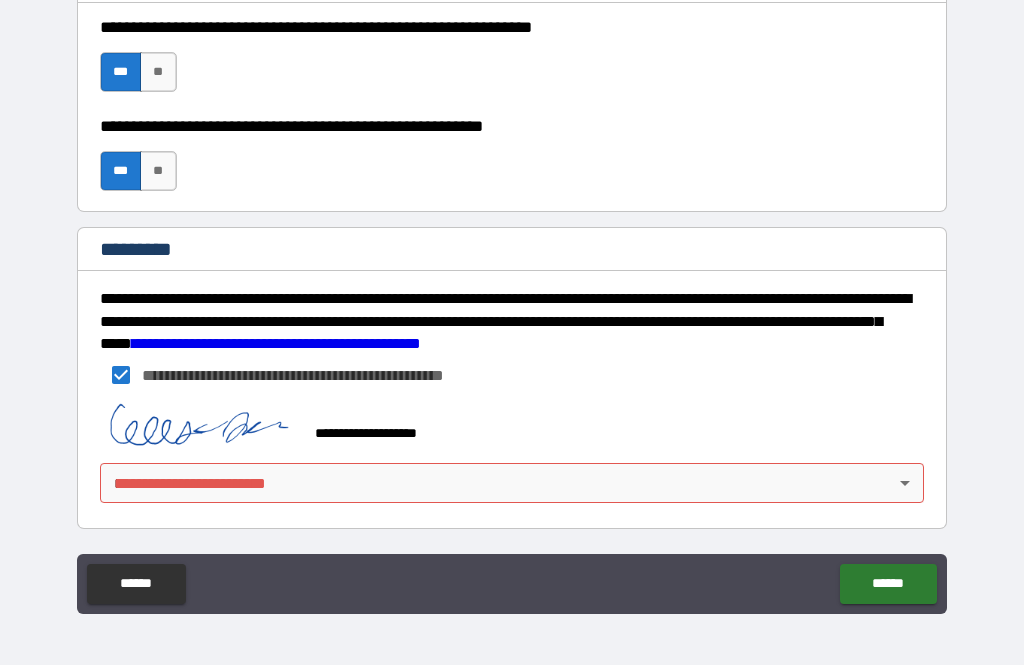 click on "**********" at bounding box center (326, 375) 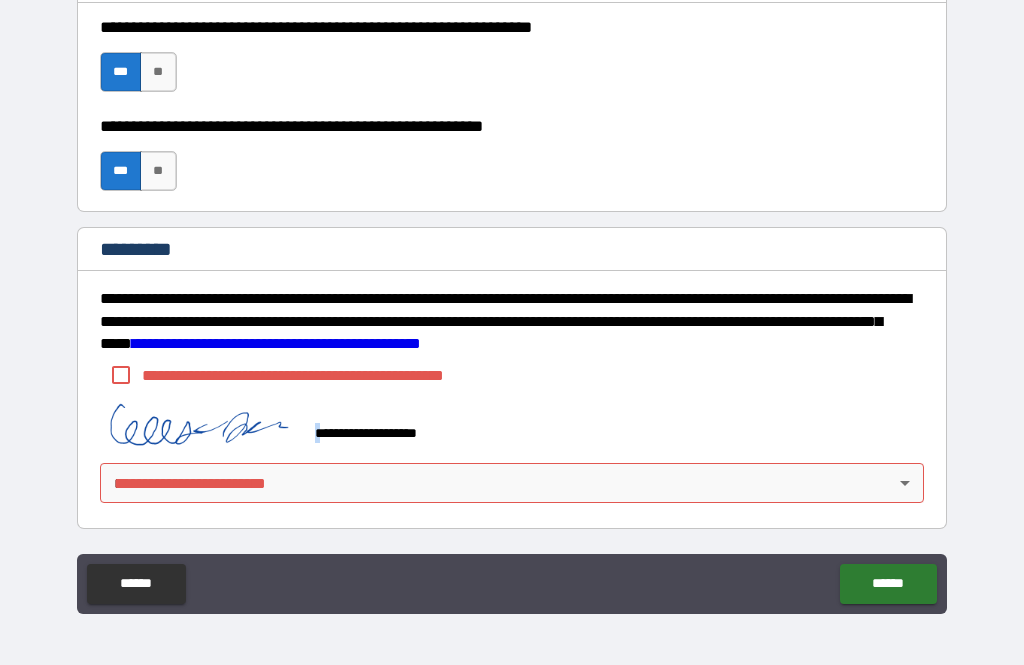 click at bounding box center (200, 424) 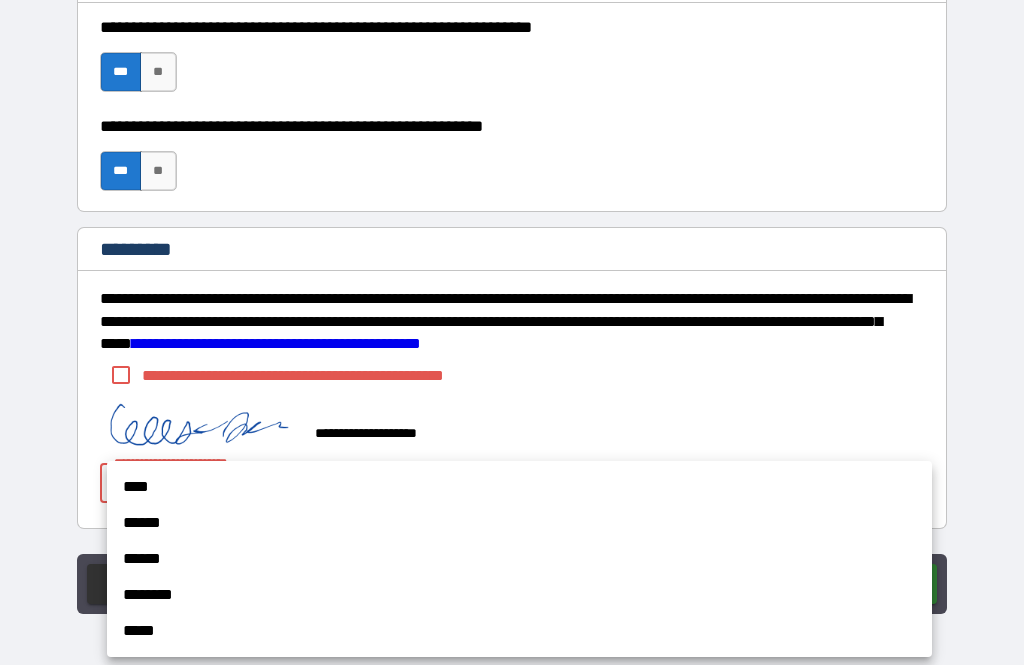 click at bounding box center (512, 332) 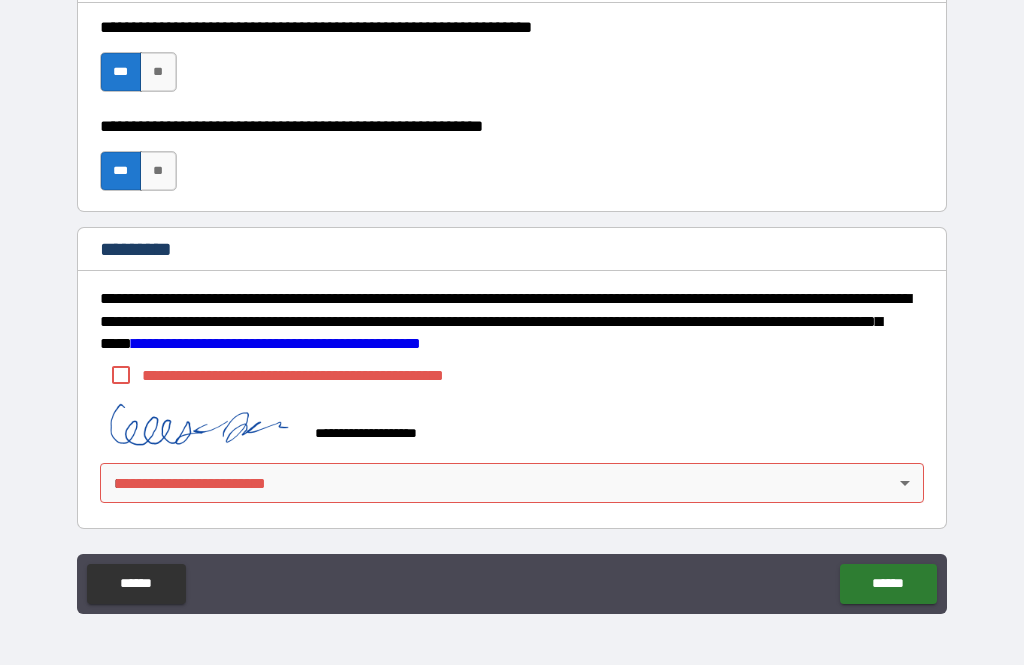click on "******" at bounding box center (136, 584) 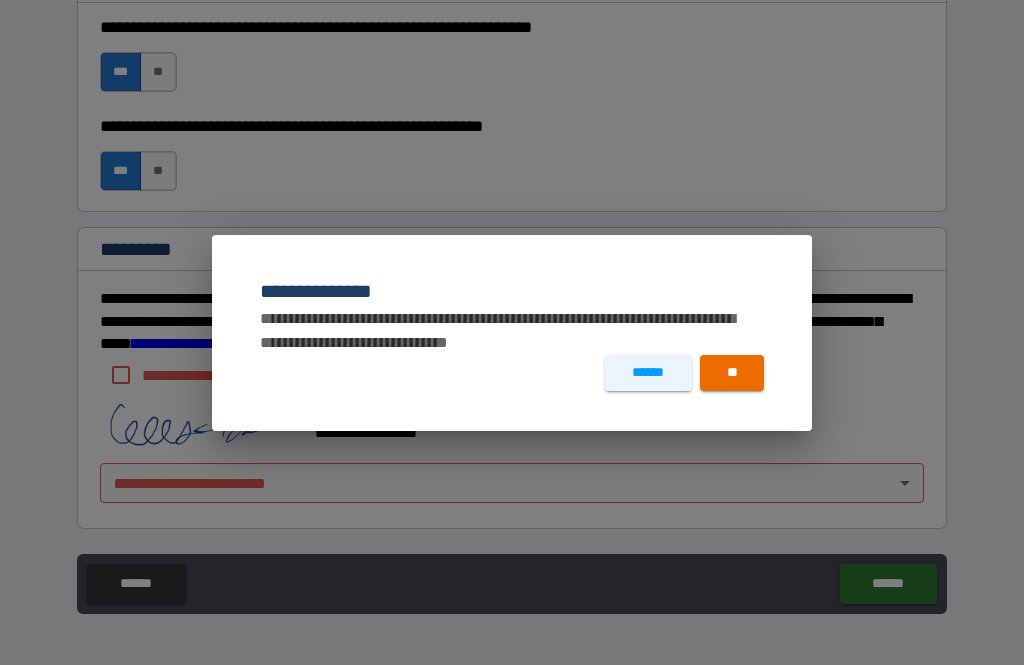 click on "**" at bounding box center (732, 373) 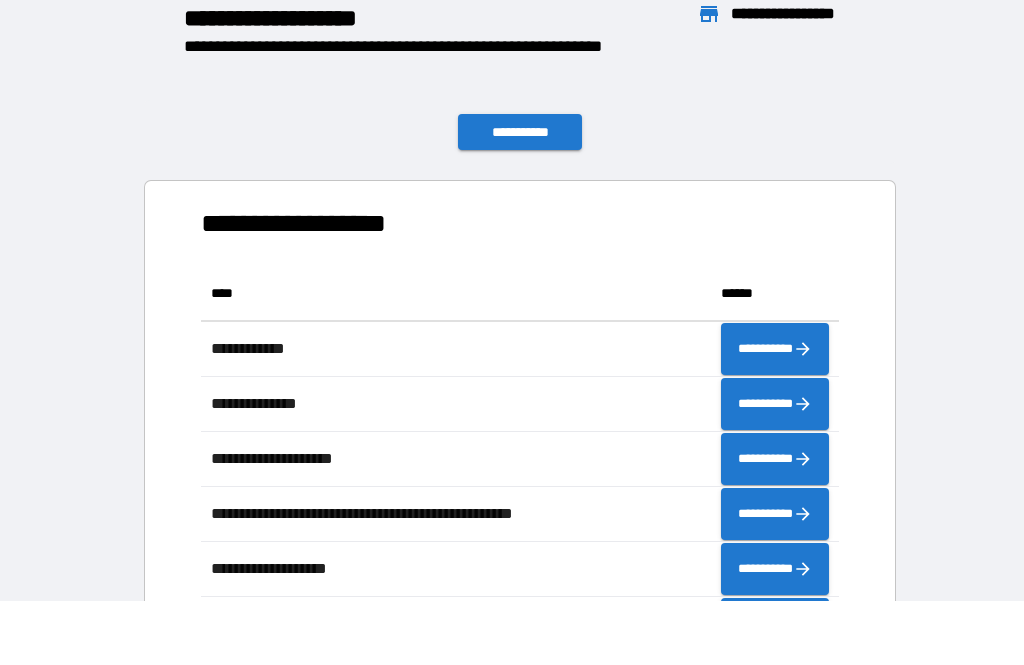 scroll, scrollTop: 1, scrollLeft: 1, axis: both 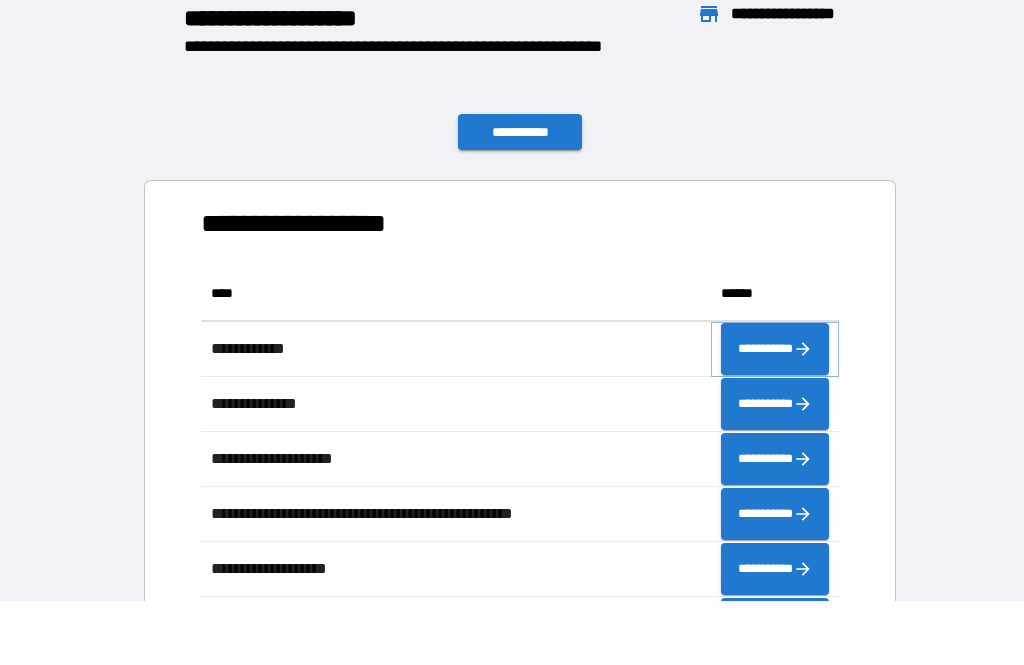 click on "**********" at bounding box center [775, 349] 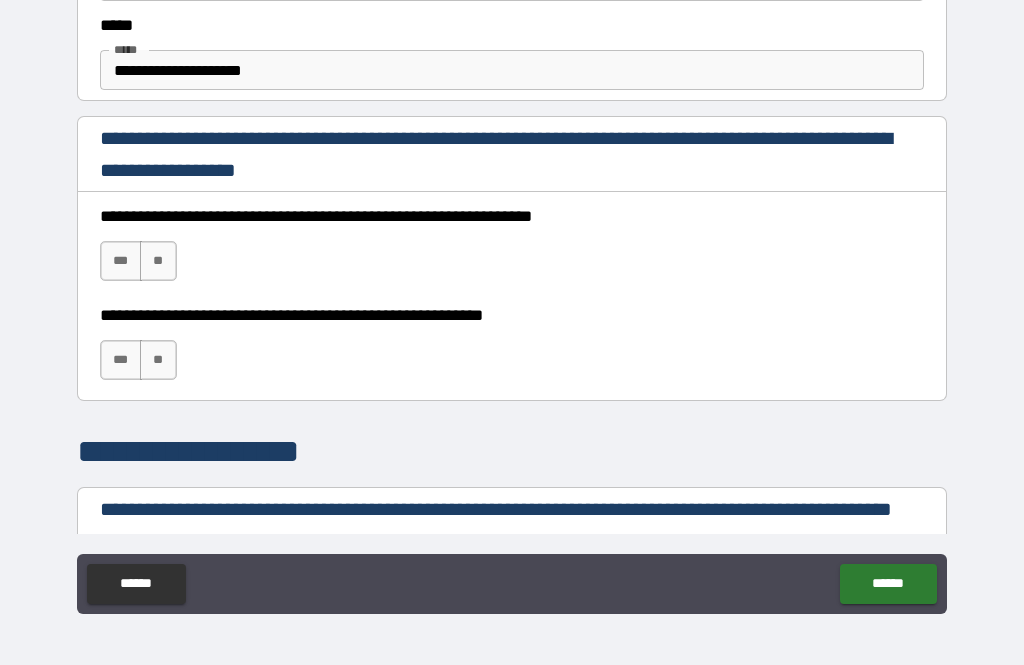 scroll, scrollTop: 1183, scrollLeft: 0, axis: vertical 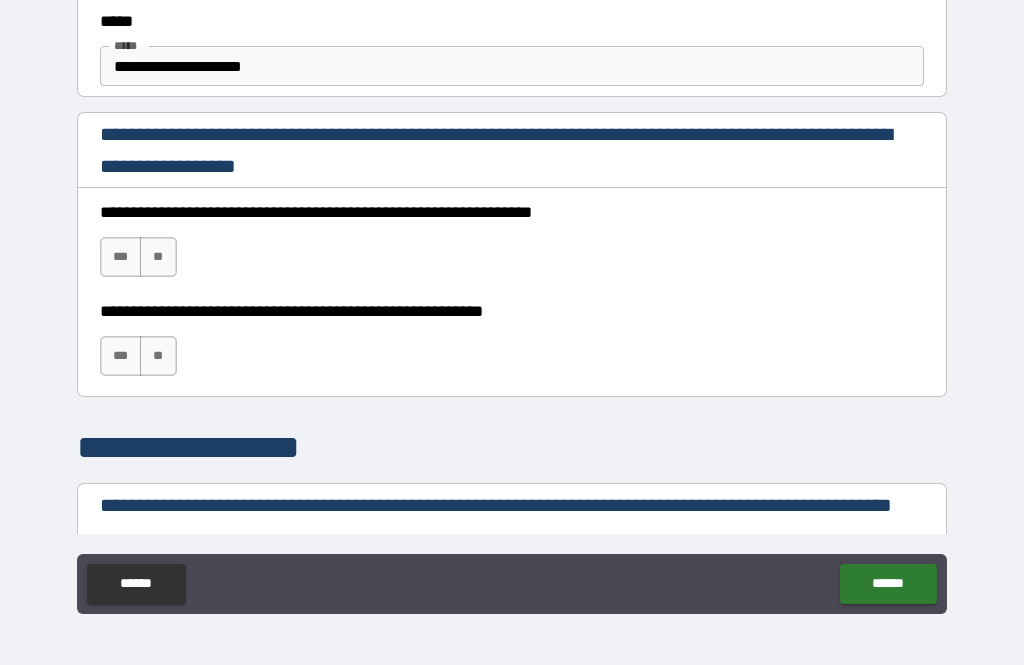click on "***" at bounding box center (121, 257) 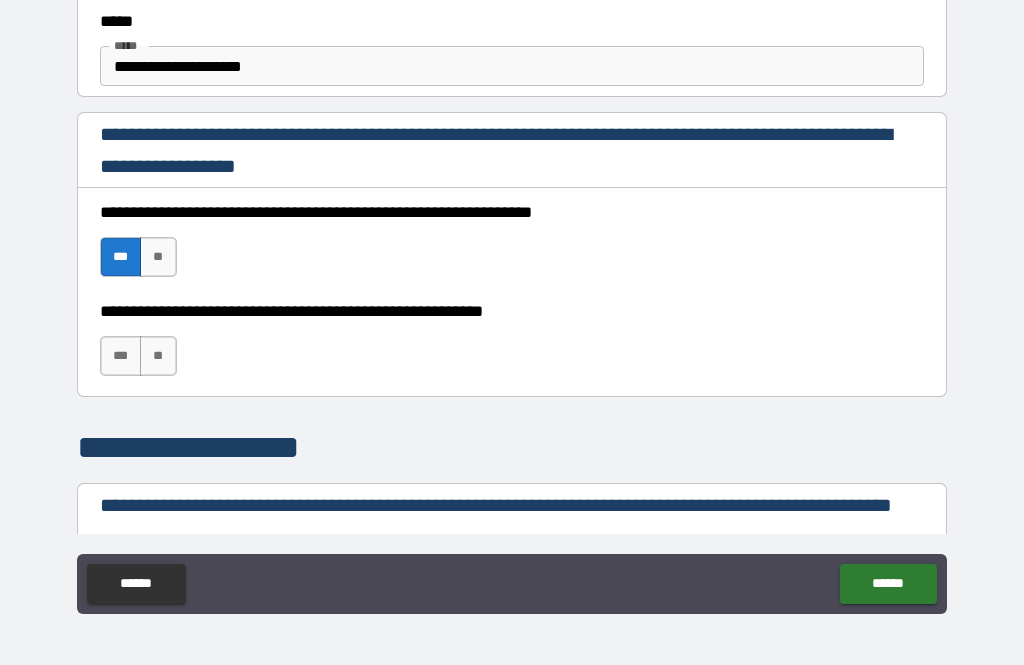 click on "***" at bounding box center [121, 356] 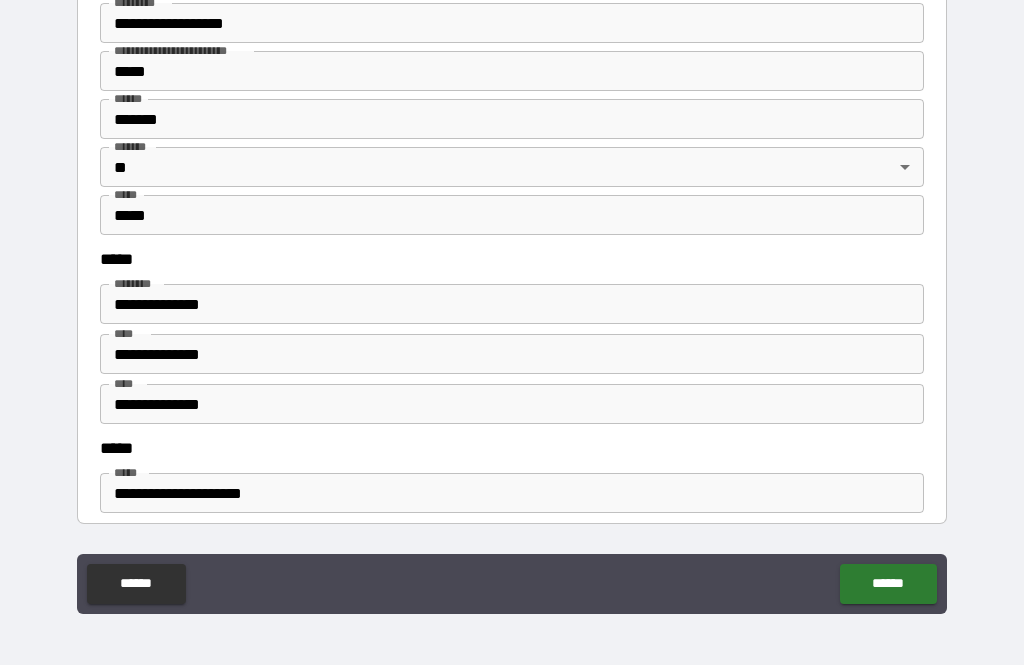 scroll, scrollTop: 750, scrollLeft: 0, axis: vertical 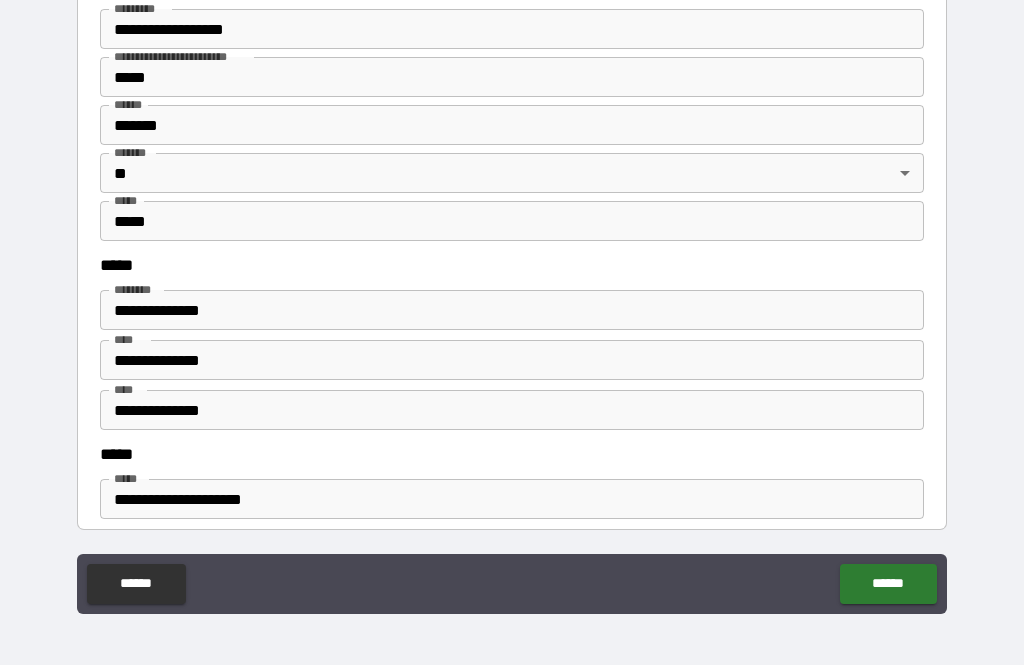 click on "**********" at bounding box center [512, 310] 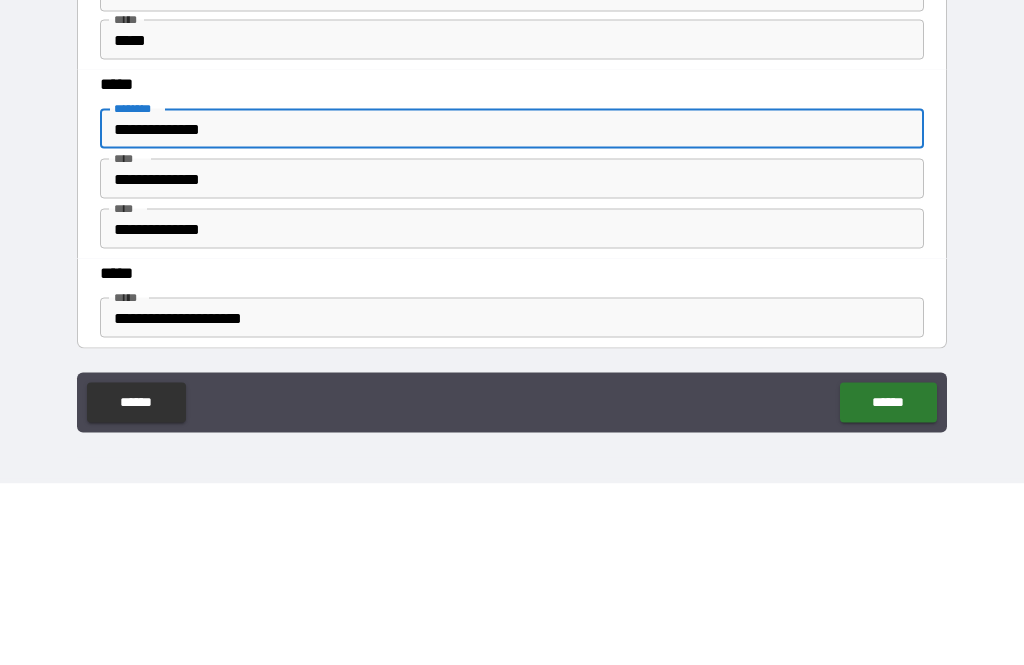 scroll, scrollTop: 731, scrollLeft: 0, axis: vertical 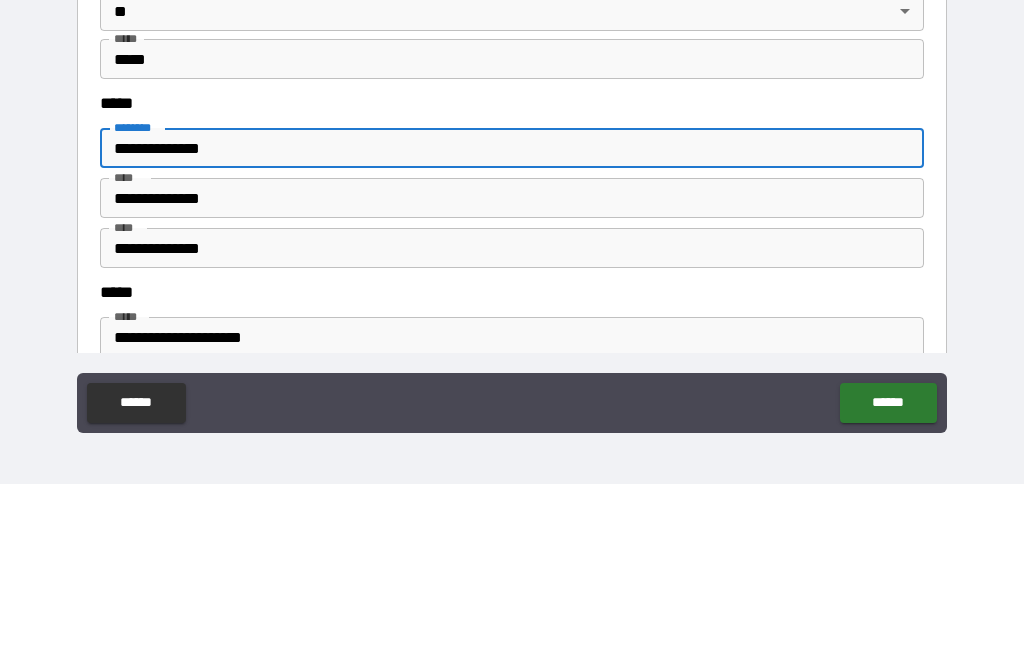 click on "**********" at bounding box center (512, 329) 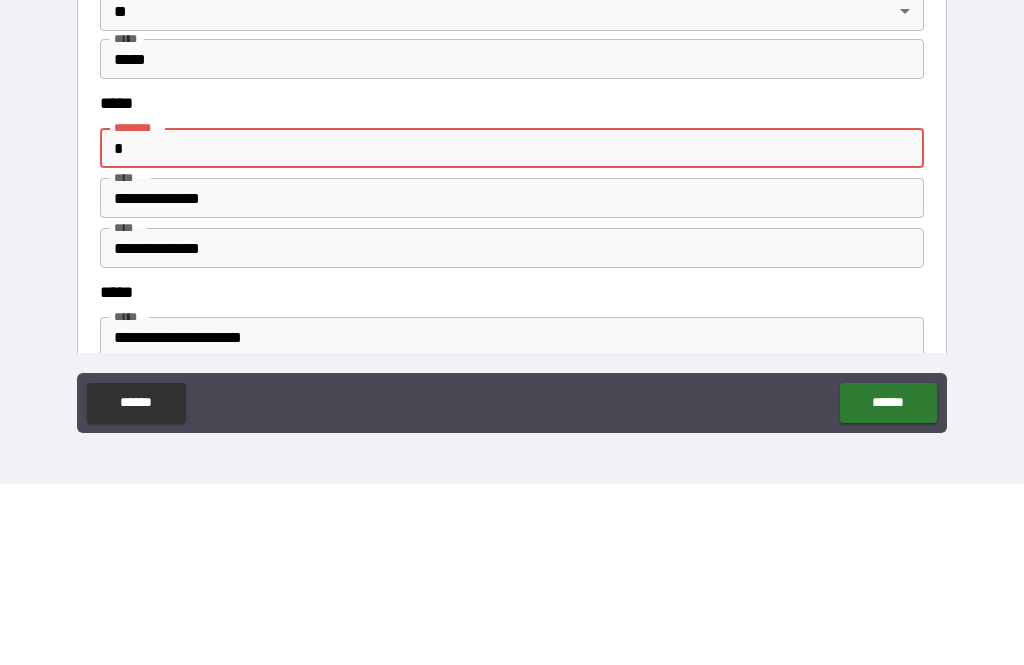 click on "*" at bounding box center (512, 329) 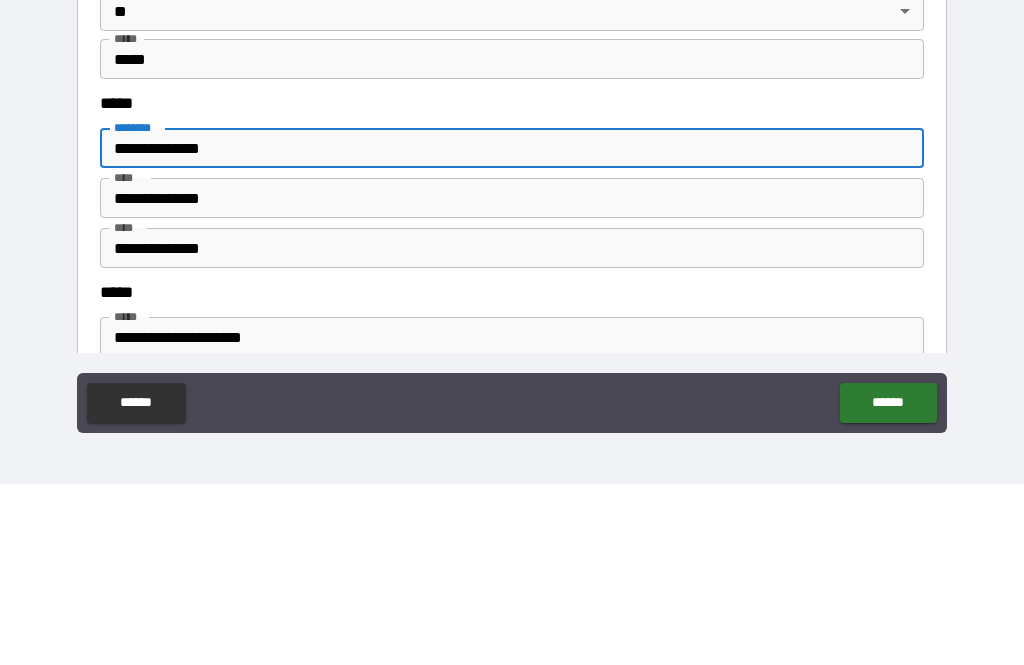 click on "**********" at bounding box center (512, 329) 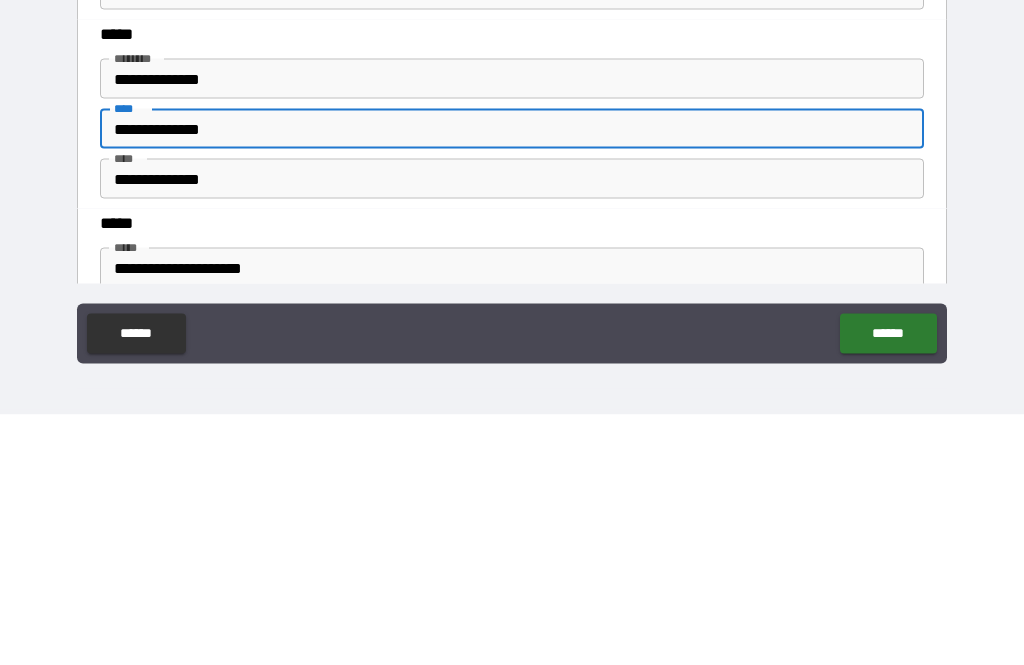 click on "**********" at bounding box center (512, 379) 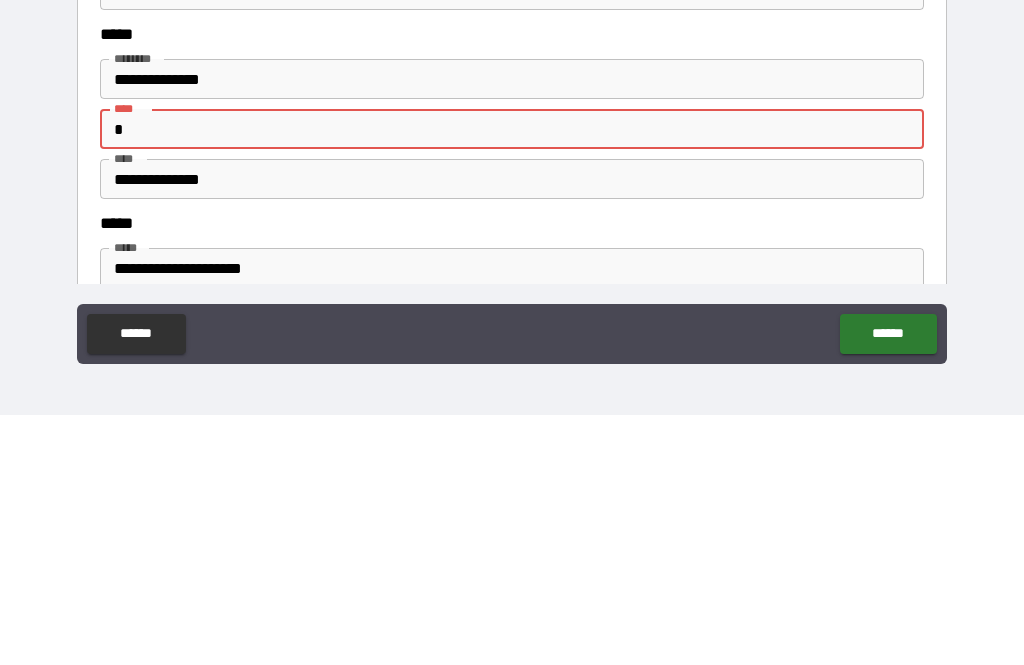 click on "*" at bounding box center [512, 379] 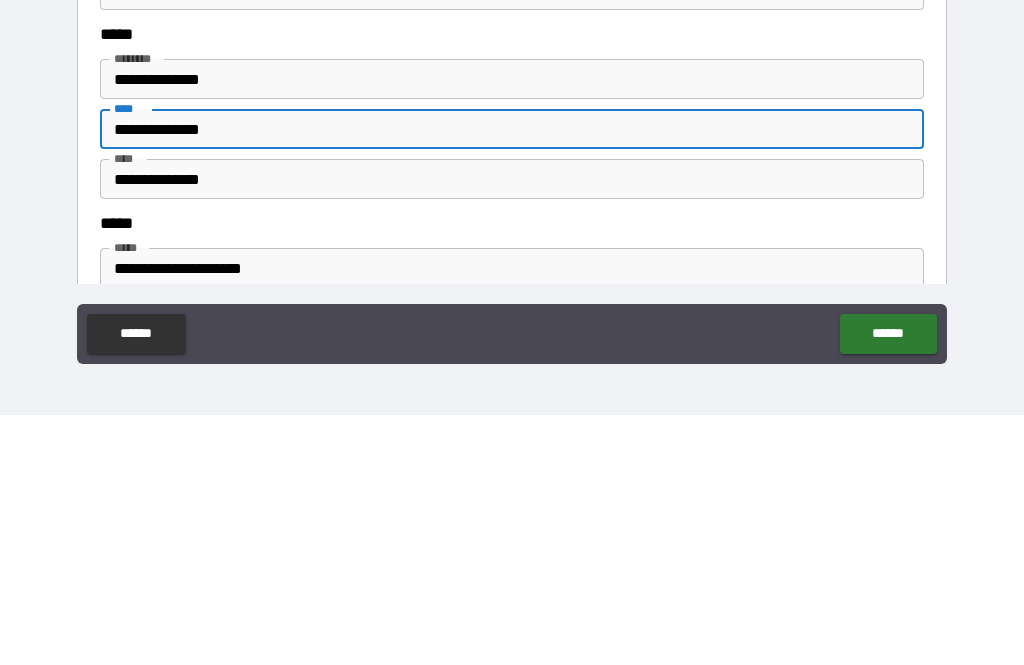 type on "**********" 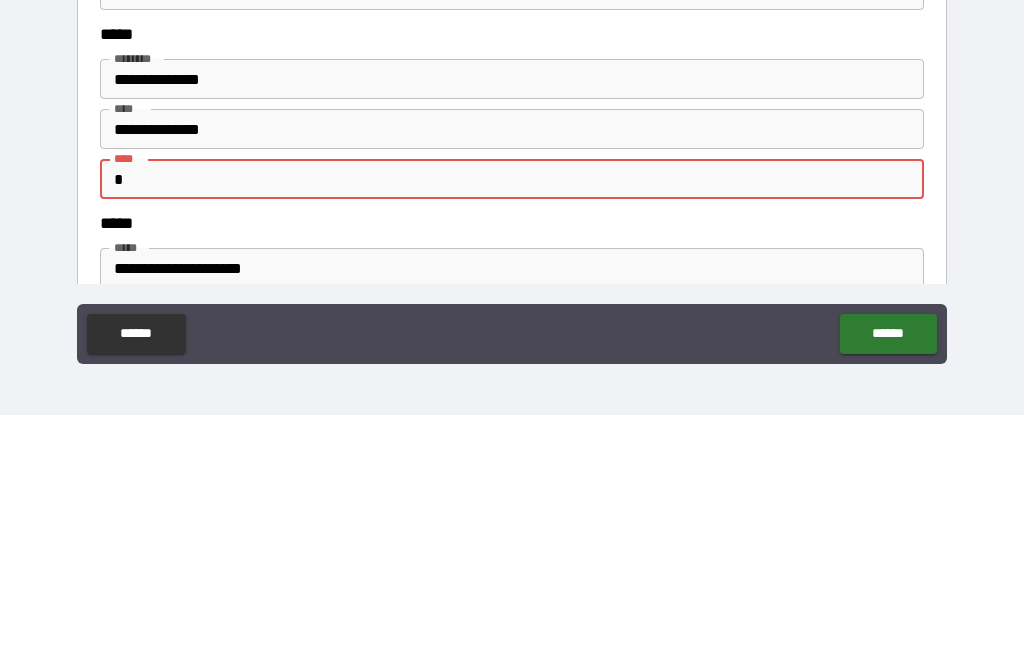 click on "*" at bounding box center (512, 429) 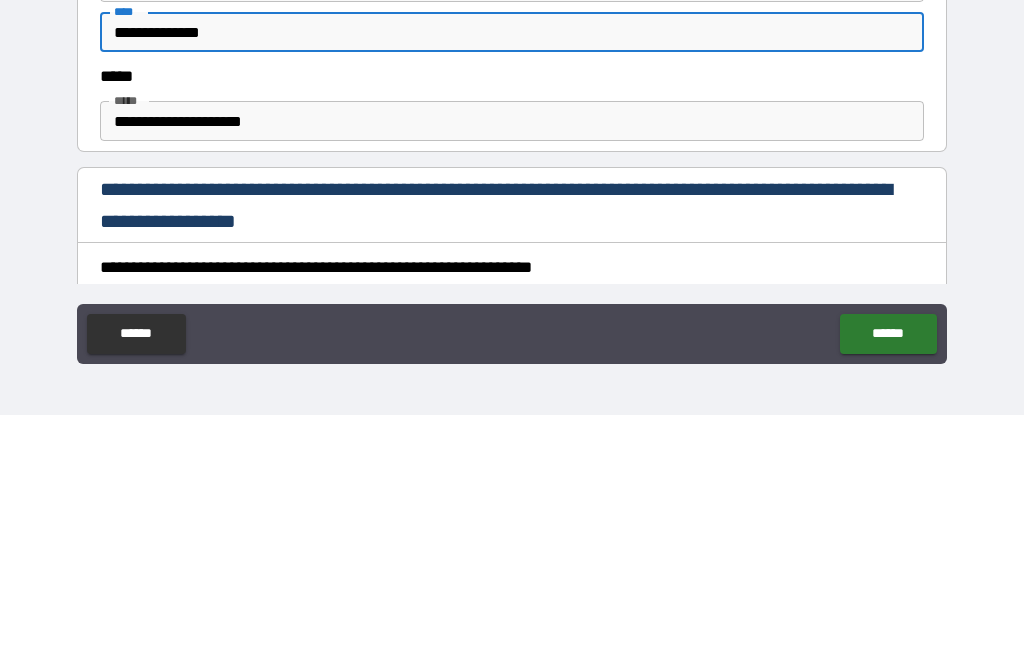 scroll, scrollTop: 878, scrollLeft: 0, axis: vertical 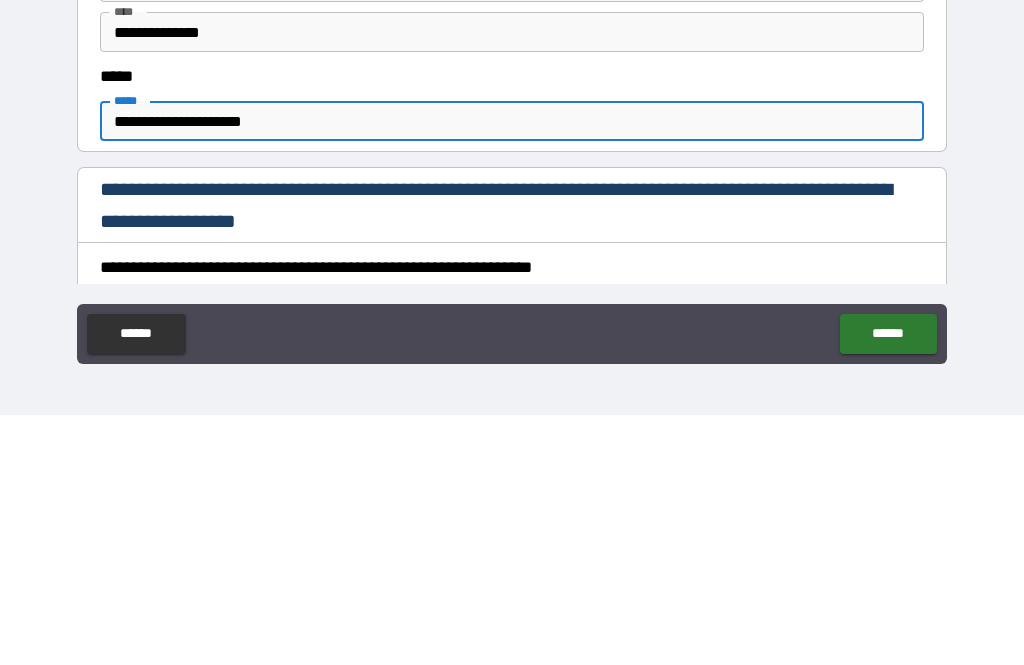 click on "**********" at bounding box center (512, 371) 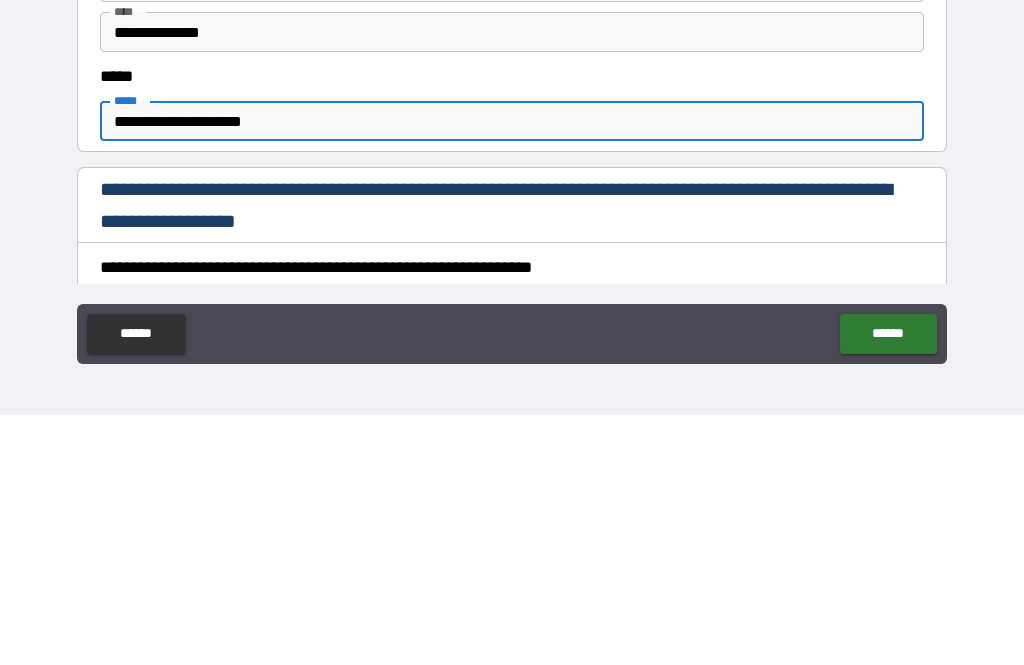type on "**********" 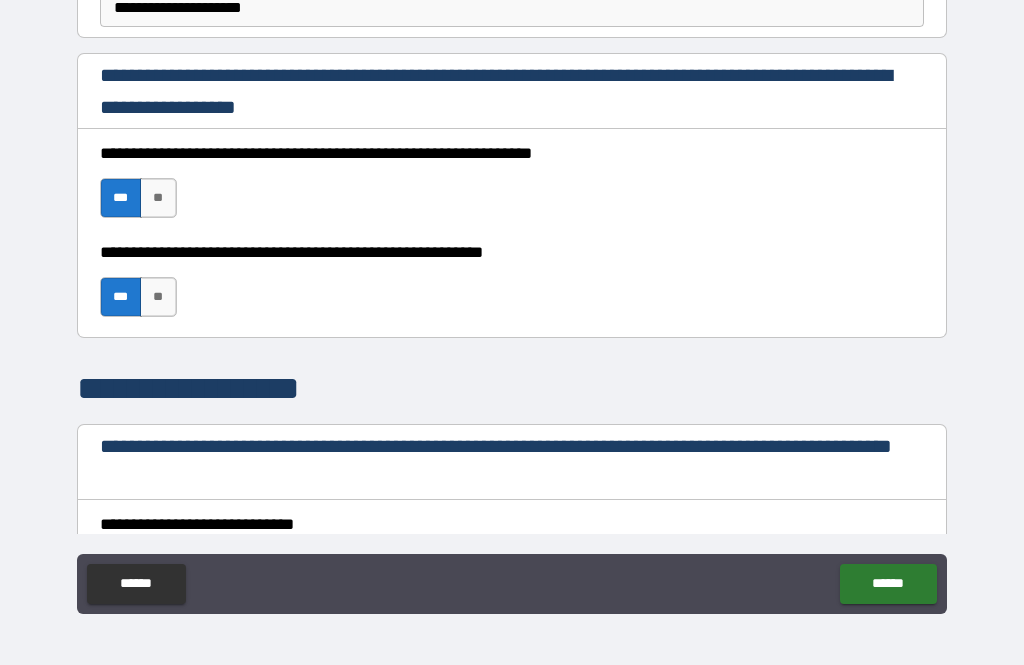 scroll, scrollTop: 1264, scrollLeft: 0, axis: vertical 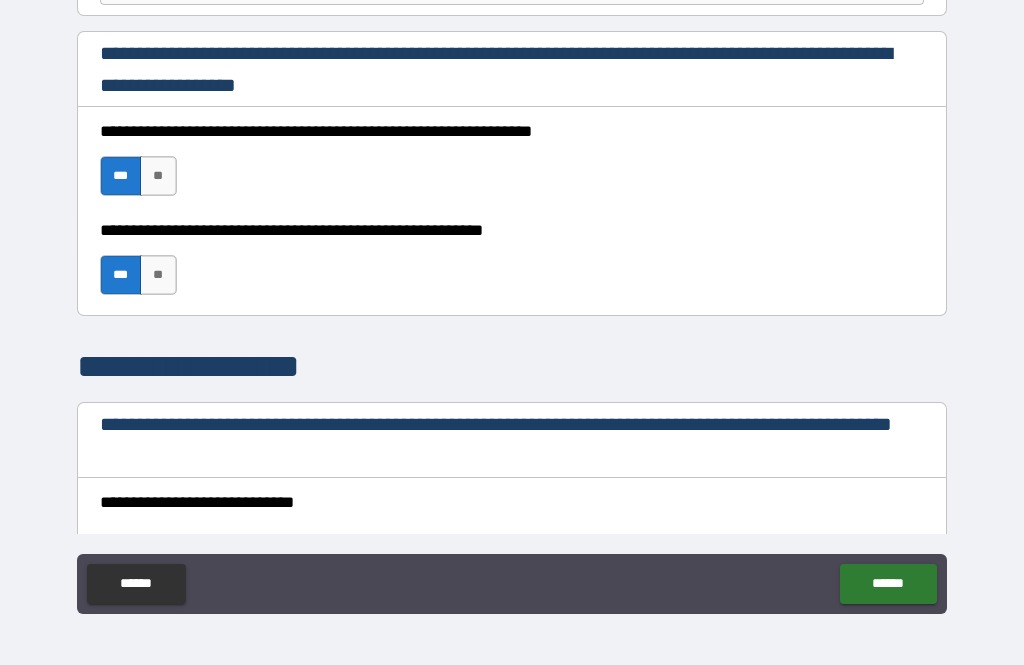 click on "***" at bounding box center [121, 176] 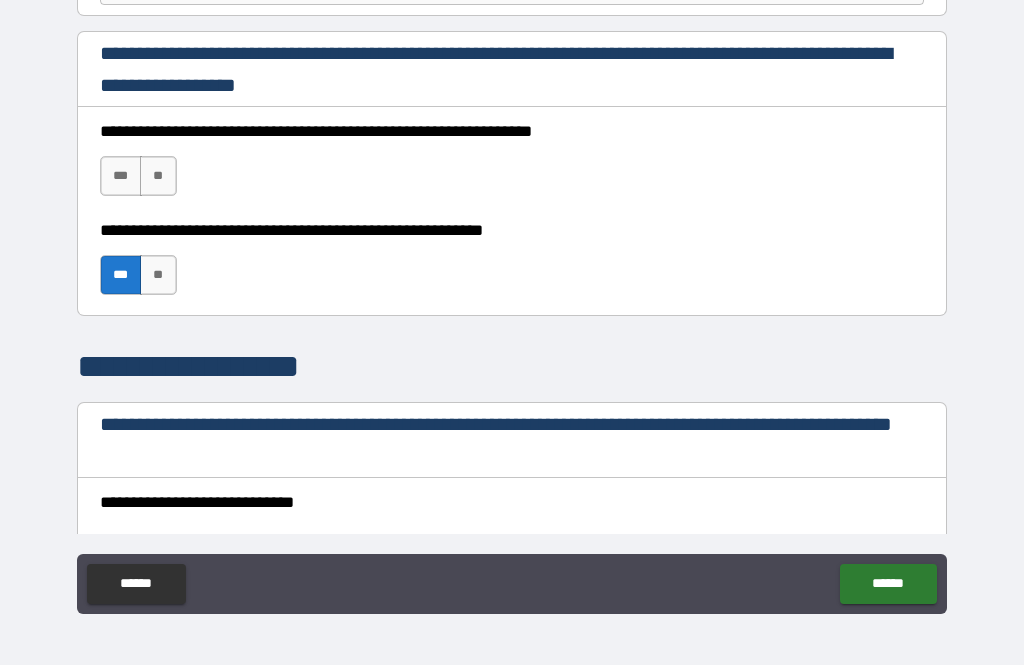 click on "***" at bounding box center (121, 176) 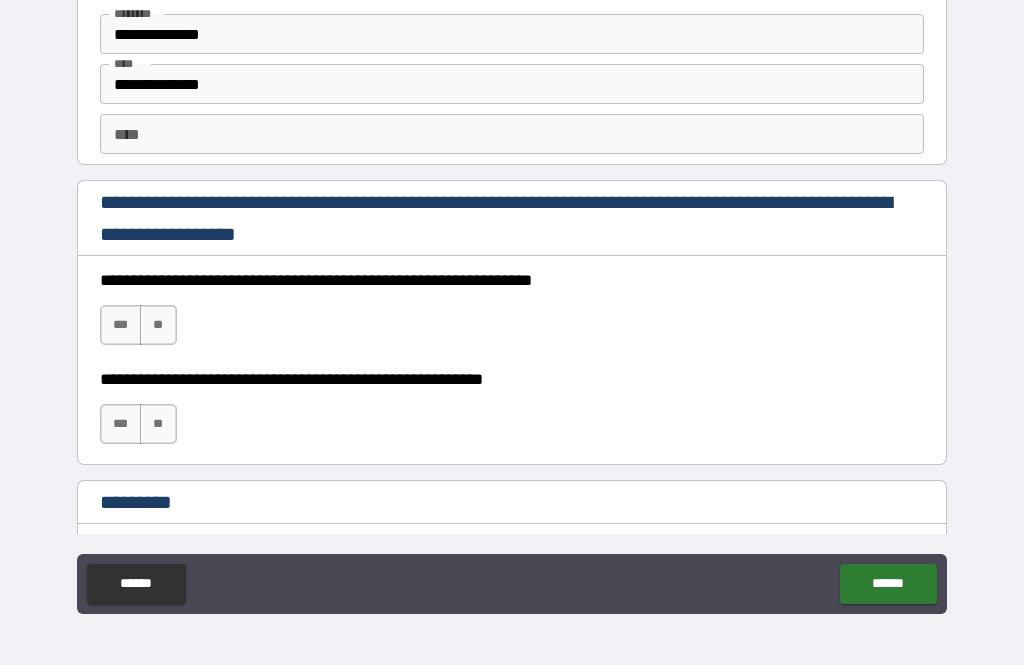 scroll, scrollTop: 2705, scrollLeft: 0, axis: vertical 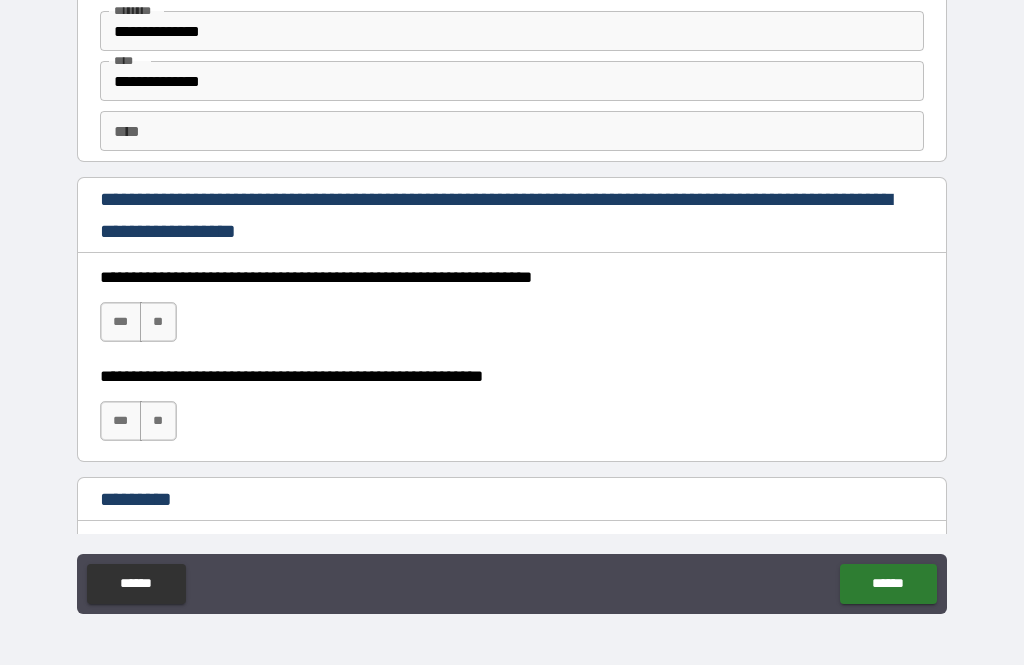 click on "***" at bounding box center (121, 322) 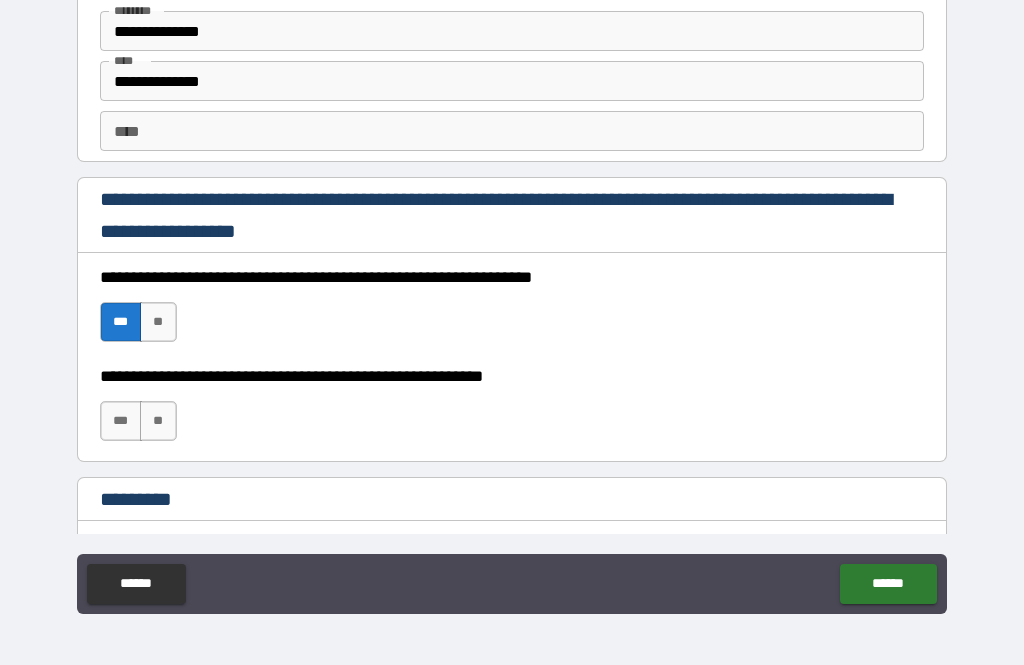 click on "***" at bounding box center [121, 421] 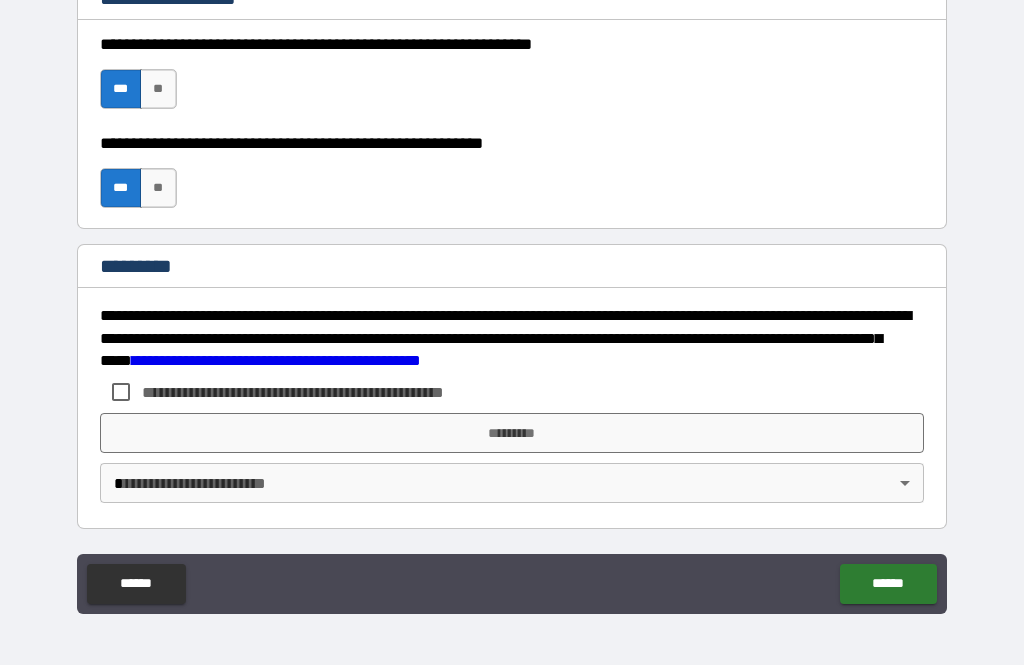 scroll, scrollTop: 2938, scrollLeft: 0, axis: vertical 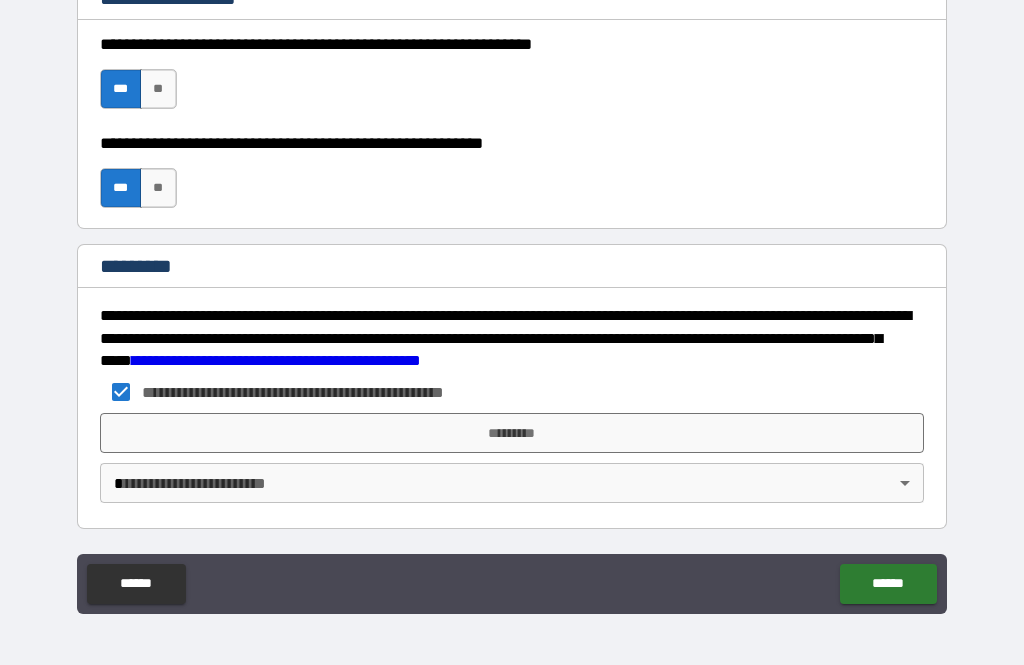 click on "*********" at bounding box center [512, 433] 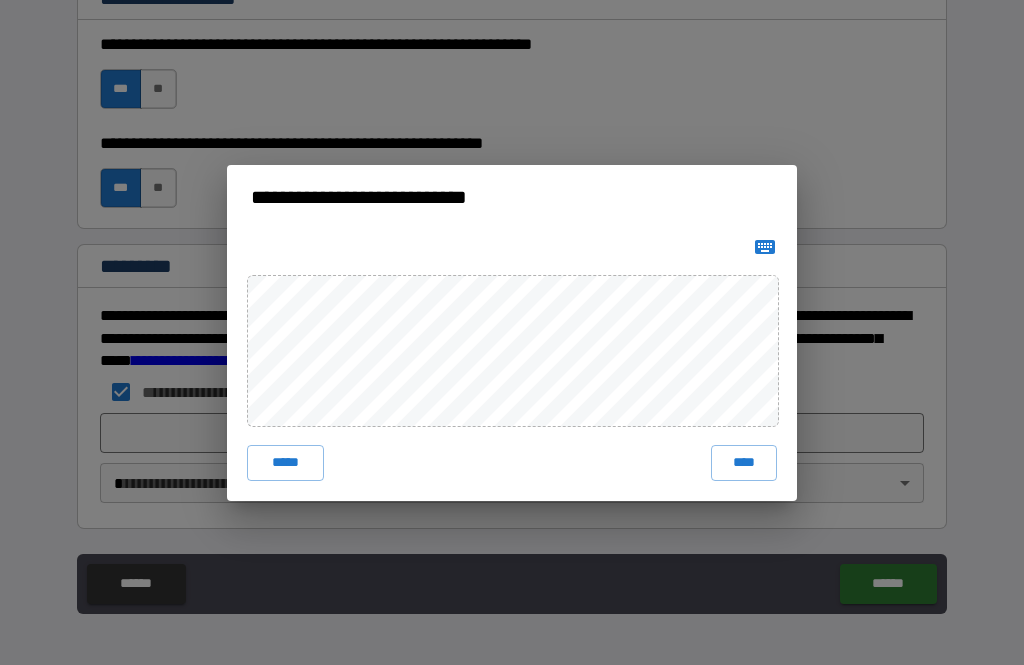 click on "****" at bounding box center [744, 463] 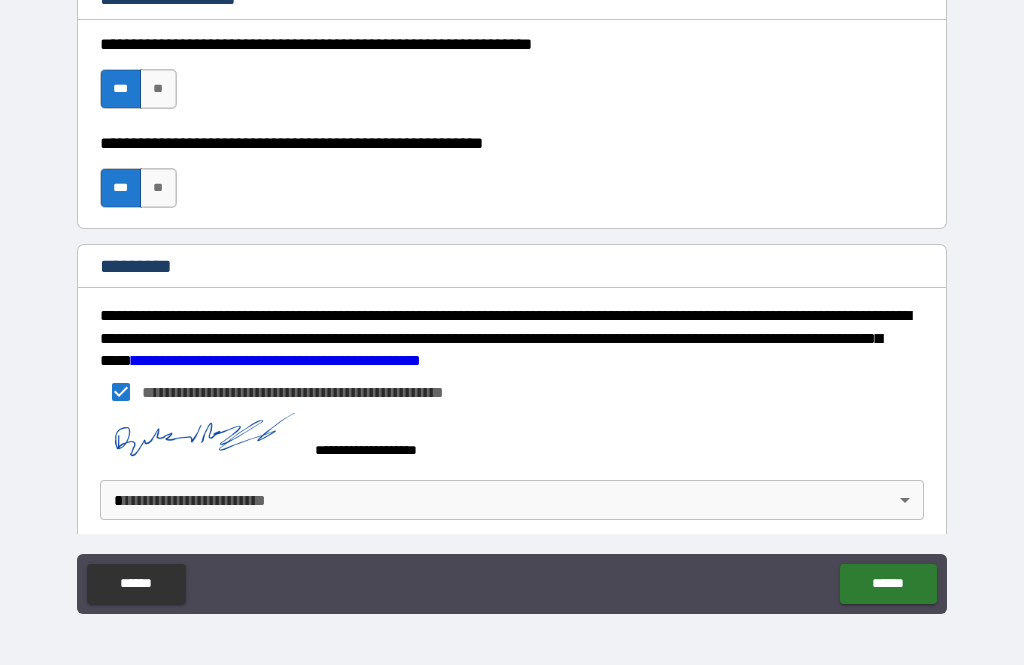 click on "**********" at bounding box center [512, 300] 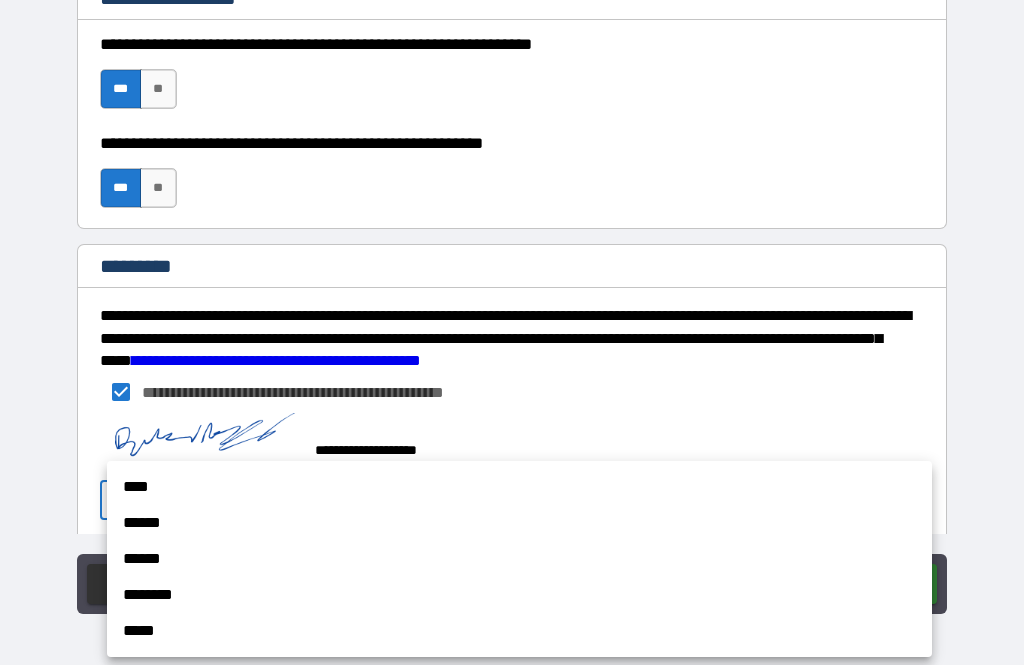 click on "******" at bounding box center (519, 523) 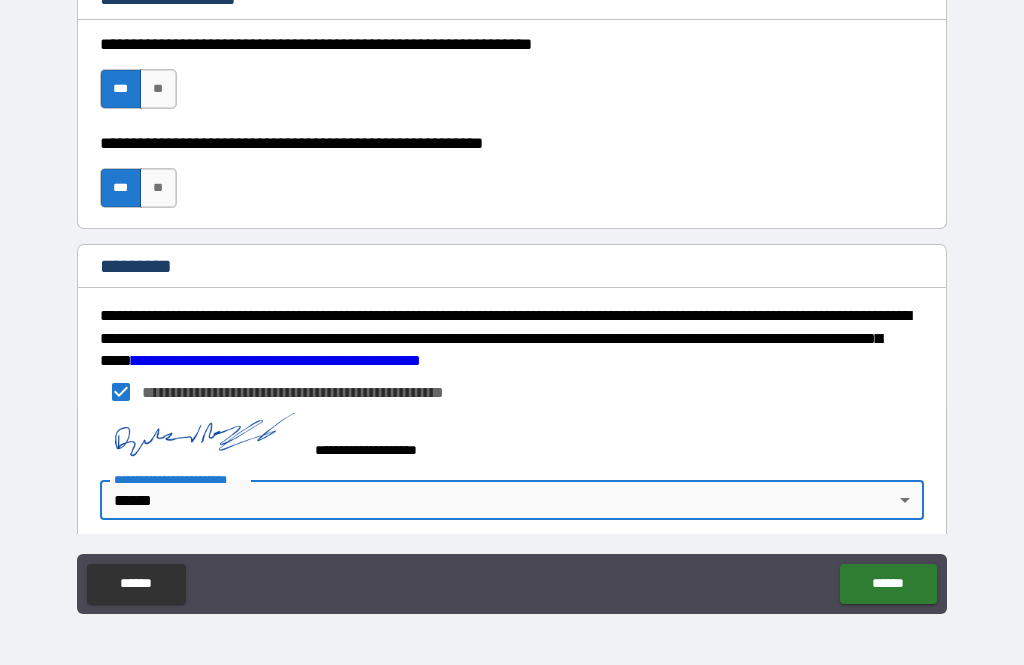 type on "*" 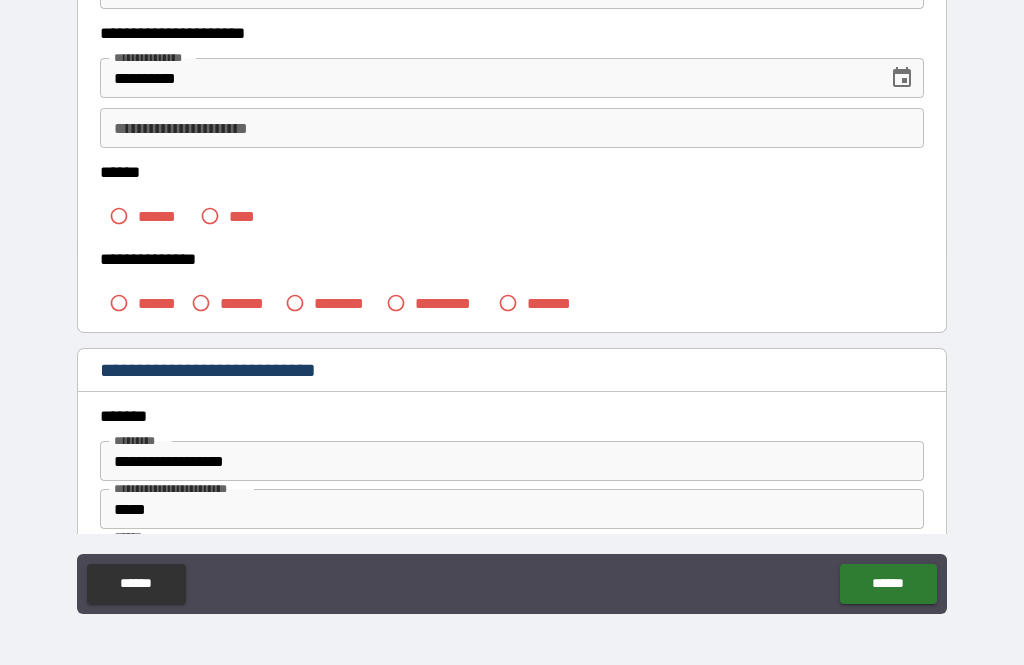 scroll, scrollTop: 316, scrollLeft: 0, axis: vertical 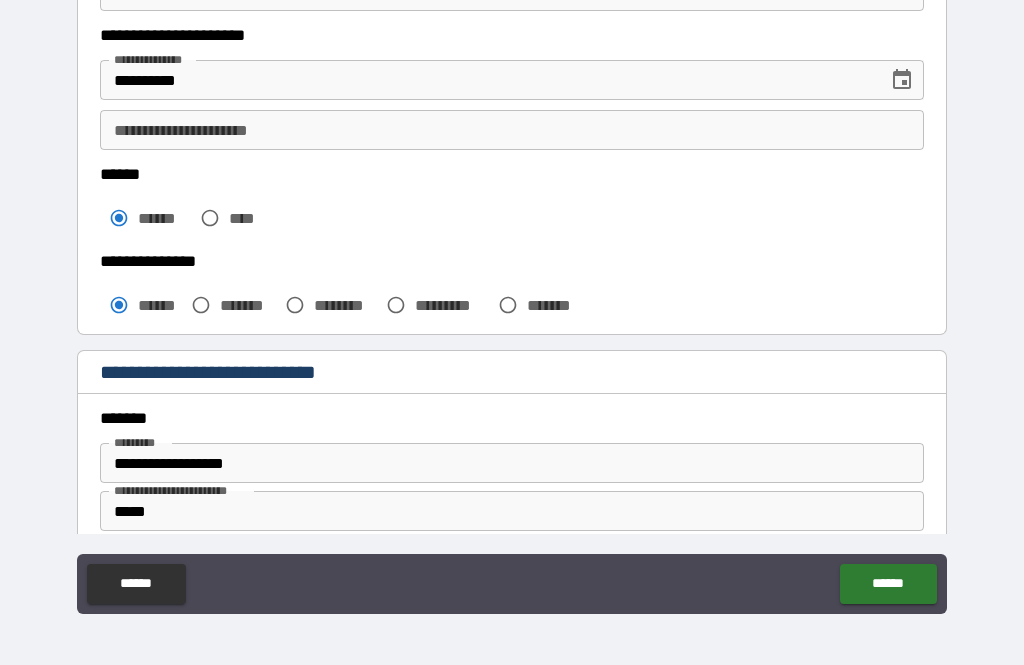 click on "******" at bounding box center [888, 584] 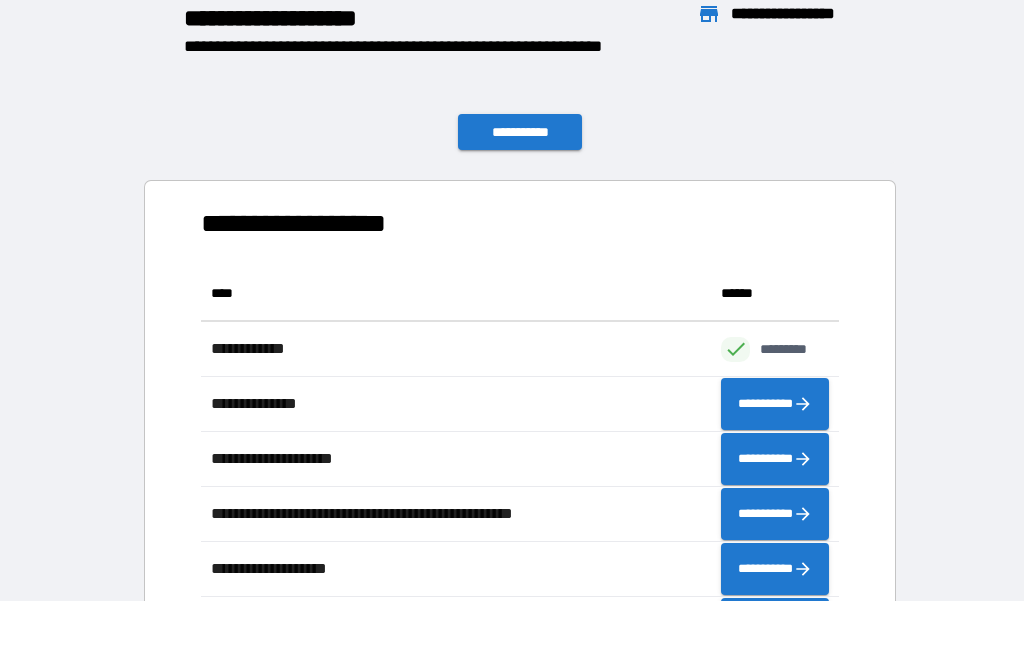 scroll, scrollTop: 386, scrollLeft: 638, axis: both 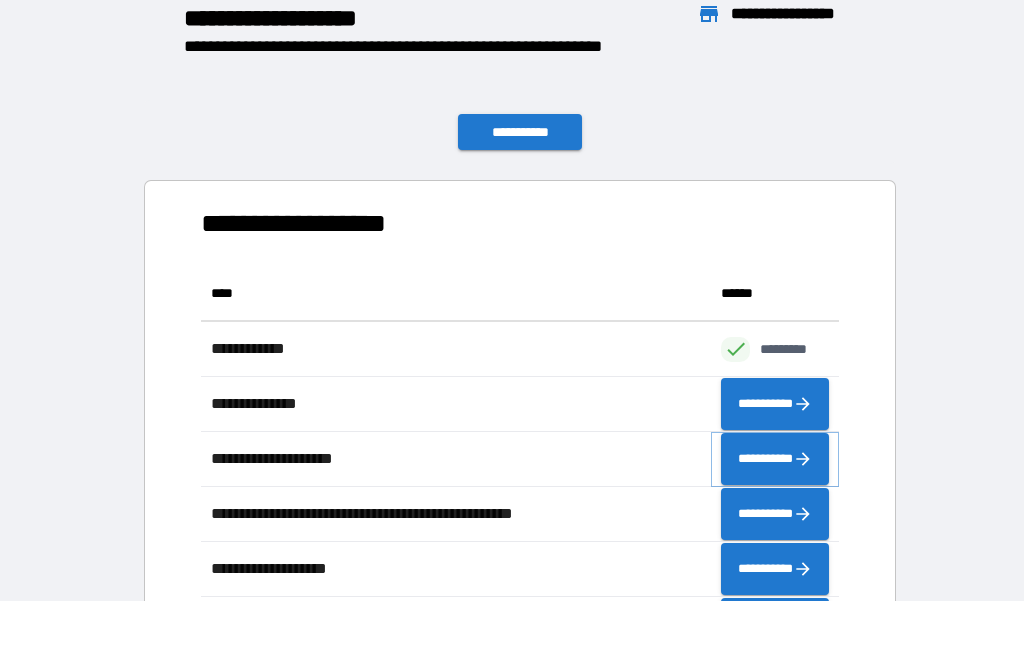 click on "**********" at bounding box center (775, 459) 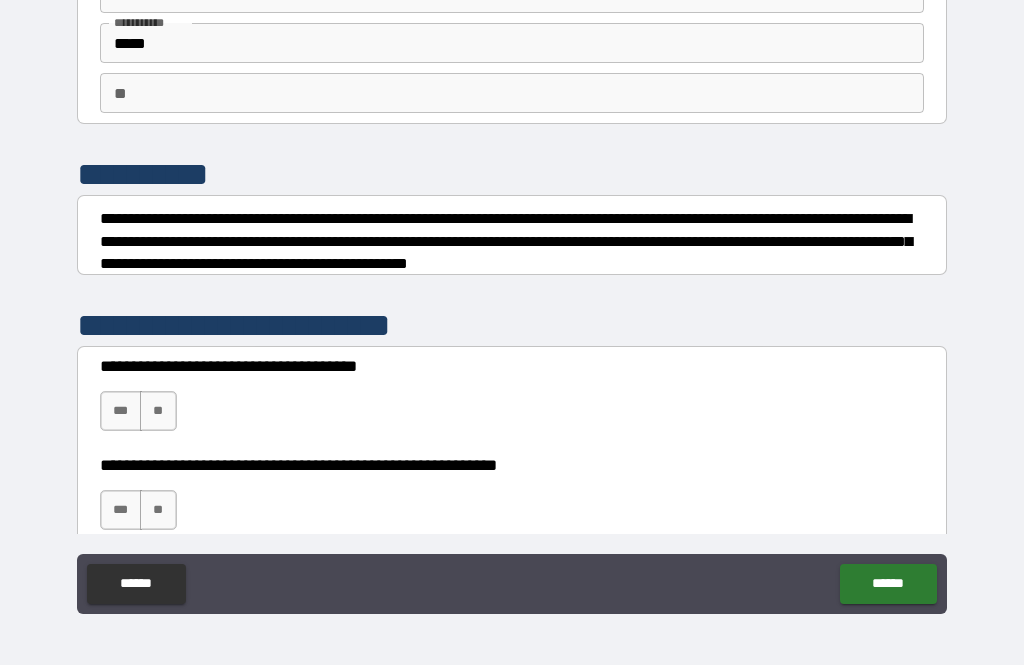 scroll, scrollTop: 121, scrollLeft: 0, axis: vertical 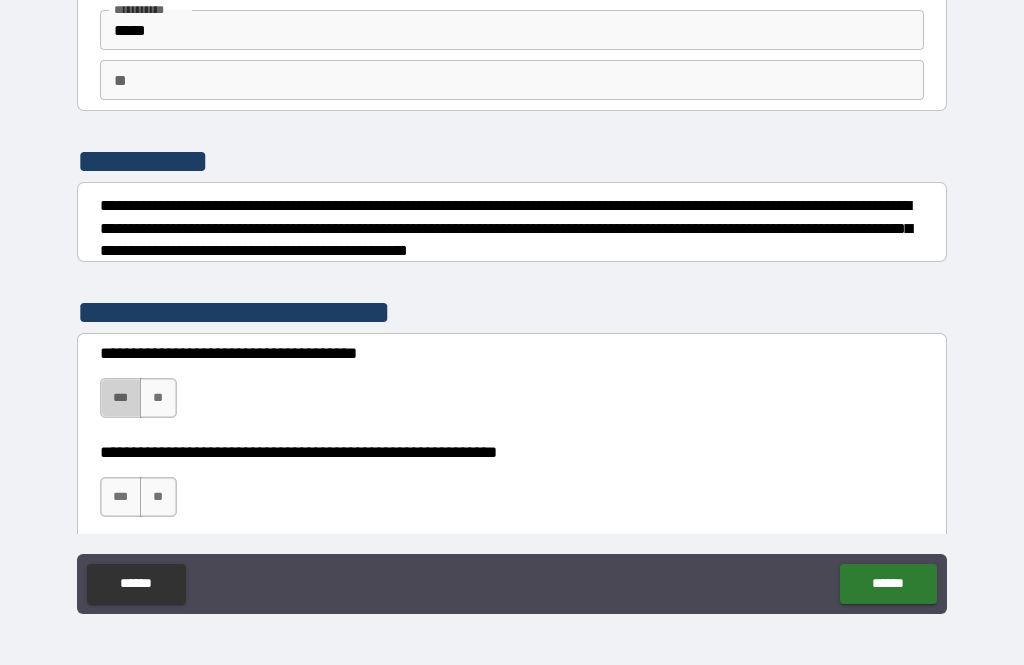 click on "***" at bounding box center [121, 398] 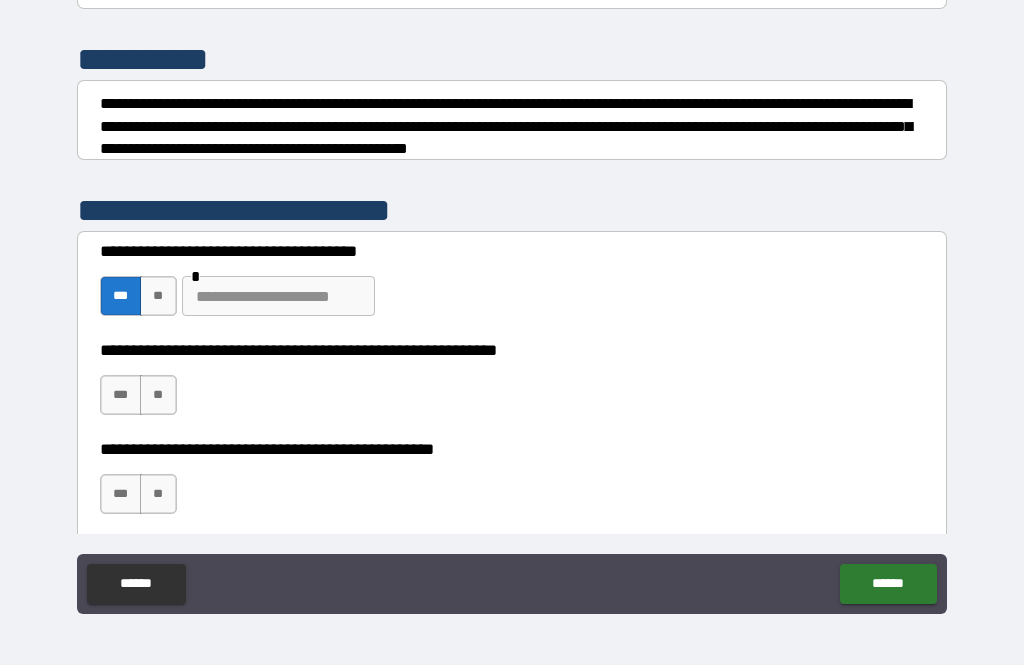 scroll, scrollTop: 233, scrollLeft: 0, axis: vertical 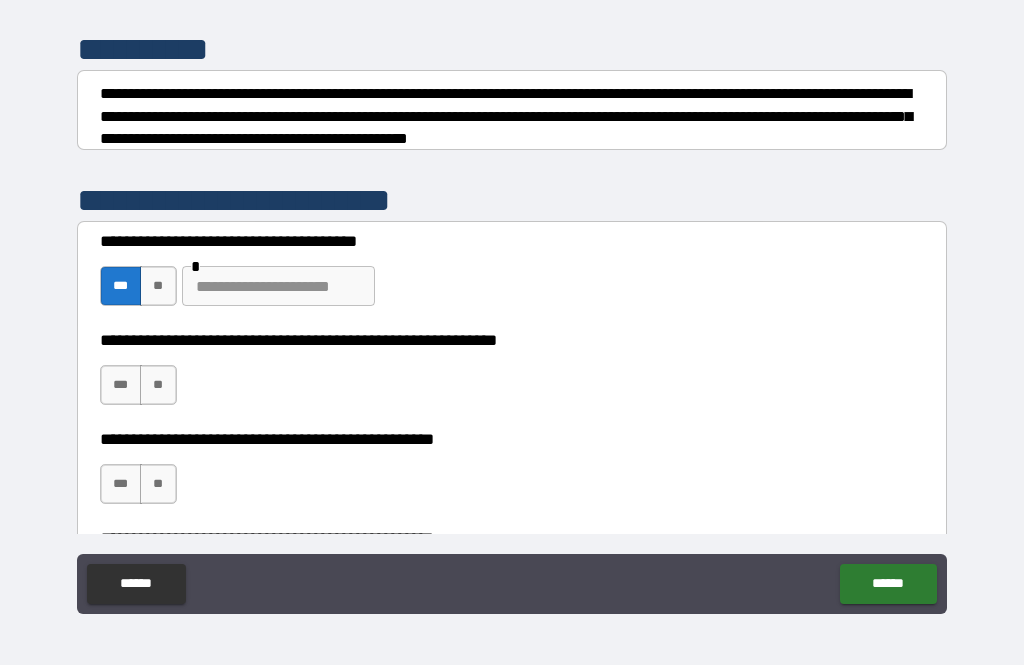 click on "**" at bounding box center [158, 385] 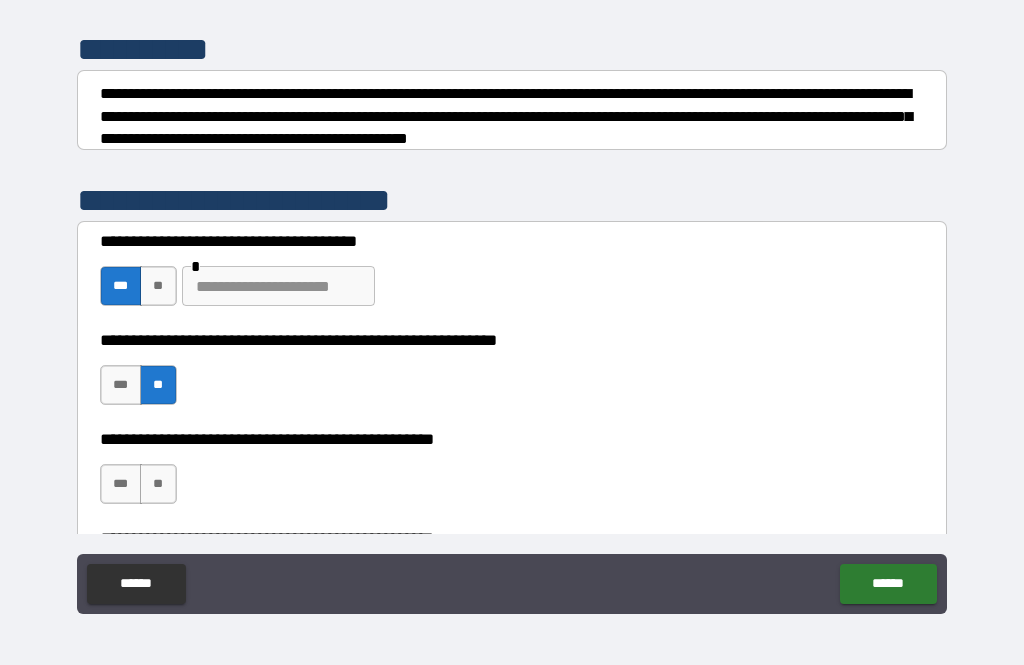 scroll, scrollTop: 343, scrollLeft: 0, axis: vertical 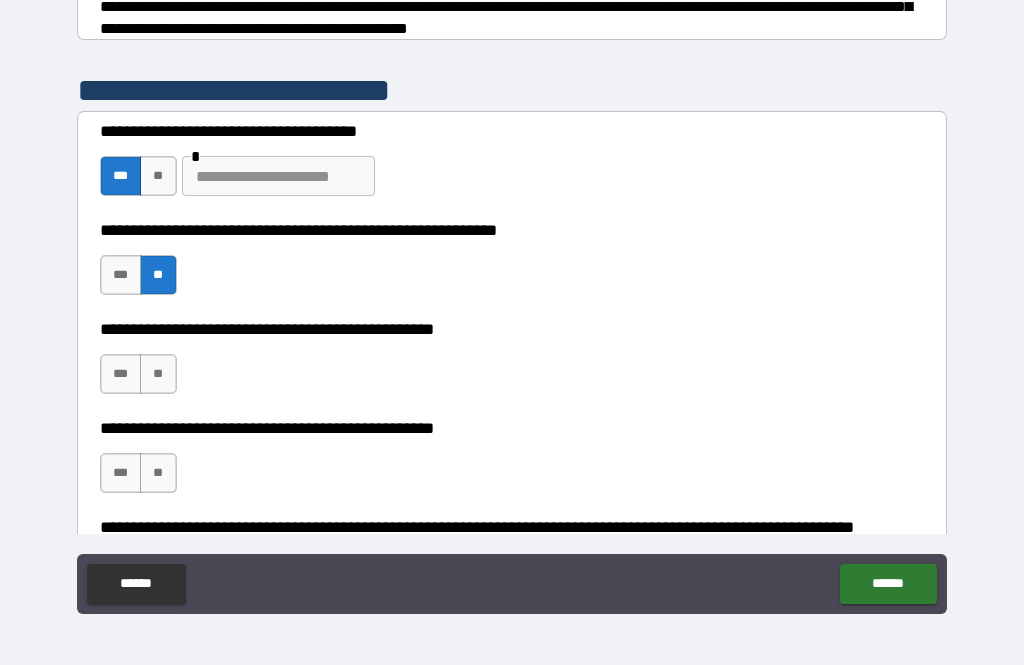 click on "**" at bounding box center [158, 374] 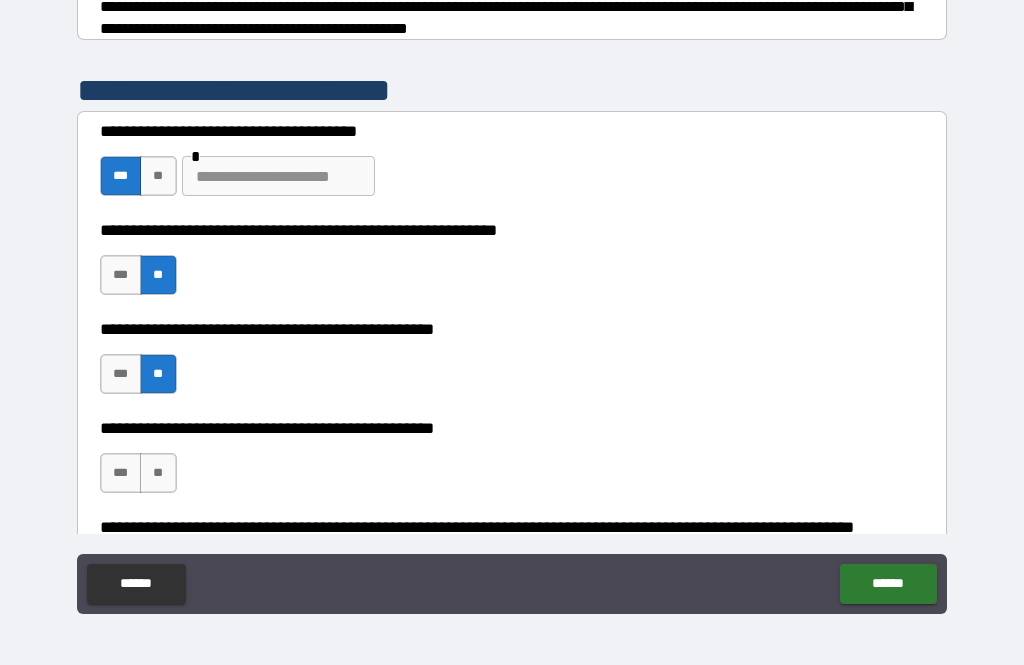 click on "**" at bounding box center (158, 473) 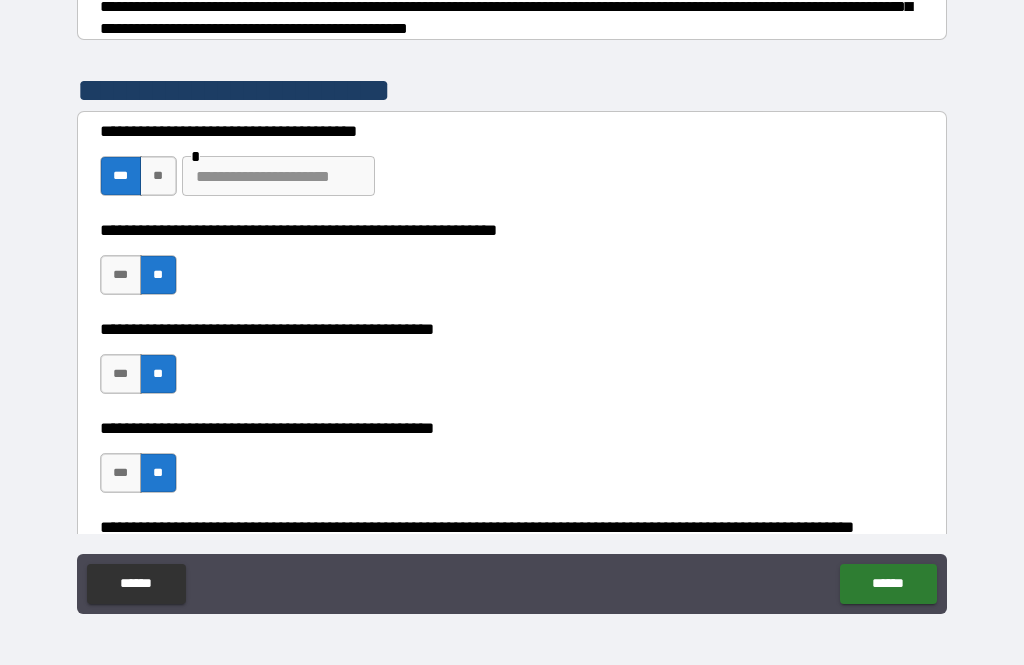 click on "***" at bounding box center [121, 473] 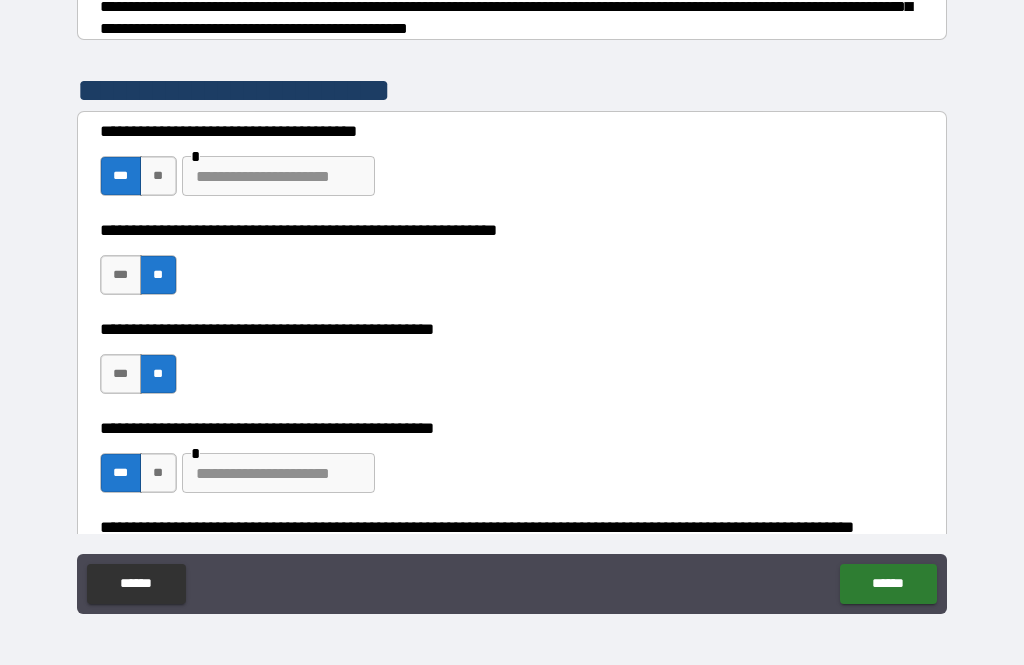 click at bounding box center (278, 473) 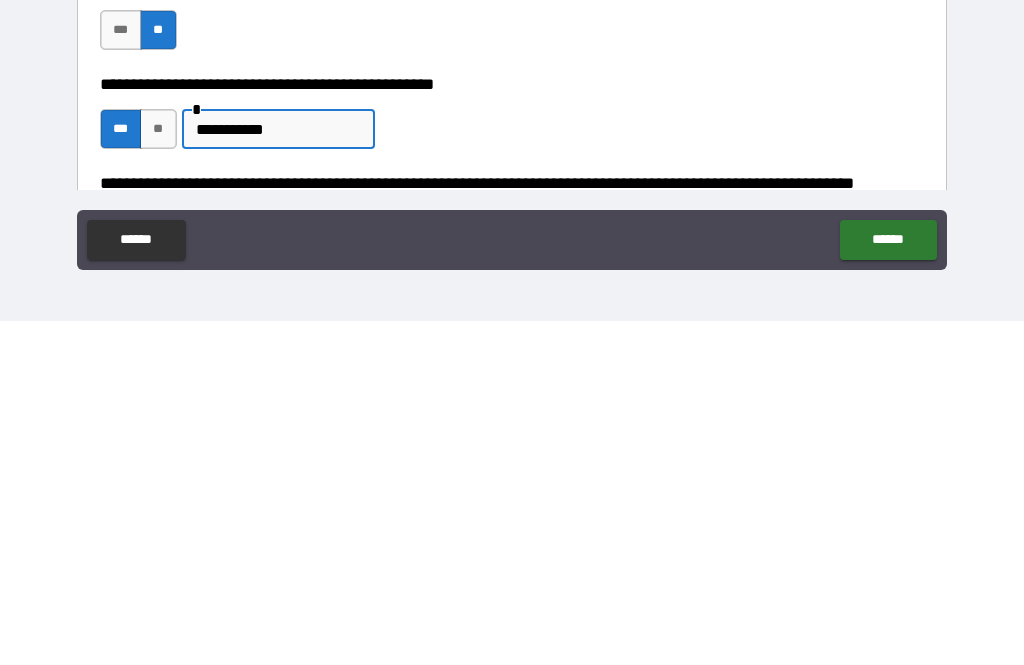 type on "**********" 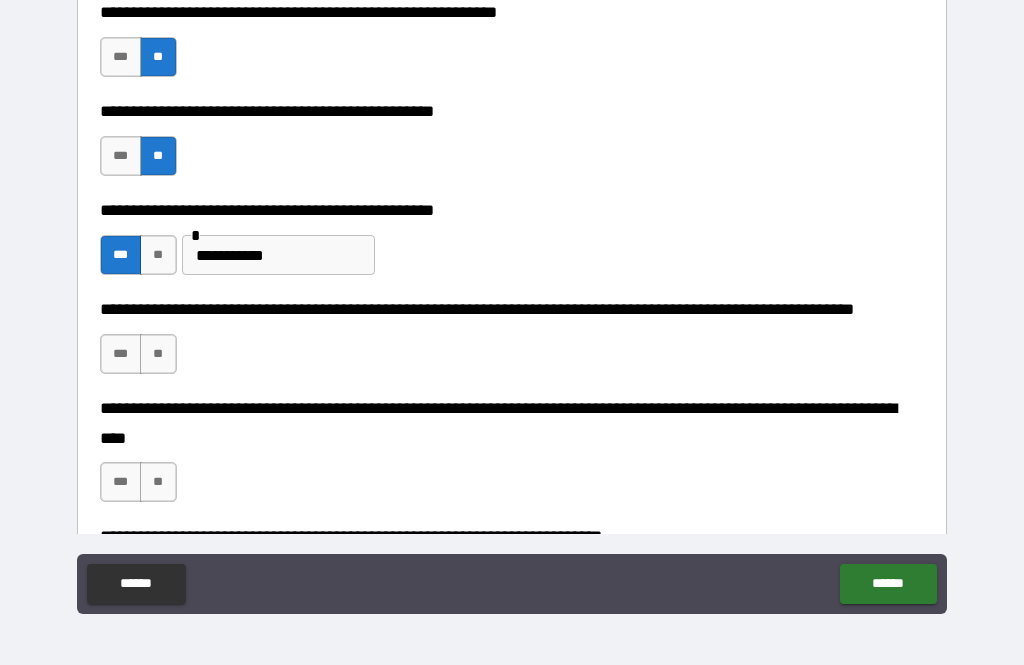 scroll, scrollTop: 561, scrollLeft: 0, axis: vertical 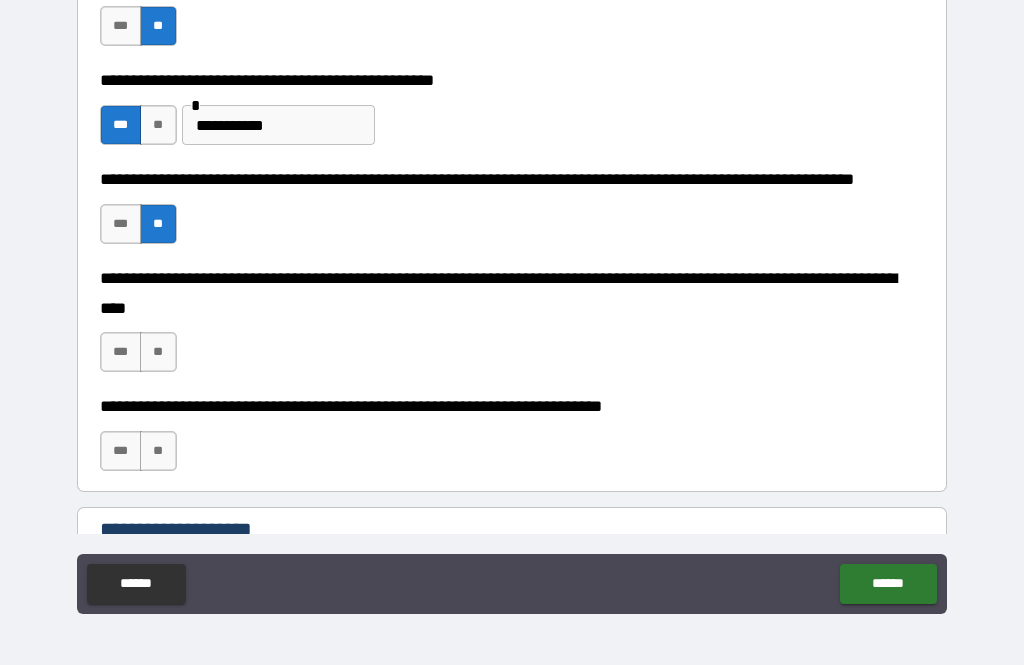 click on "**" at bounding box center [158, 352] 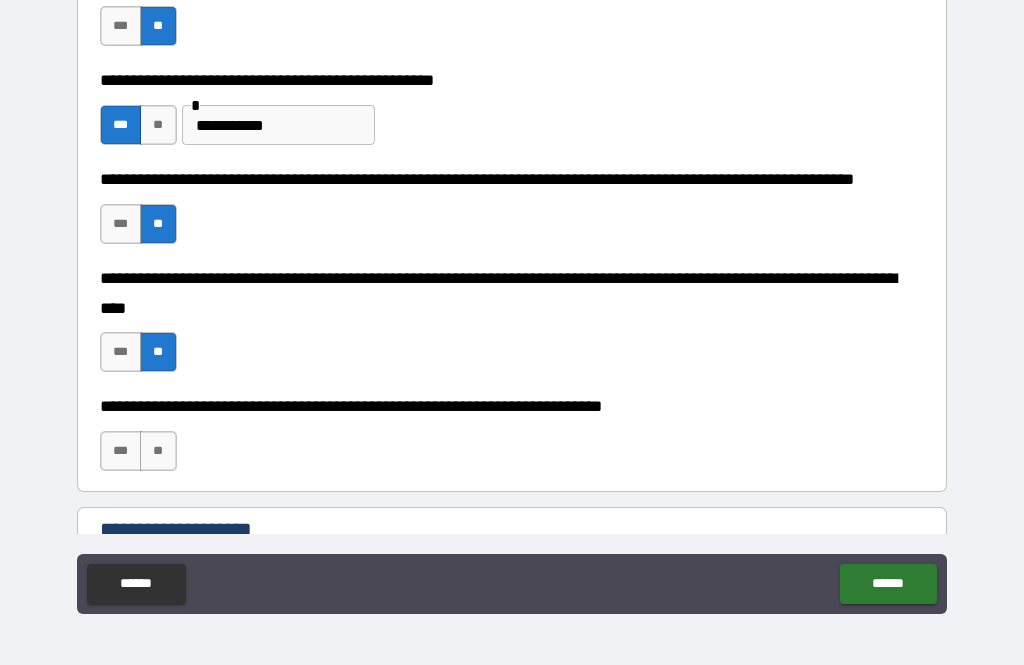 click on "**" at bounding box center [158, 451] 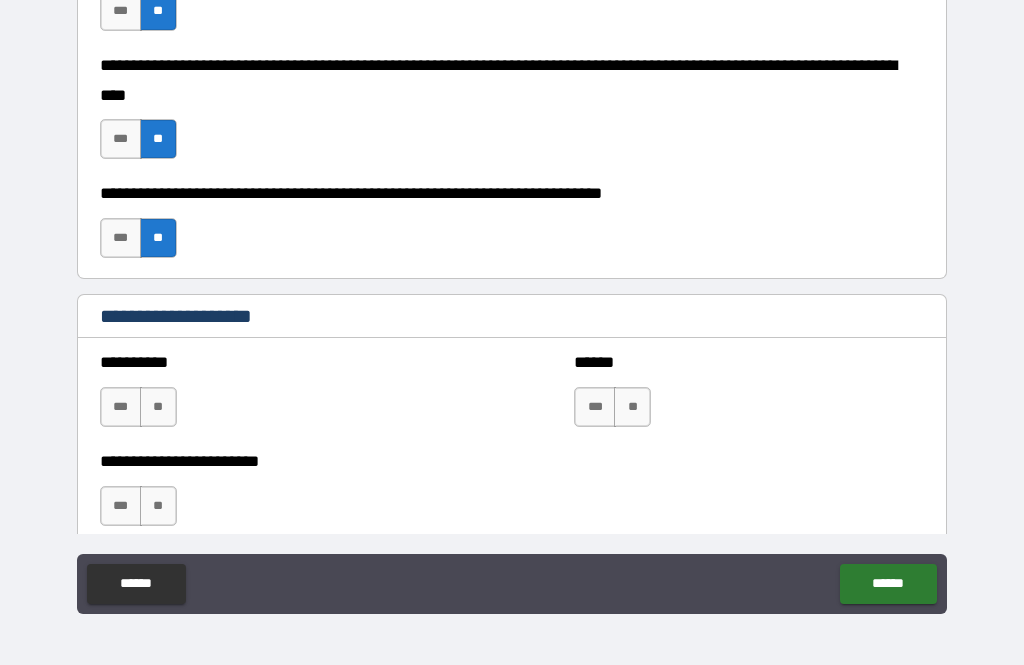 scroll, scrollTop: 911, scrollLeft: 0, axis: vertical 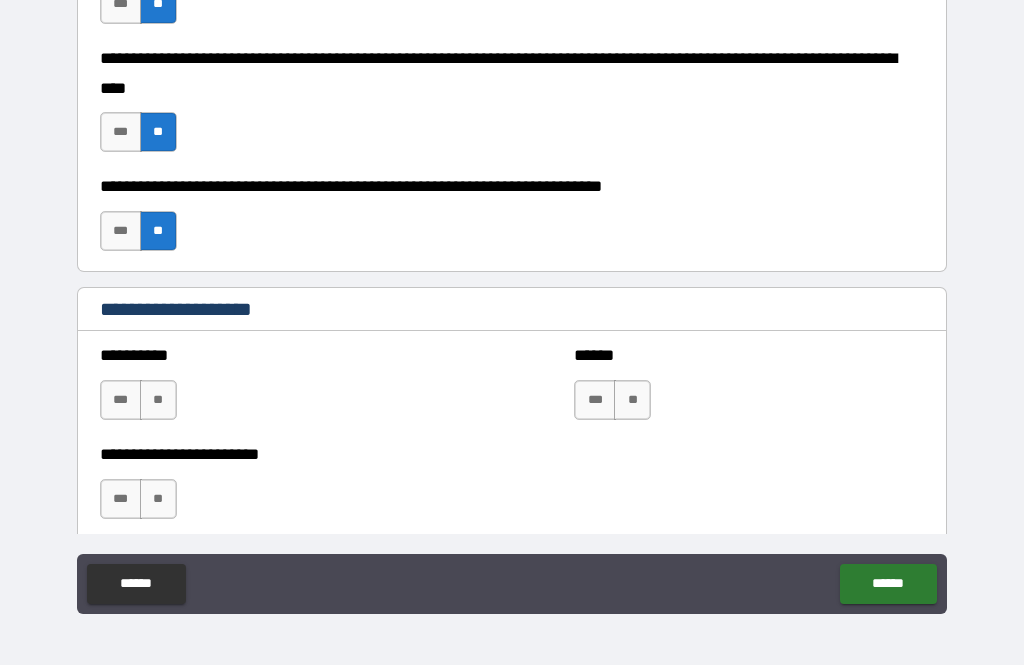 click on "**" at bounding box center (158, 400) 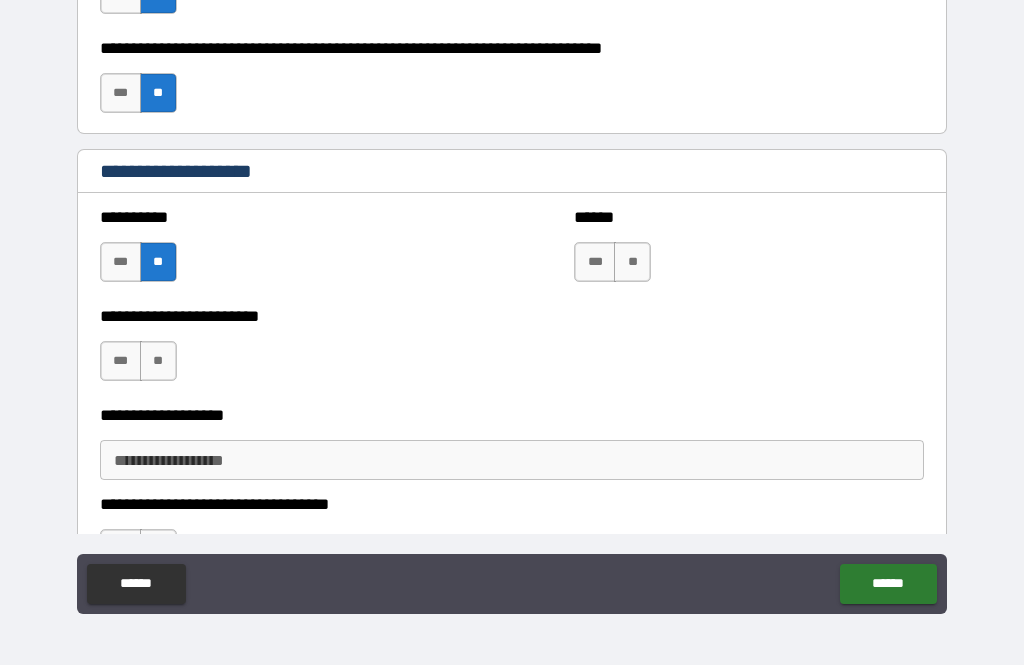 scroll, scrollTop: 1047, scrollLeft: 0, axis: vertical 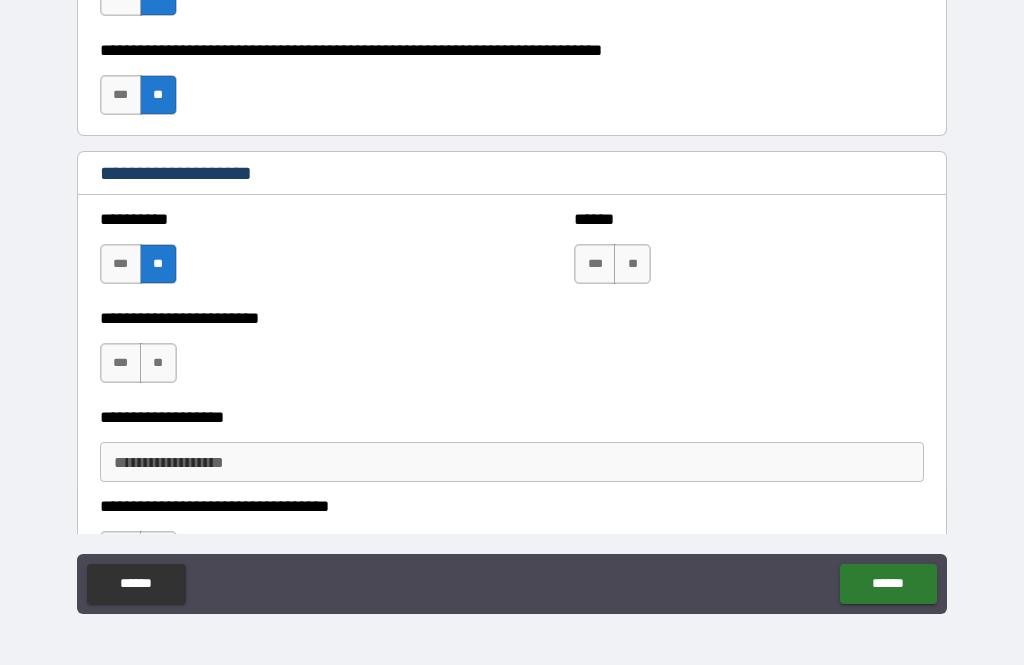click on "**" at bounding box center [632, 264] 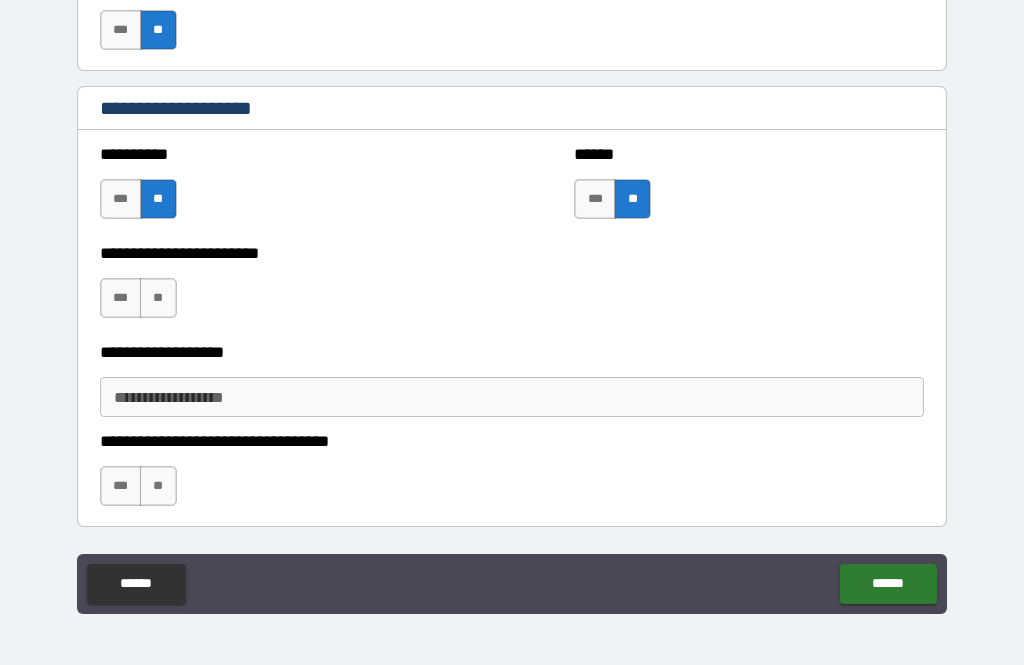 scroll, scrollTop: 1113, scrollLeft: 0, axis: vertical 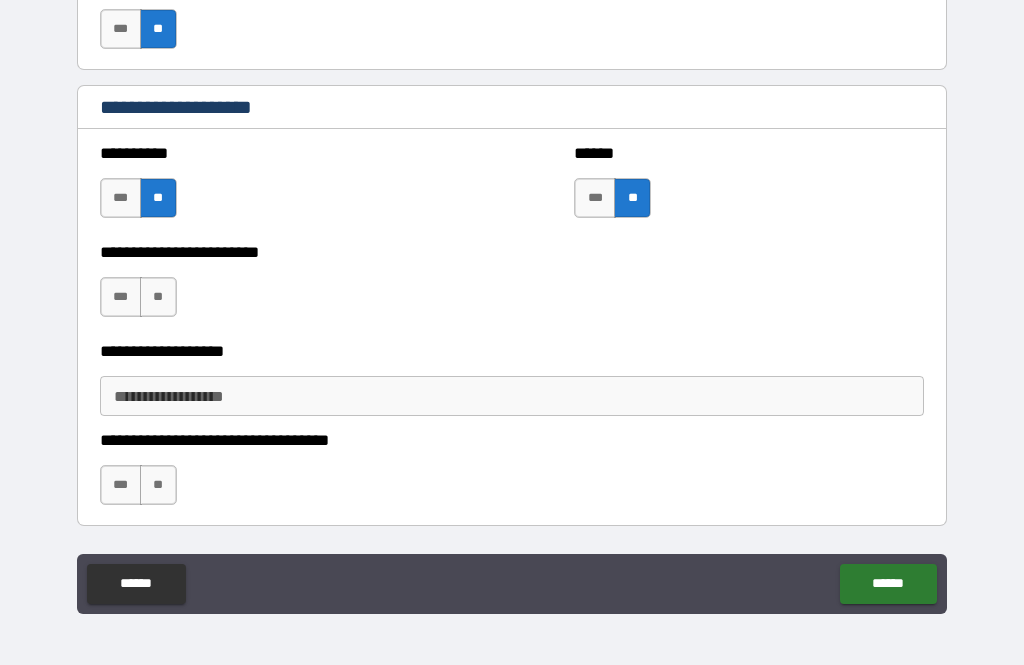 click on "**" at bounding box center (158, 297) 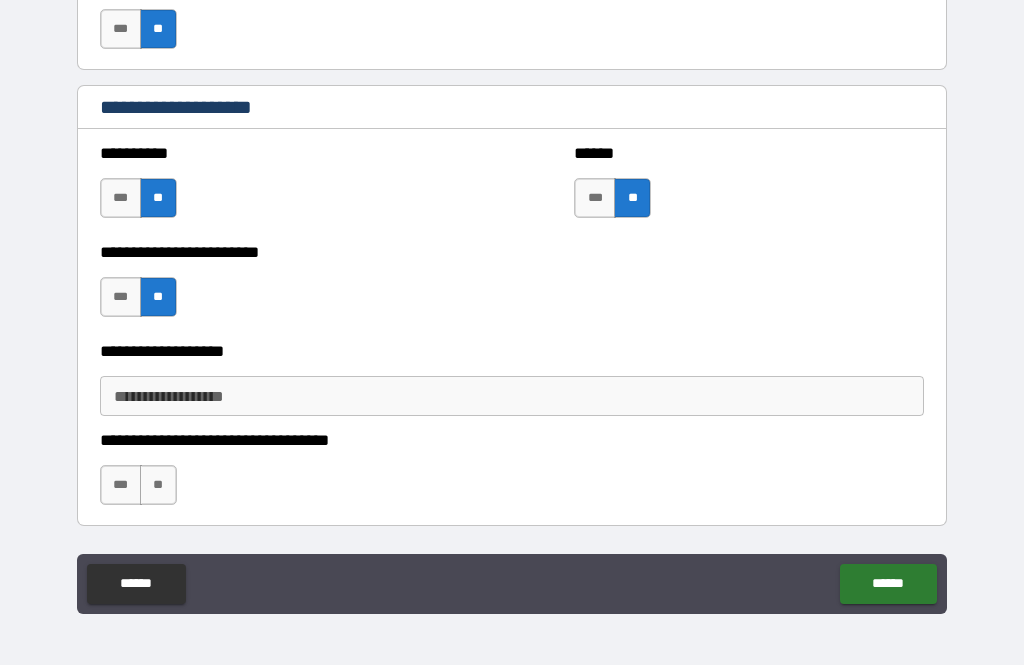 click on "**********" at bounding box center (512, 396) 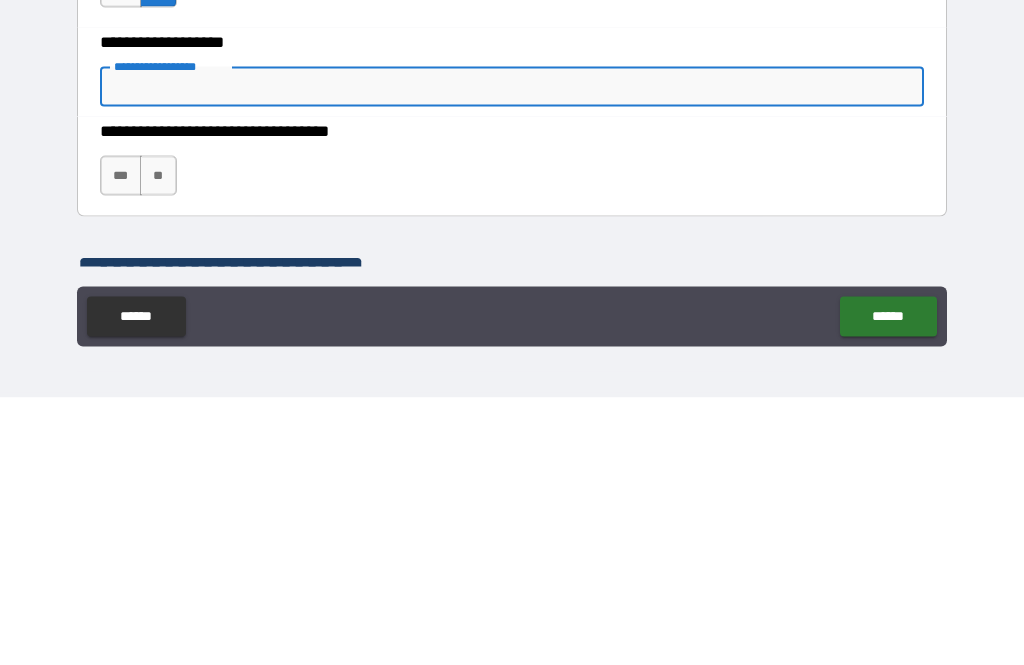 scroll, scrollTop: 1155, scrollLeft: 0, axis: vertical 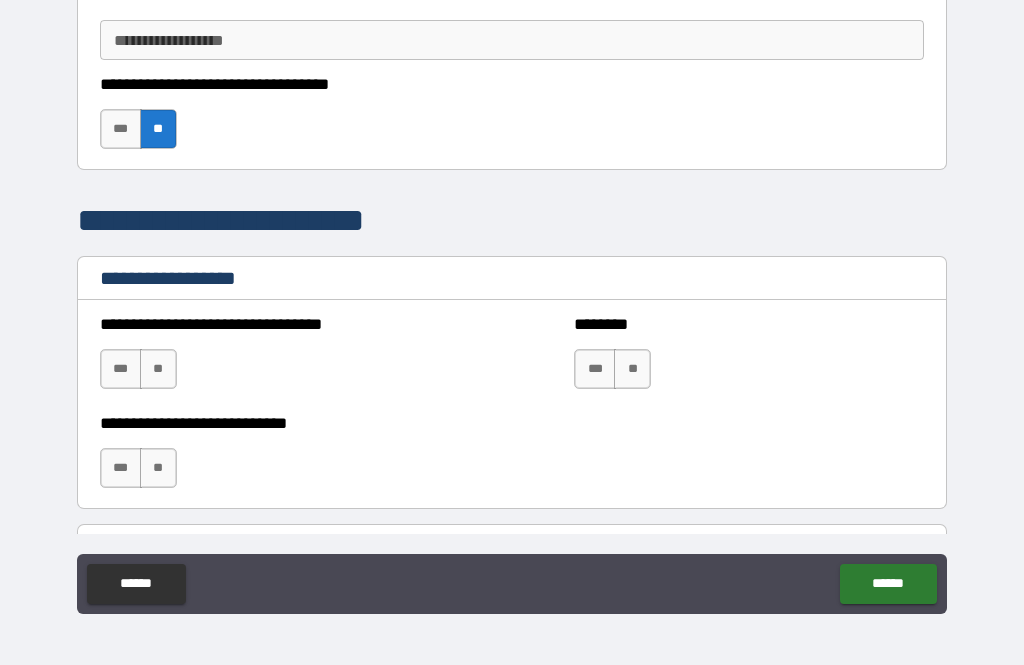 click on "**" at bounding box center (158, 369) 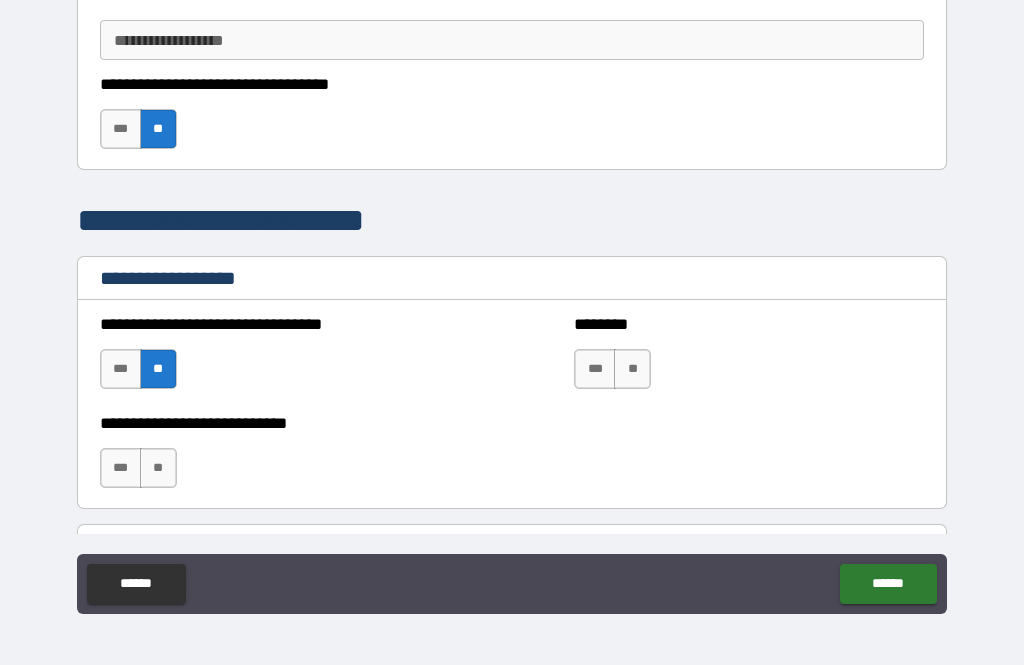 click on "**" at bounding box center [632, 369] 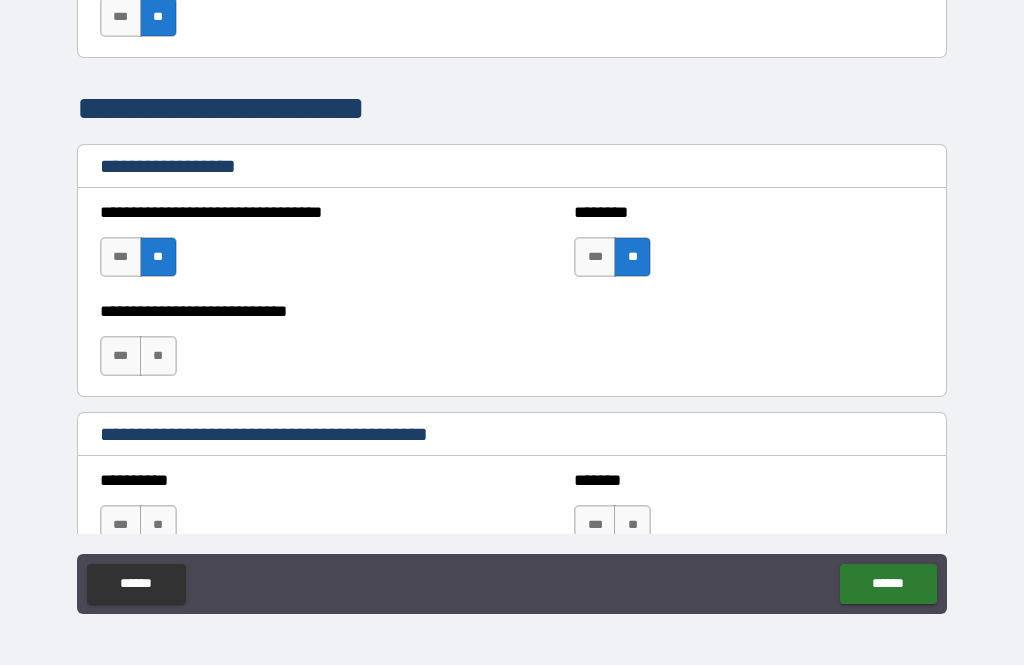 scroll, scrollTop: 1585, scrollLeft: 0, axis: vertical 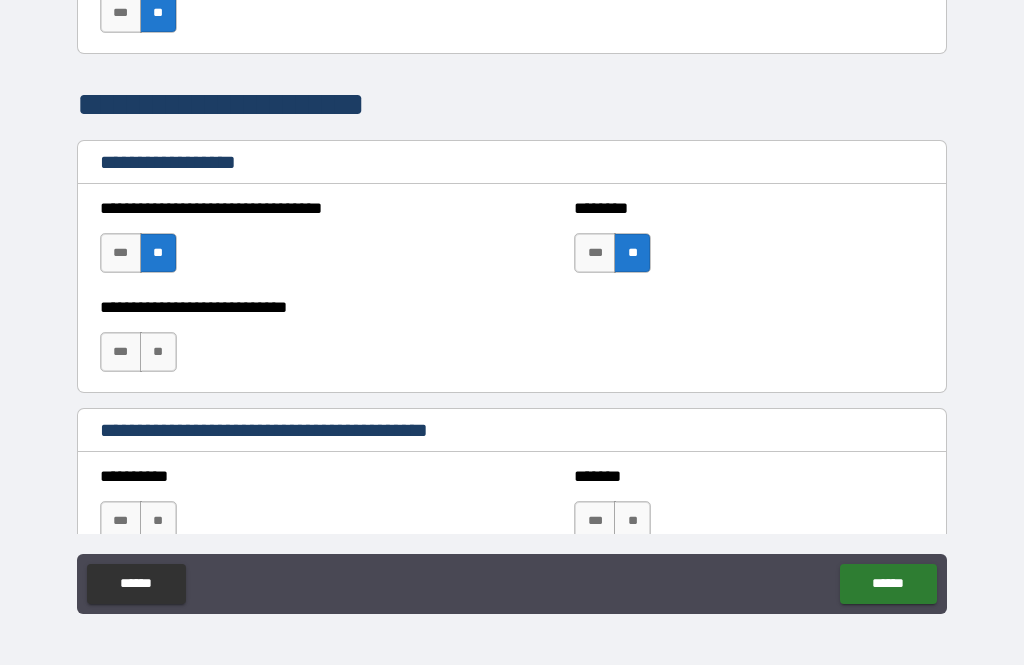 click on "**" at bounding box center [158, 352] 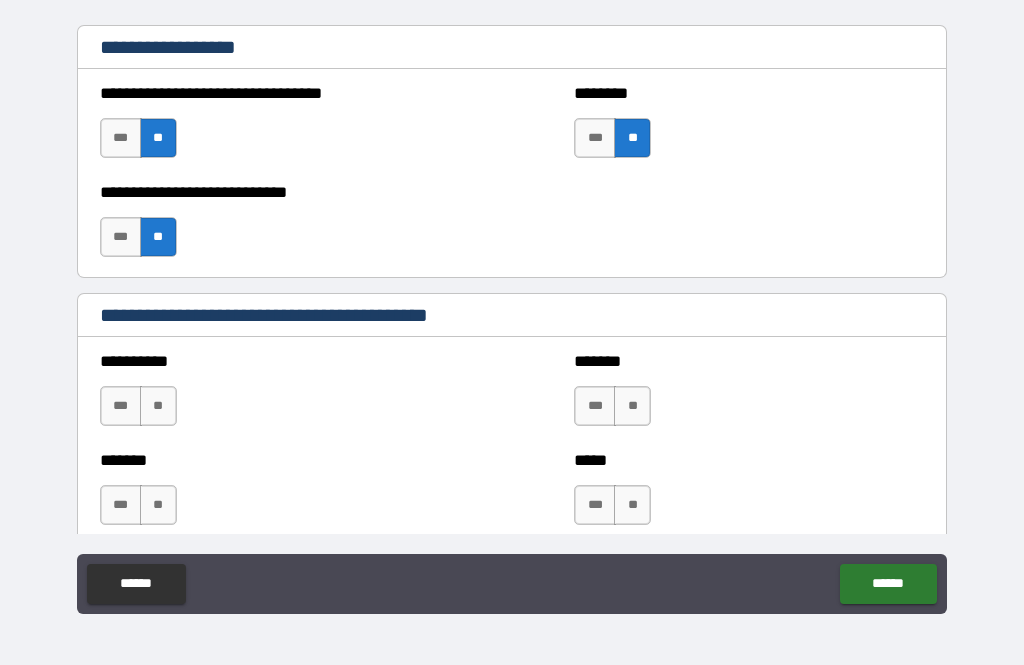 scroll, scrollTop: 1706, scrollLeft: 0, axis: vertical 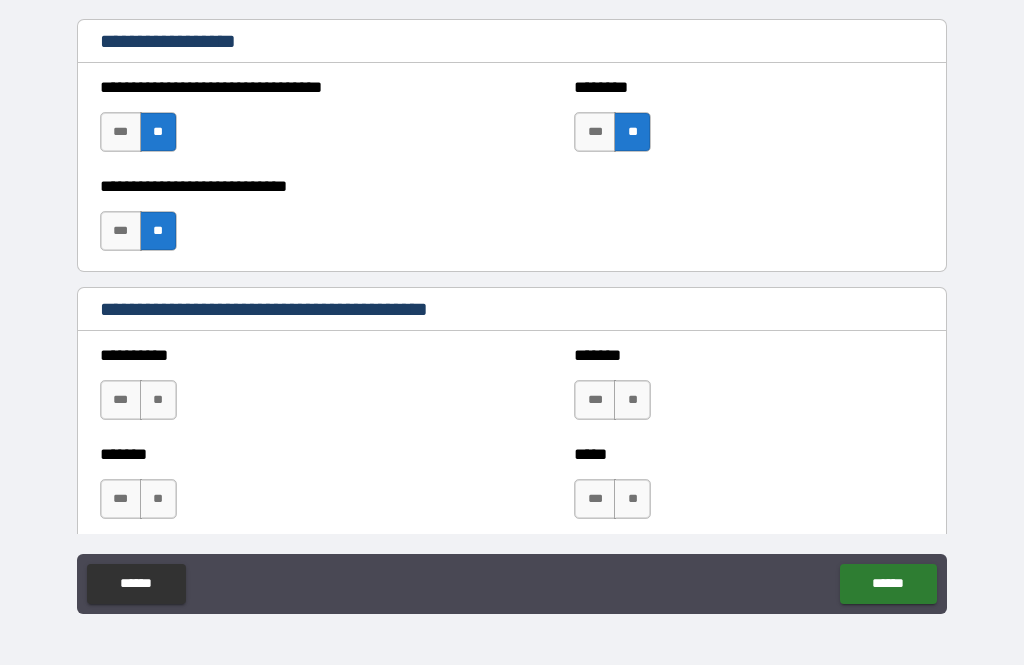 click on "**" at bounding box center (158, 400) 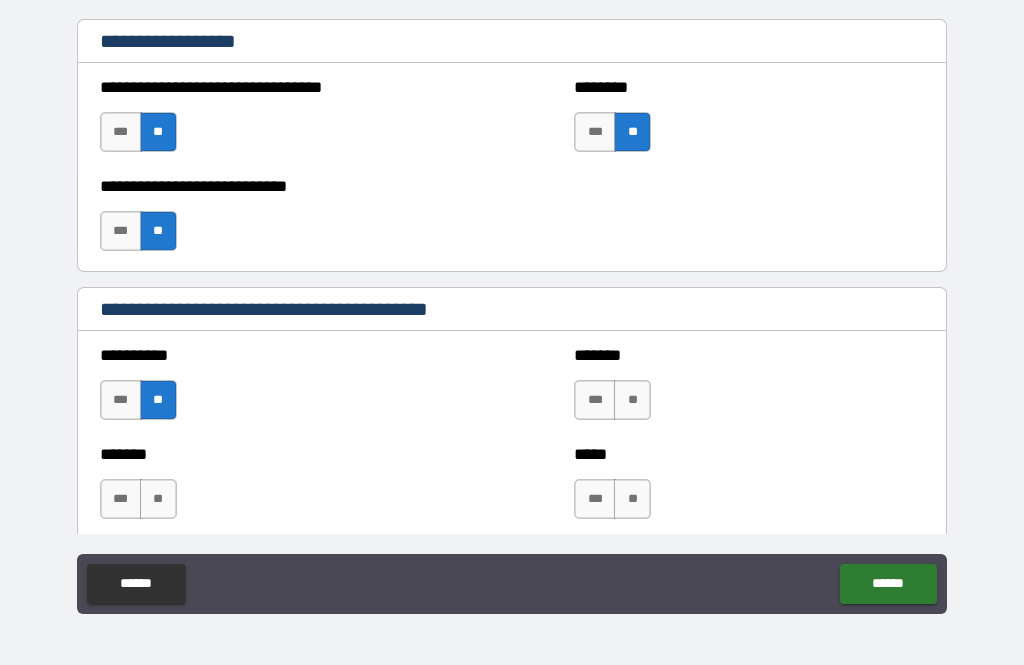 click on "**" at bounding box center [632, 400] 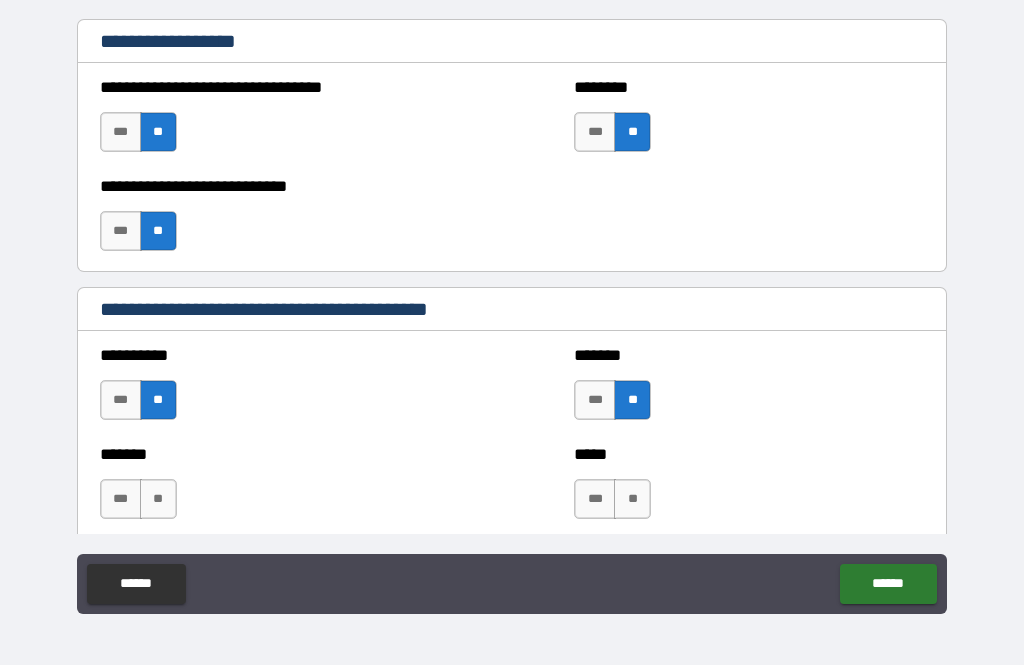 click on "**" at bounding box center (158, 499) 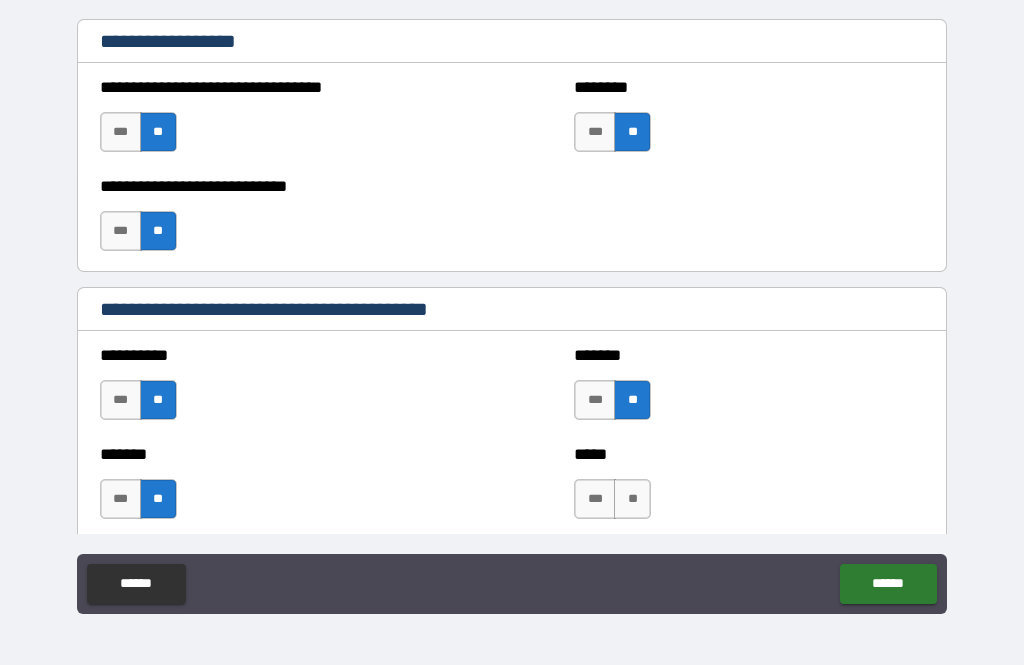 click on "**" at bounding box center [632, 499] 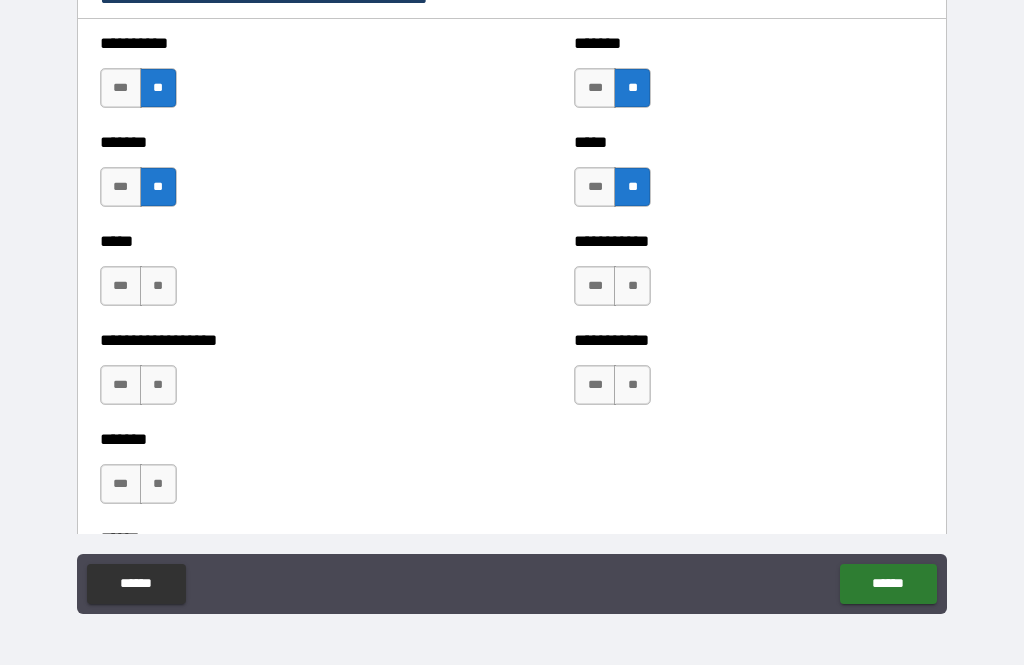 scroll, scrollTop: 2021, scrollLeft: 0, axis: vertical 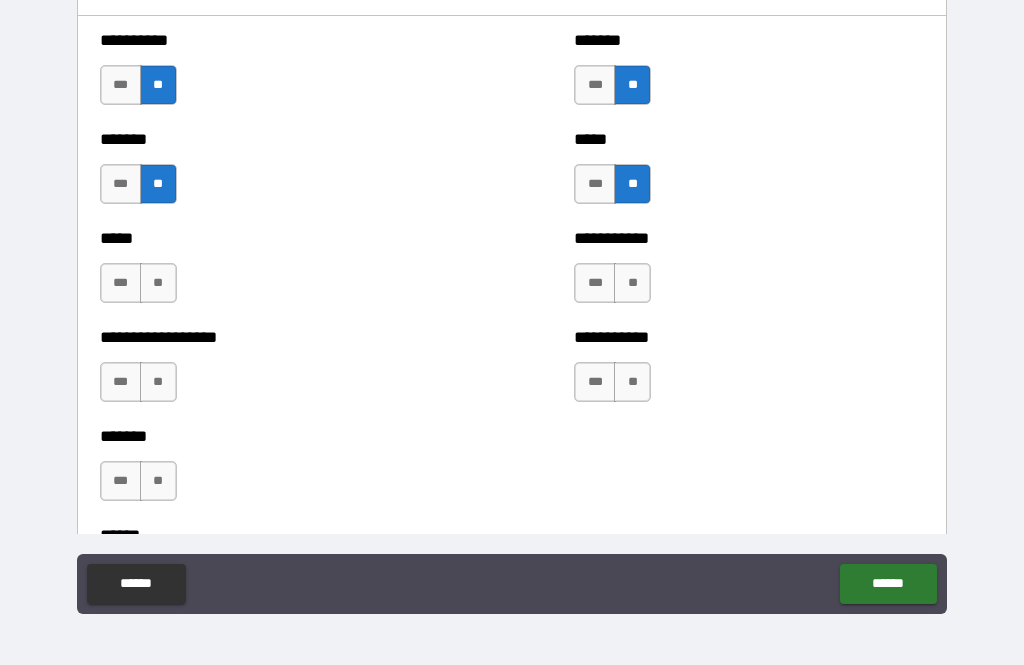 click on "**" at bounding box center (158, 283) 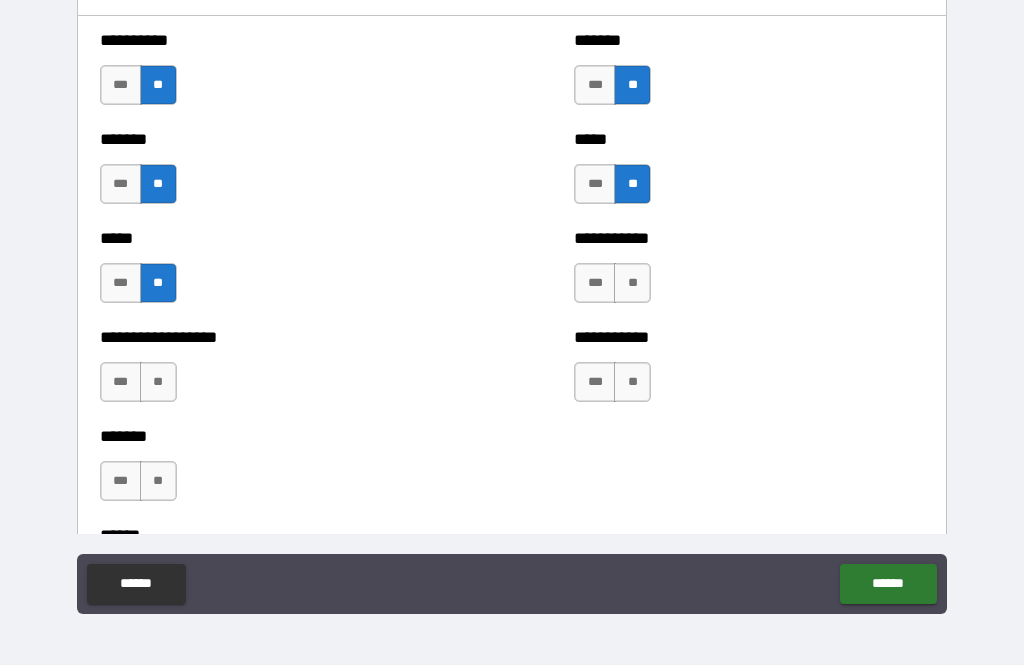 click on "**" at bounding box center [632, 283] 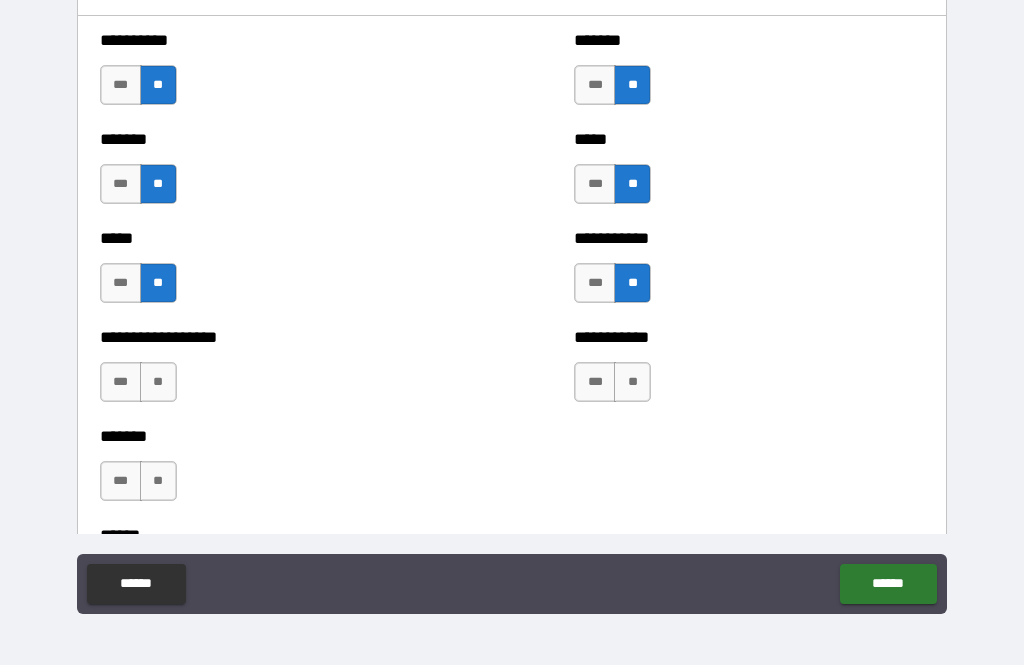 click on "**" at bounding box center (158, 382) 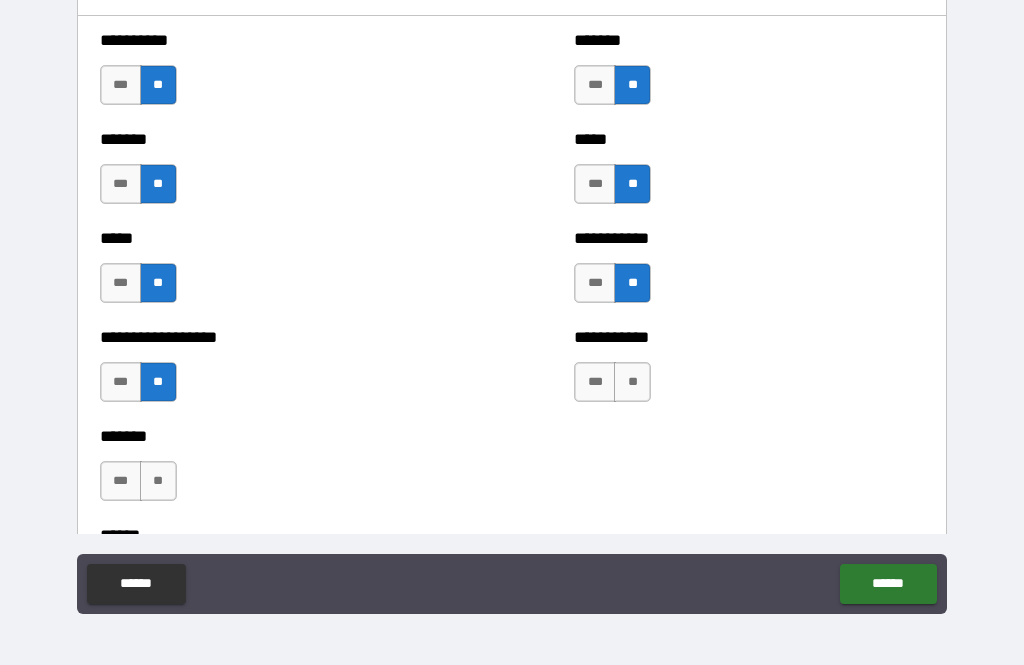 click on "**" at bounding box center [632, 382] 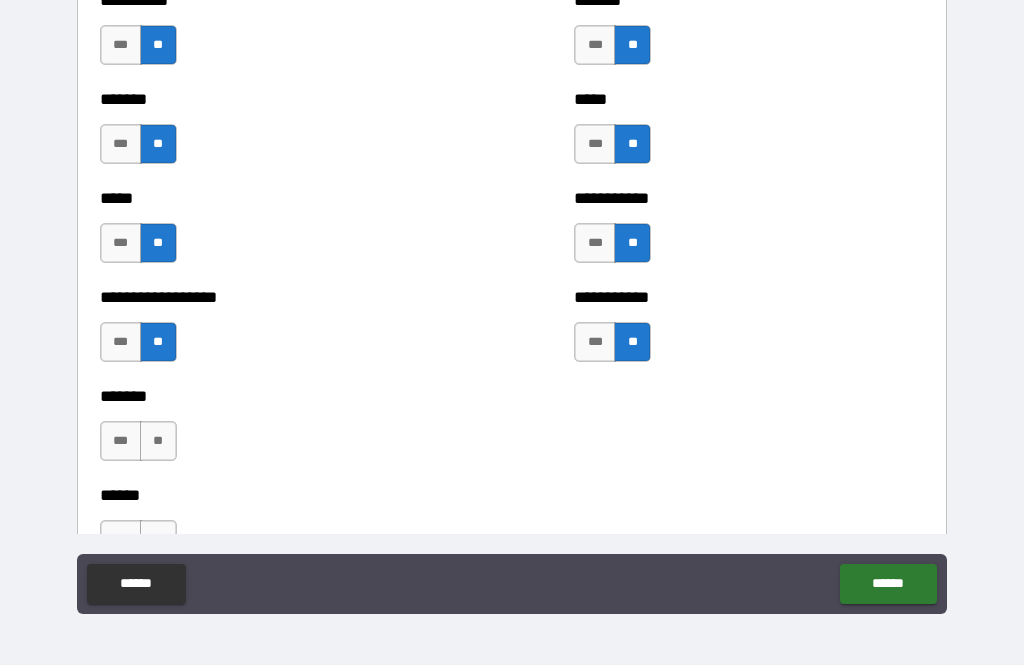 click on "**" at bounding box center (158, 441) 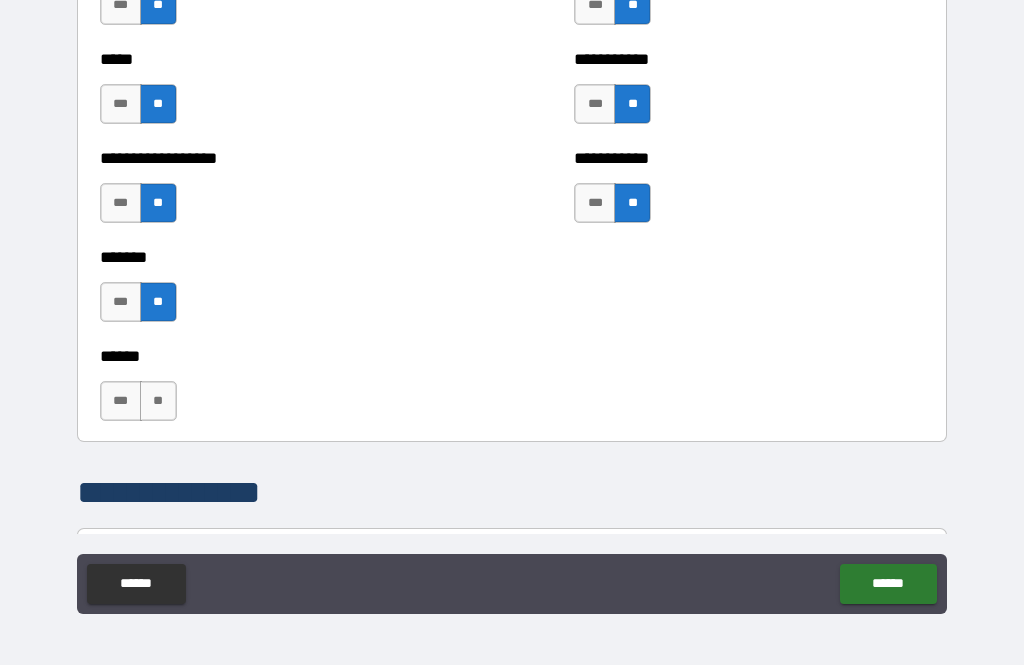 click on "**" at bounding box center (158, 401) 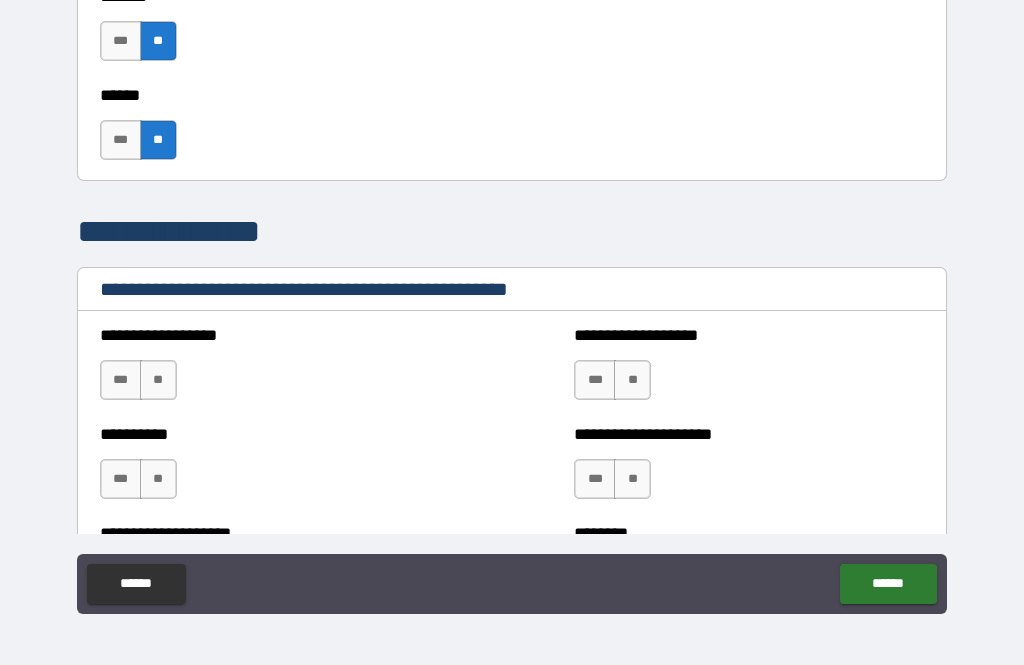 scroll, scrollTop: 2462, scrollLeft: 0, axis: vertical 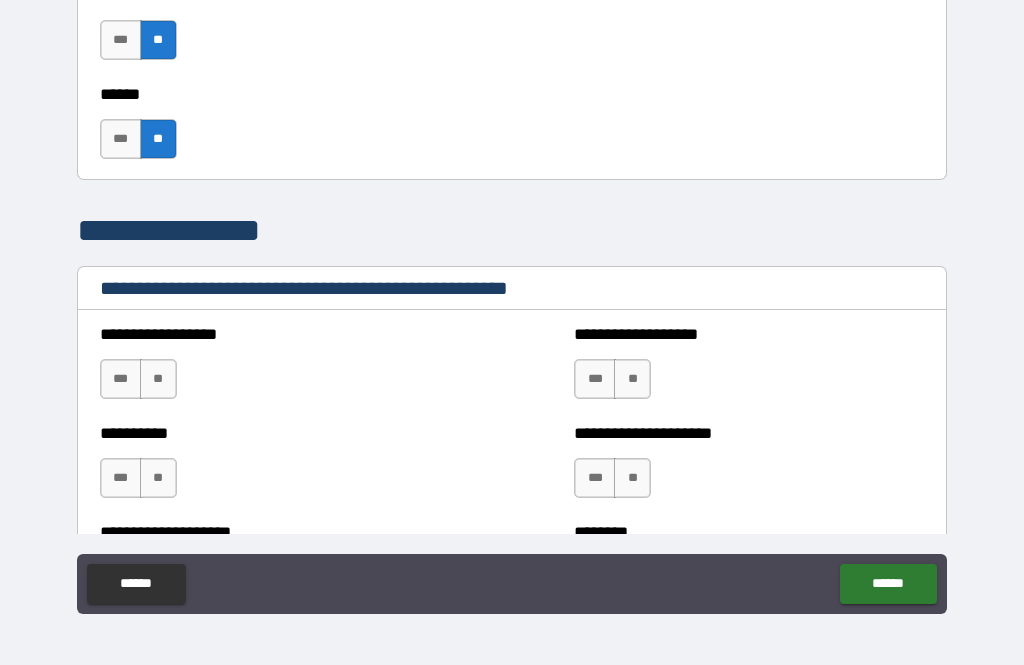 click on "**" at bounding box center (158, 379) 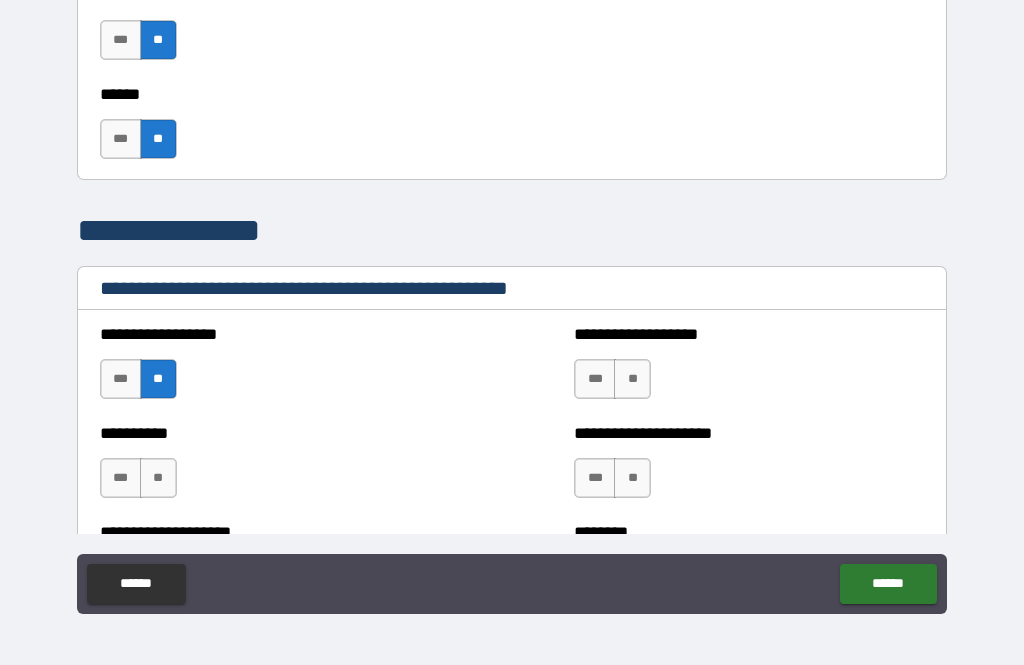 click on "**" at bounding box center [632, 379] 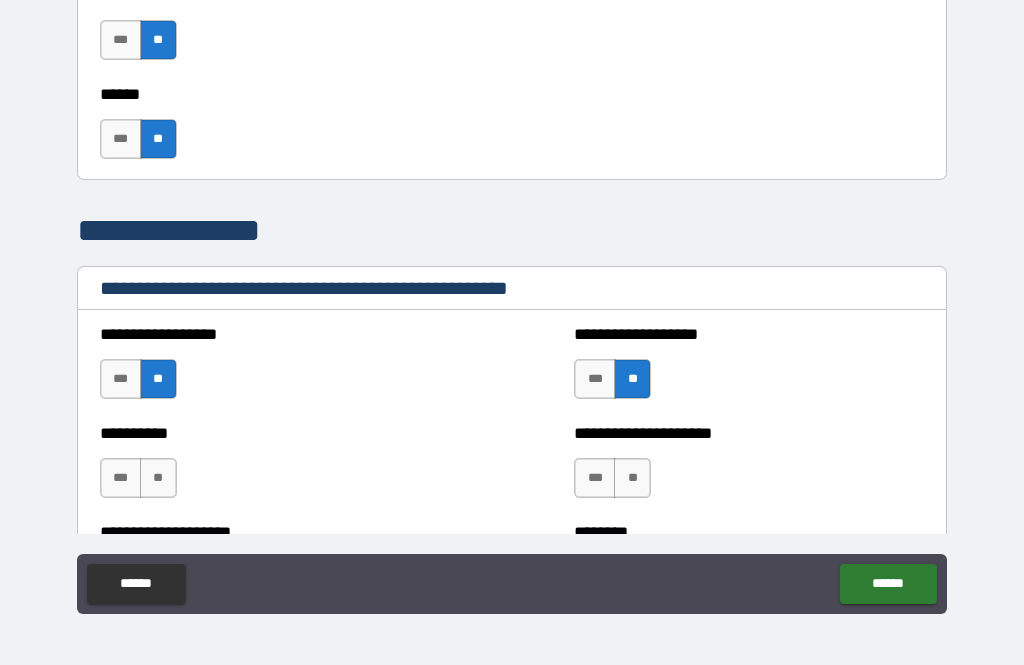 click on "**" at bounding box center [158, 478] 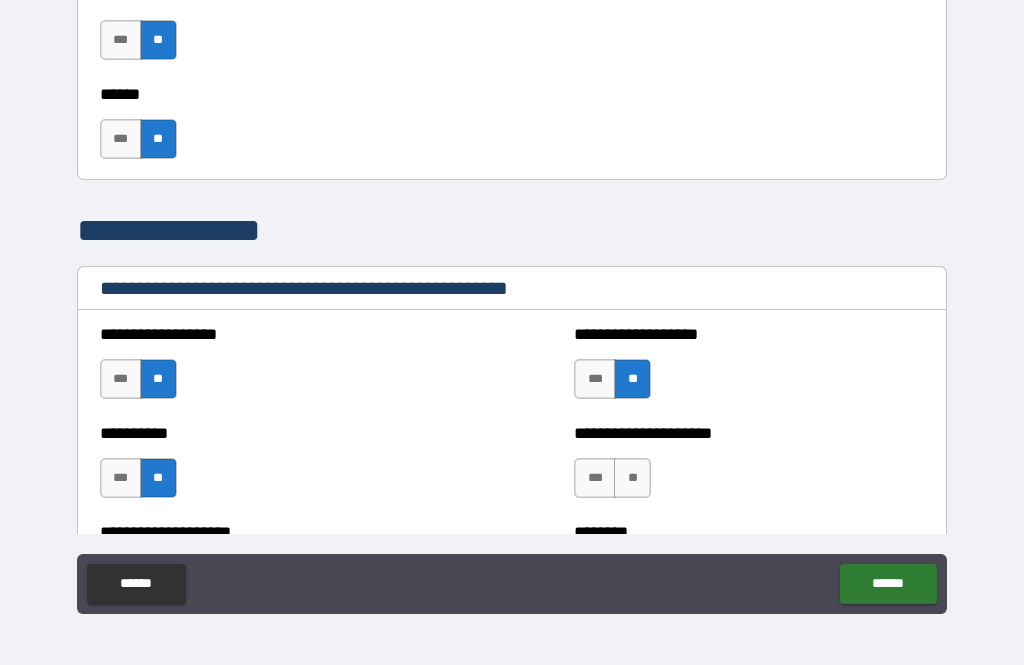 click on "**" at bounding box center [632, 478] 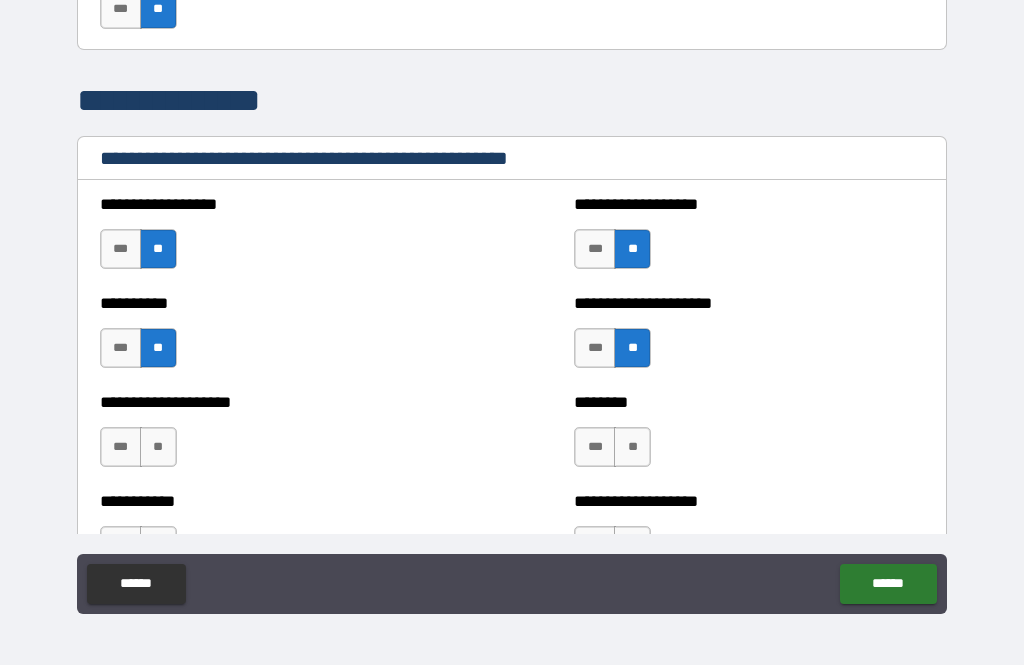 scroll, scrollTop: 2592, scrollLeft: 0, axis: vertical 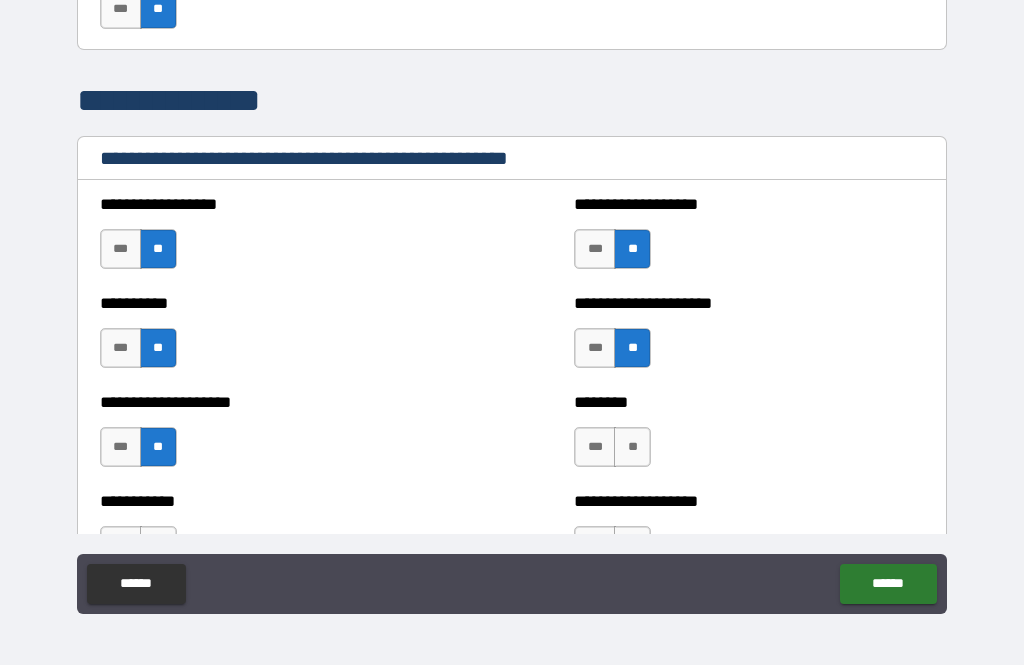 click on "**" at bounding box center [632, 447] 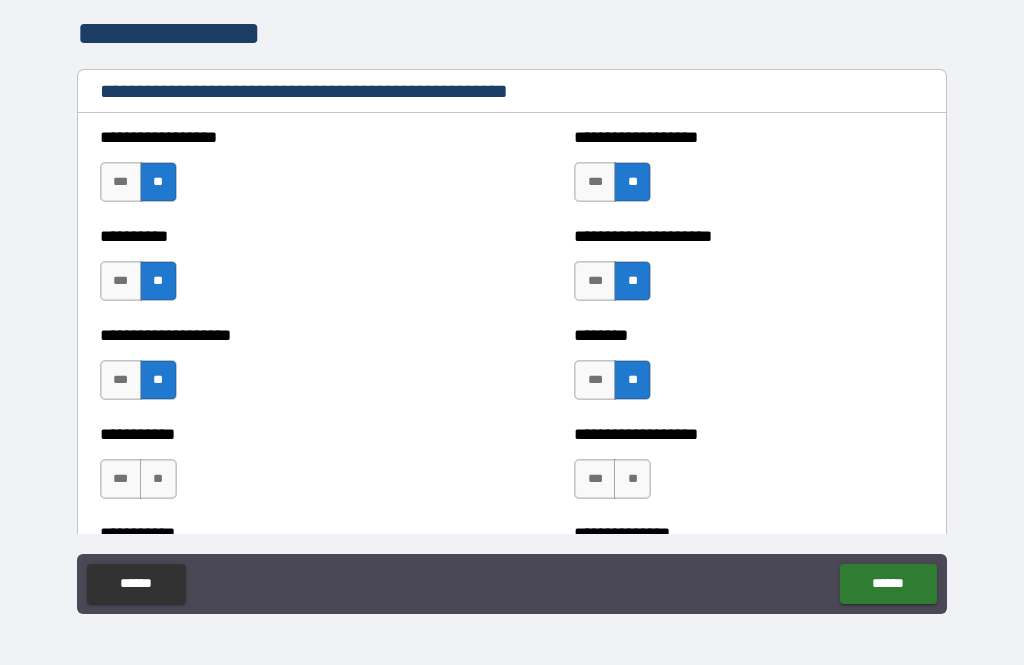 scroll, scrollTop: 2697, scrollLeft: 0, axis: vertical 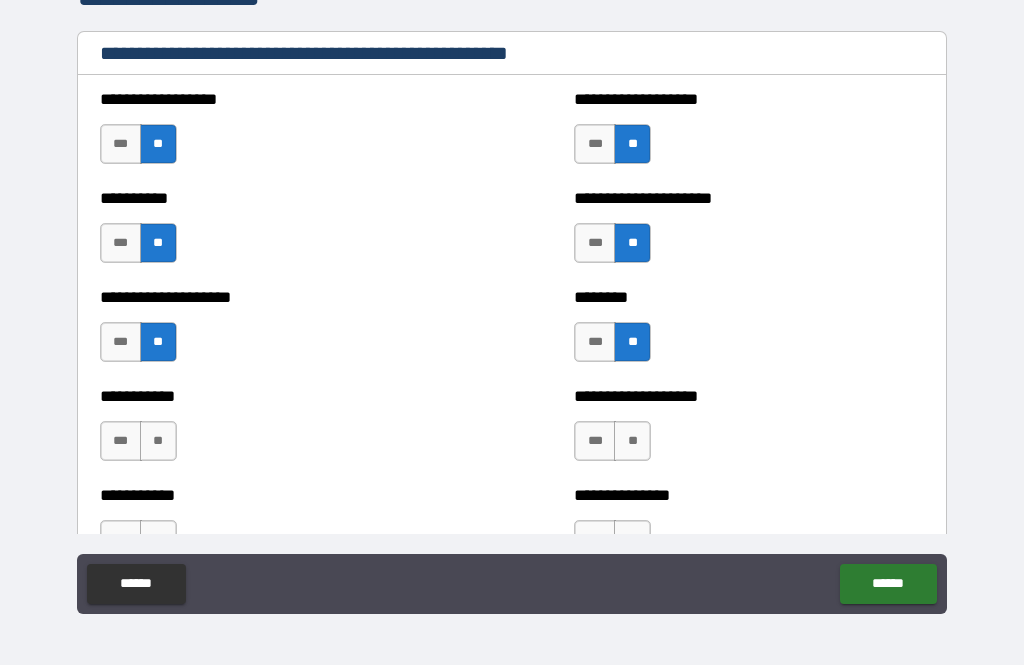 click on "**" at bounding box center [632, 441] 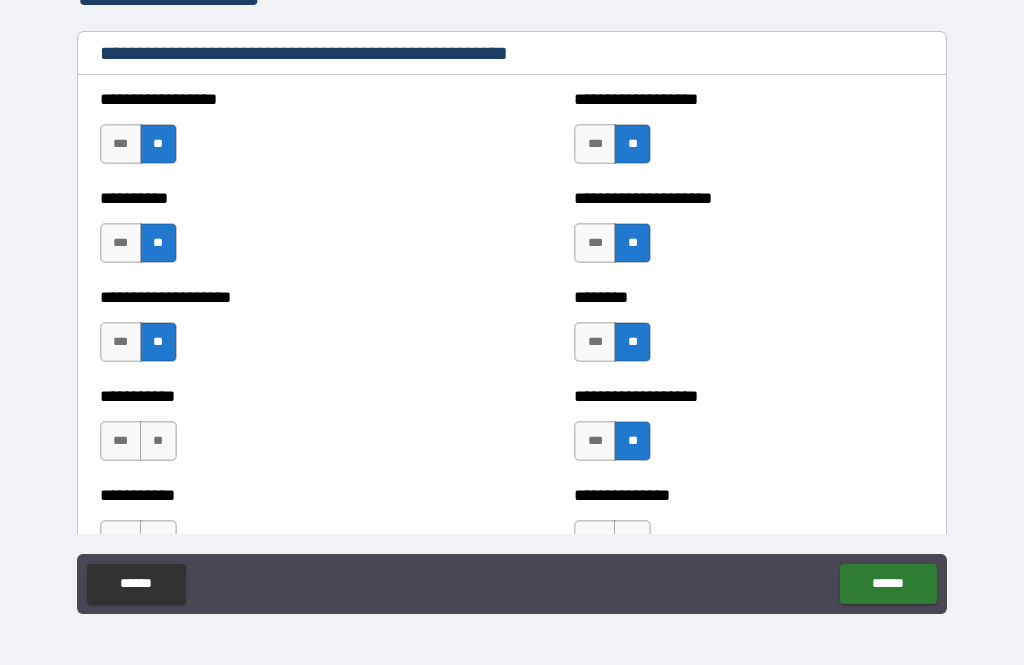 click on "**" at bounding box center [158, 441] 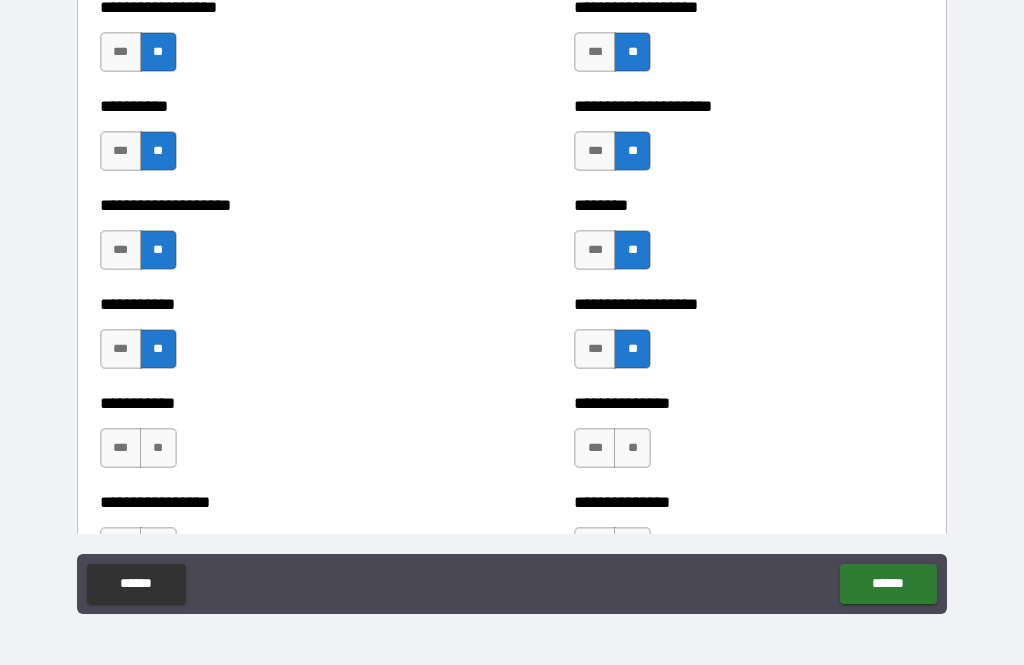 click on "**" at bounding box center (158, 448) 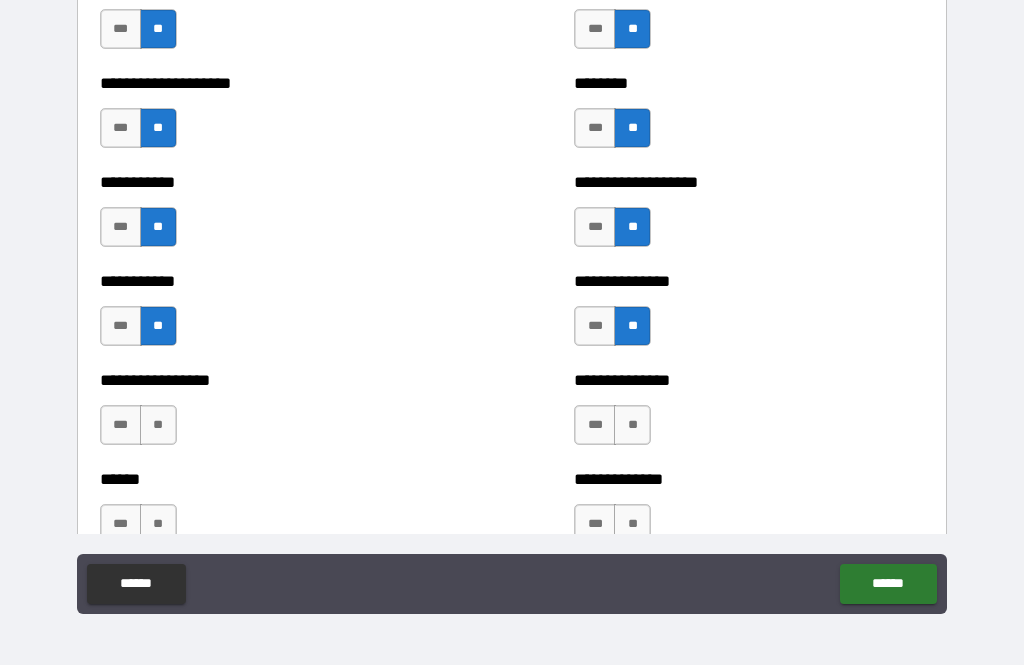 click on "**" at bounding box center (632, 425) 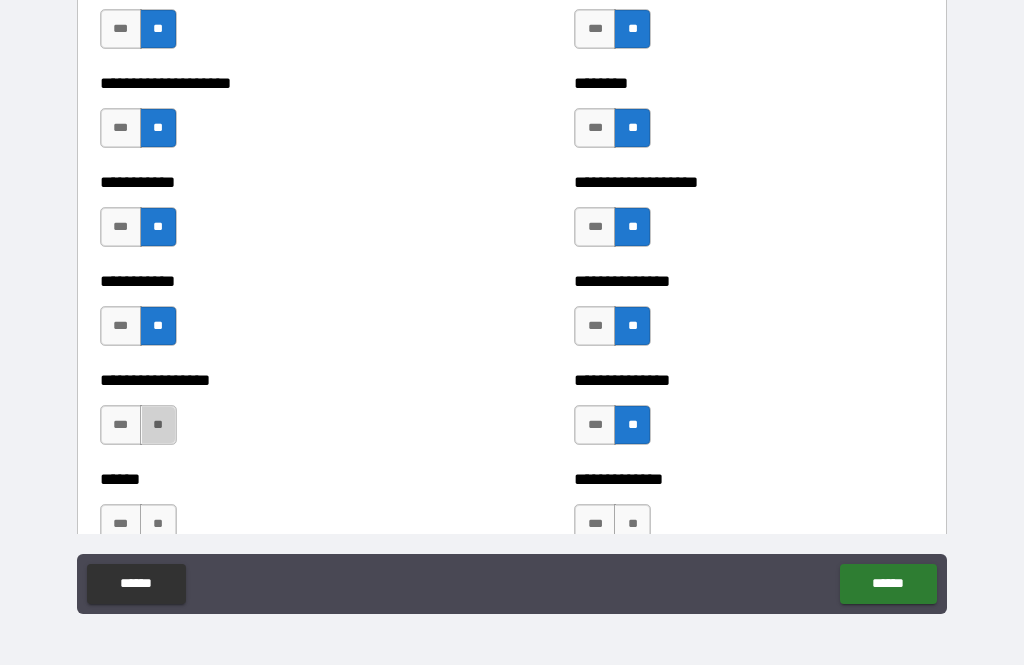 click on "**" at bounding box center (158, 425) 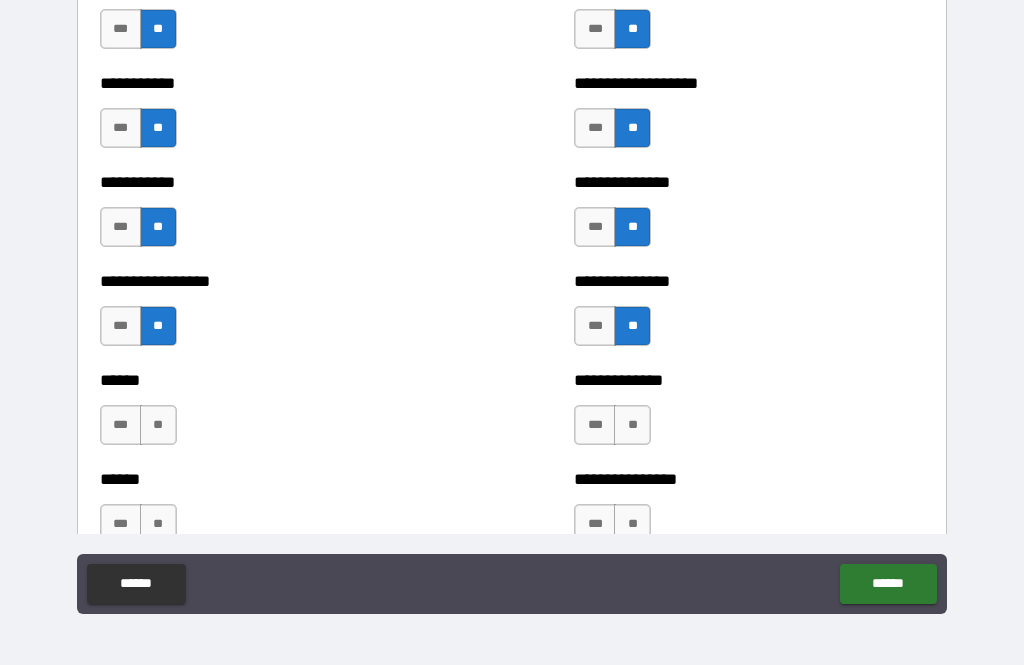click on "**" at bounding box center (158, 425) 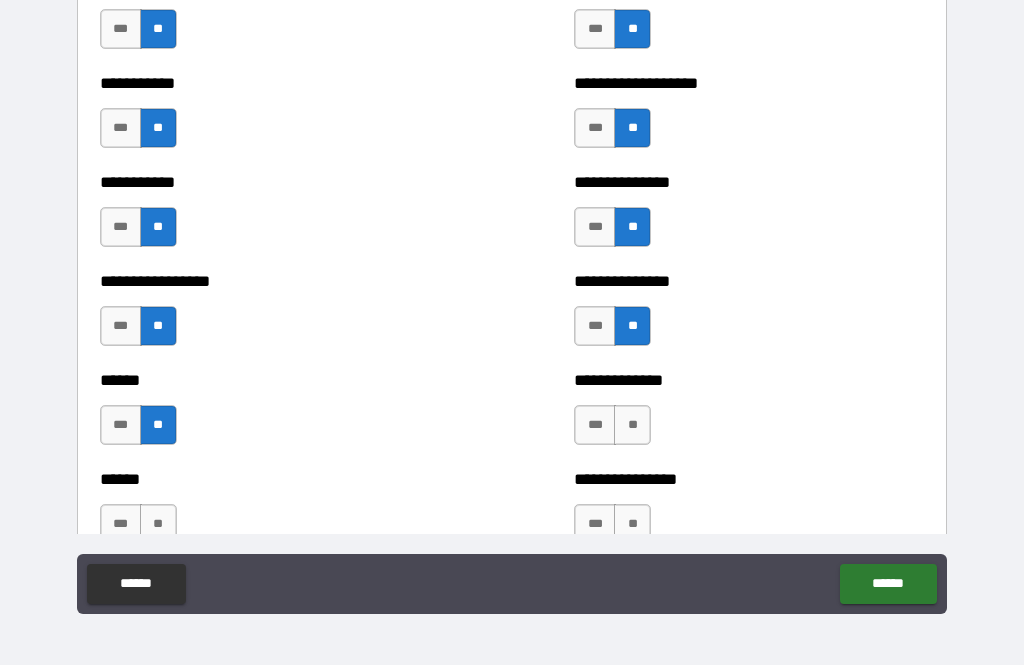 click on "**" at bounding box center [632, 425] 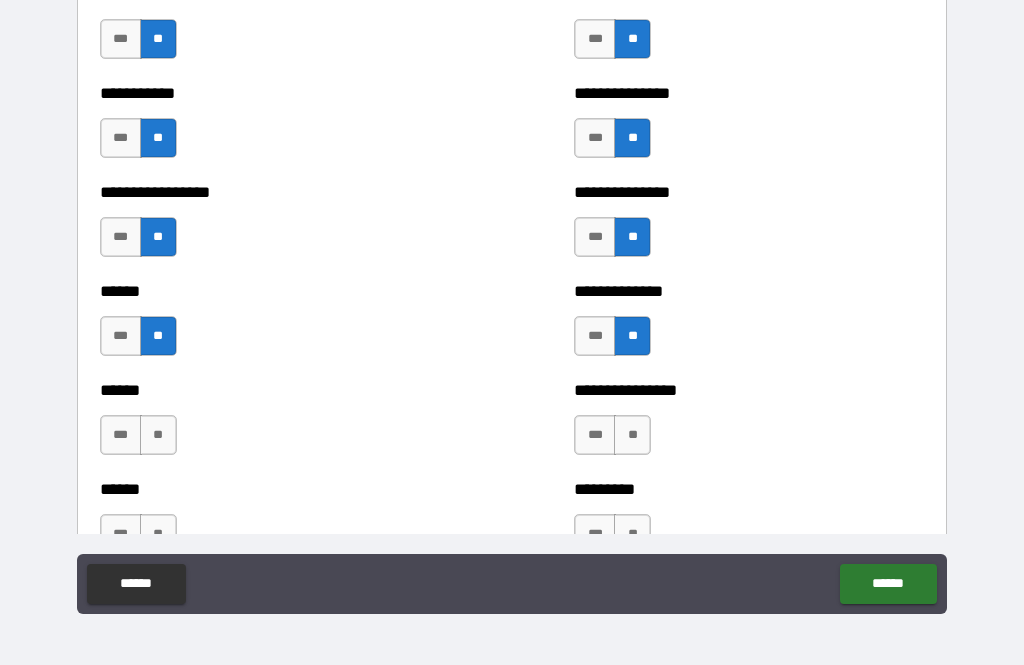 click on "**" at bounding box center (632, 435) 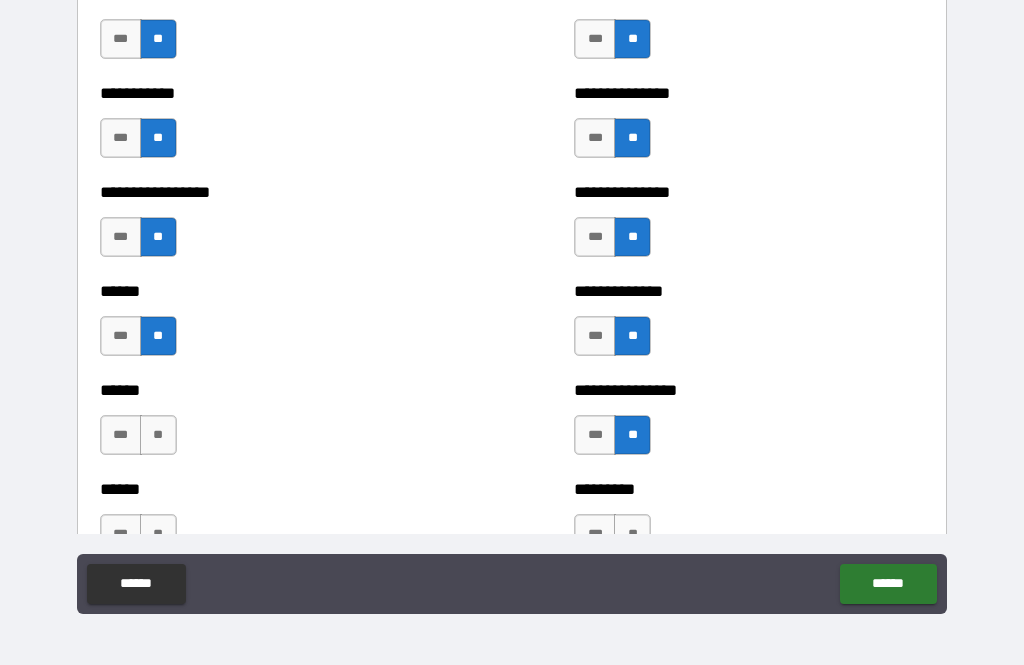 click on "**" at bounding box center (158, 435) 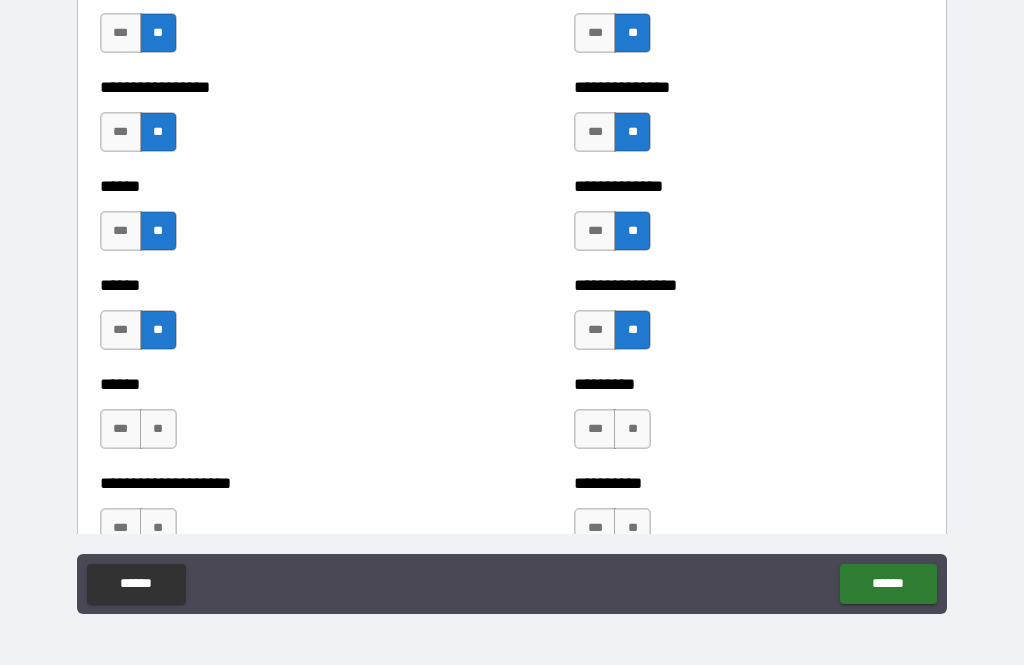 click on "**" at bounding box center (158, 429) 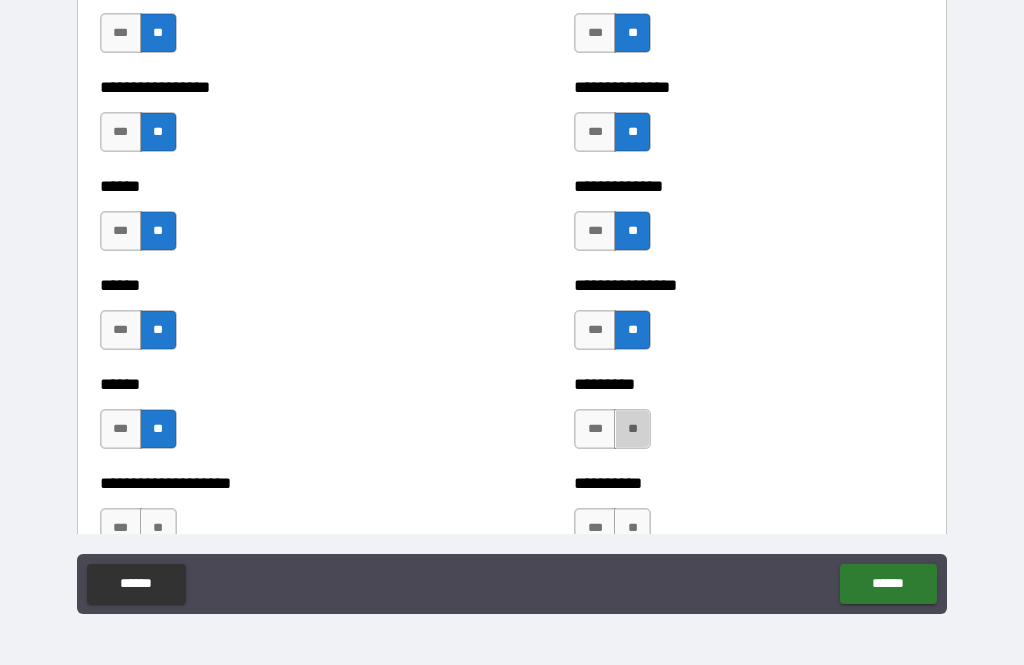 click on "**" at bounding box center [632, 429] 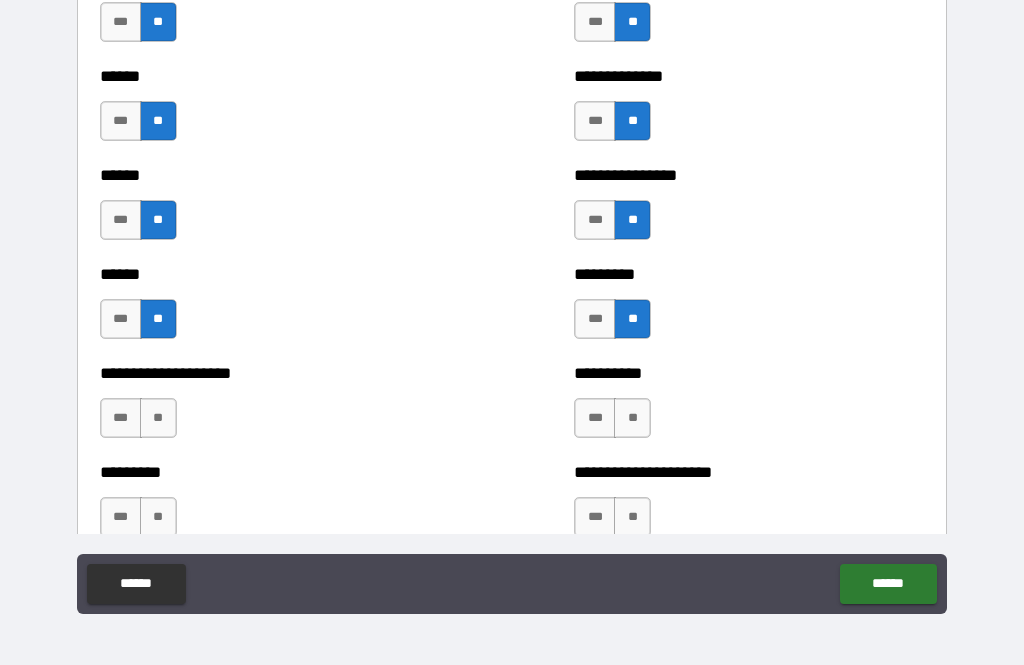 click on "**" at bounding box center (158, 418) 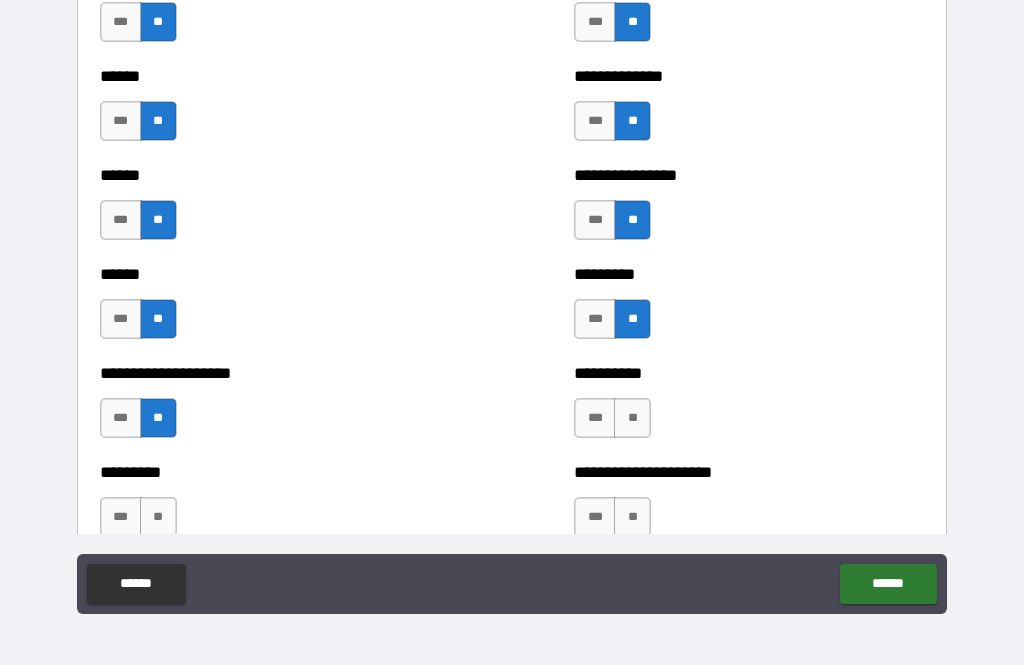 click on "**" at bounding box center (632, 418) 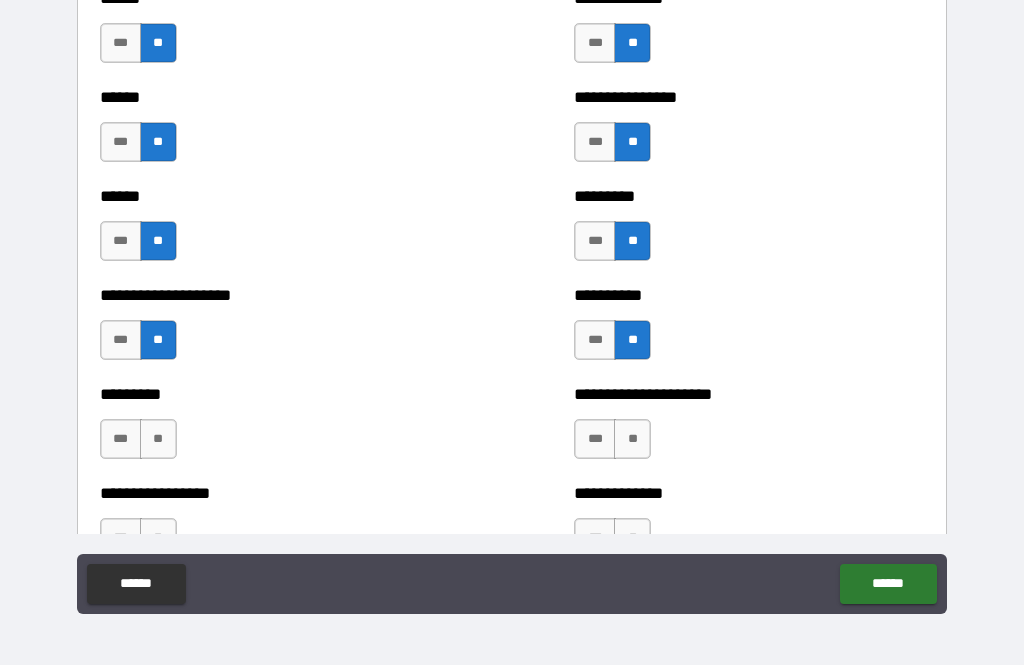 scroll, scrollTop: 3396, scrollLeft: 0, axis: vertical 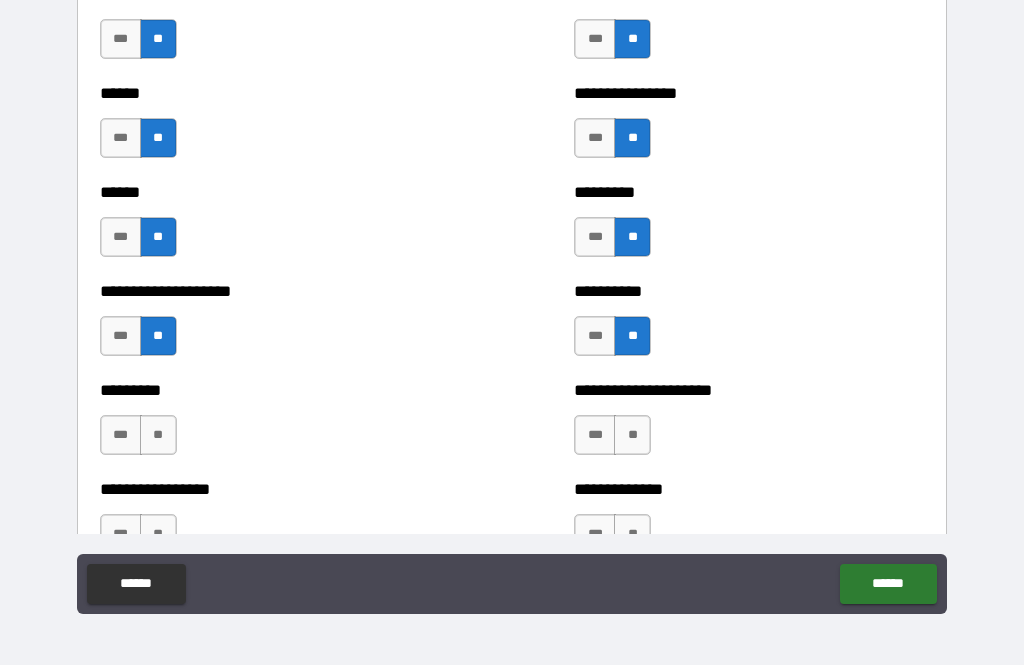 click on "**" at bounding box center [158, 435] 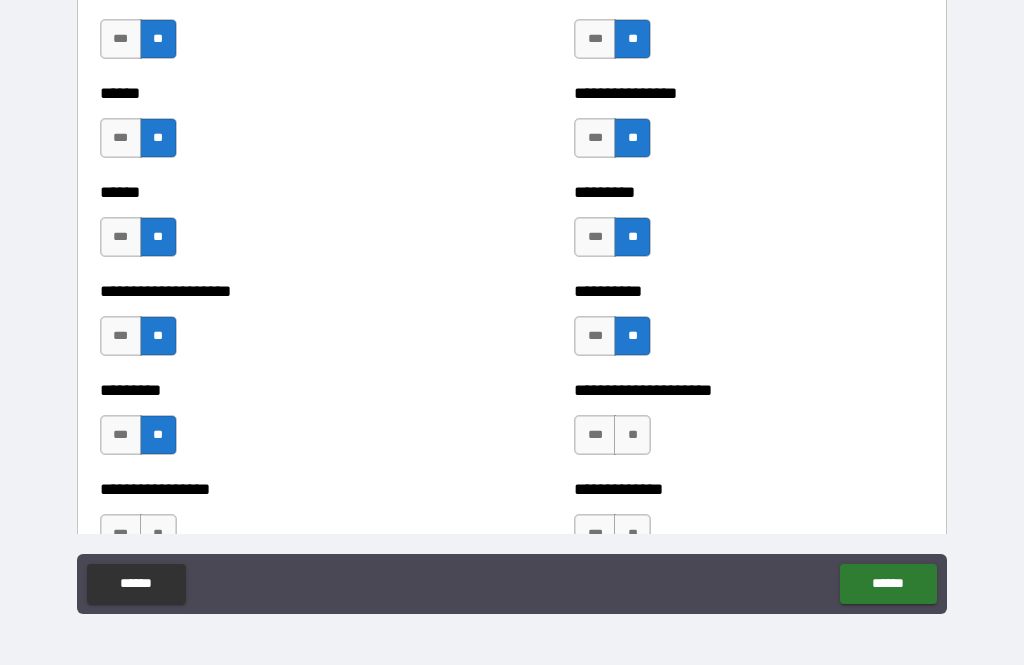 click on "**" at bounding box center [632, 435] 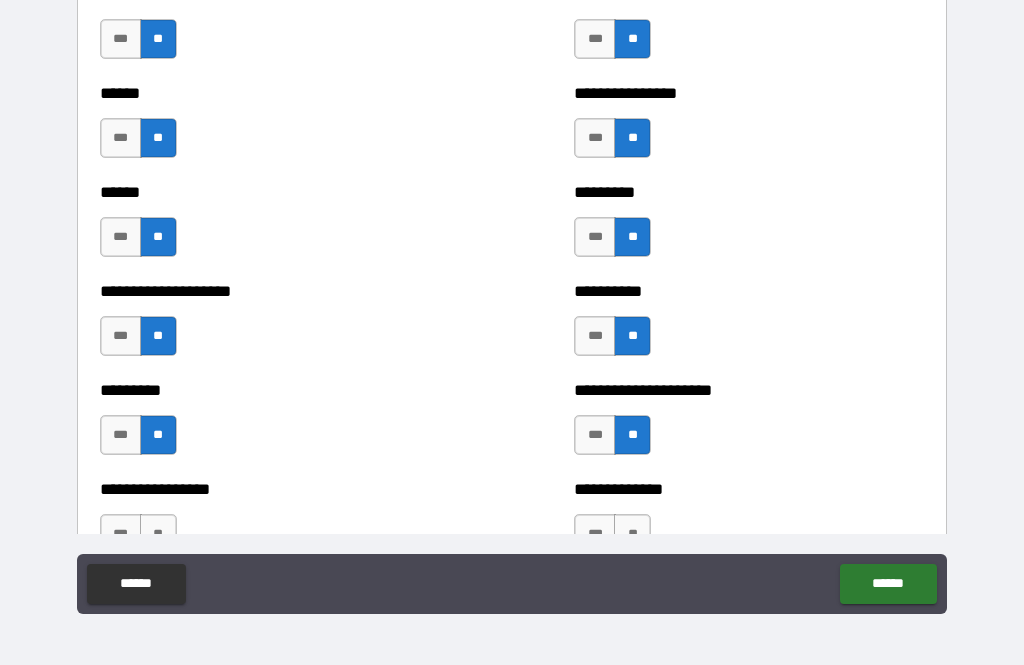 scroll, scrollTop: 3516, scrollLeft: 0, axis: vertical 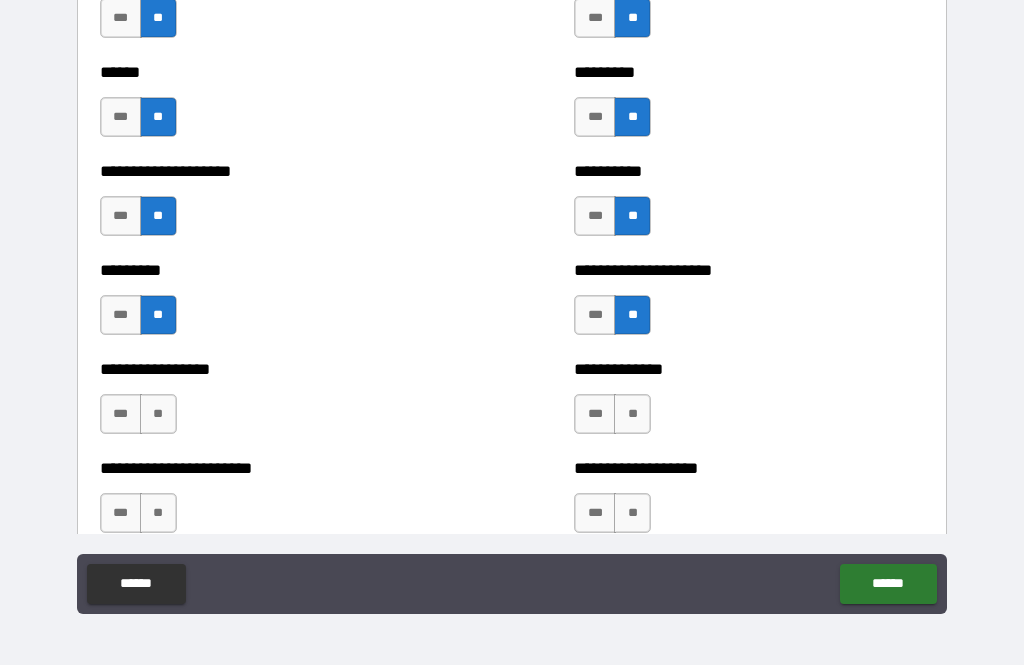 click on "**" at bounding box center (158, 414) 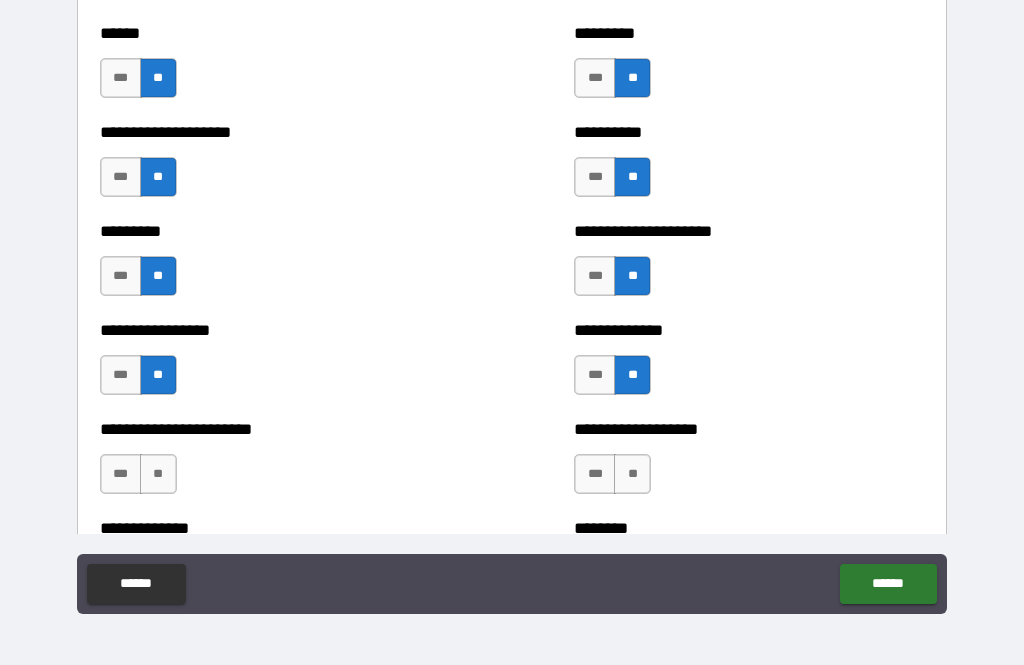 scroll, scrollTop: 3557, scrollLeft: 0, axis: vertical 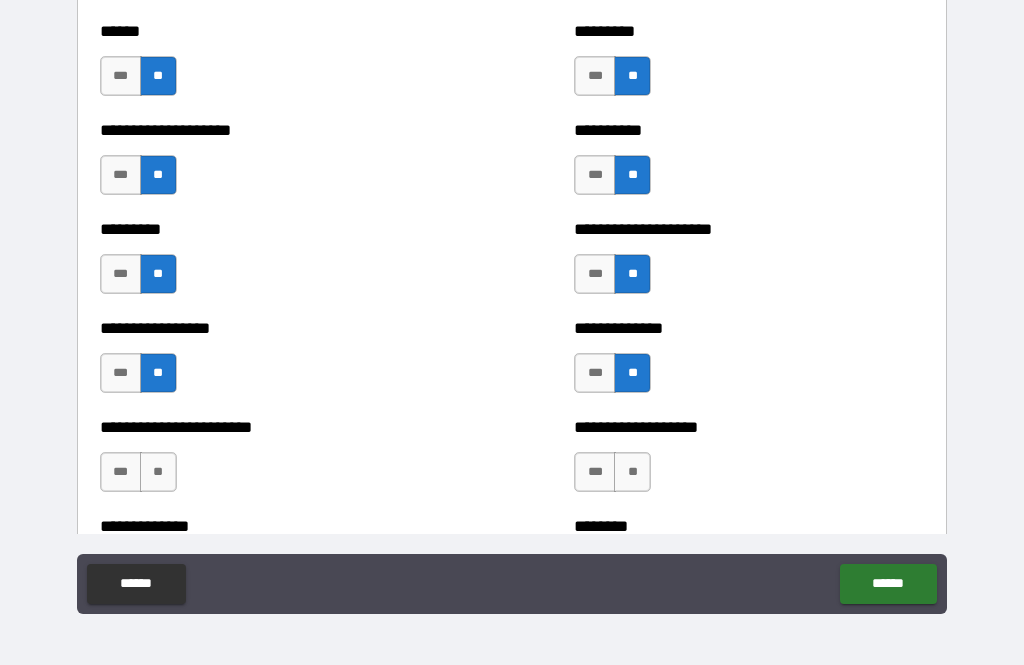 click on "**" at bounding box center (632, 472) 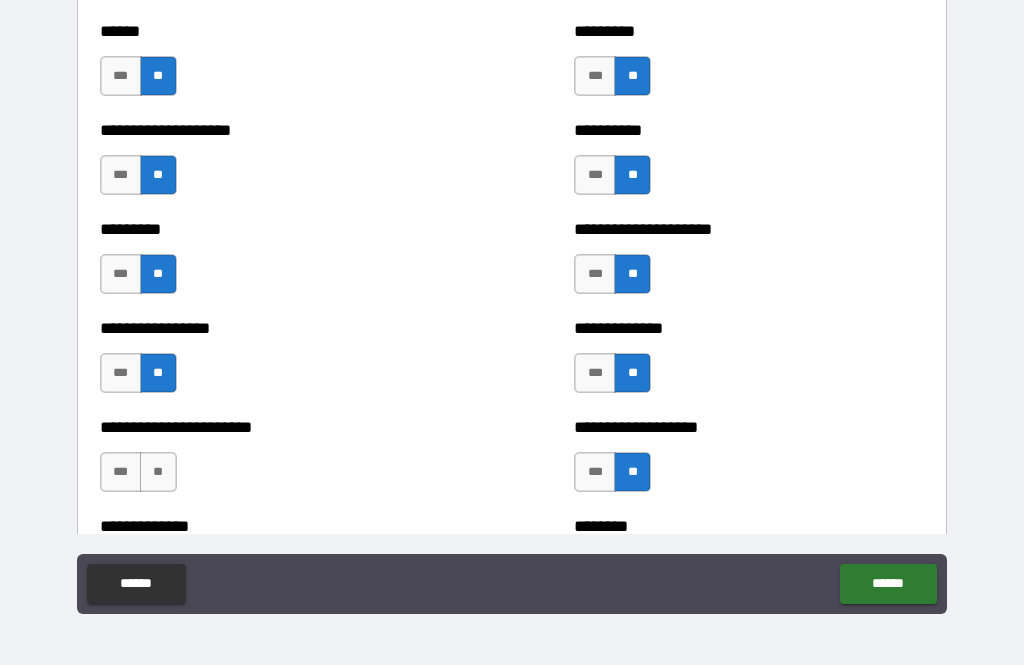 click on "**" at bounding box center [158, 472] 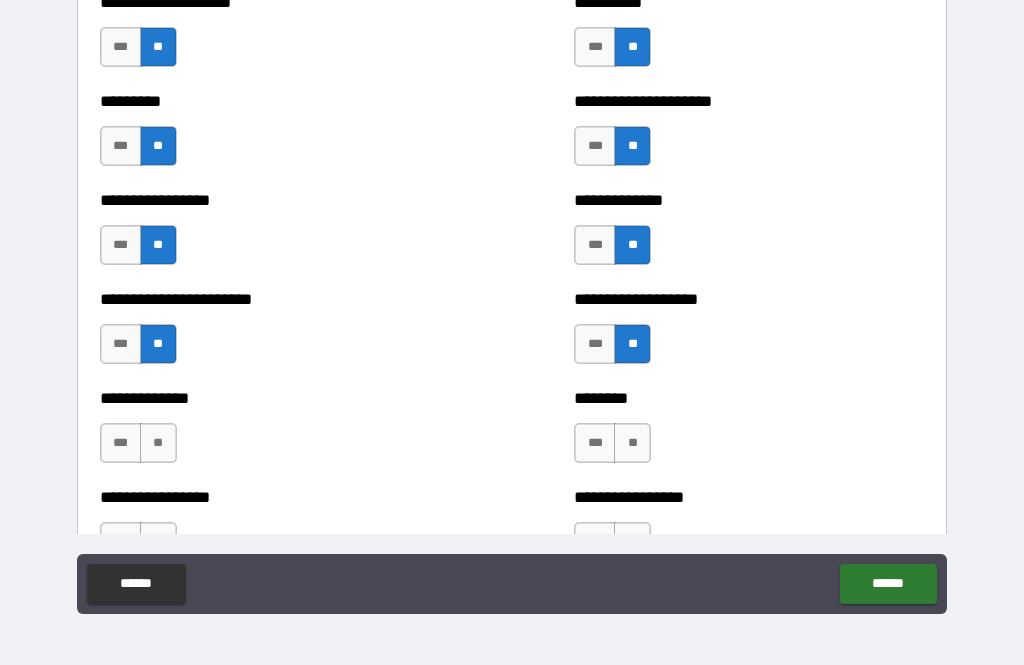 scroll, scrollTop: 3699, scrollLeft: 0, axis: vertical 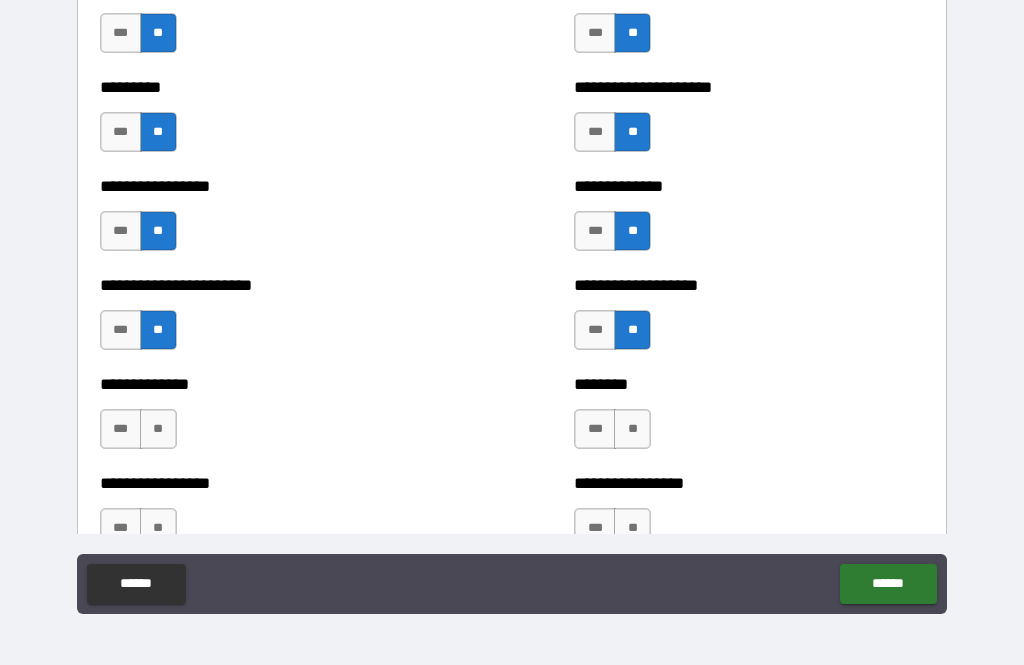 click on "**" at bounding box center [632, 429] 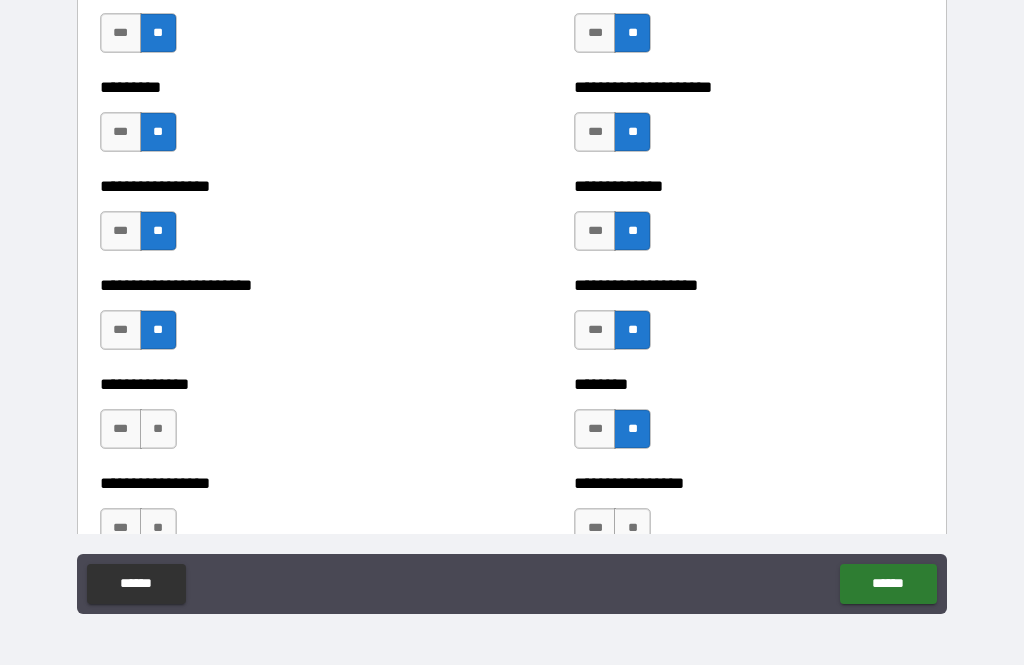 click on "**" at bounding box center [158, 429] 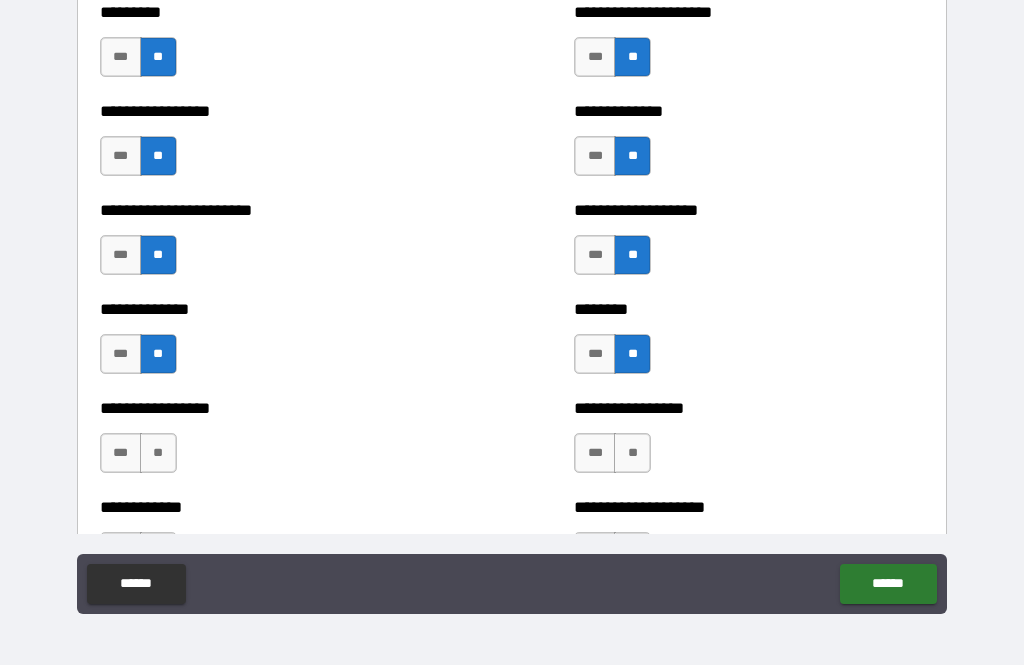 scroll, scrollTop: 3787, scrollLeft: 0, axis: vertical 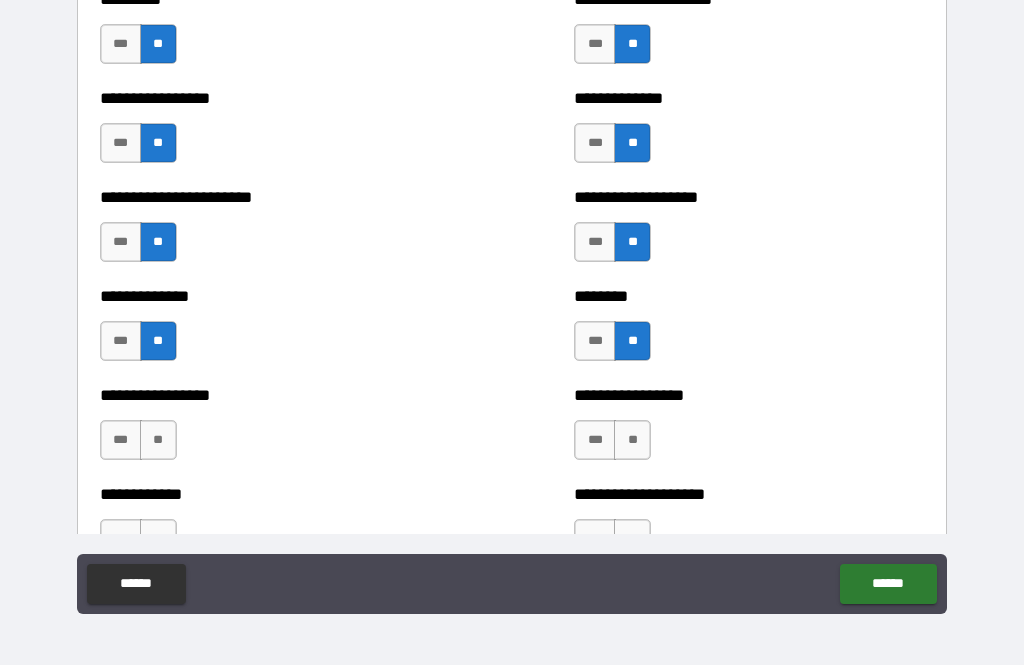 click on "**" at bounding box center [632, 440] 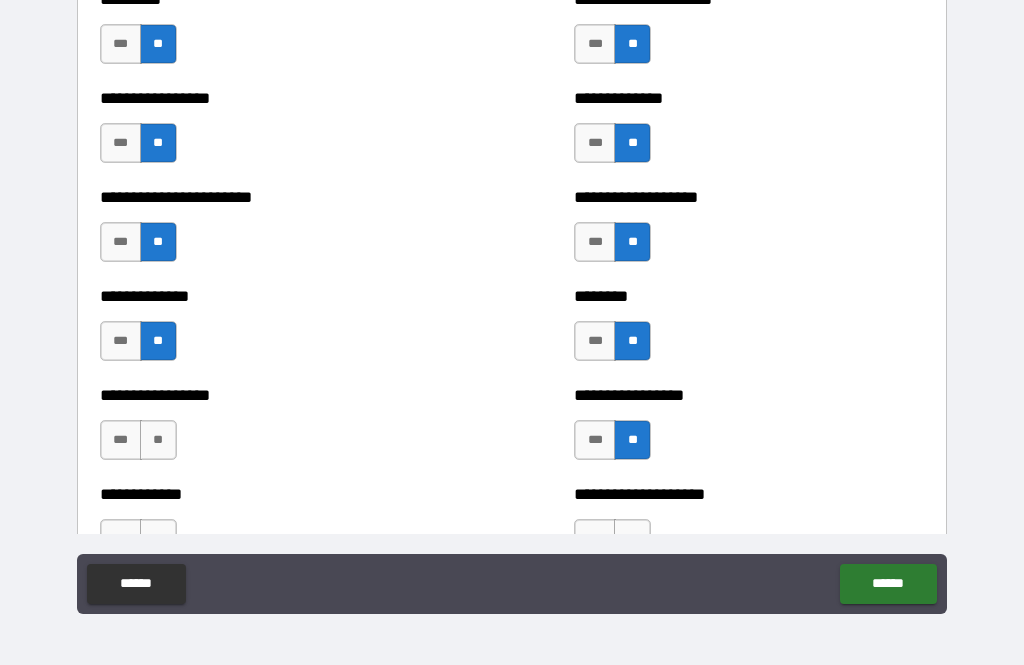 click on "**" at bounding box center [158, 440] 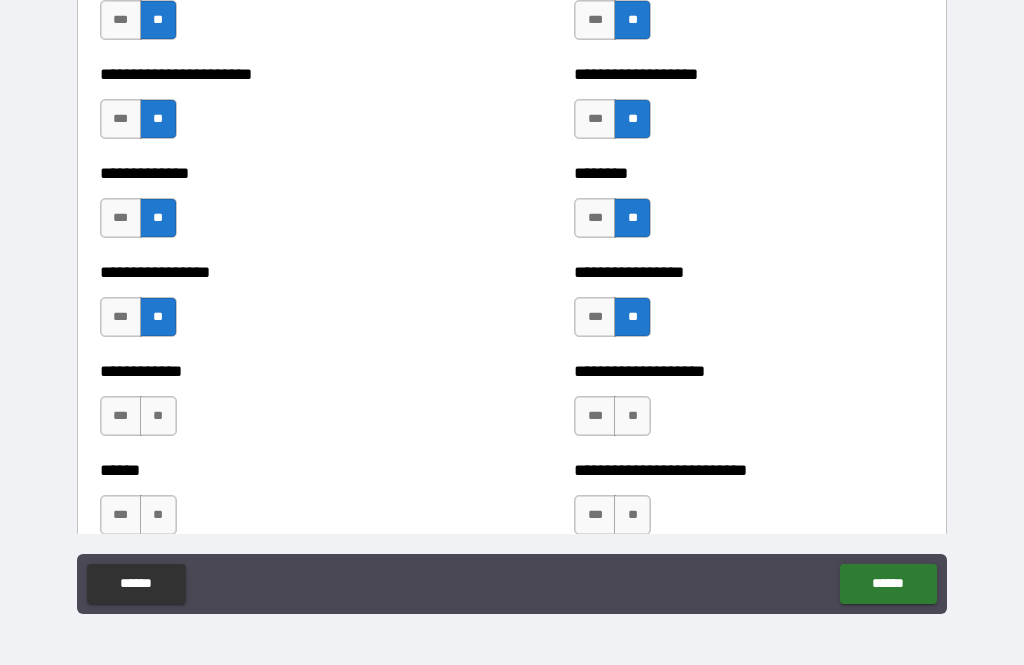 click on "**" at bounding box center (158, 416) 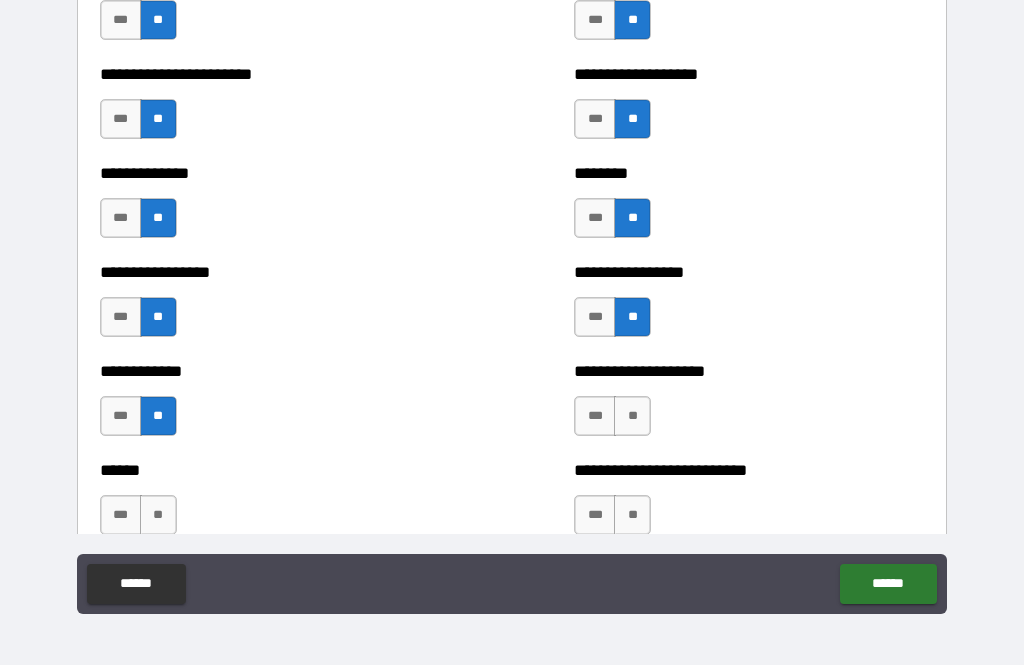 click on "**" at bounding box center (632, 416) 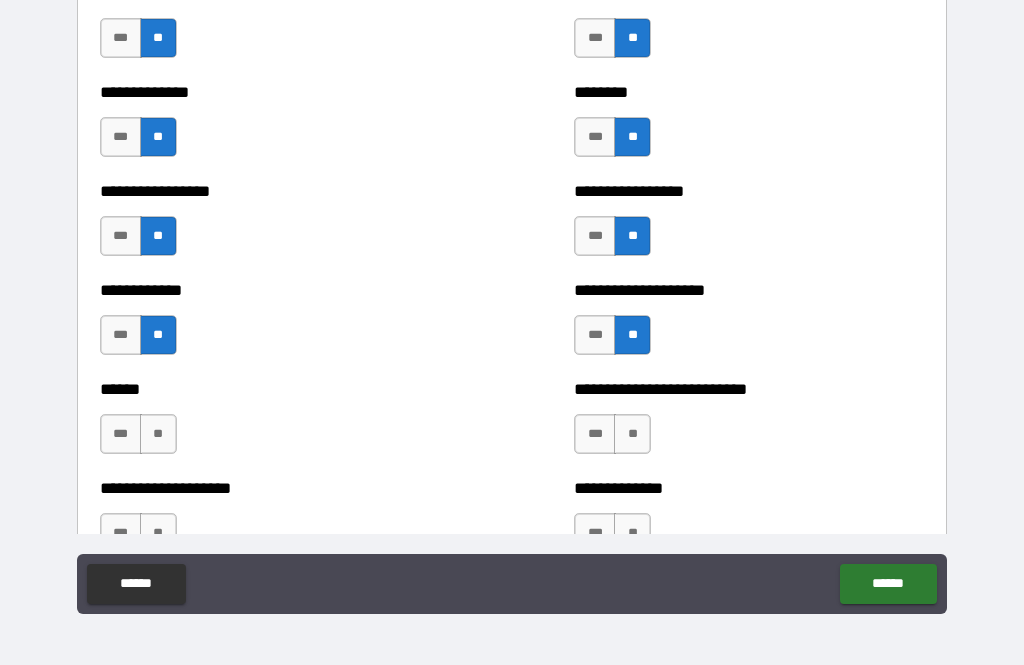 scroll, scrollTop: 3995, scrollLeft: 0, axis: vertical 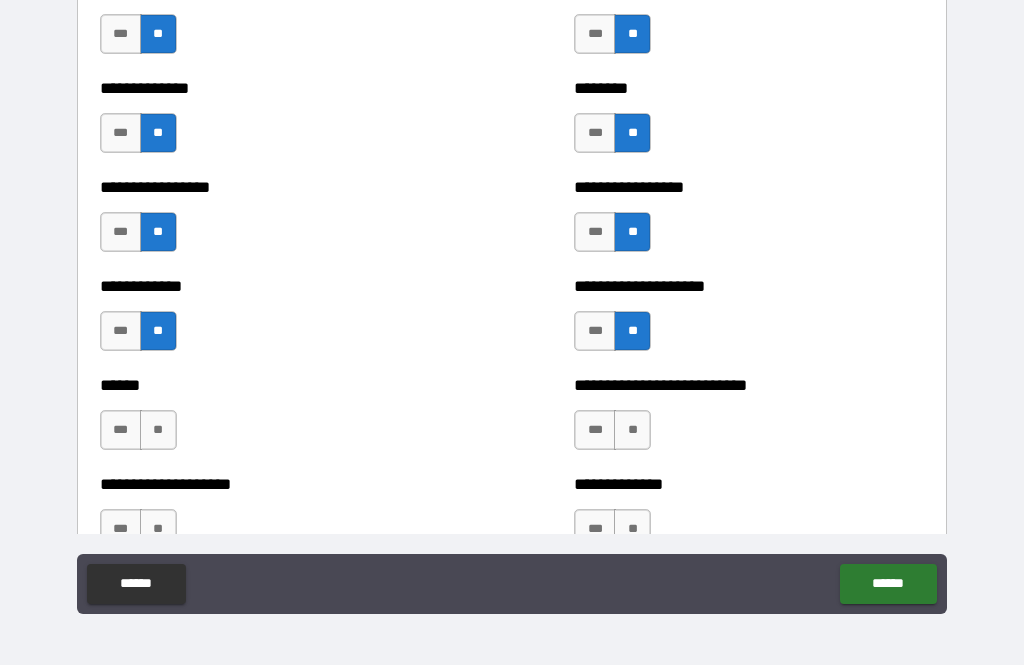 click on "**" at bounding box center (632, 430) 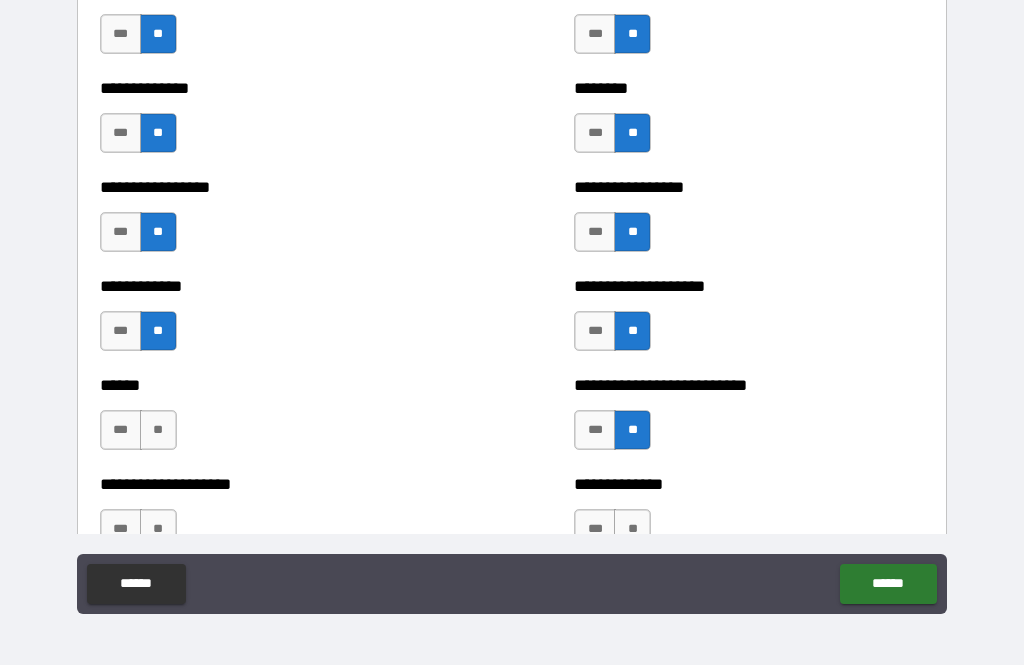 click on "**" at bounding box center (158, 430) 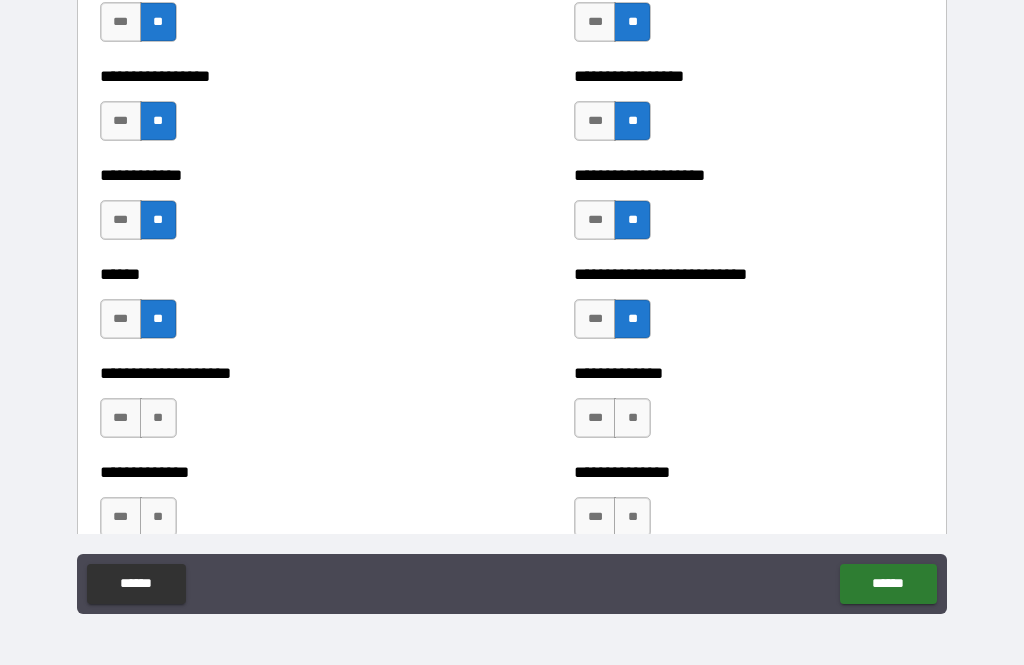 scroll, scrollTop: 4110, scrollLeft: 0, axis: vertical 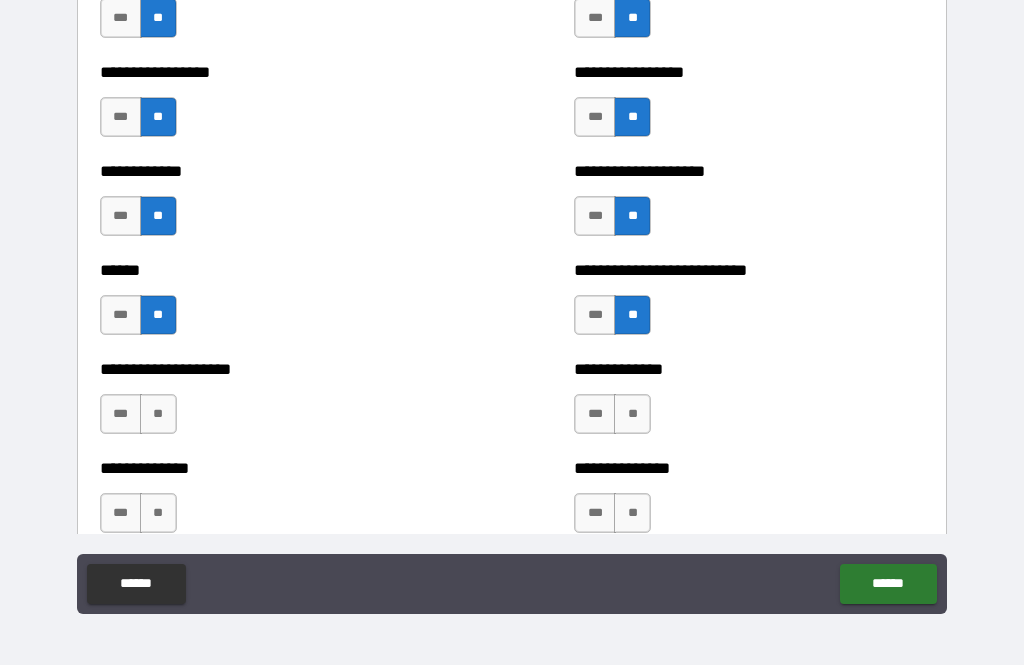 click on "**" at bounding box center [632, 414] 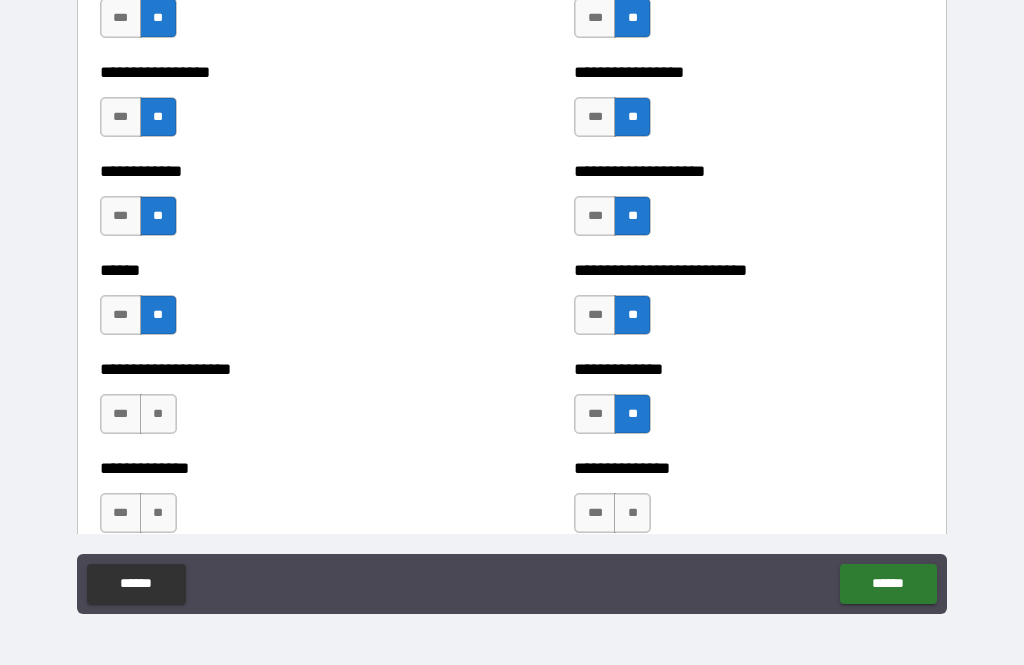 click on "**" at bounding box center [158, 414] 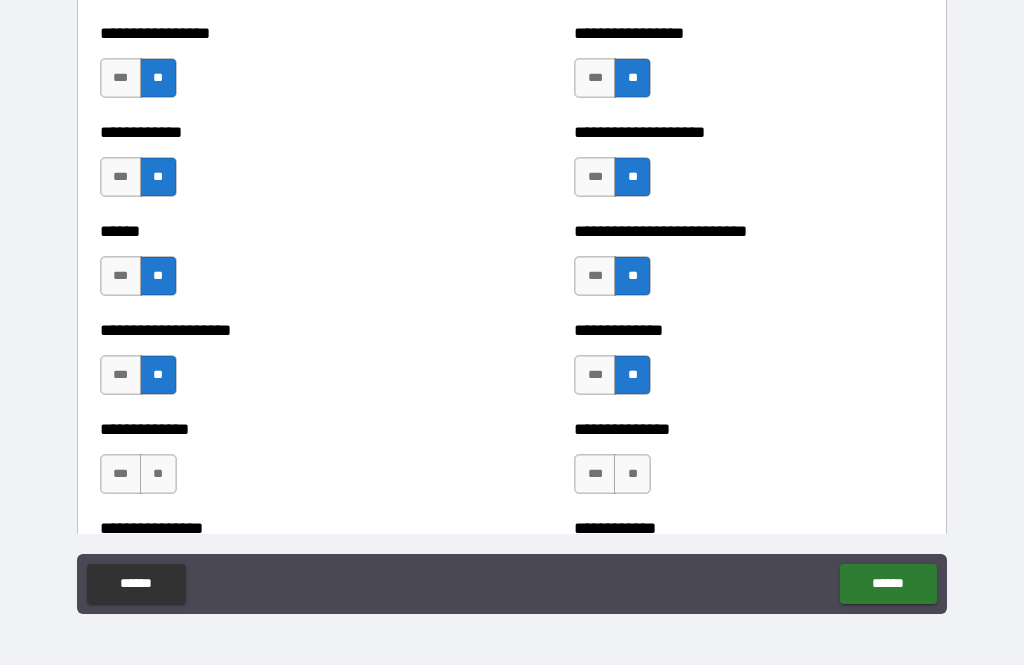 scroll, scrollTop: 4157, scrollLeft: 0, axis: vertical 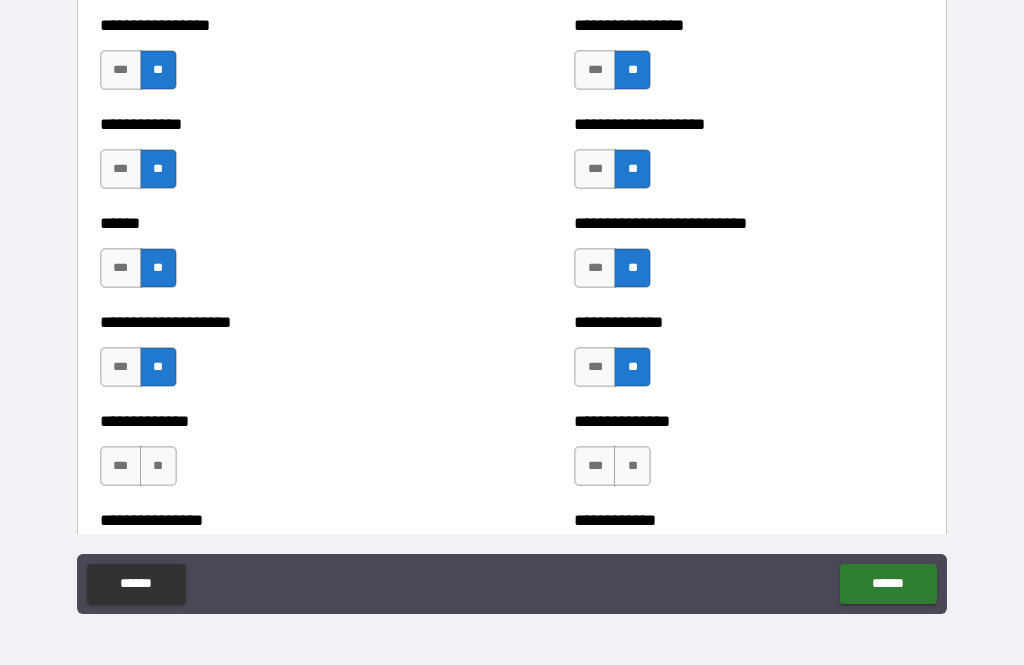 click on "**" at bounding box center (158, 466) 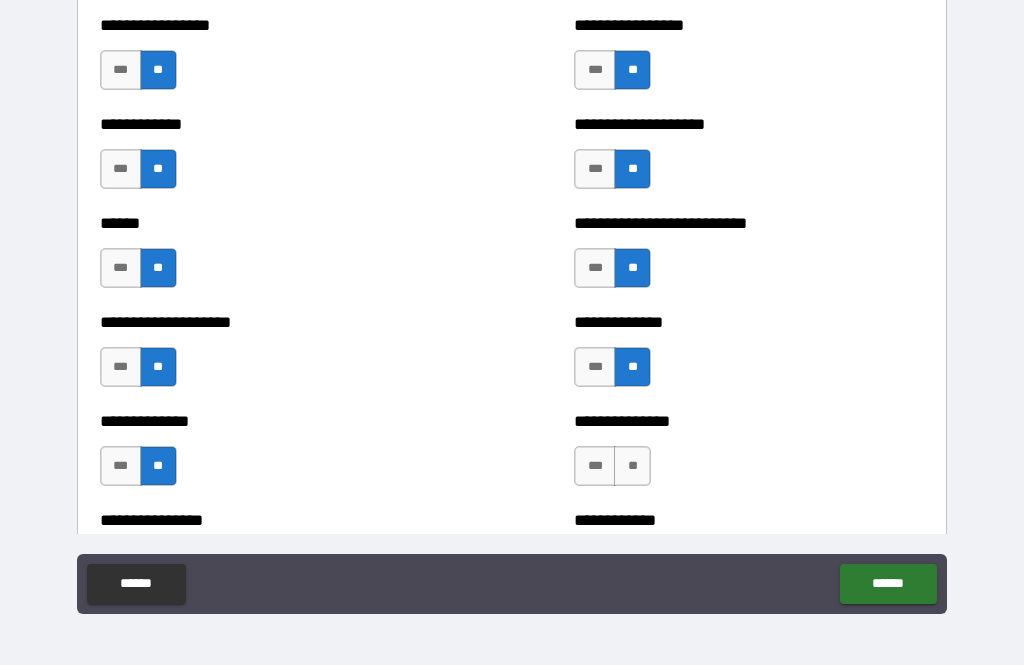 click on "**" at bounding box center (632, 466) 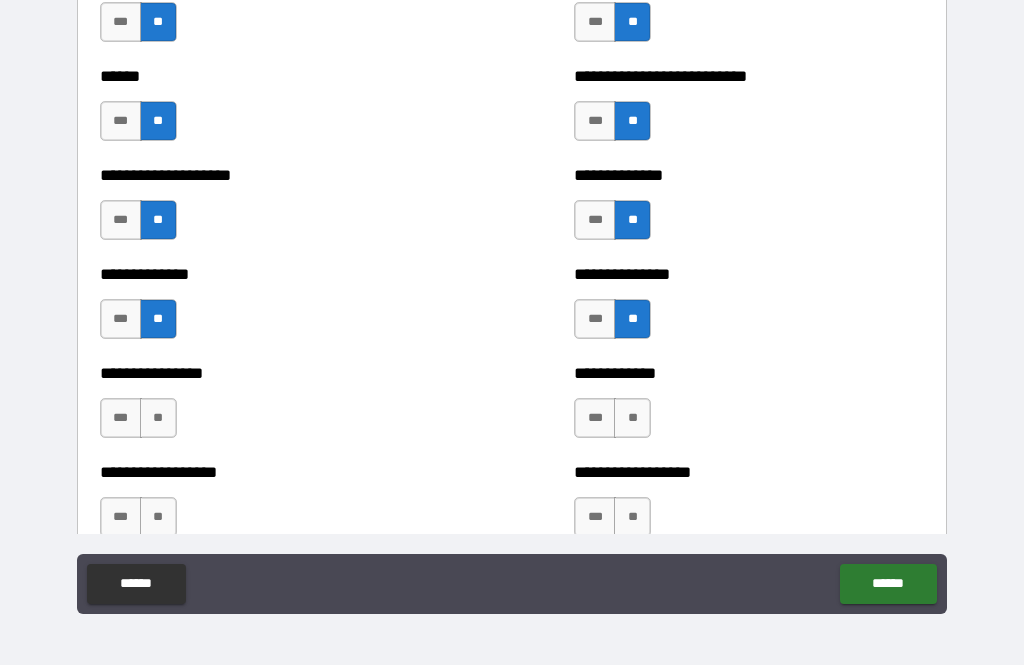scroll, scrollTop: 4304, scrollLeft: 0, axis: vertical 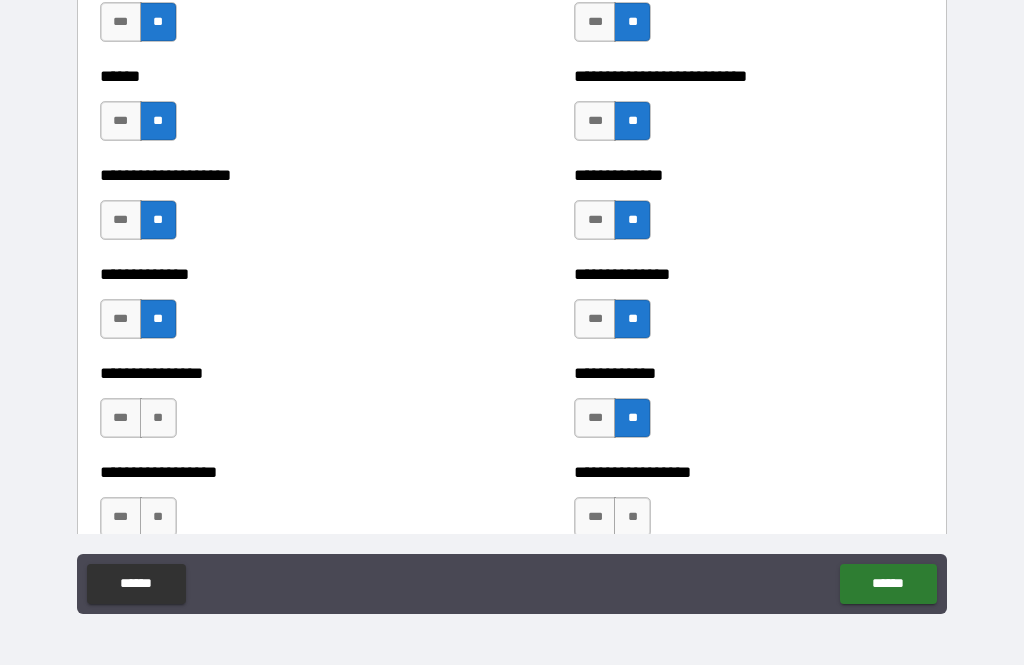 click on "**" at bounding box center [158, 418] 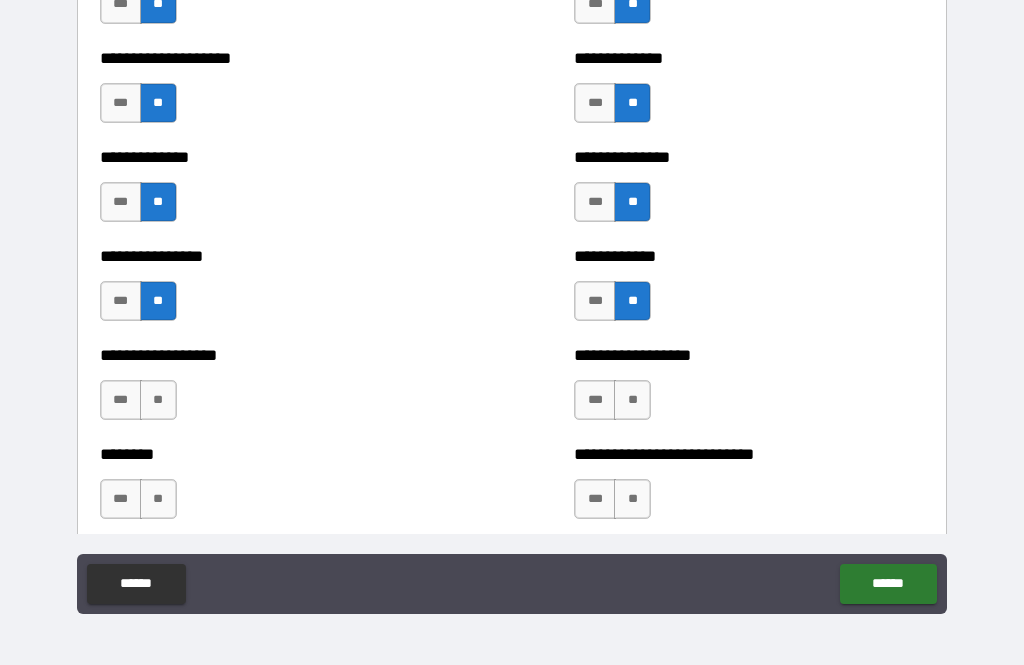 scroll, scrollTop: 4423, scrollLeft: 0, axis: vertical 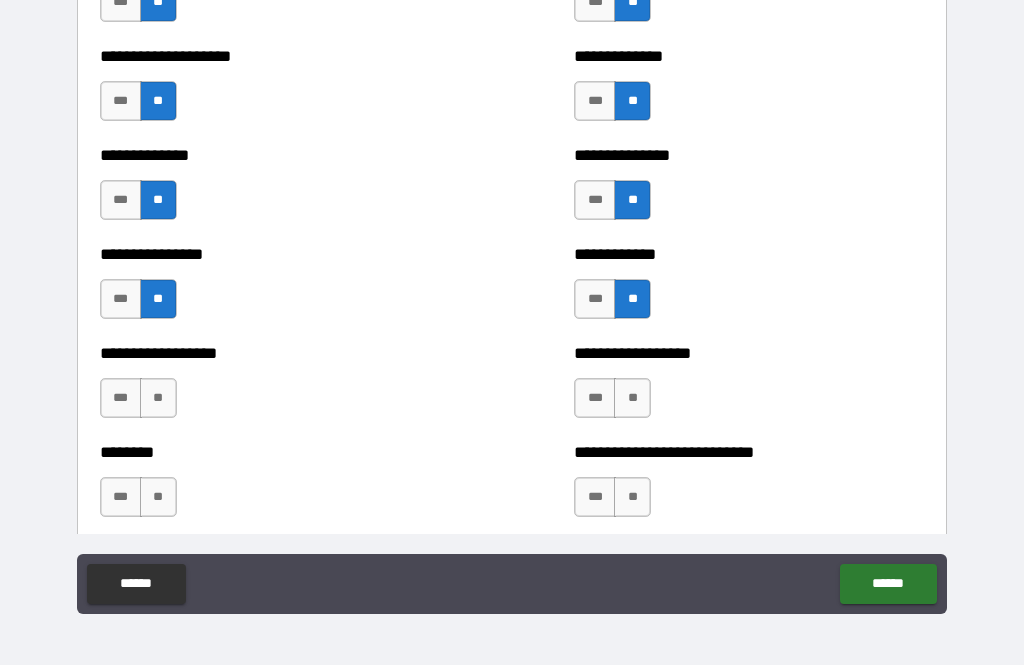 click on "**" at bounding box center [632, 398] 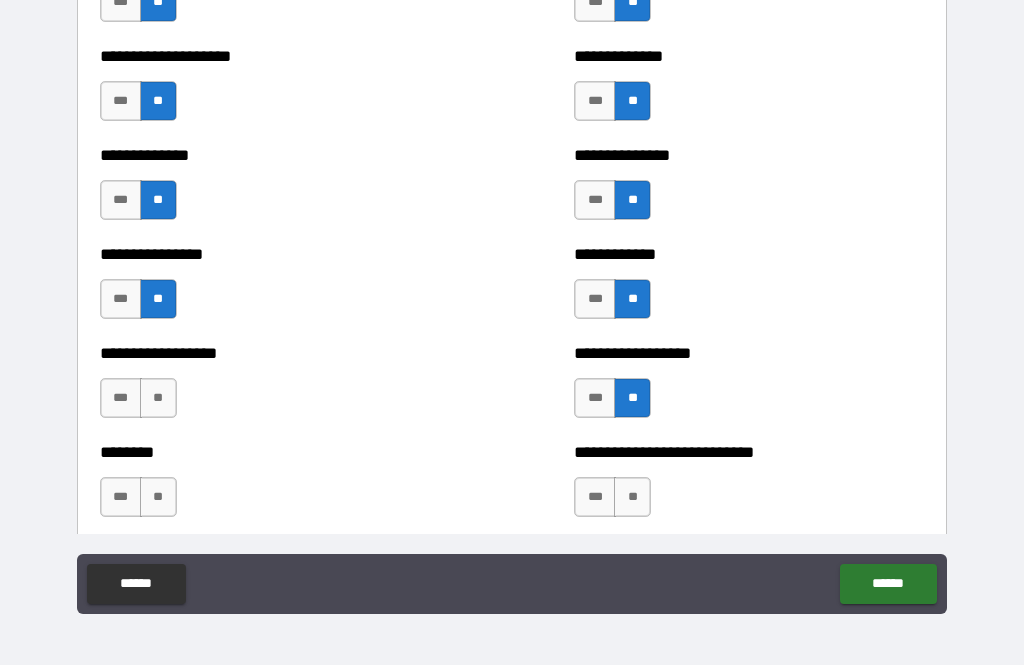 click on "**" at bounding box center [158, 398] 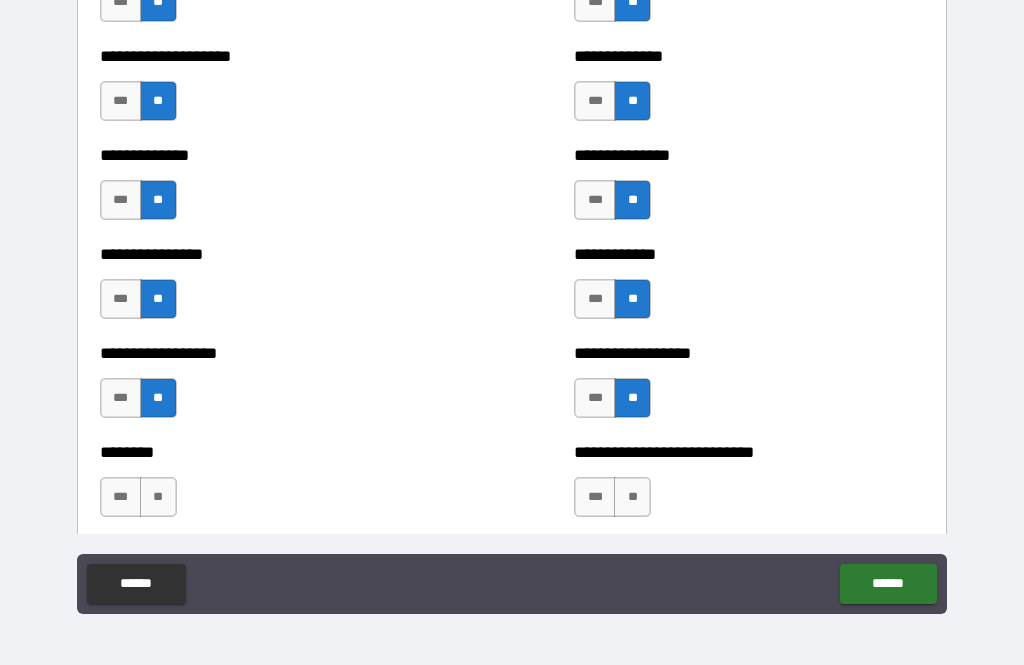 click on "**" at bounding box center (158, 497) 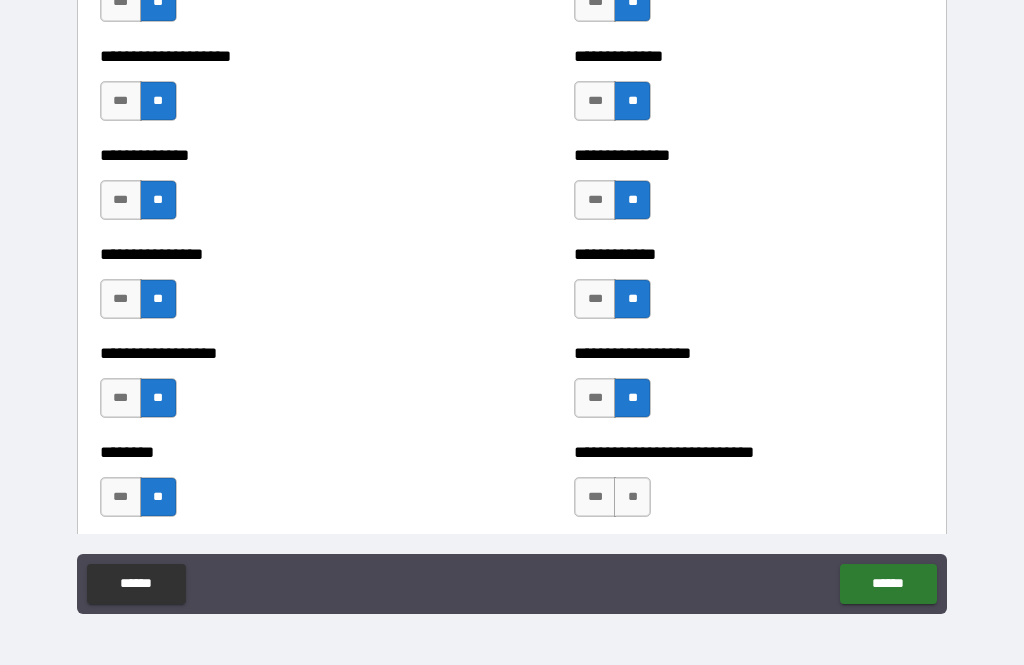 click on "**" at bounding box center [632, 497] 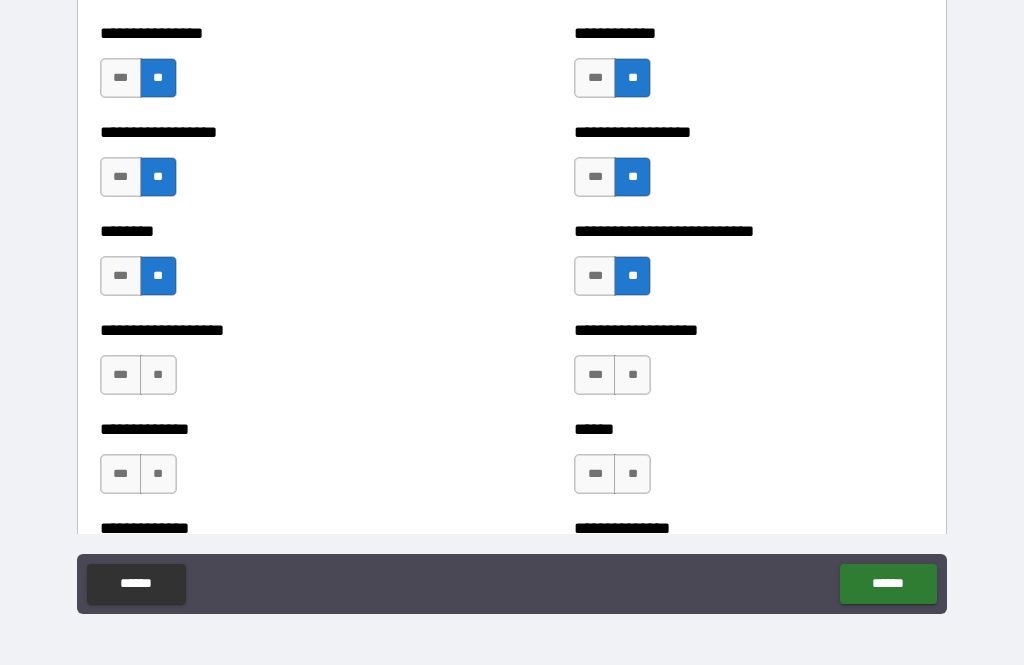 scroll, scrollTop: 4671, scrollLeft: 0, axis: vertical 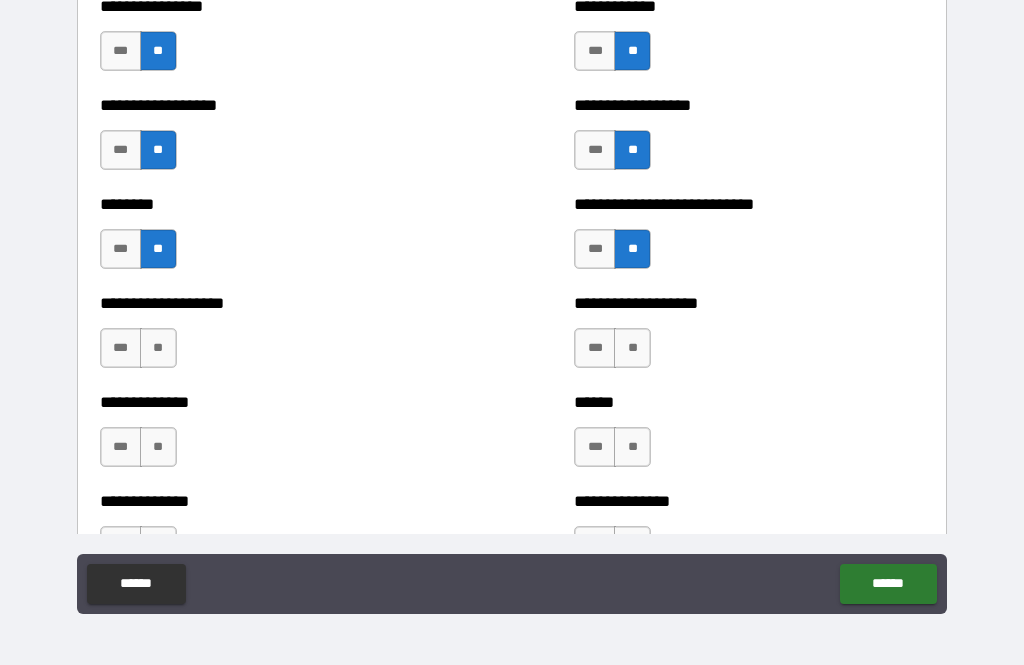 click on "**" at bounding box center (158, 348) 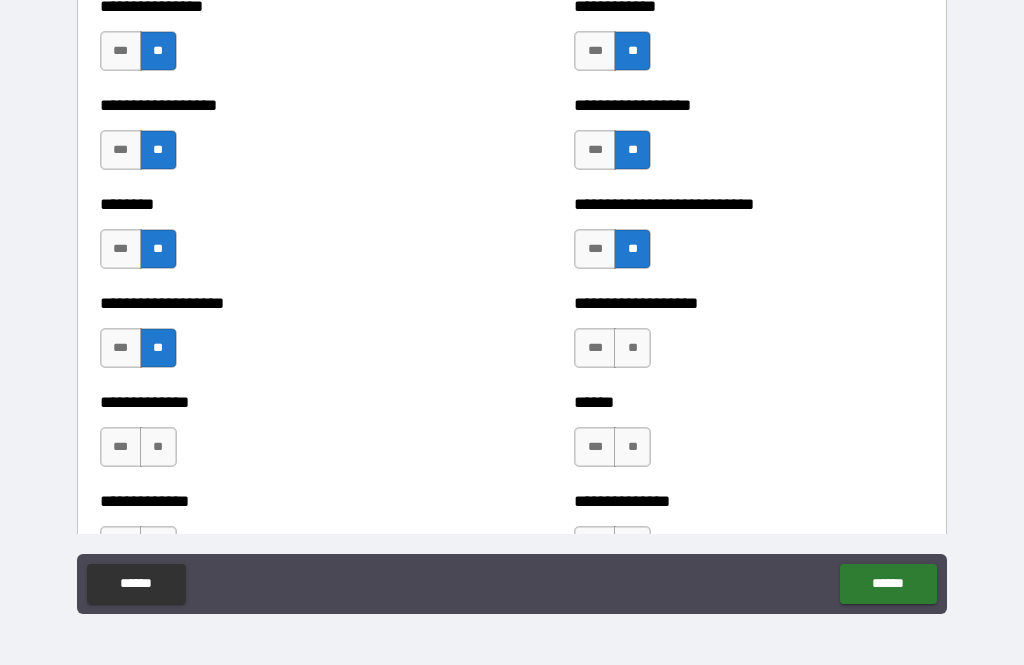 click on "**" at bounding box center [632, 348] 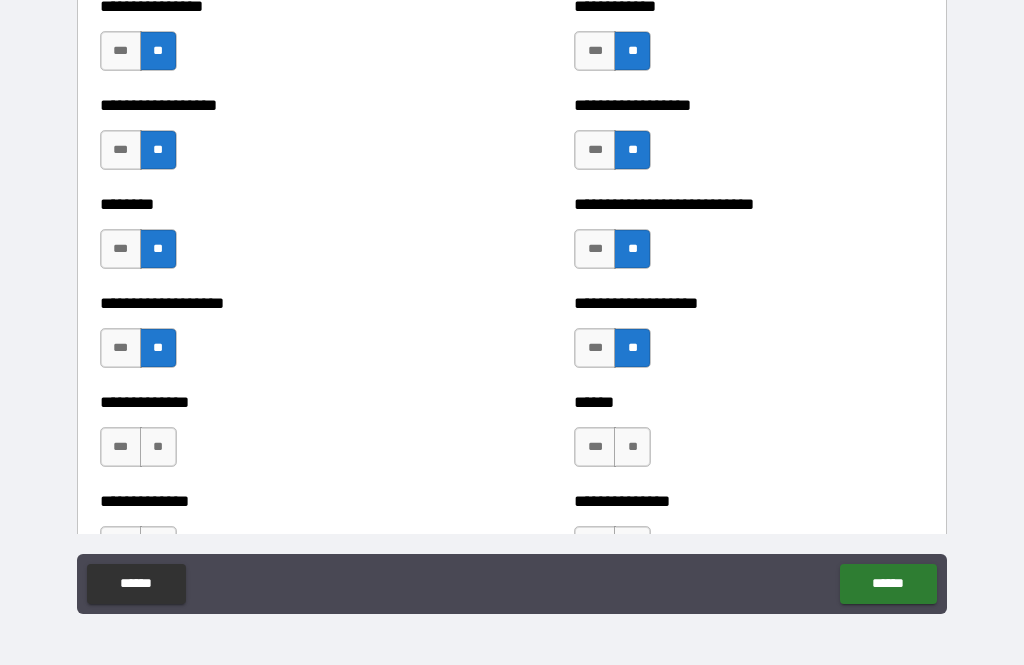 click on "**" at bounding box center (632, 447) 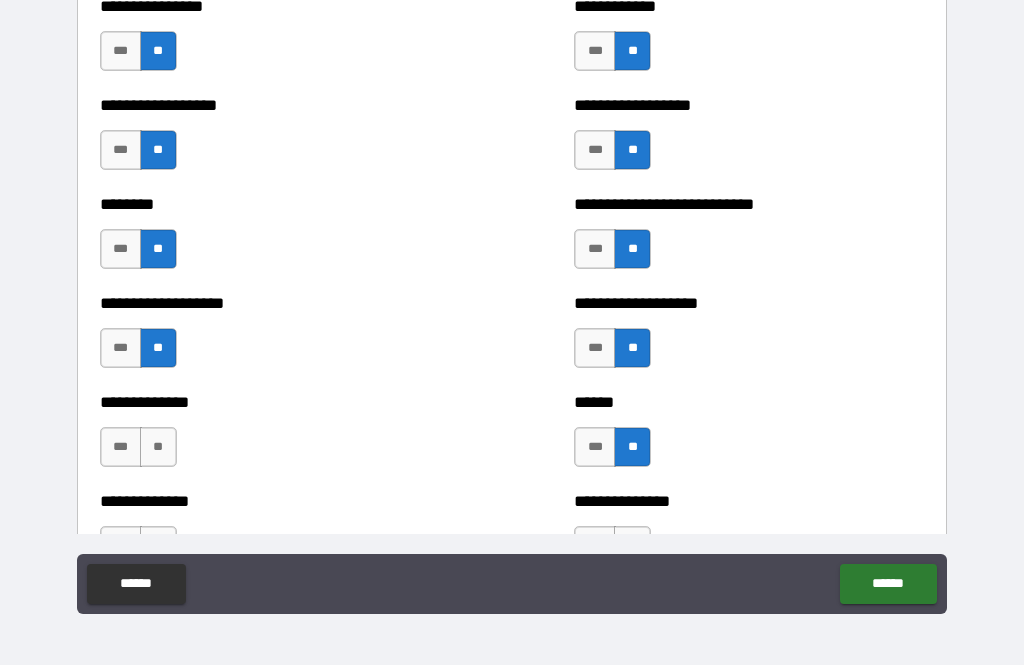 click on "***" at bounding box center [595, 348] 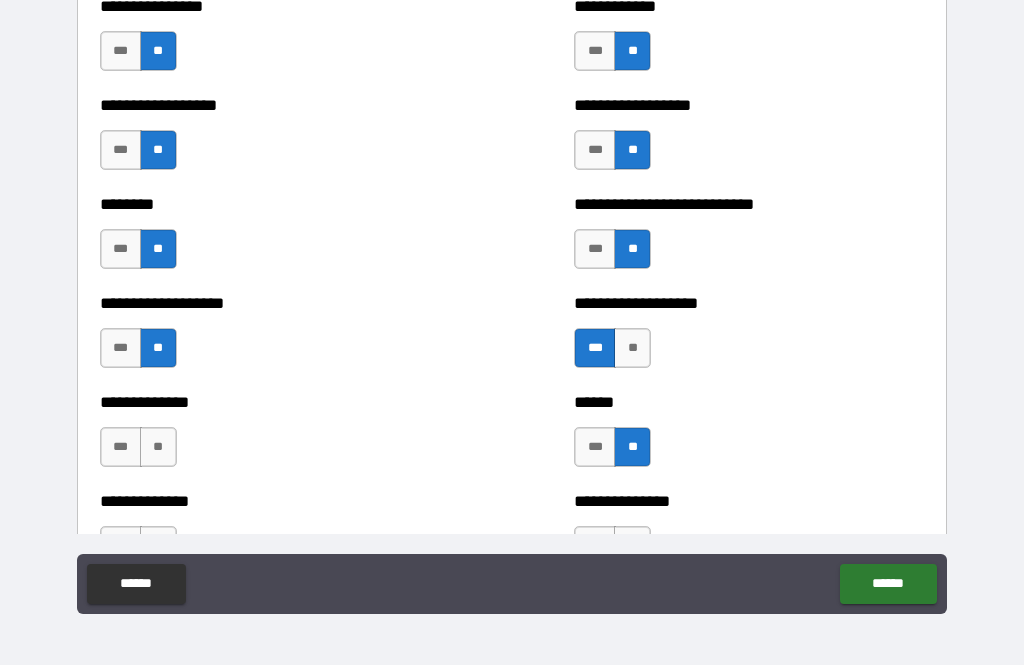 click on "**" at bounding box center [158, 447] 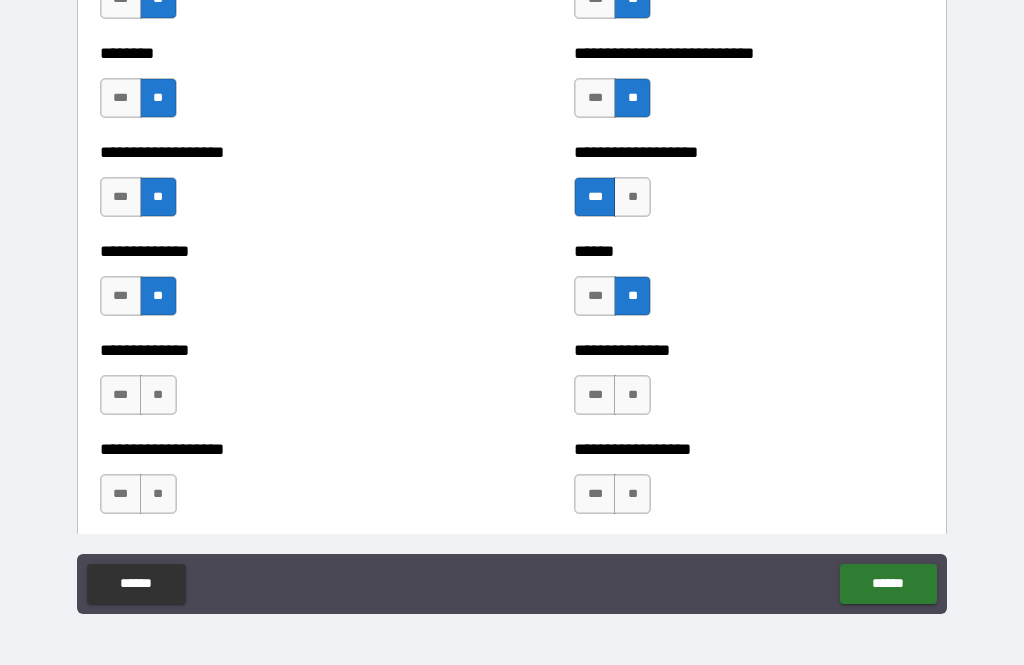 scroll, scrollTop: 4835, scrollLeft: 0, axis: vertical 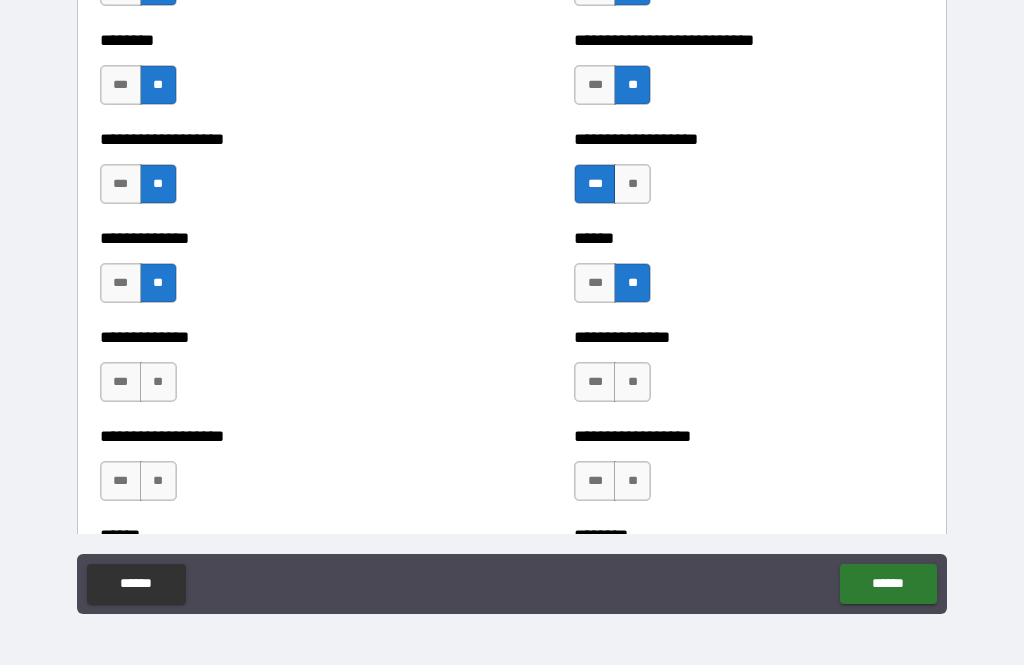 click on "**" at bounding box center (632, 382) 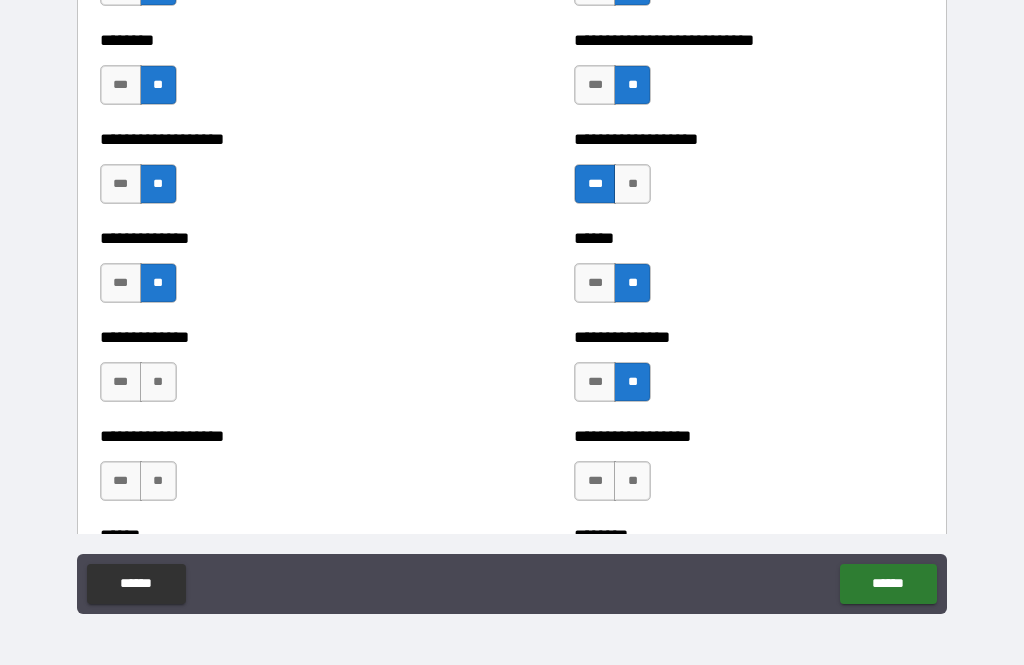 click on "**" at bounding box center [158, 382] 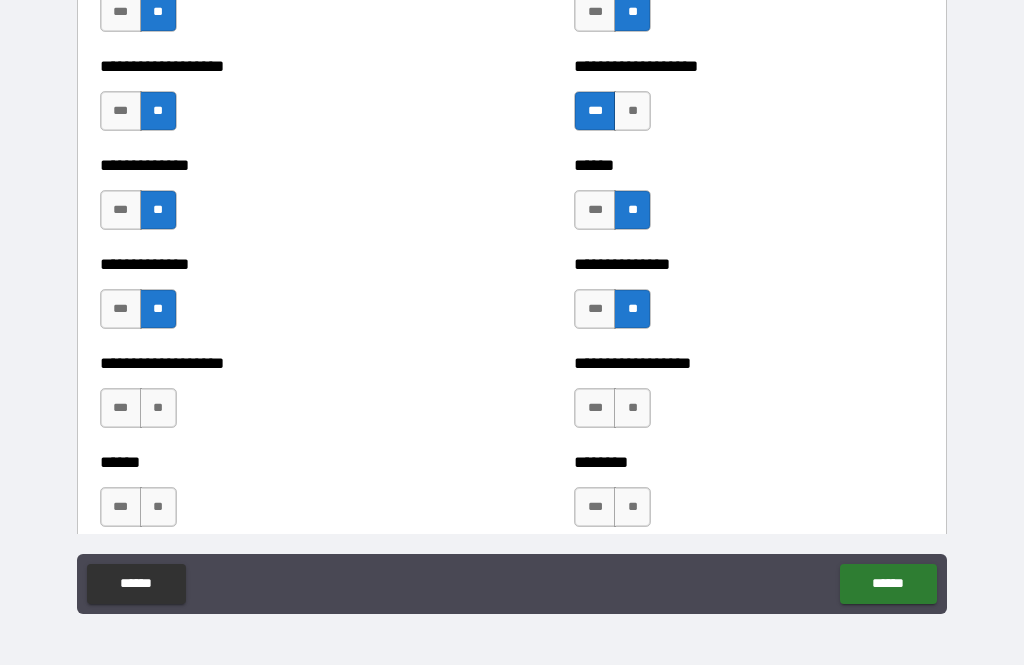 scroll, scrollTop: 4925, scrollLeft: 0, axis: vertical 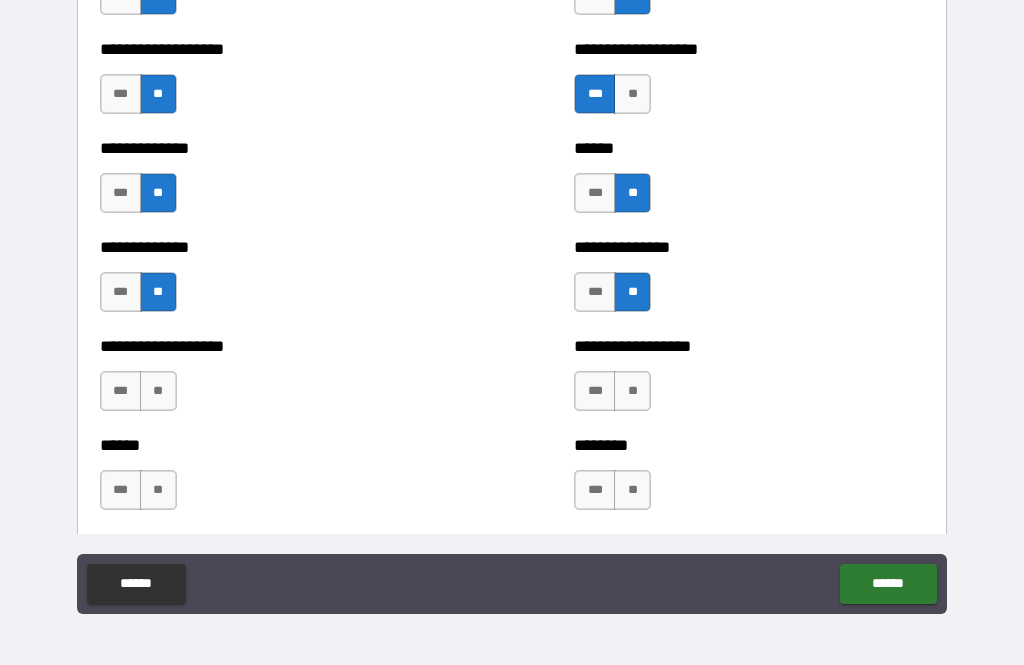 click on "**" at bounding box center [632, 391] 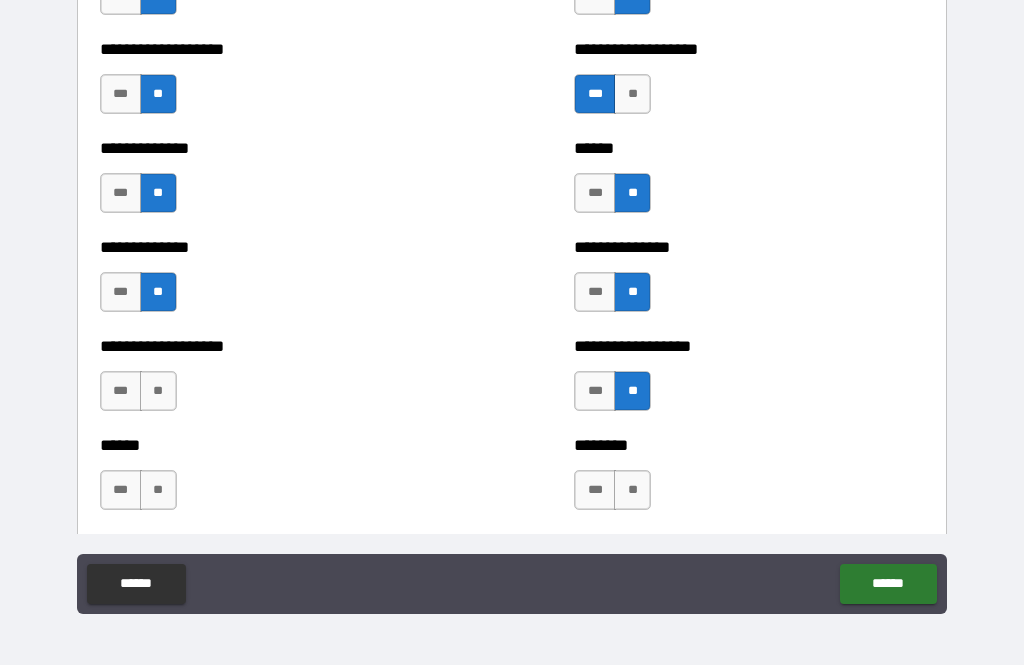 click on "**" at bounding box center (158, 391) 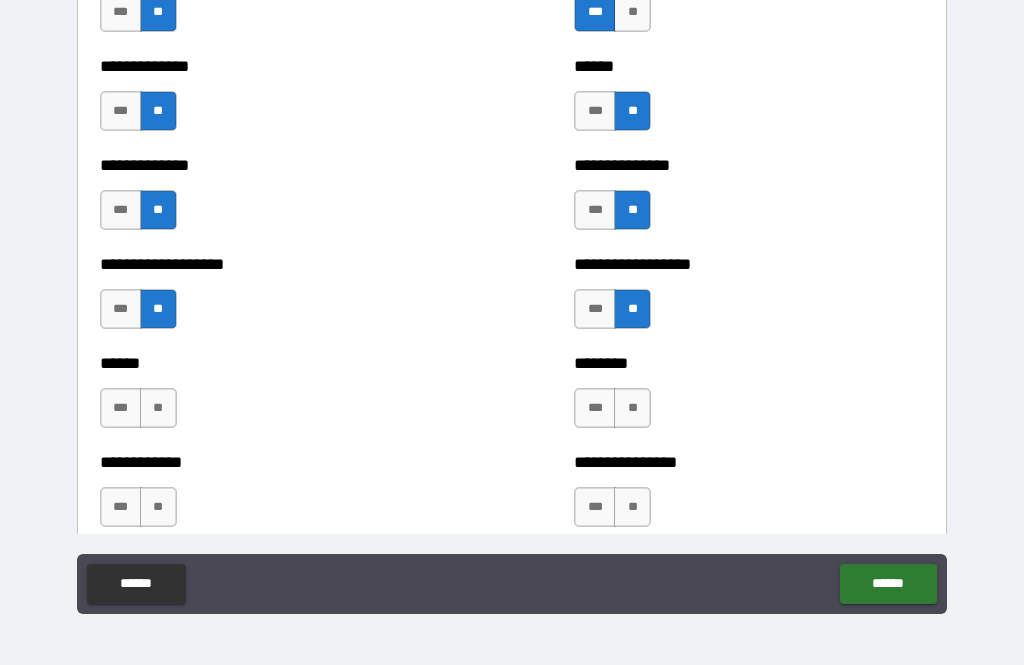 scroll, scrollTop: 5031, scrollLeft: 0, axis: vertical 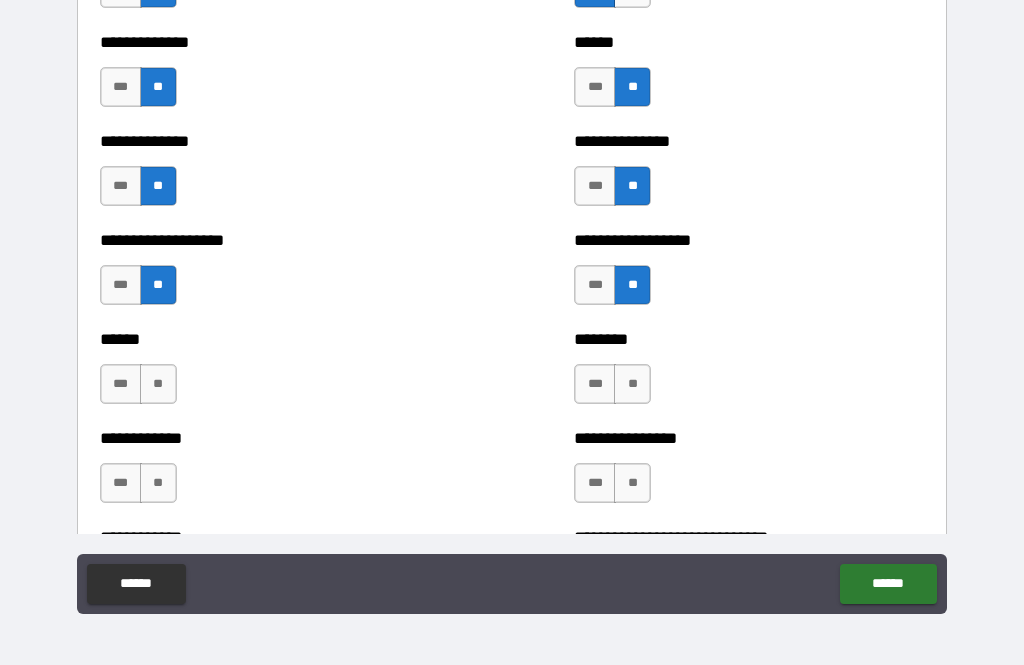 click on "**" at bounding box center [158, 384] 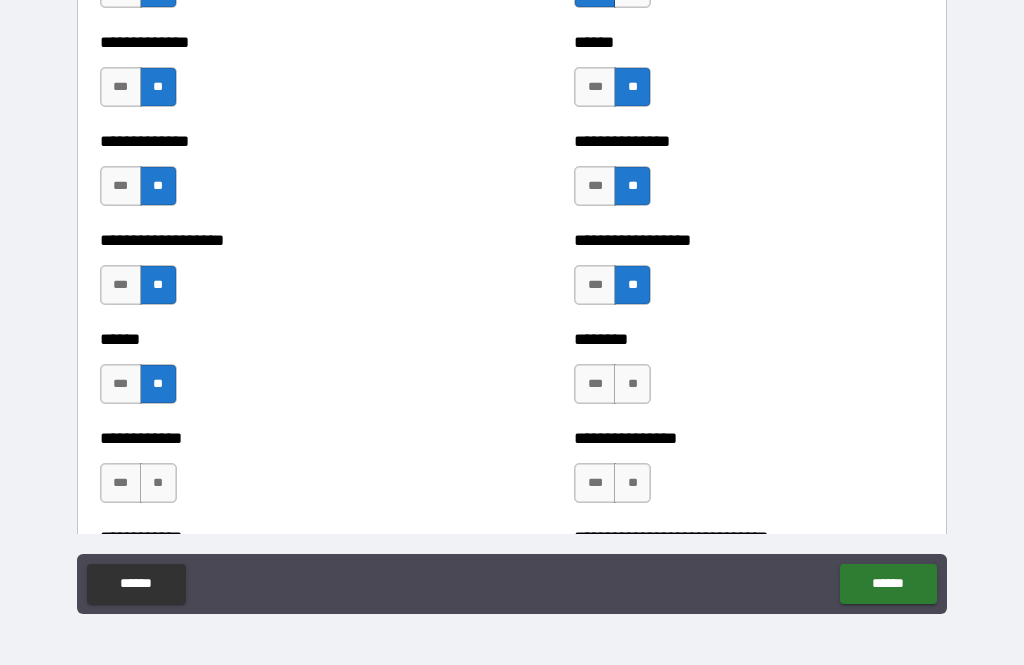 click on "**" at bounding box center [632, 384] 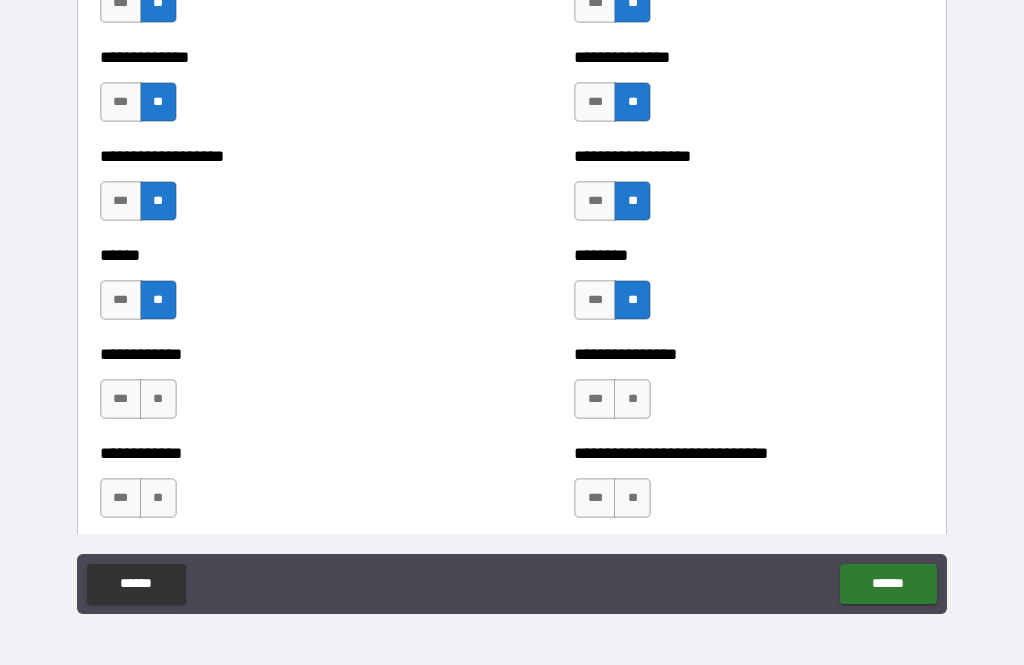 click on "**" at bounding box center (158, 399) 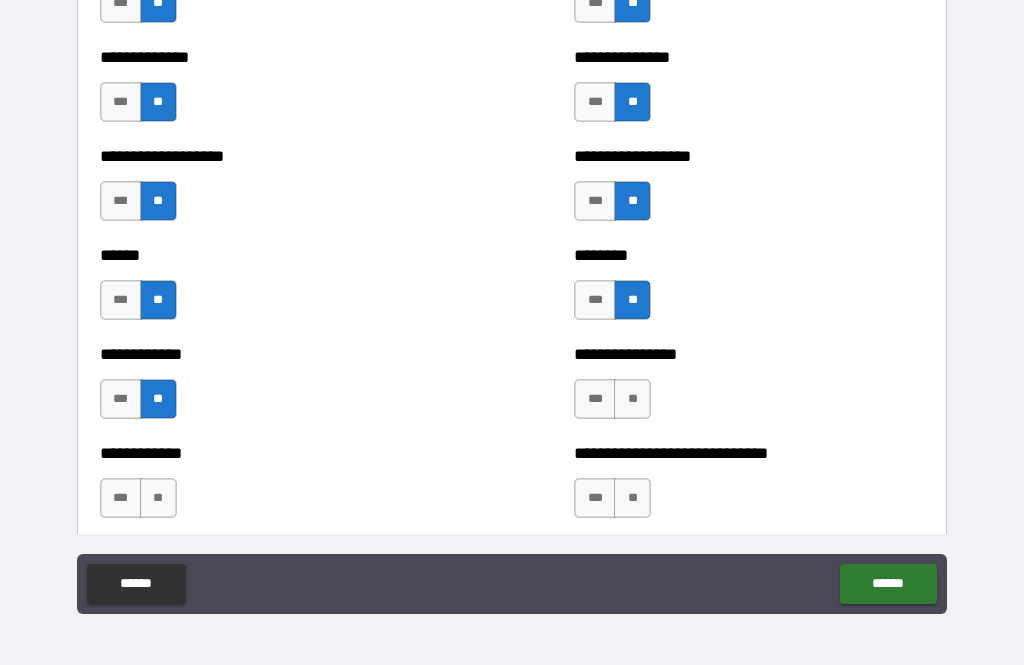 click on "**" at bounding box center [632, 399] 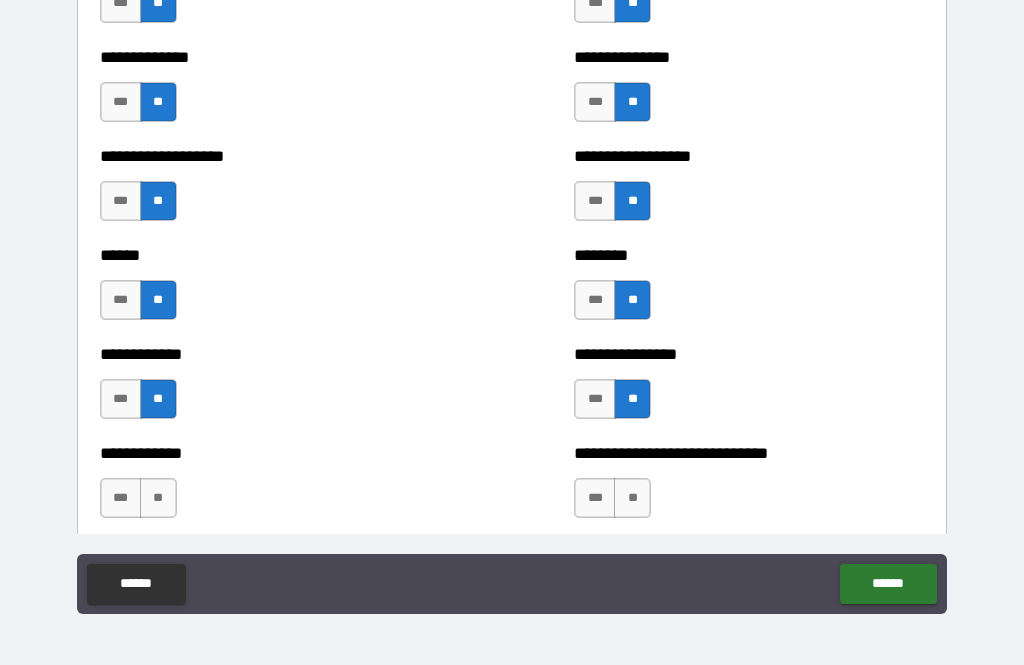 scroll, scrollTop: 5204, scrollLeft: 0, axis: vertical 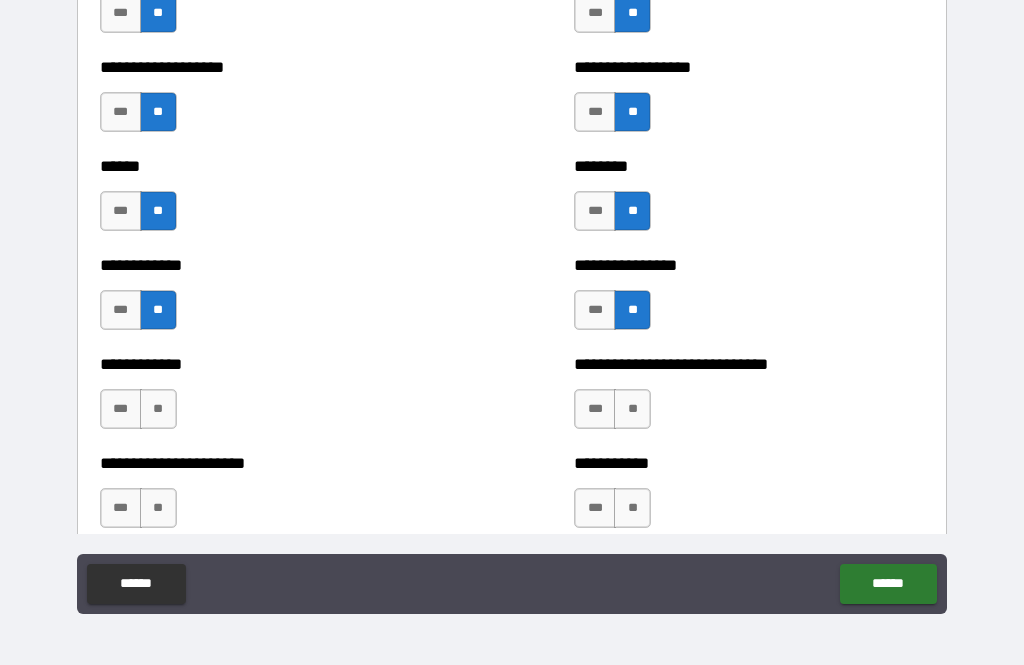 click on "**" at bounding box center (632, 409) 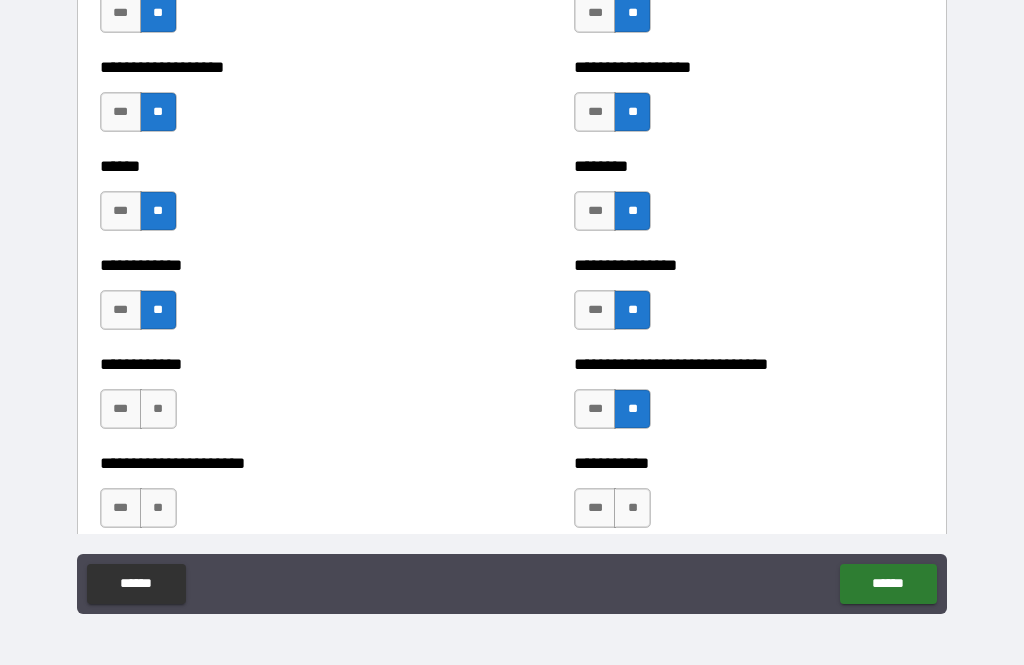 click on "**" at bounding box center [158, 409] 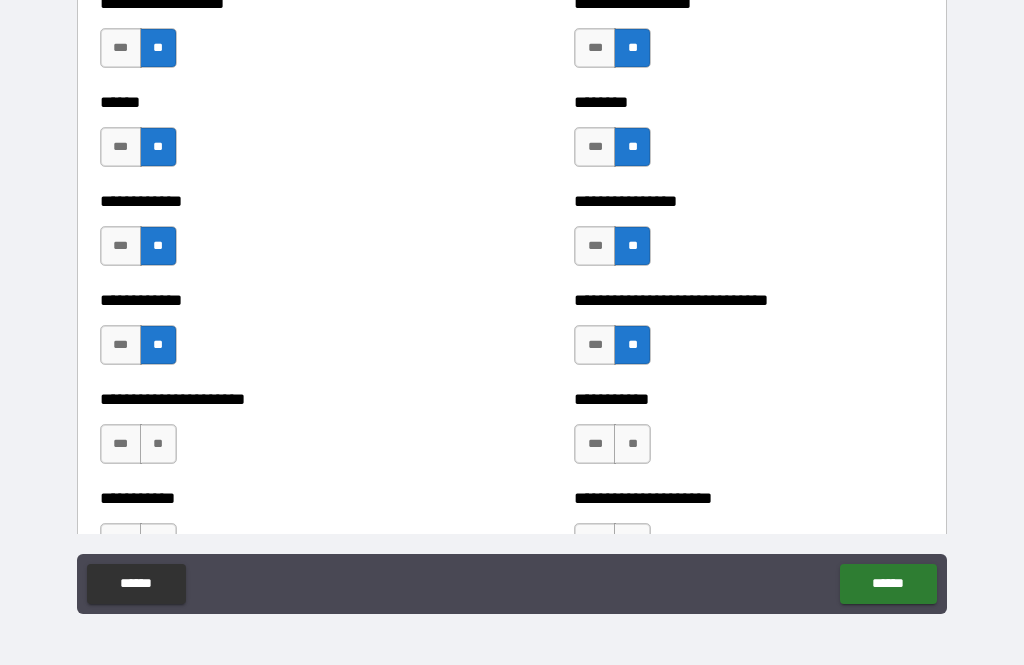 scroll, scrollTop: 5297, scrollLeft: 0, axis: vertical 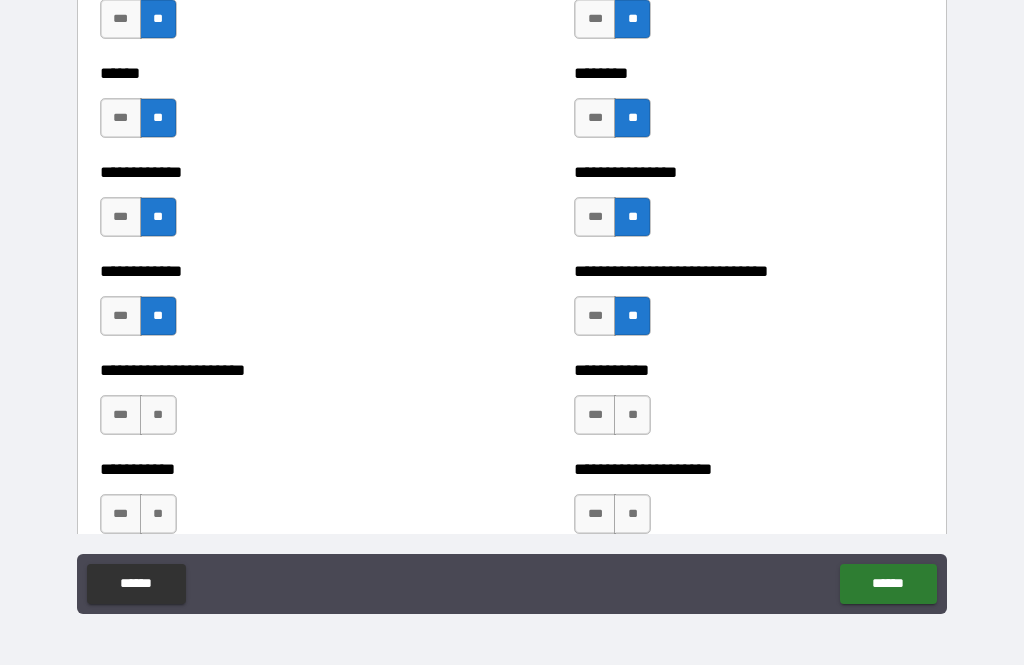 click on "**" at bounding box center (158, 415) 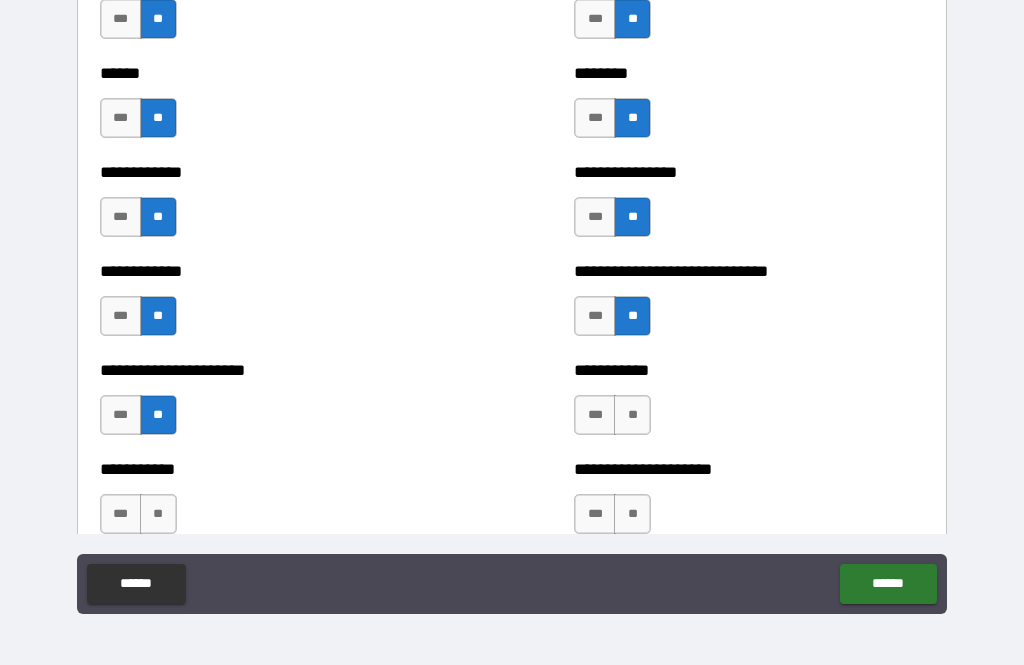 click on "**" at bounding box center (632, 415) 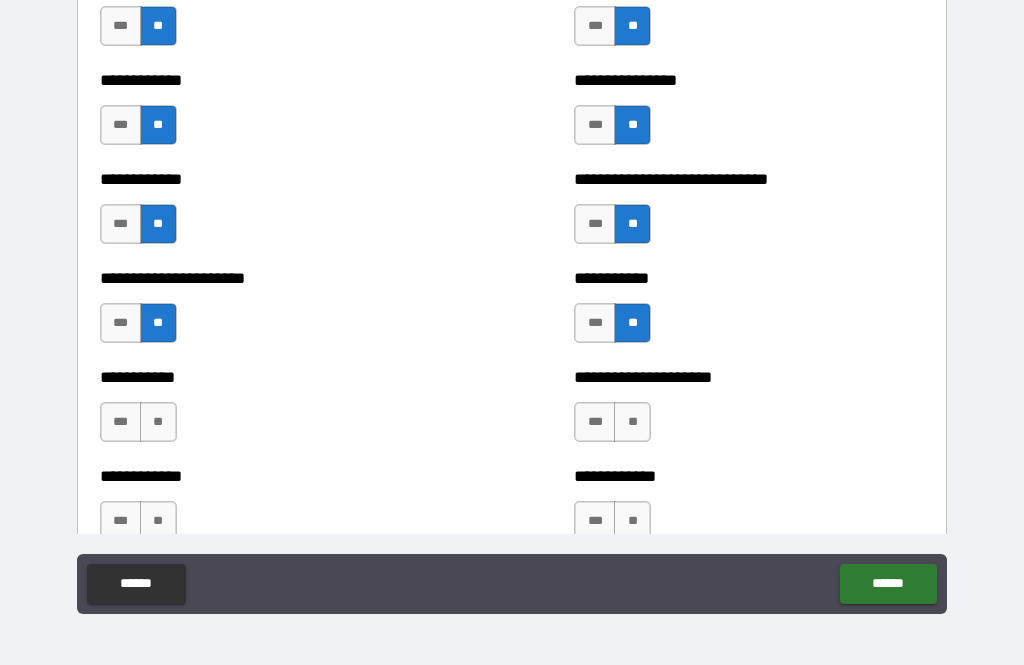 scroll, scrollTop: 5410, scrollLeft: 0, axis: vertical 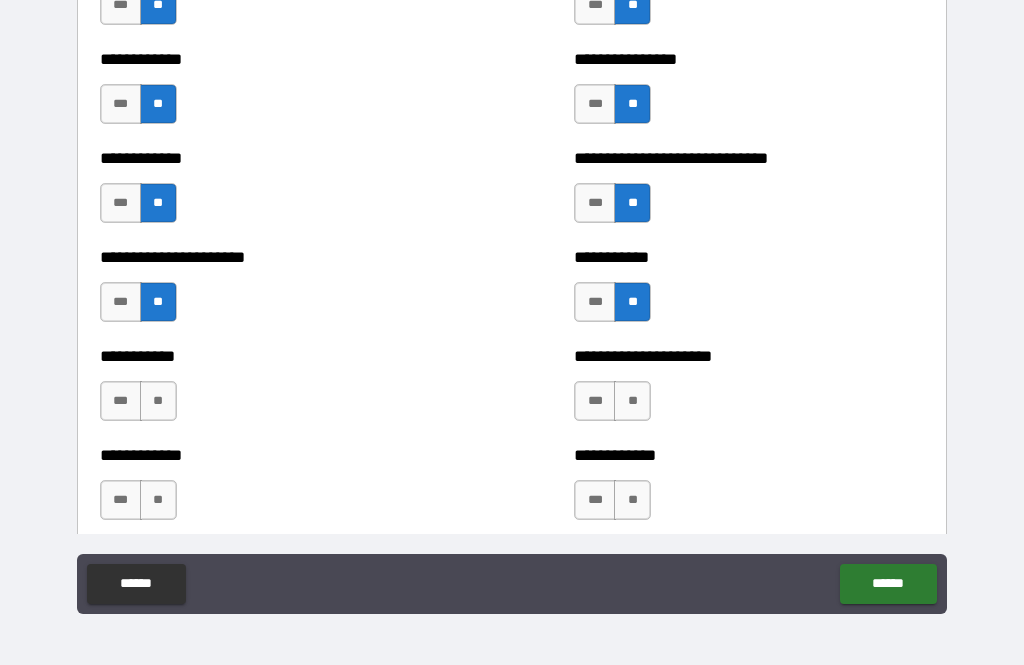 click on "**" at bounding box center (632, 401) 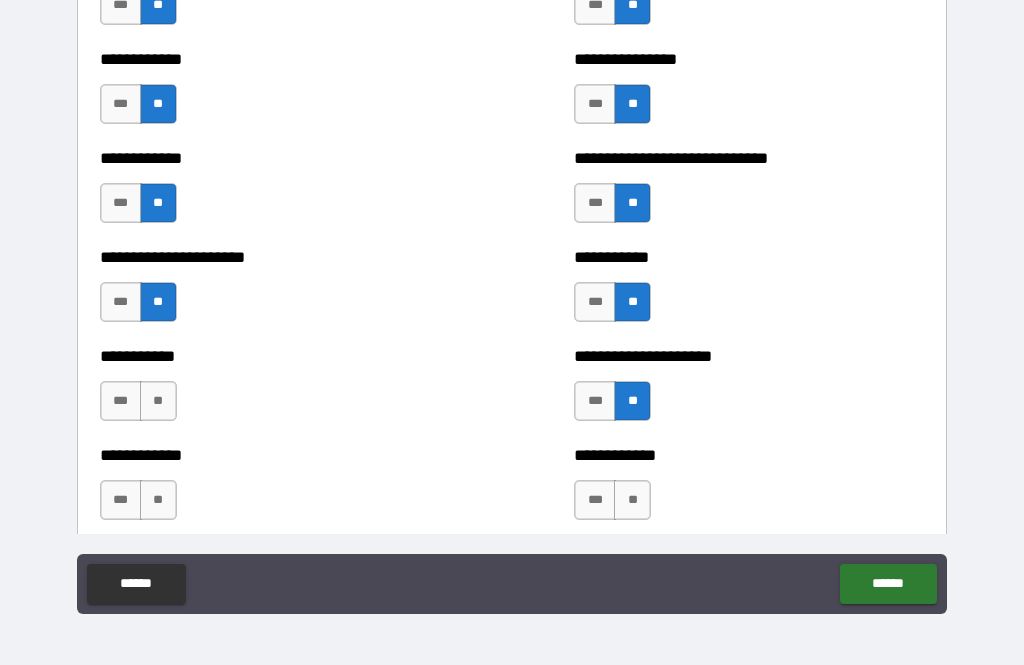 click on "**" at bounding box center (158, 401) 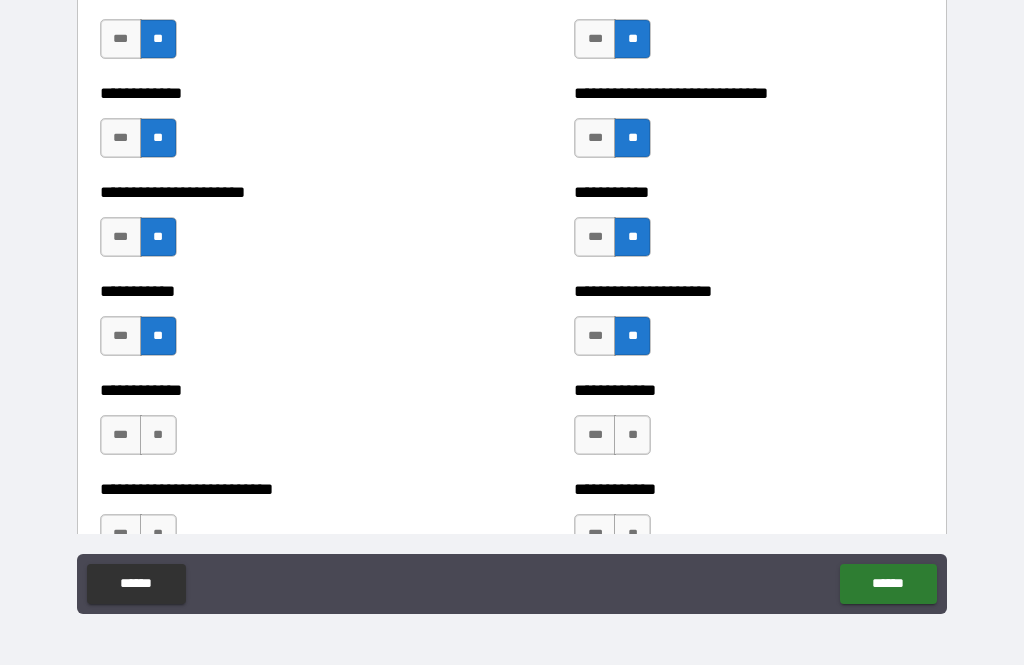 scroll, scrollTop: 5507, scrollLeft: 0, axis: vertical 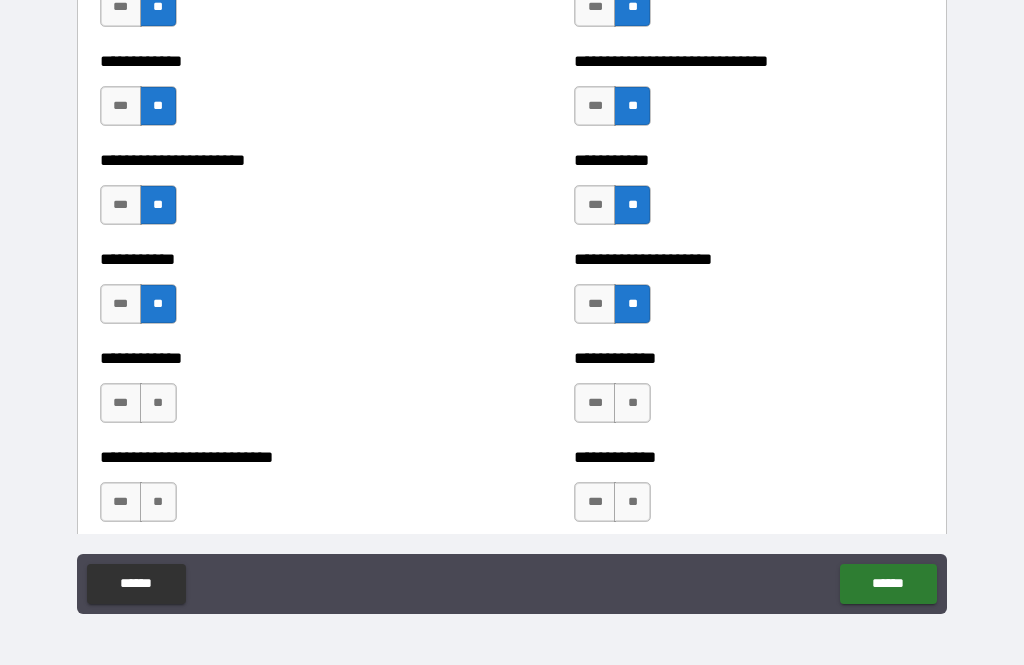 click on "**" at bounding box center [158, 403] 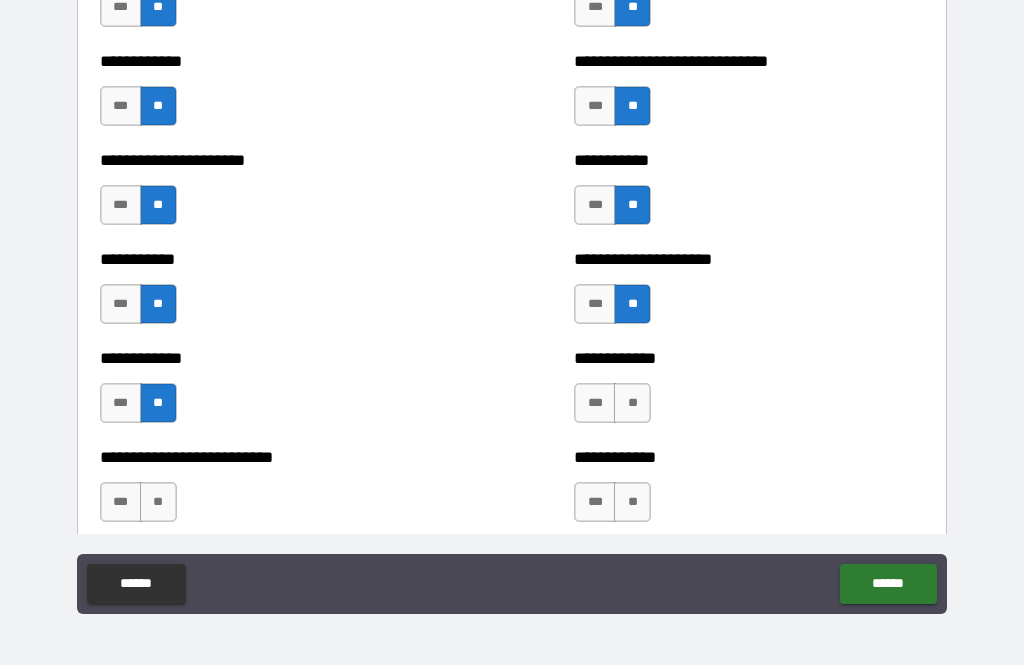 click on "**" at bounding box center [632, 403] 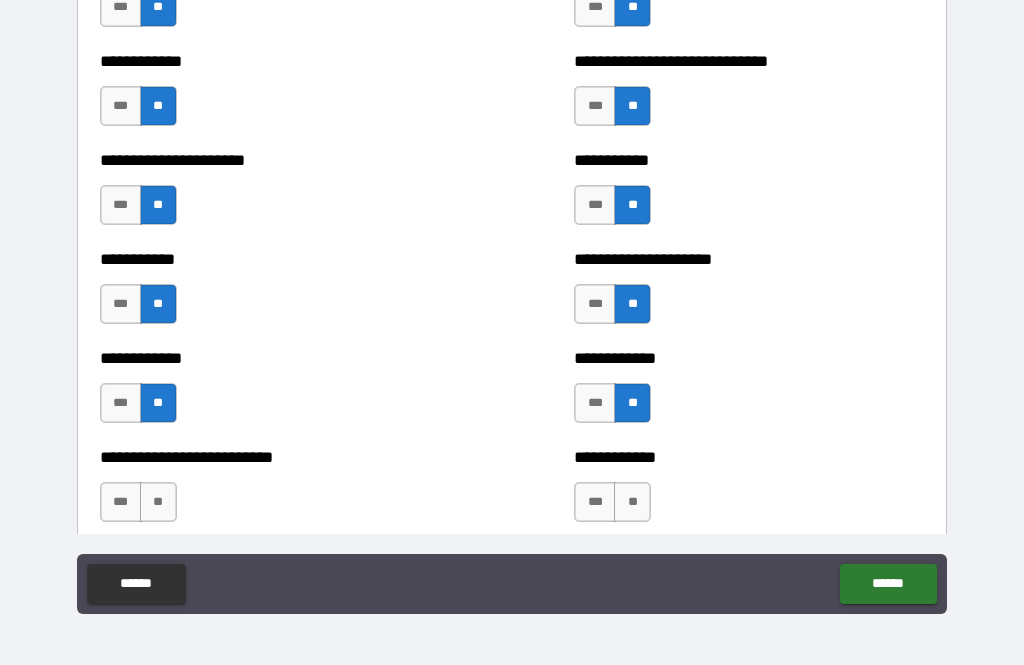 click on "**" at bounding box center [632, 502] 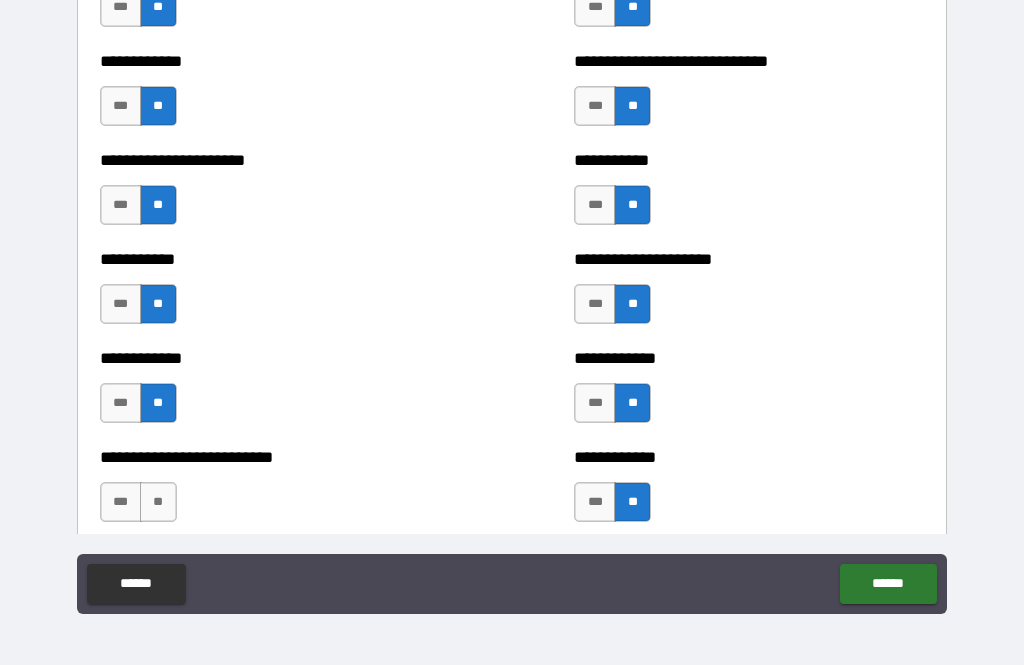 click on "**" at bounding box center (158, 502) 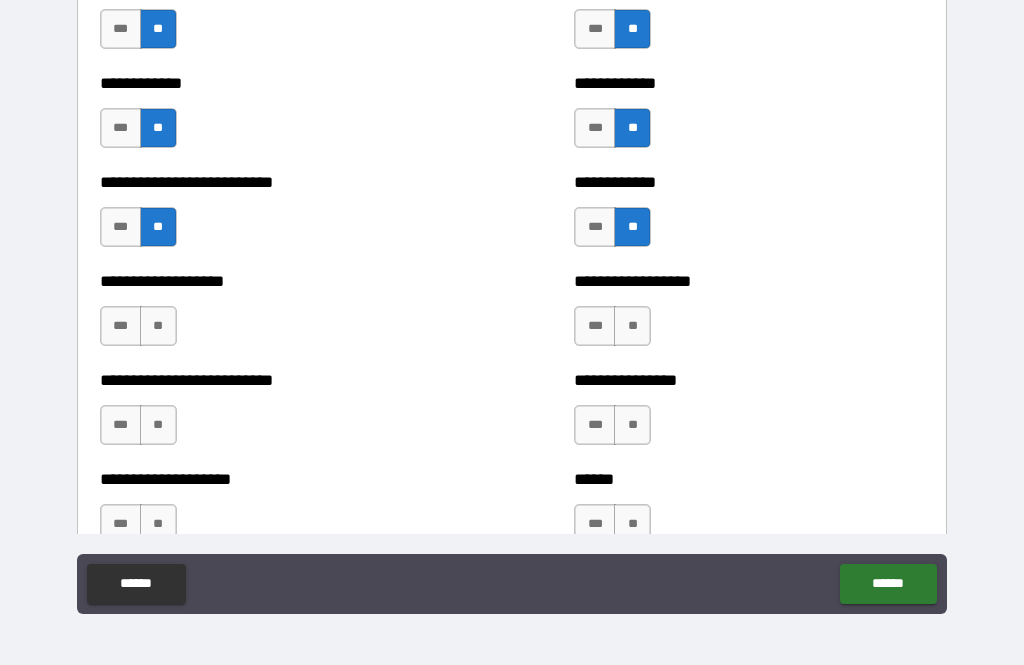 scroll, scrollTop: 5783, scrollLeft: 0, axis: vertical 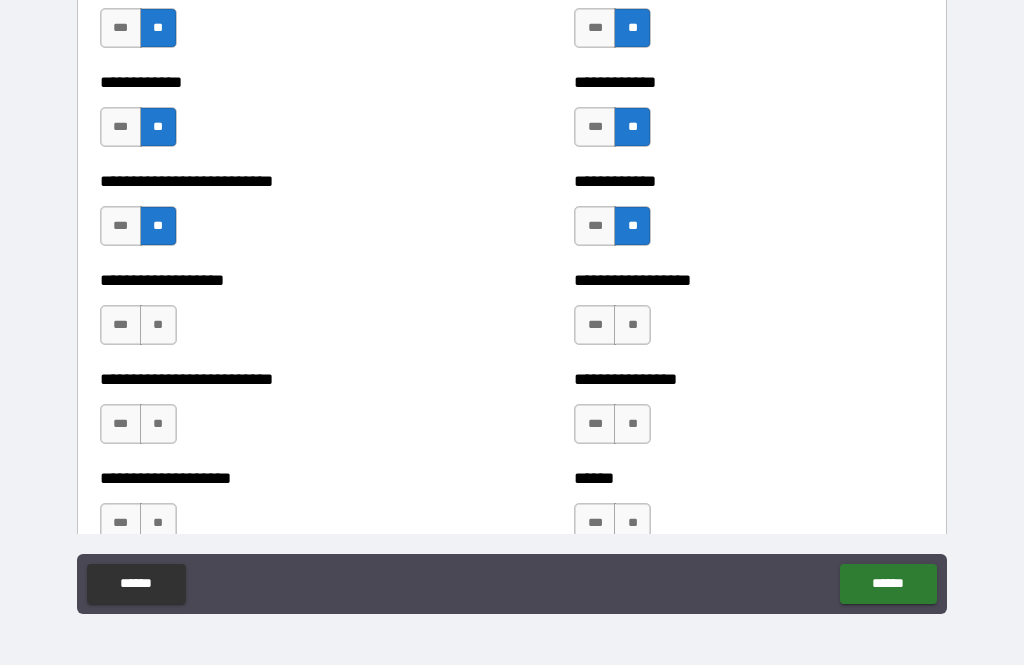click on "**" at bounding box center [158, 325] 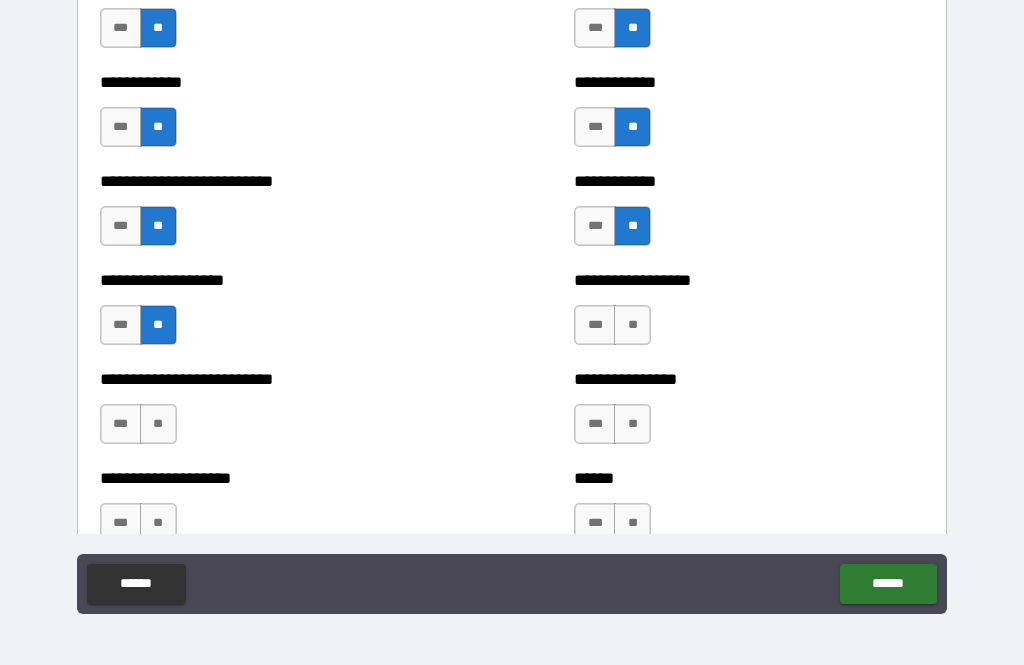 click on "**" at bounding box center [632, 325] 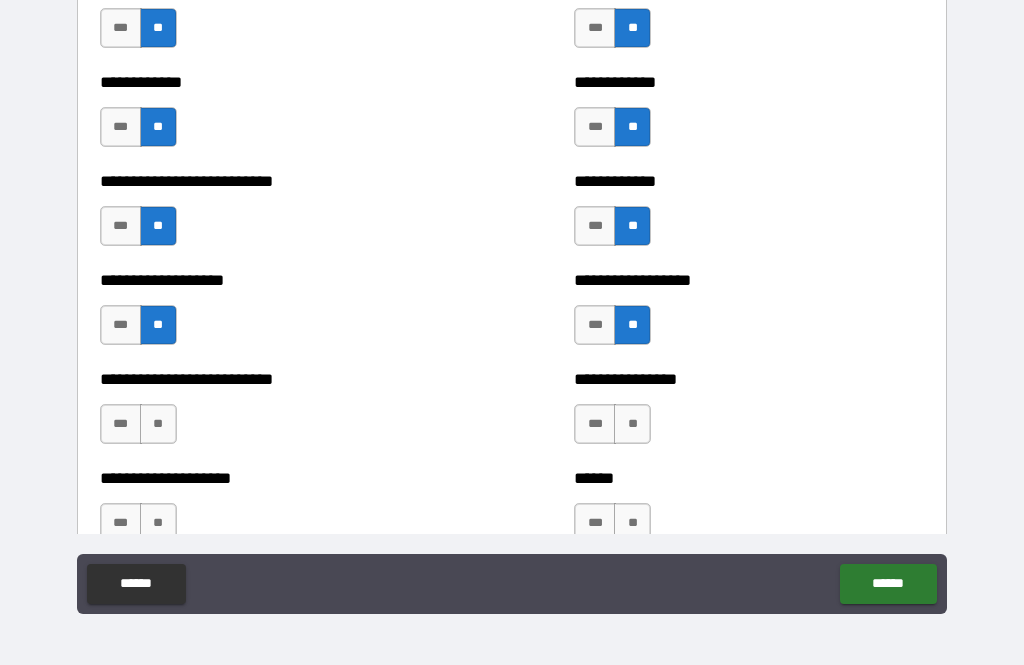 click on "**" at bounding box center (632, 424) 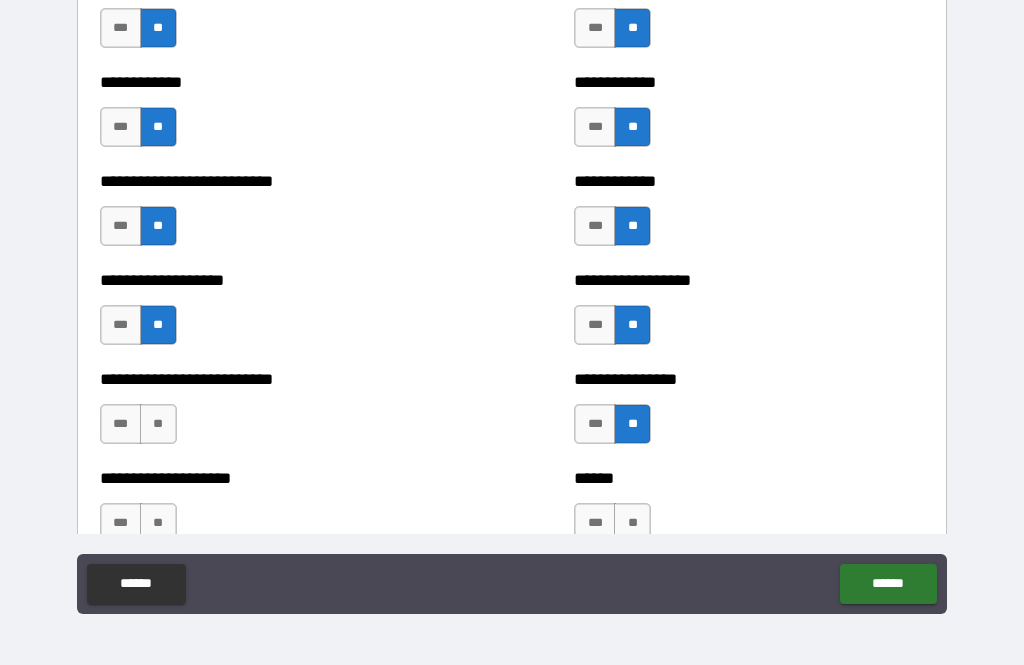 click on "**" at bounding box center [158, 424] 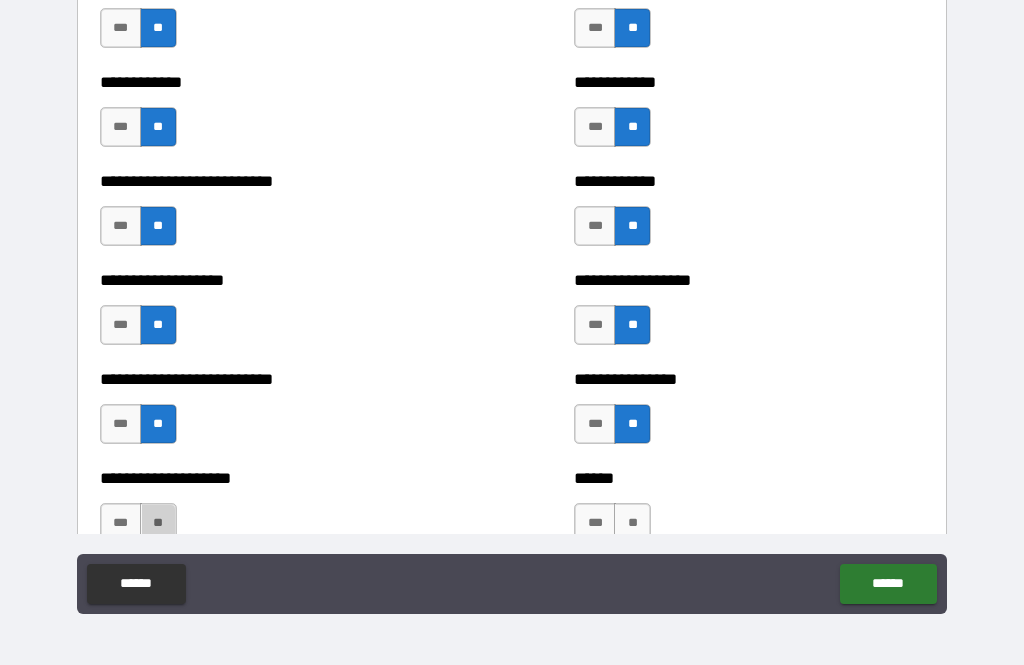 click on "**" at bounding box center [158, 523] 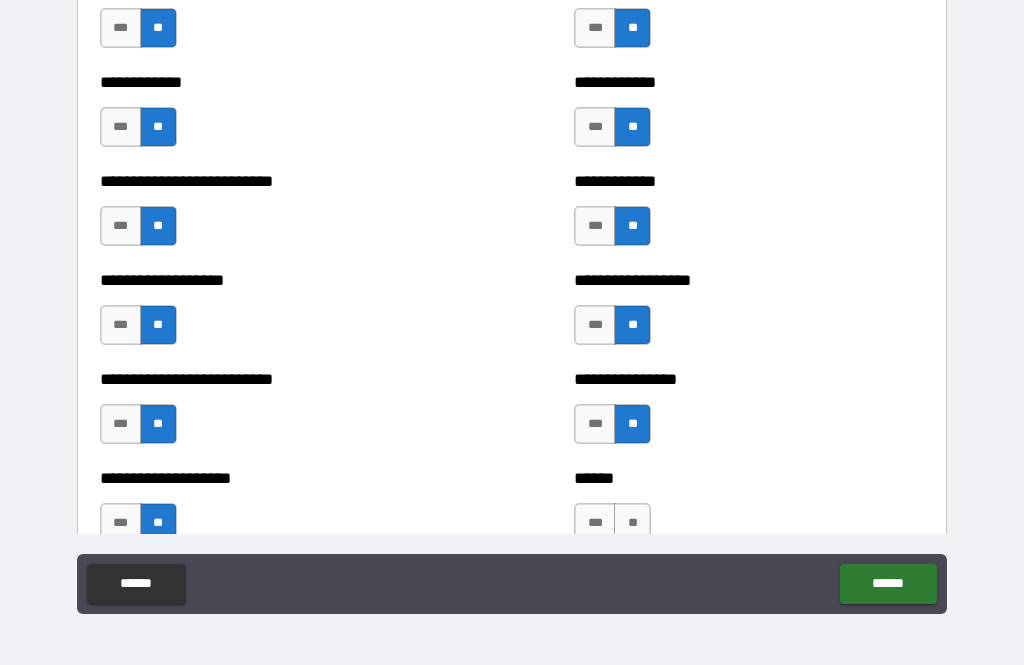 click on "**" at bounding box center [632, 523] 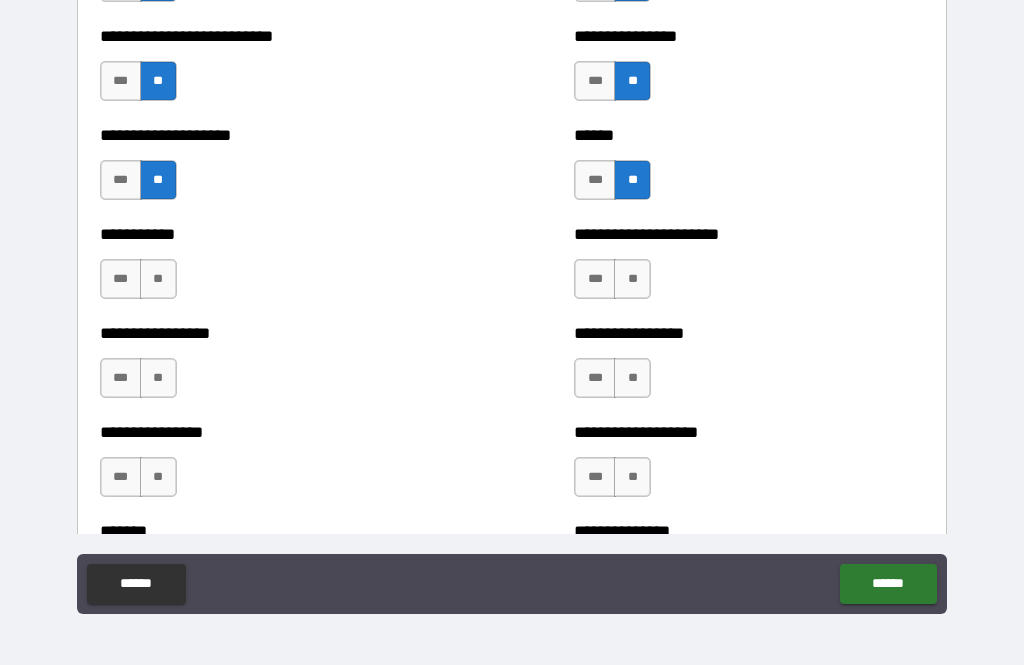 scroll, scrollTop: 6128, scrollLeft: 0, axis: vertical 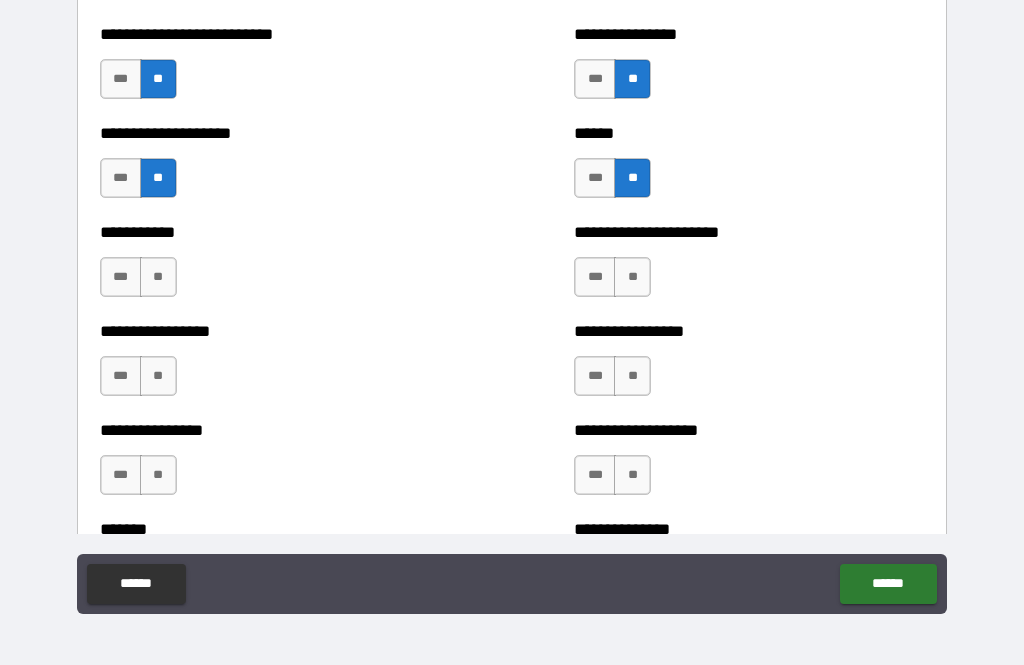 click on "**" at bounding box center (632, 277) 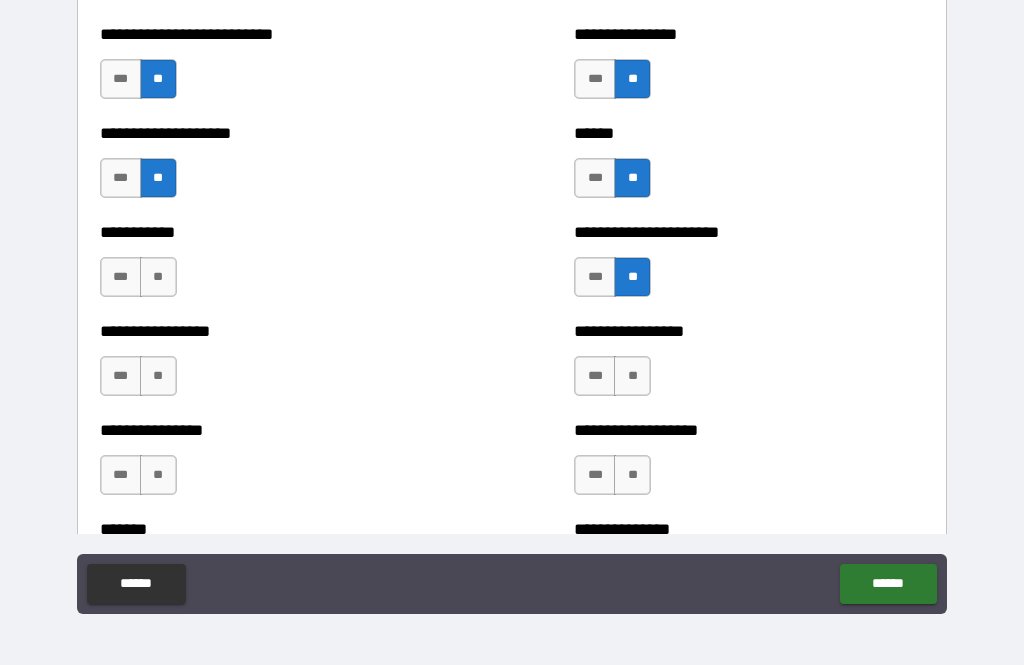 click on "**" at bounding box center (158, 277) 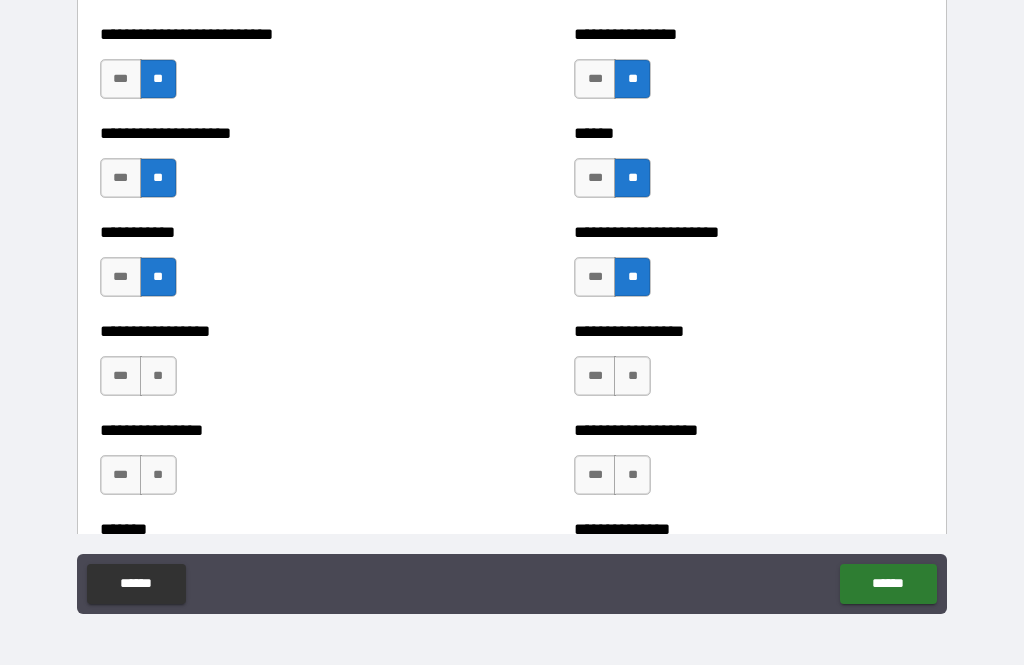 click on "**" at bounding box center [158, 376] 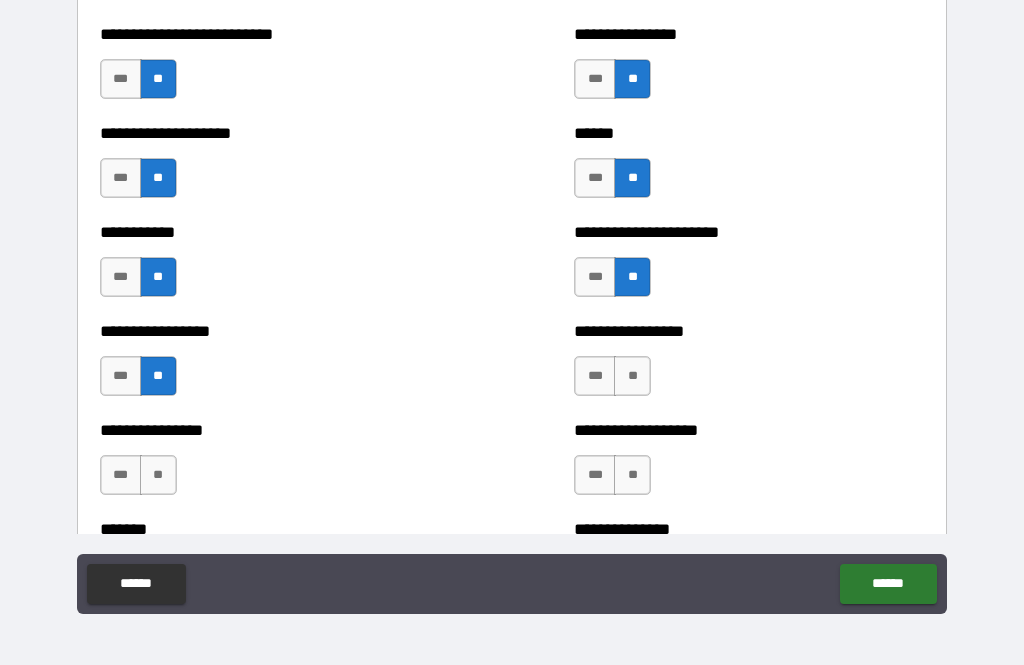 click on "**" at bounding box center [632, 376] 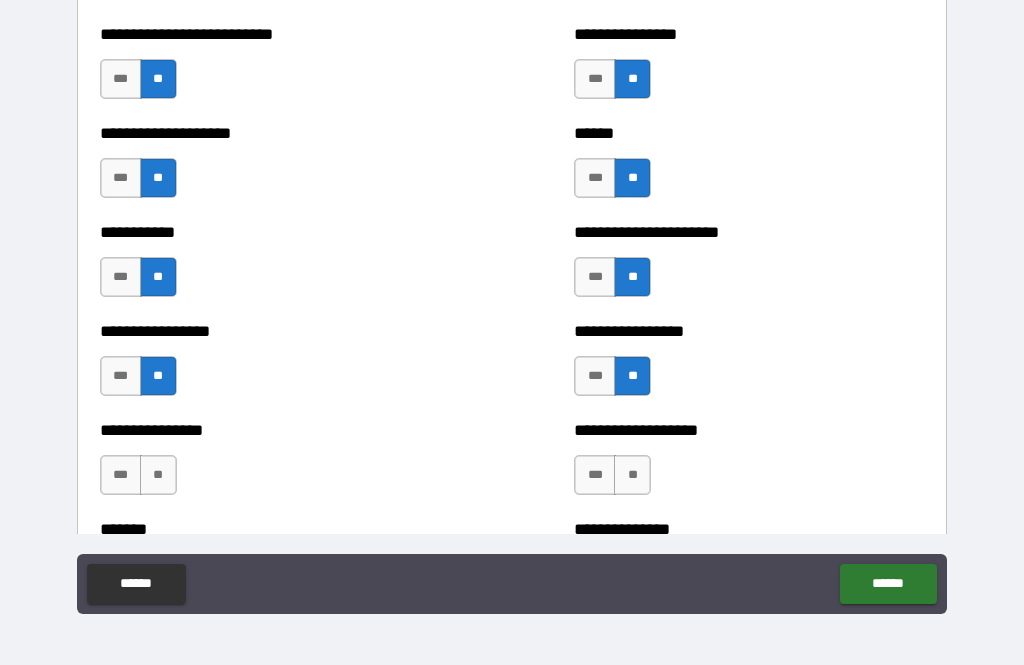 click on "**" at bounding box center (632, 475) 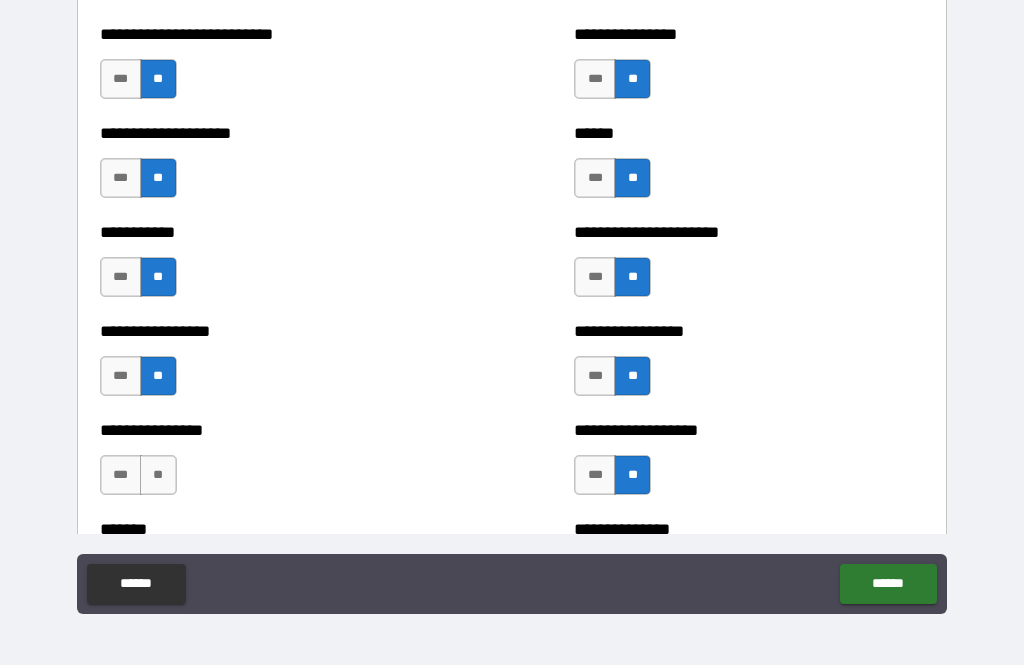 click on "**" at bounding box center [158, 475] 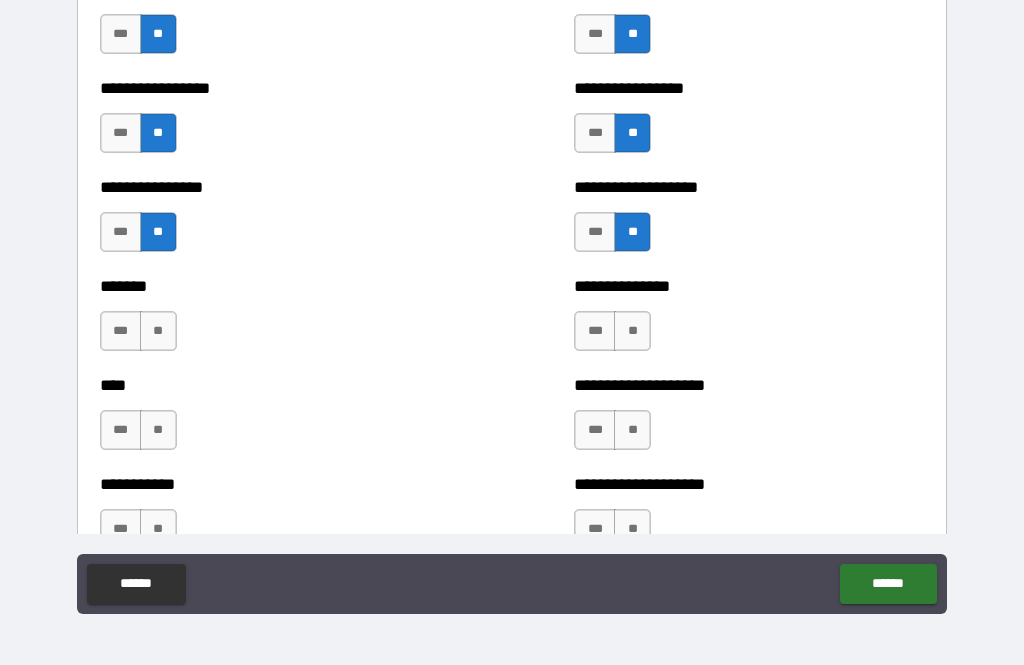 scroll, scrollTop: 6372, scrollLeft: 0, axis: vertical 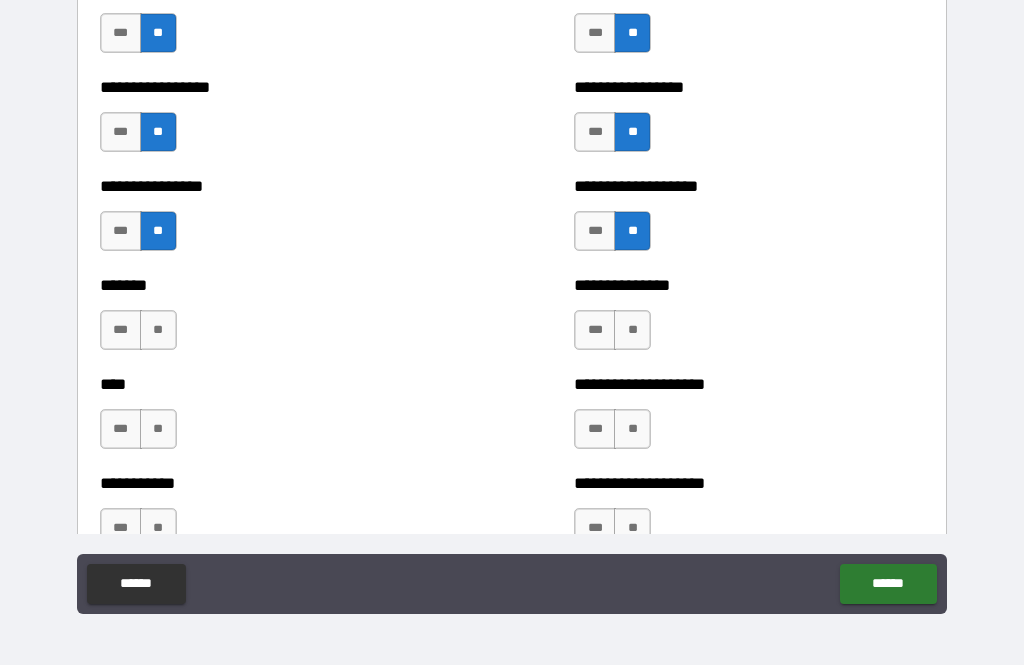 click on "**" at bounding box center (158, 330) 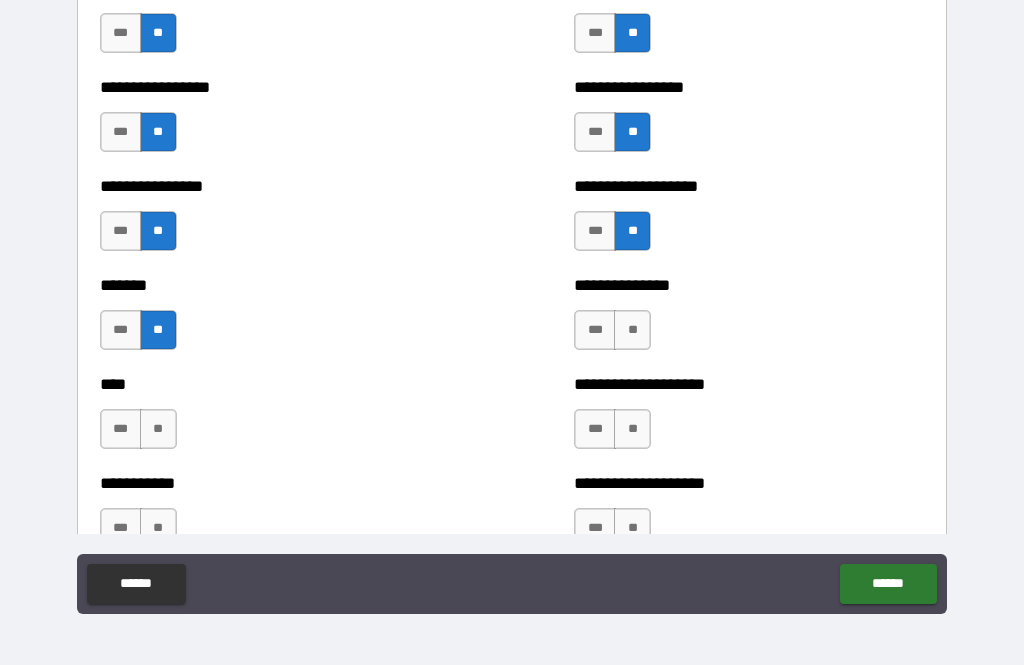 click on "**" at bounding box center [632, 330] 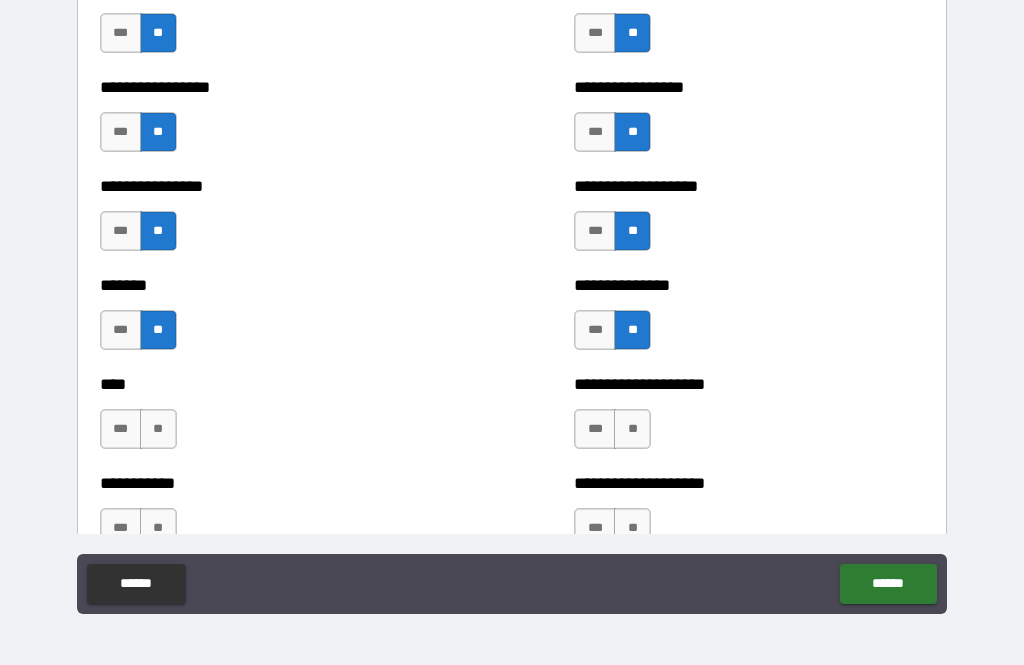 click on "**" at bounding box center (632, 429) 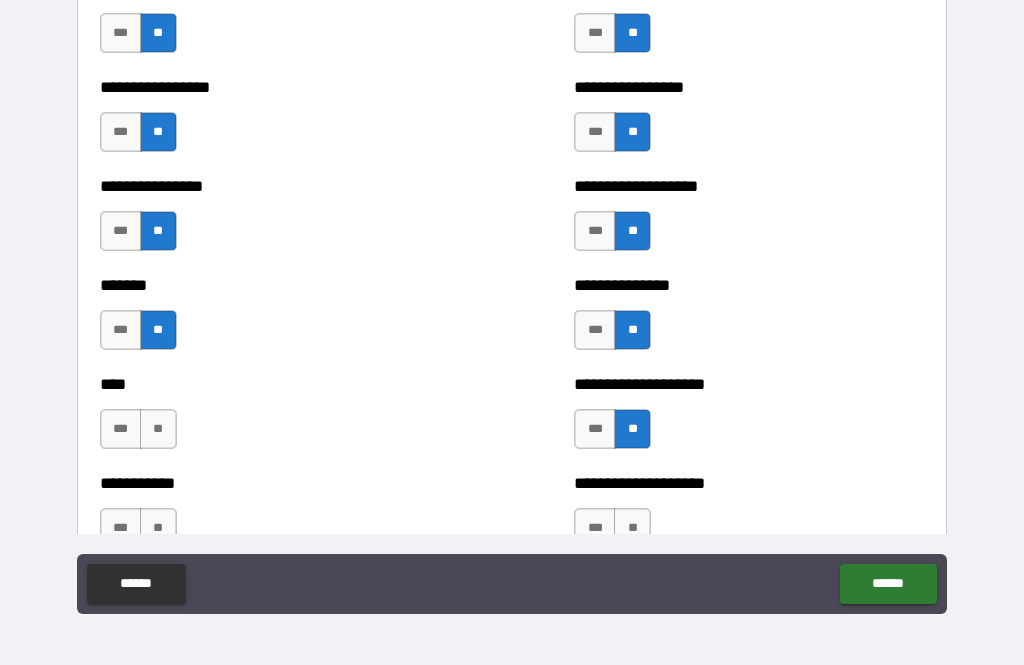 click on "**" at bounding box center (158, 429) 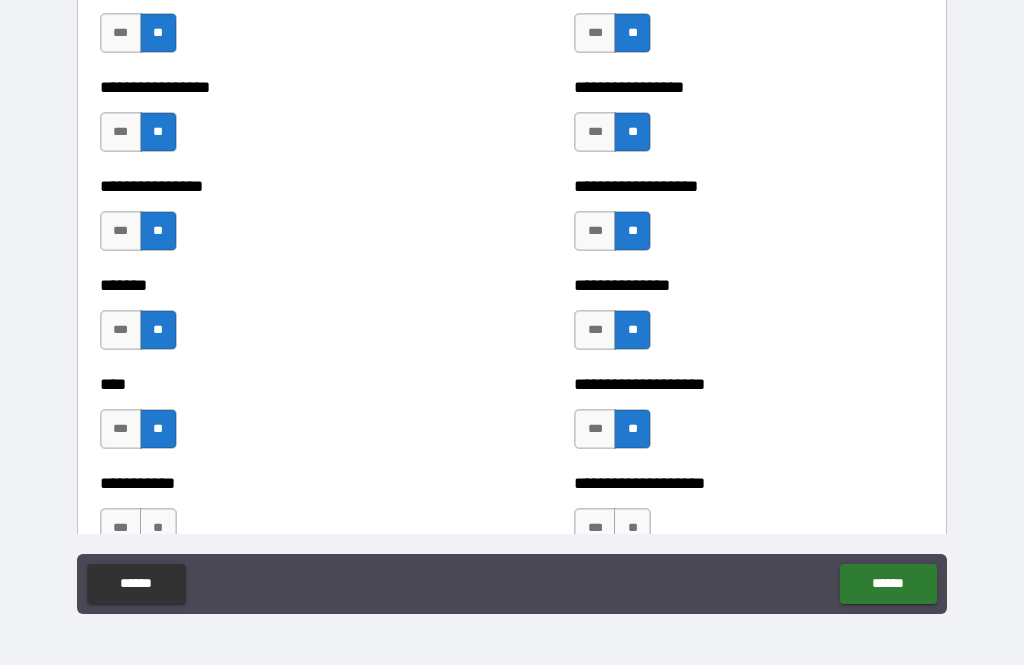 click on "***" at bounding box center (121, 330) 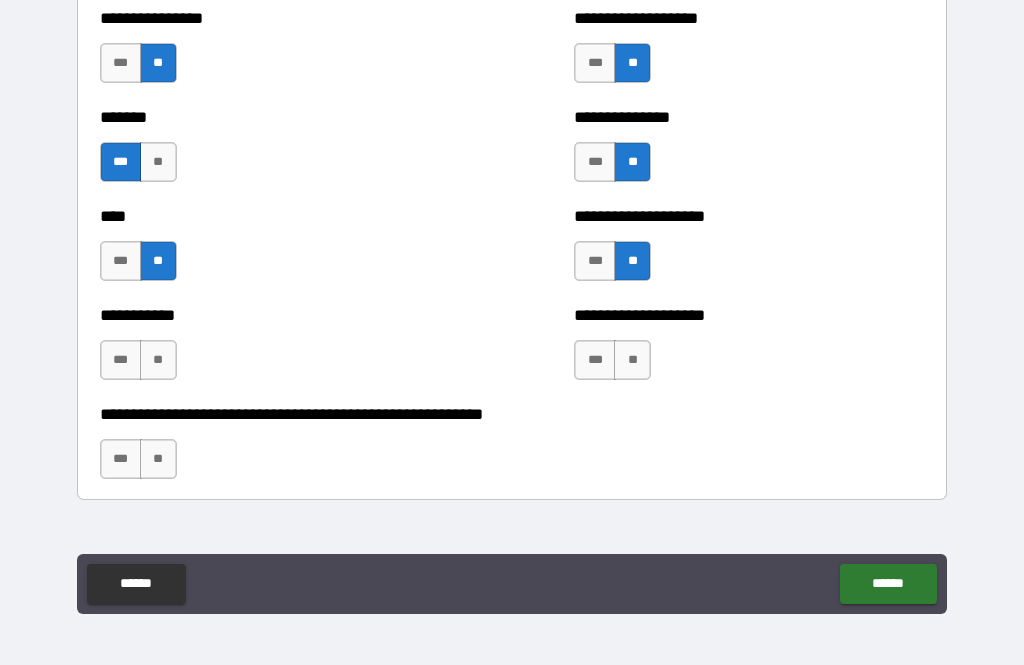 scroll, scrollTop: 6541, scrollLeft: 0, axis: vertical 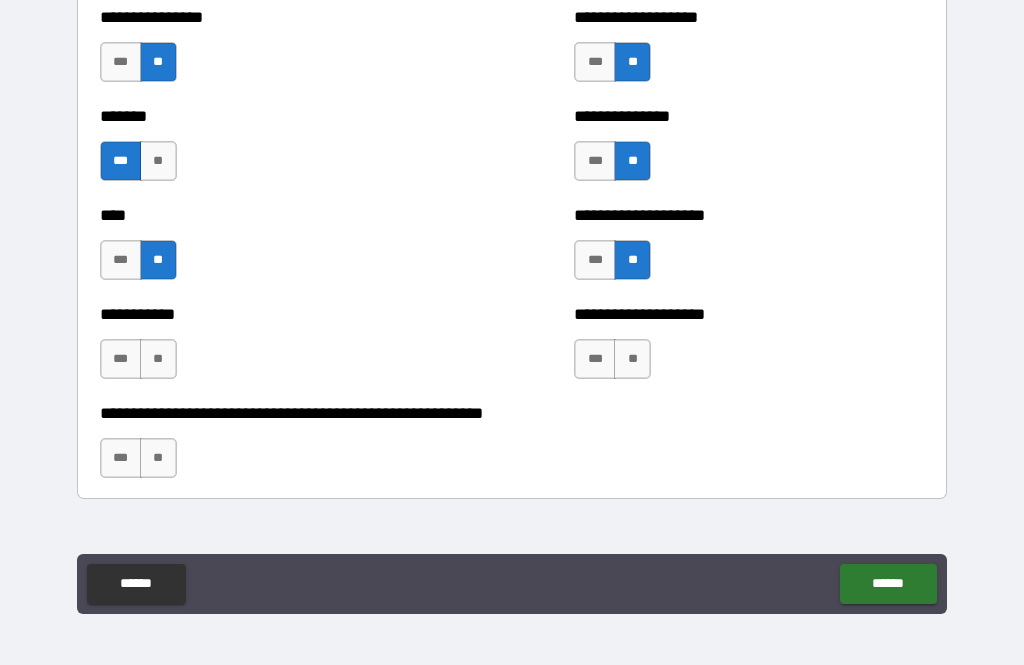 click on "**" at bounding box center (632, 359) 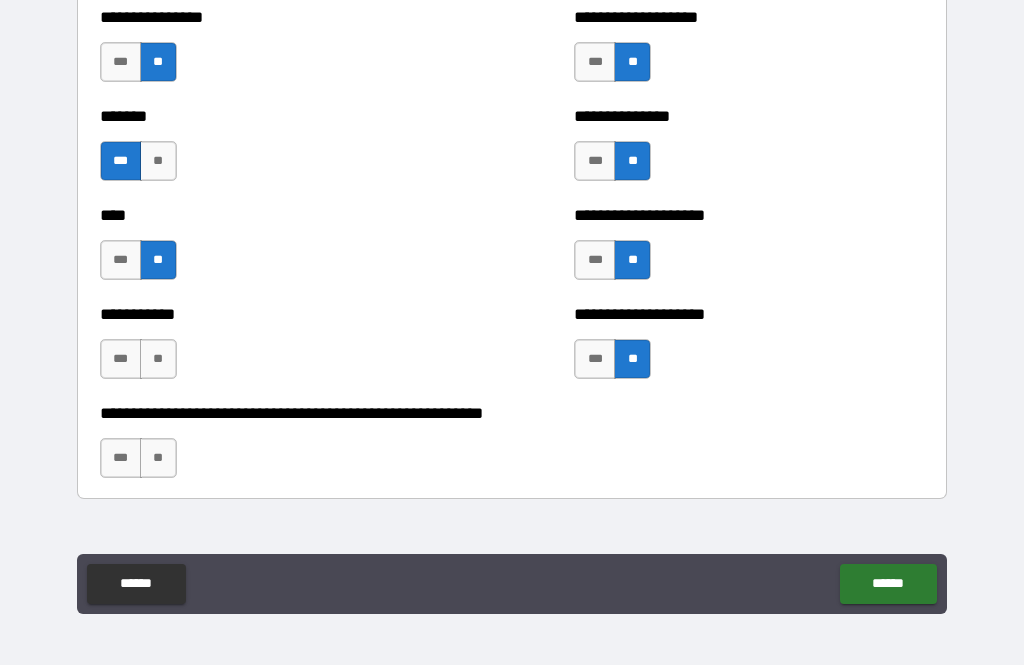 click on "**" at bounding box center [158, 359] 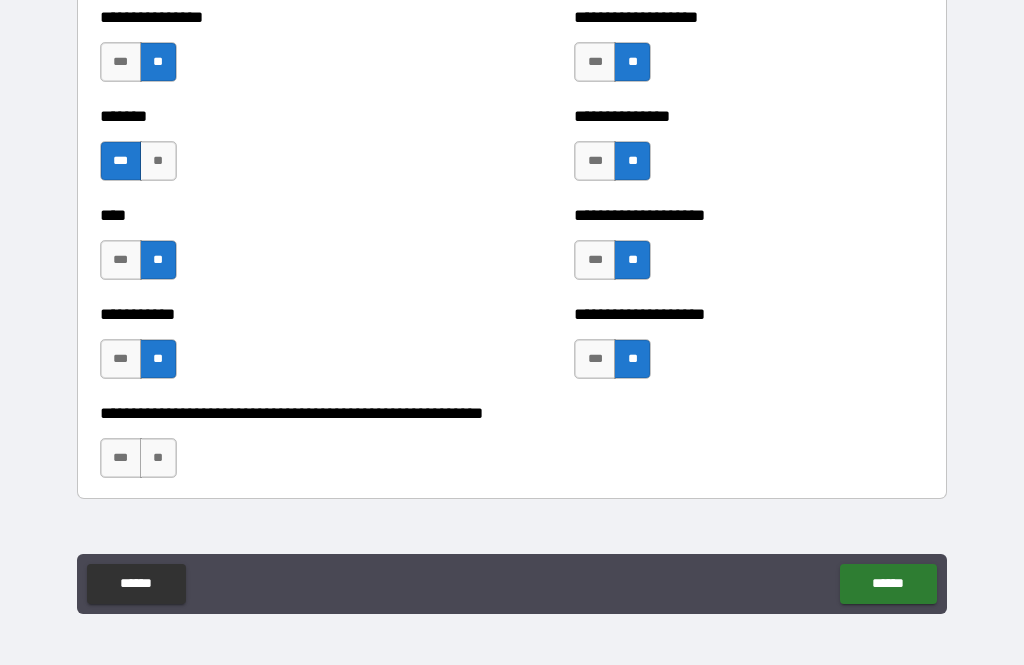 click on "**" at bounding box center (158, 458) 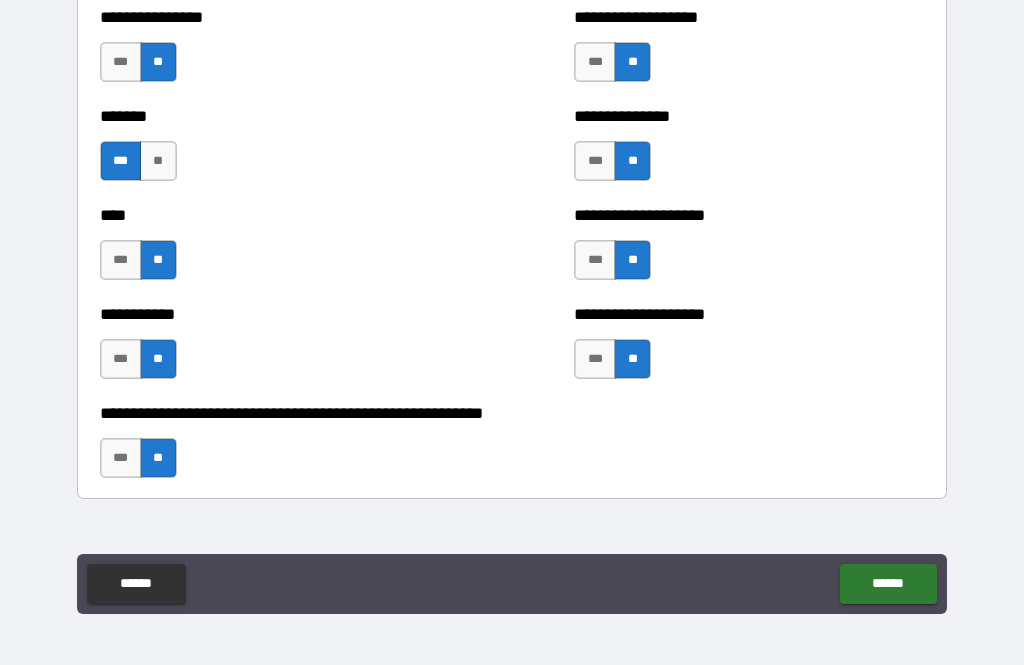 click on "******" at bounding box center [888, 584] 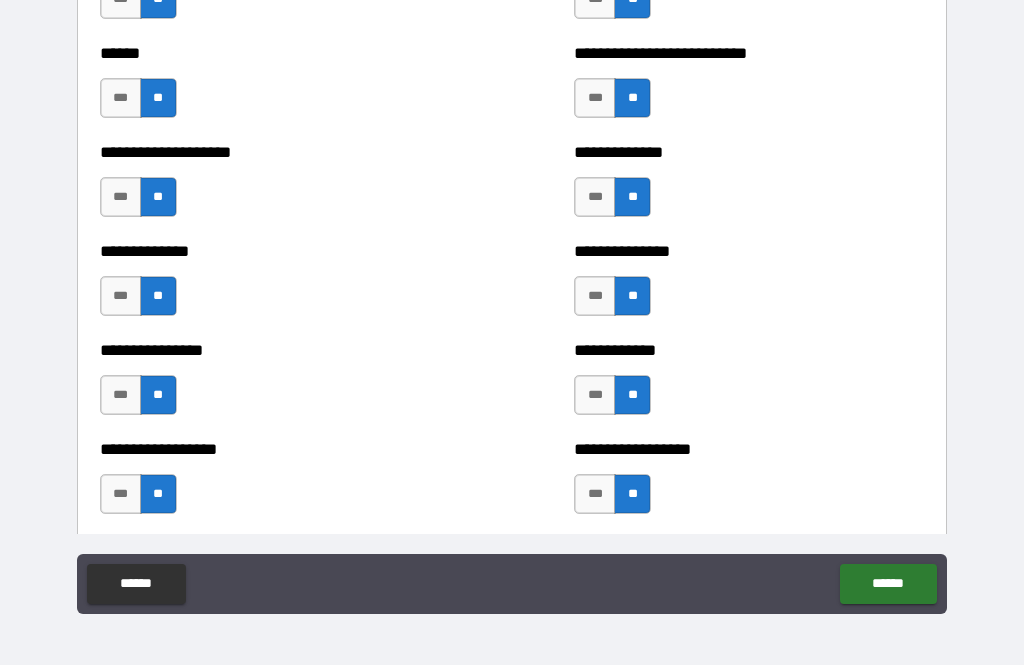 scroll, scrollTop: 4339, scrollLeft: 0, axis: vertical 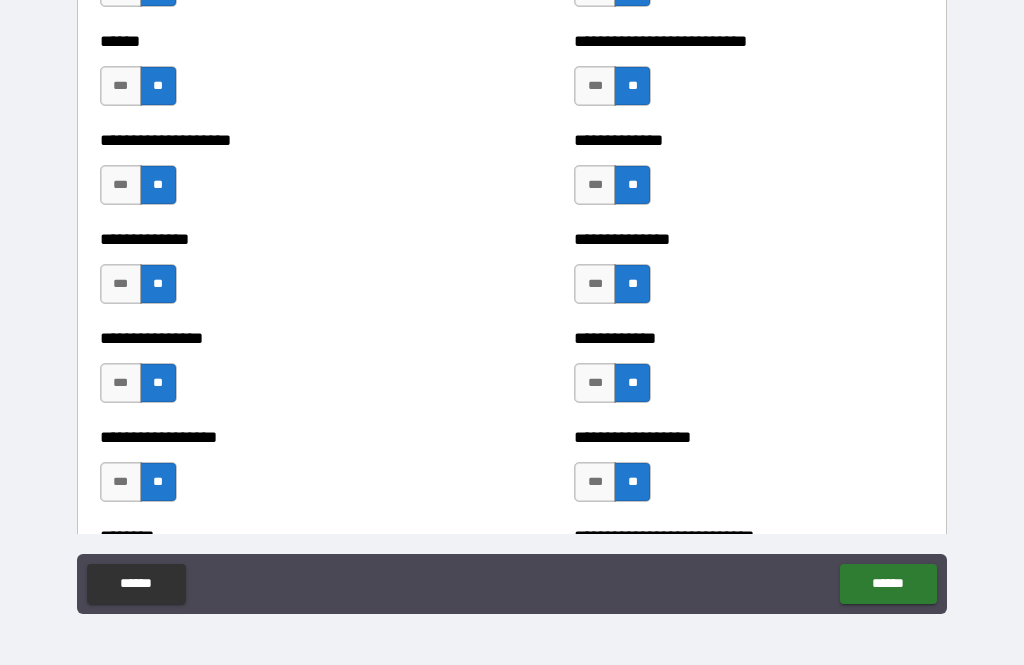 click on "******" at bounding box center [888, 584] 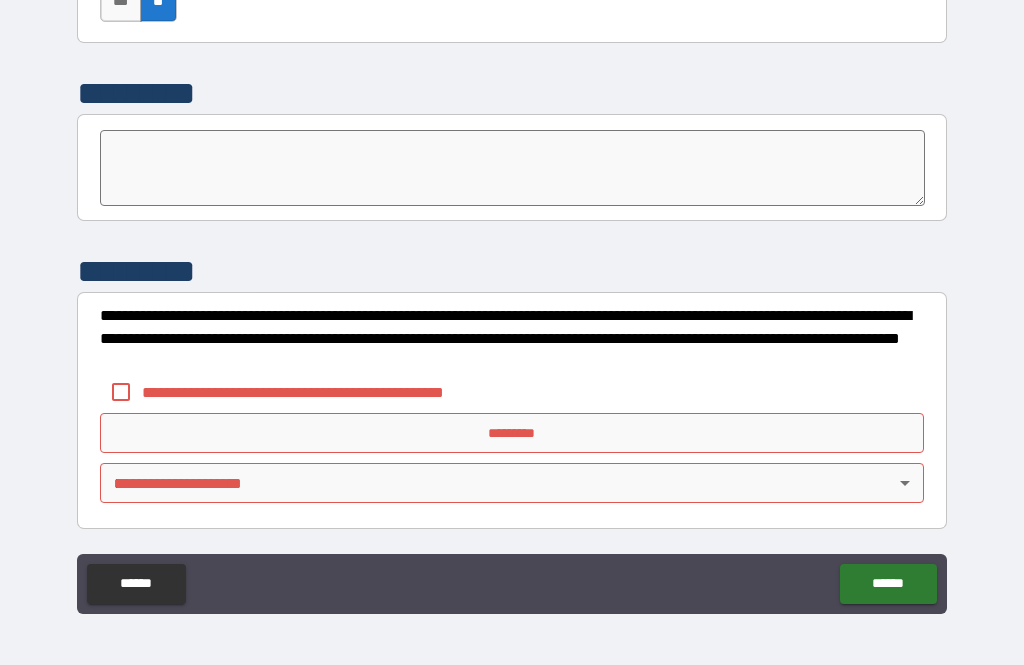 scroll, scrollTop: 6997, scrollLeft: 0, axis: vertical 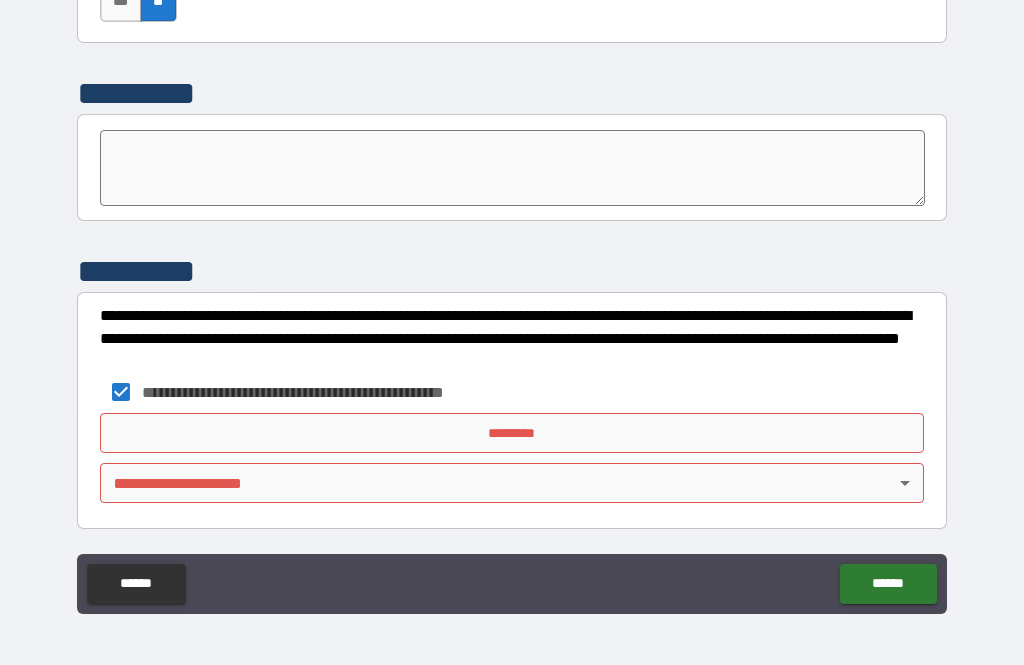 click on "*********" at bounding box center [512, 433] 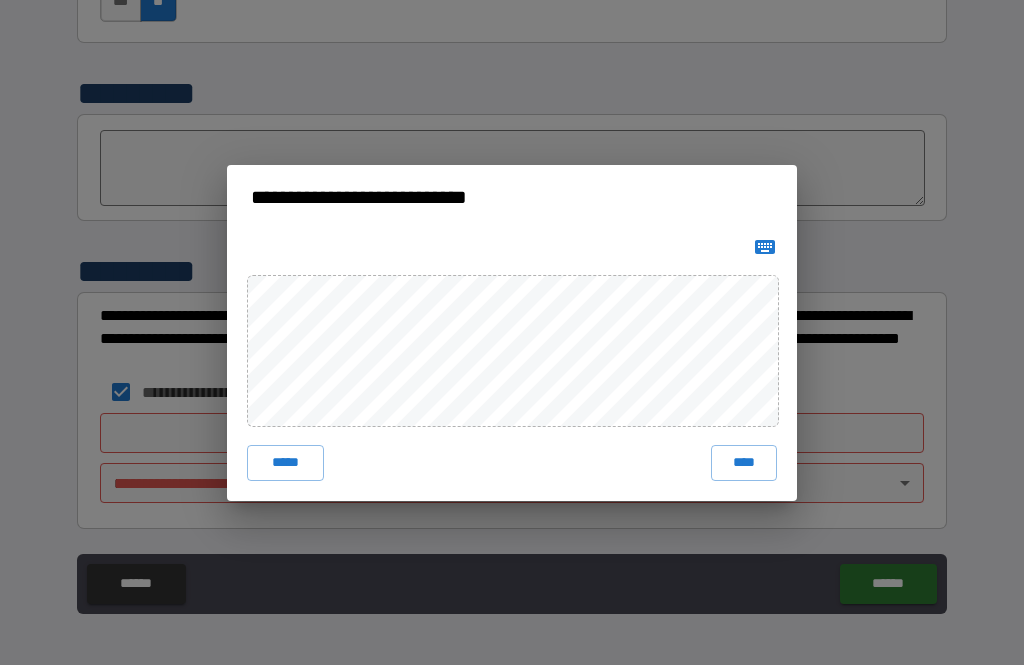 click on "****" at bounding box center (744, 463) 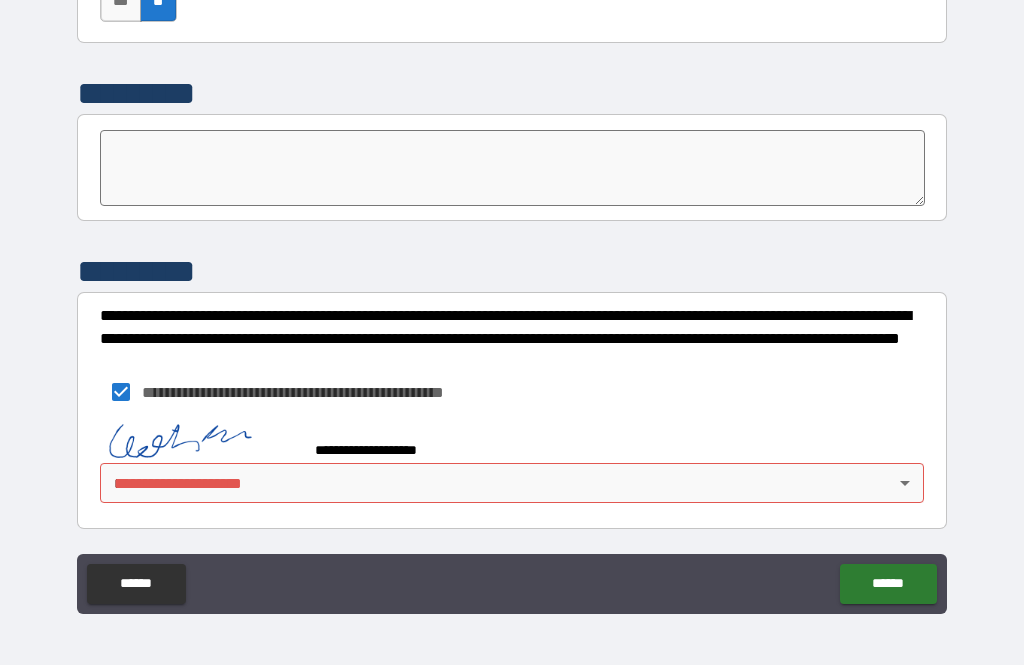 scroll, scrollTop: 6987, scrollLeft: 0, axis: vertical 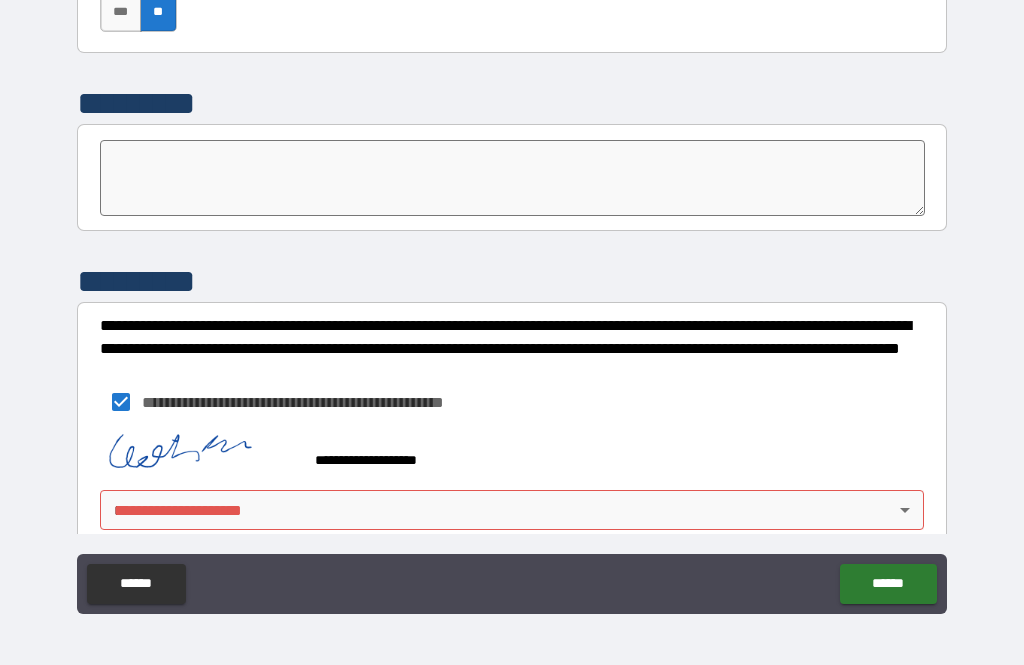 click on "**********" at bounding box center (512, 300) 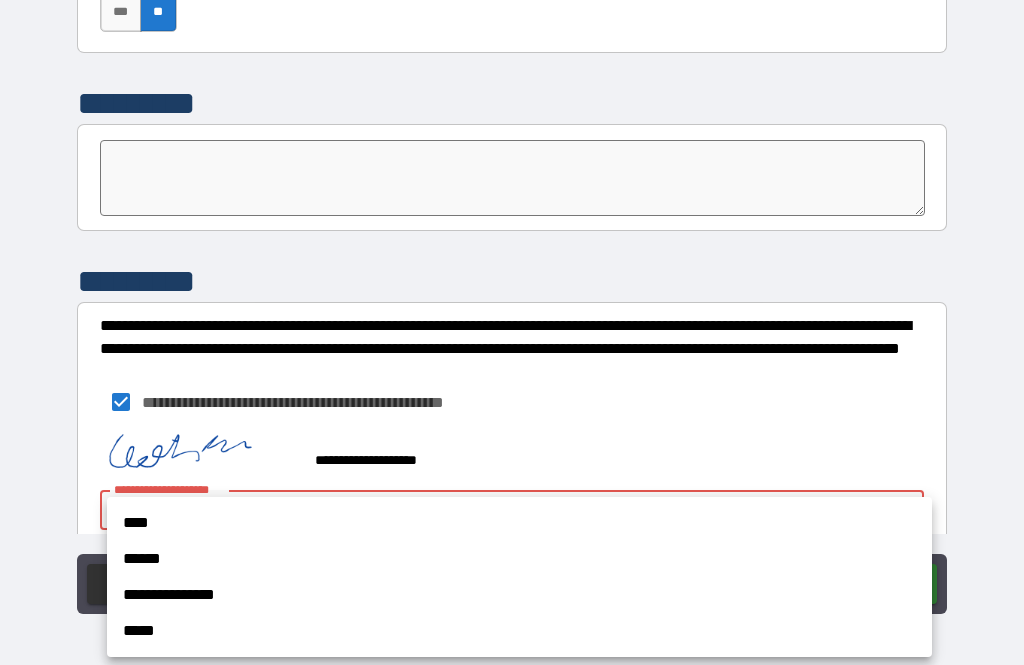 click on "****" at bounding box center (519, 523) 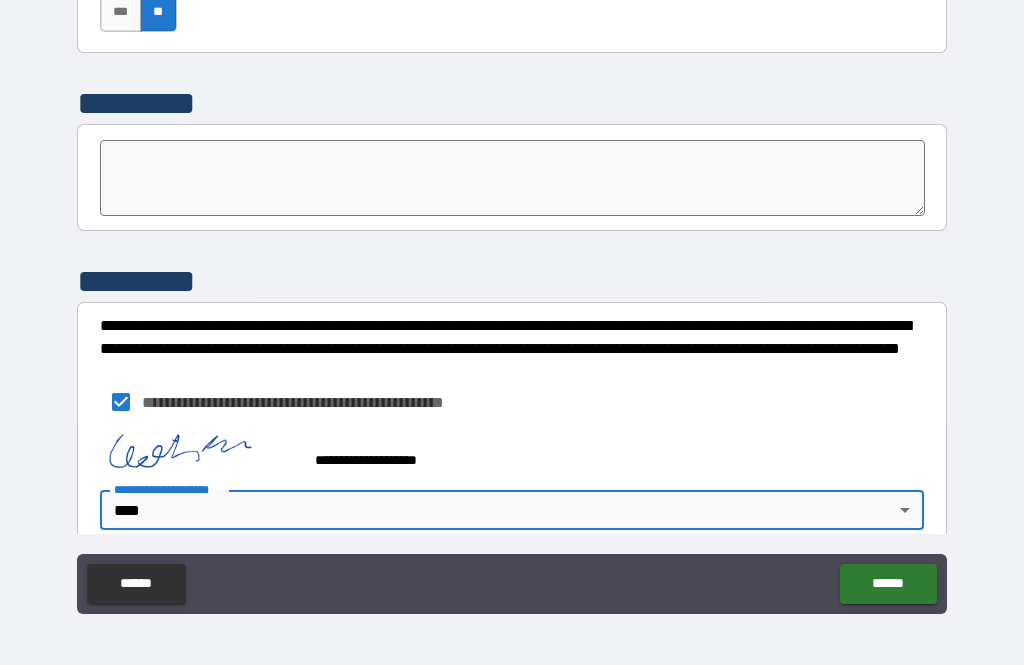 click on "******" at bounding box center (888, 584) 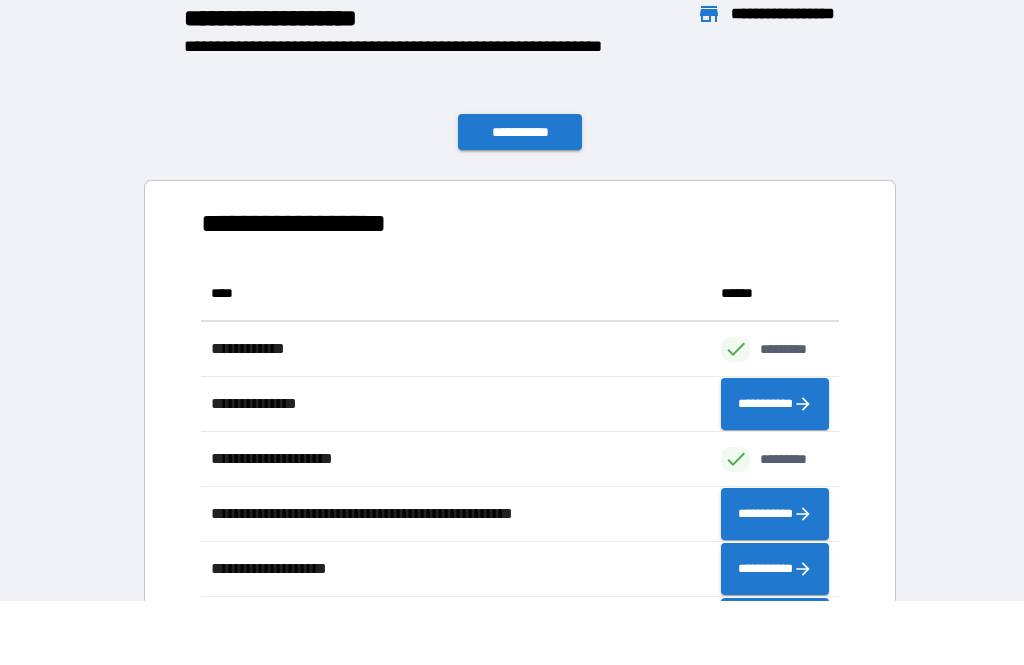 scroll, scrollTop: 1, scrollLeft: 1, axis: both 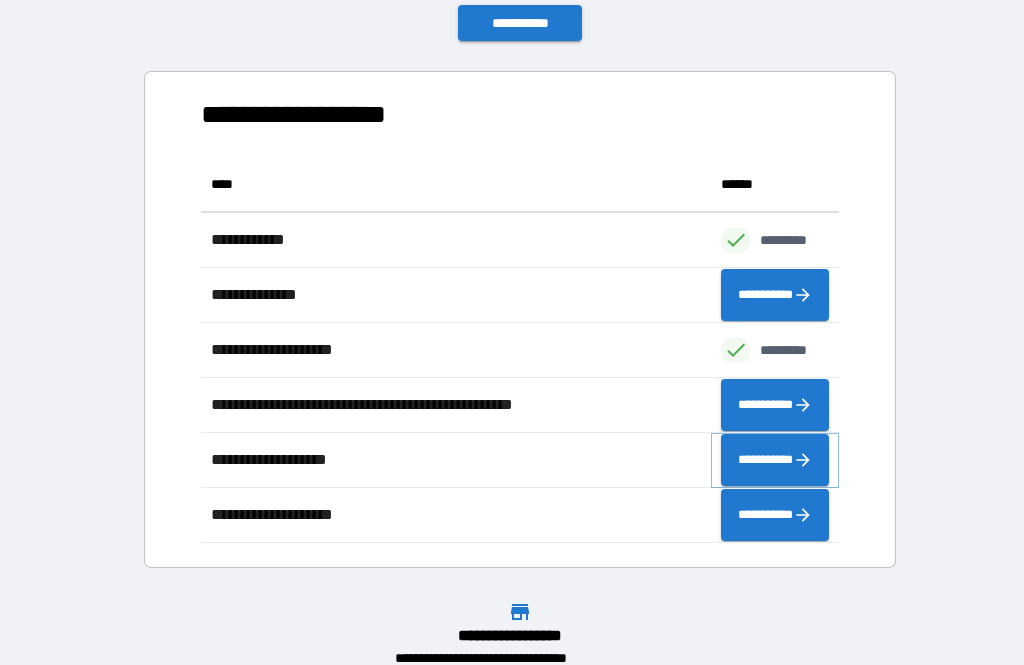 click on "**********" at bounding box center (775, 460) 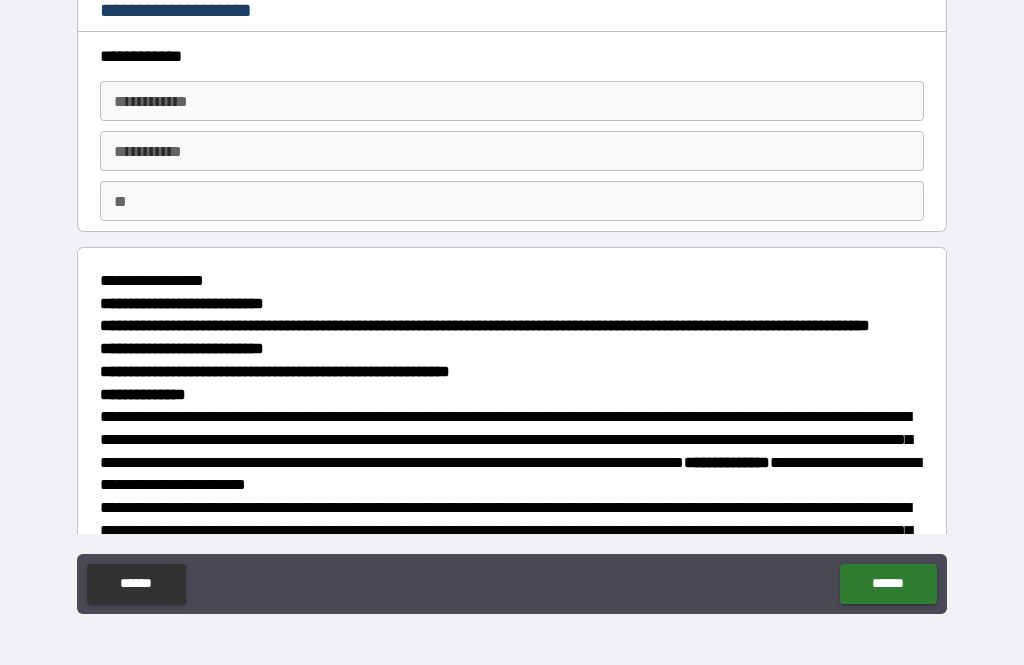 scroll, scrollTop: 0, scrollLeft: 0, axis: both 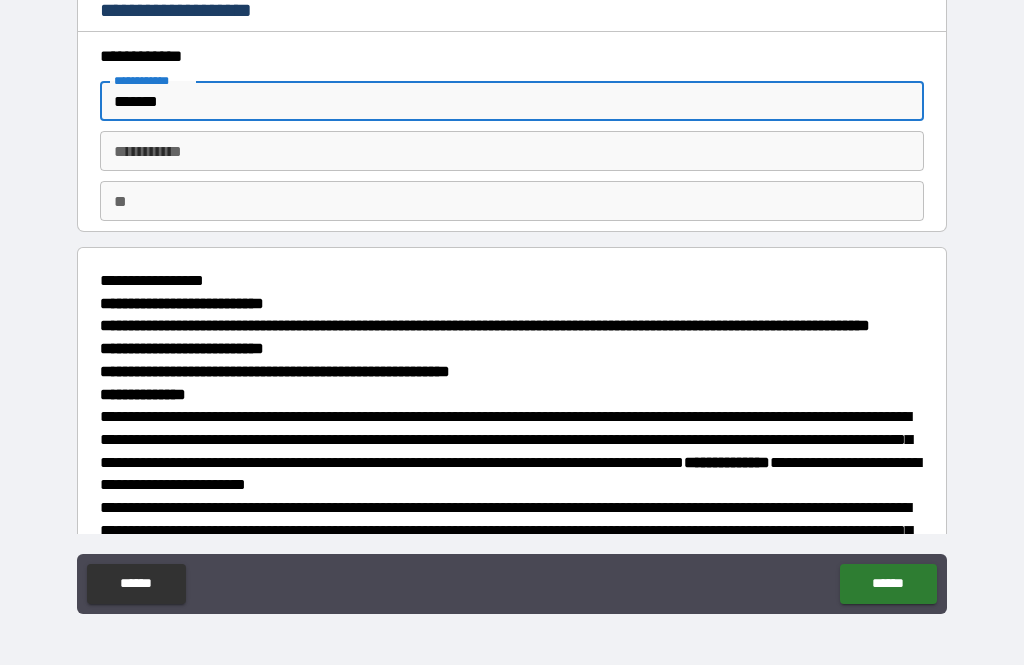 type on "*******" 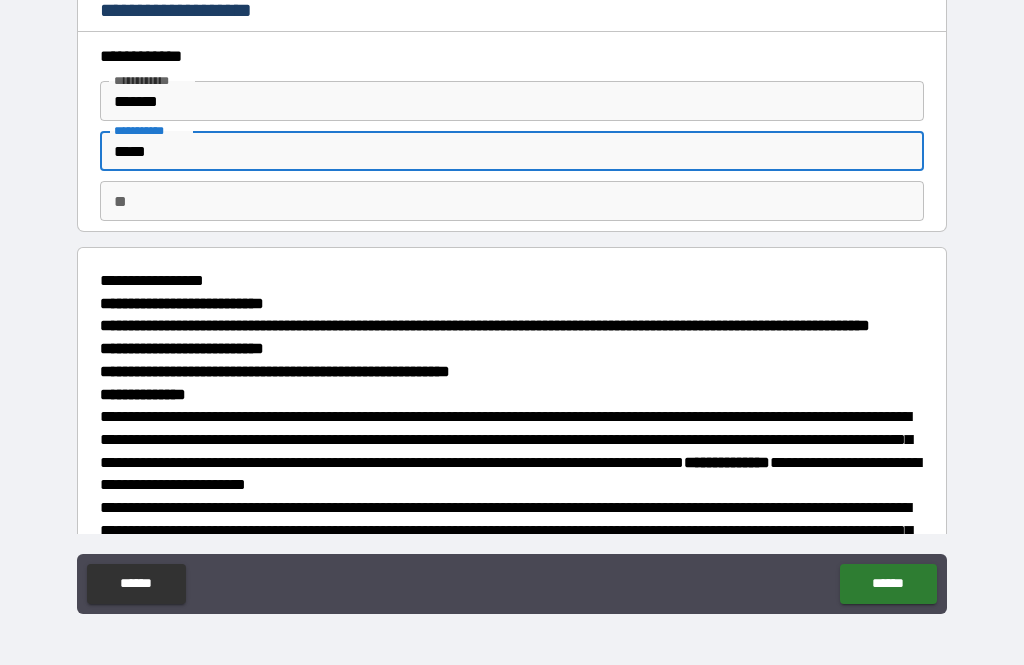 type on "*****" 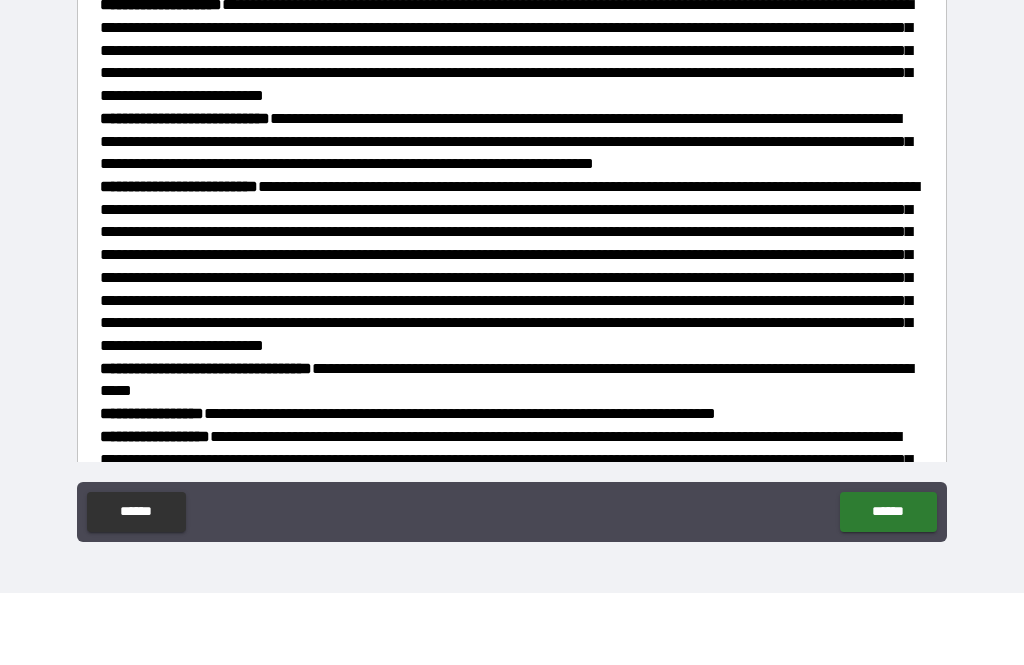 scroll, scrollTop: 758, scrollLeft: 0, axis: vertical 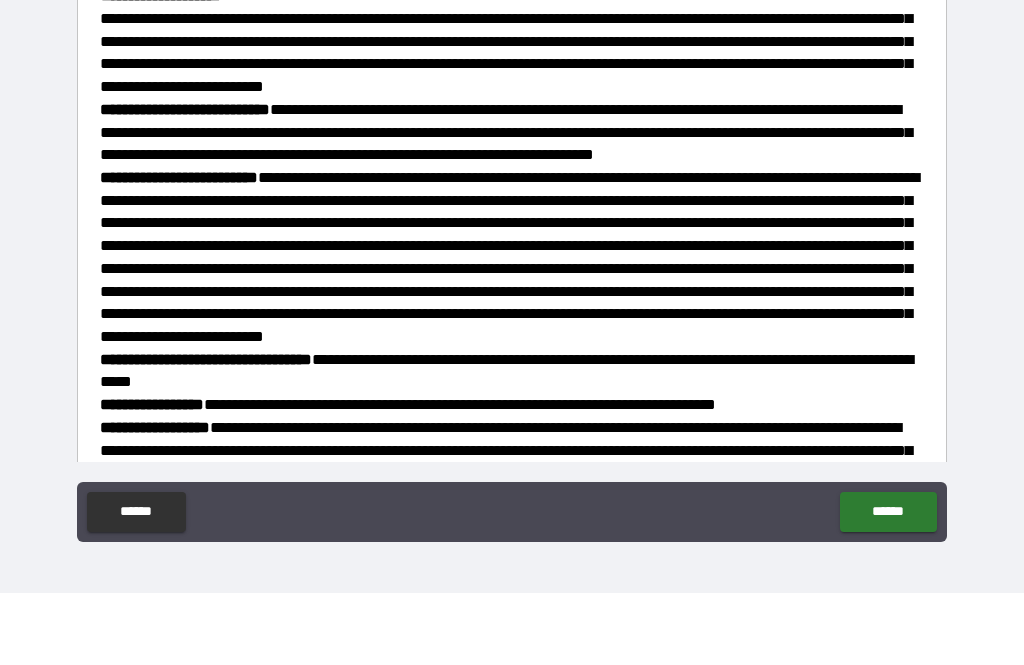type on "*" 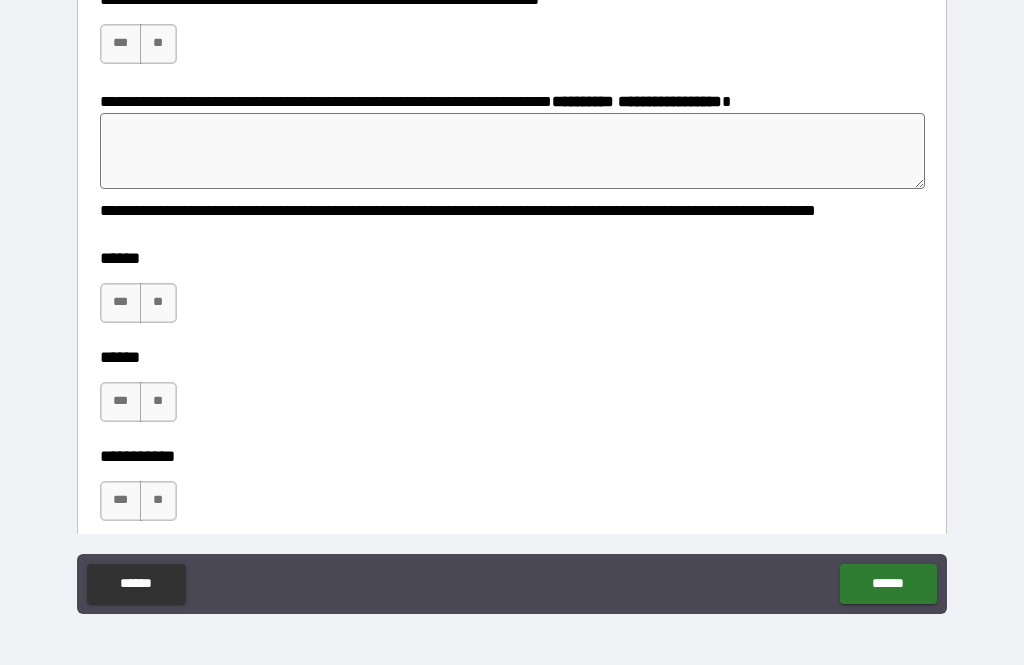 scroll, scrollTop: 2336, scrollLeft: 0, axis: vertical 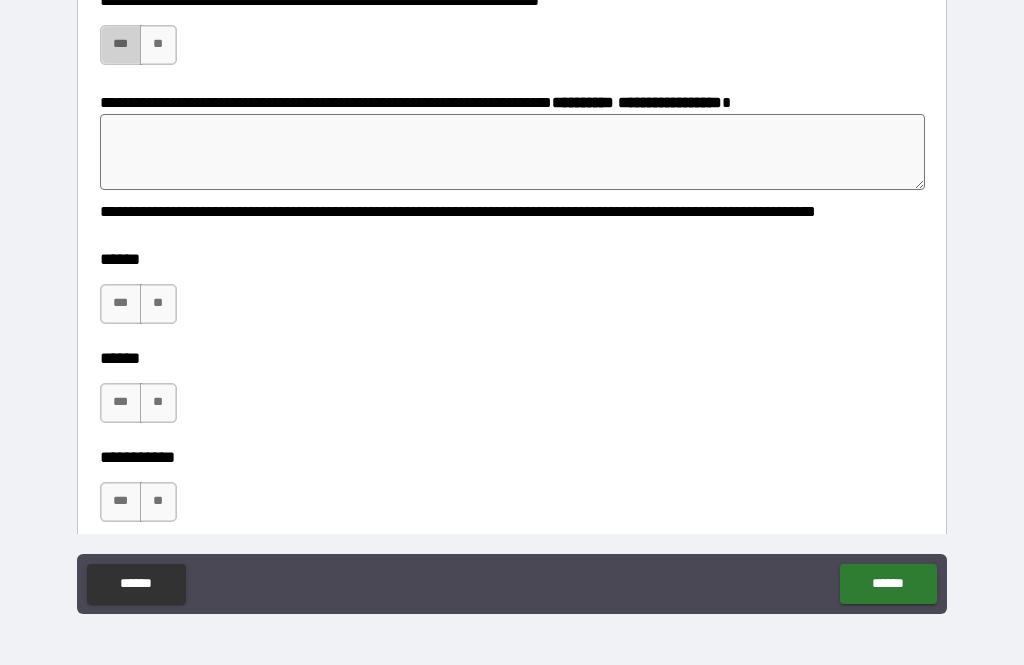 click on "***" at bounding box center [121, 45] 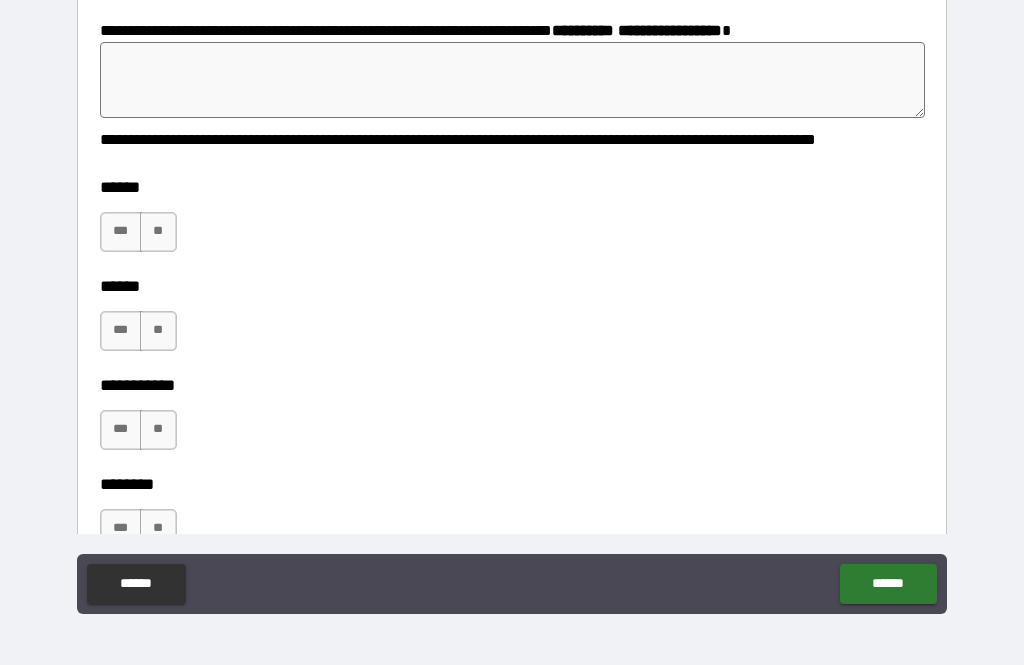 scroll, scrollTop: 2410, scrollLeft: 0, axis: vertical 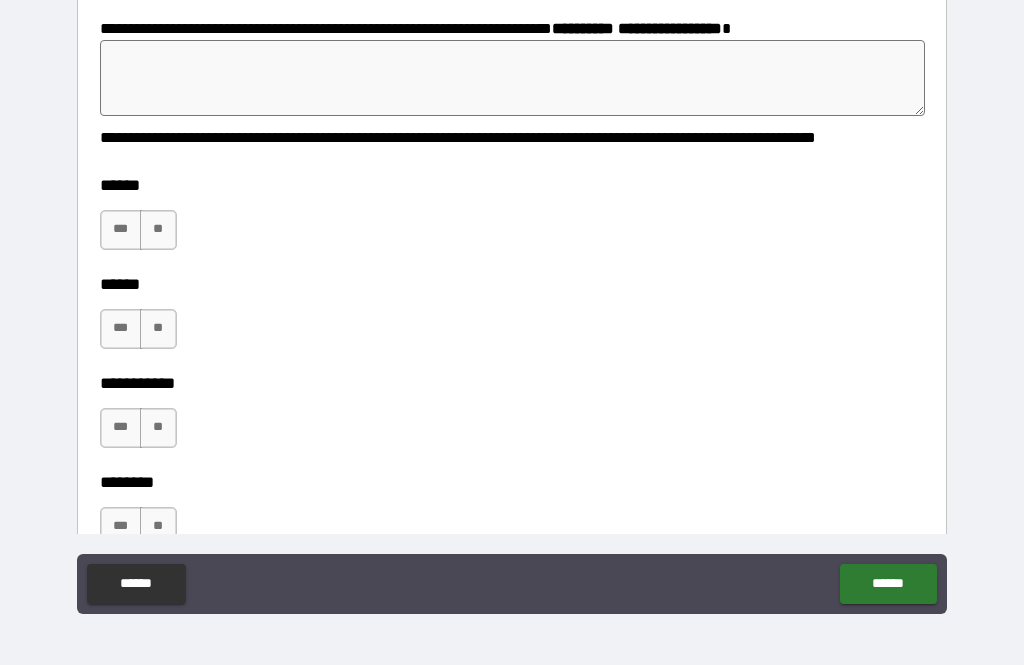 click at bounding box center [513, 78] 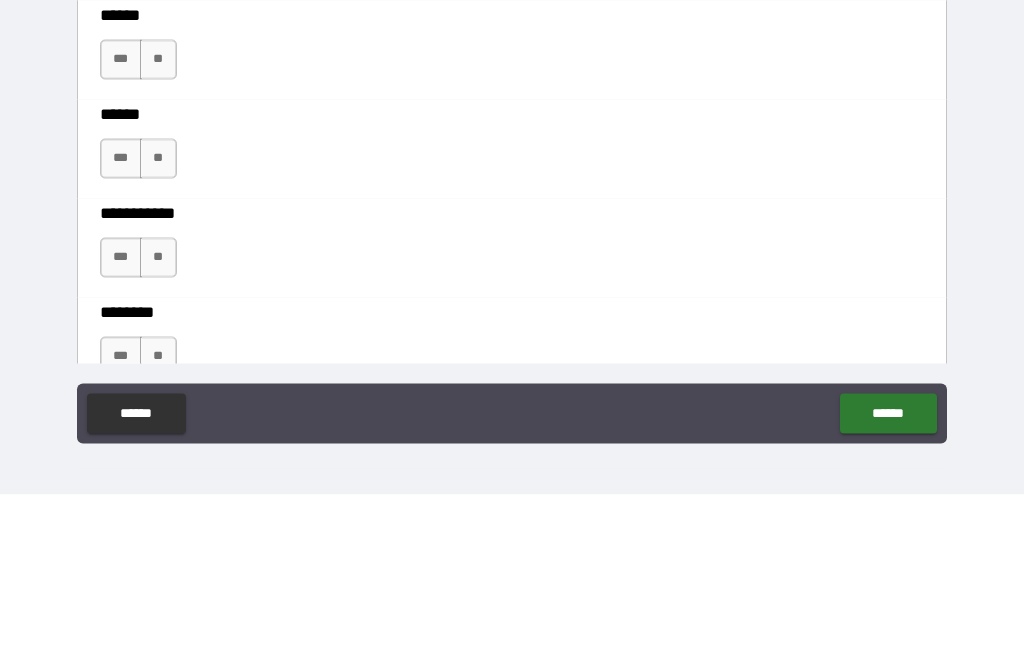 type on "*" 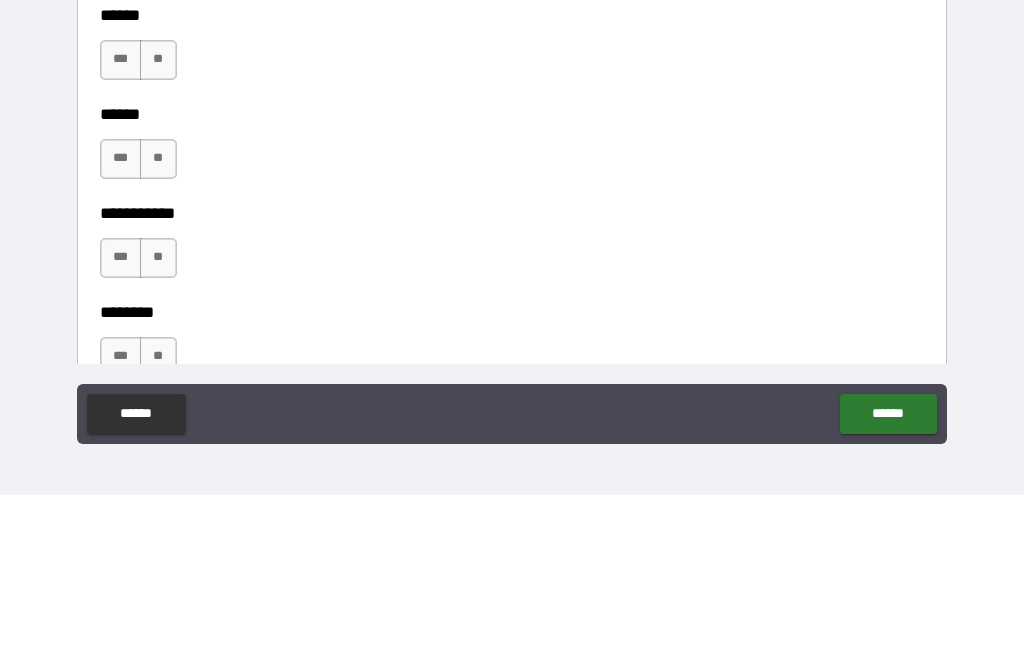 type on "*" 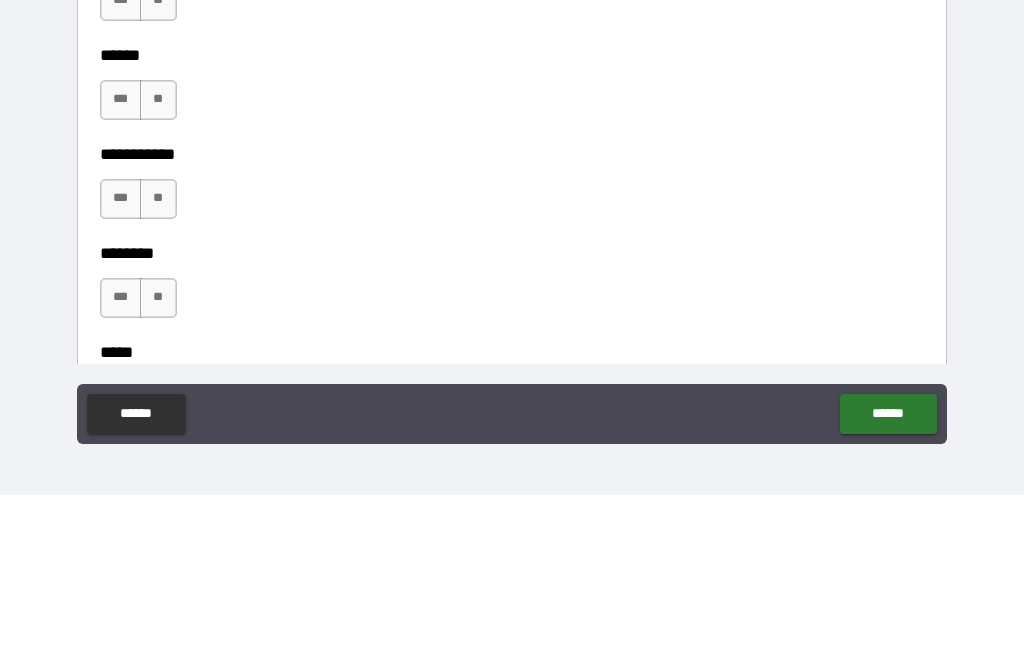scroll, scrollTop: 2483, scrollLeft: 0, axis: vertical 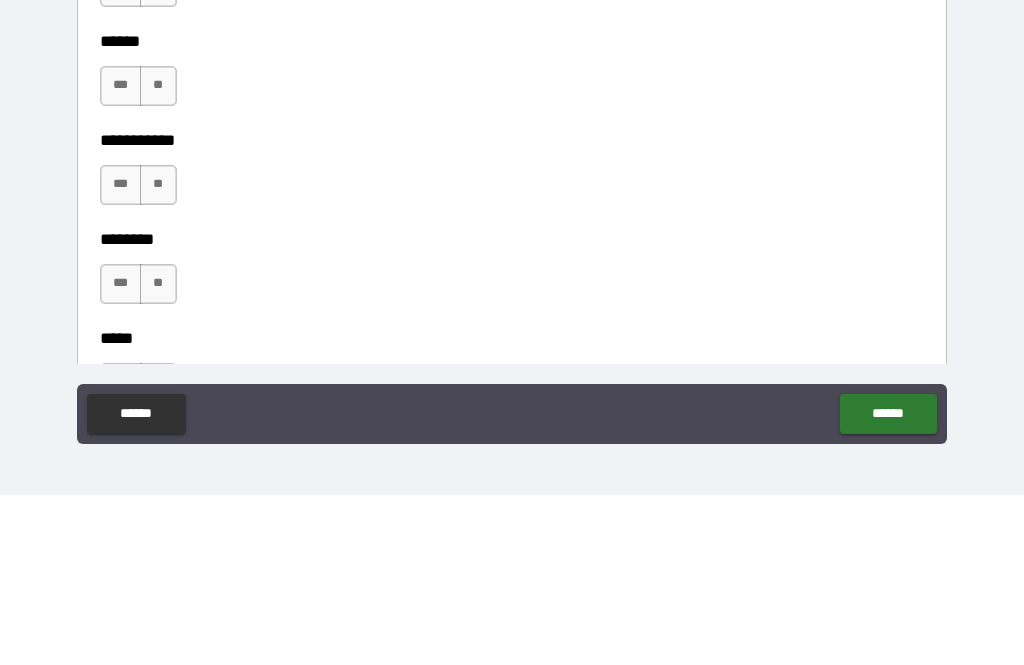 type on "**********" 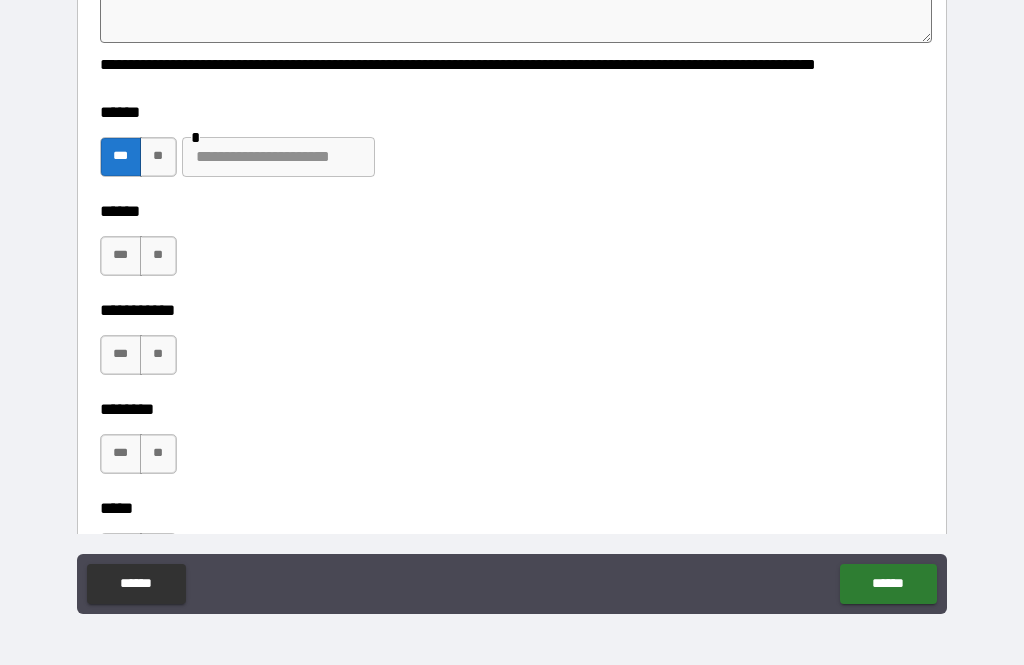 type on "*" 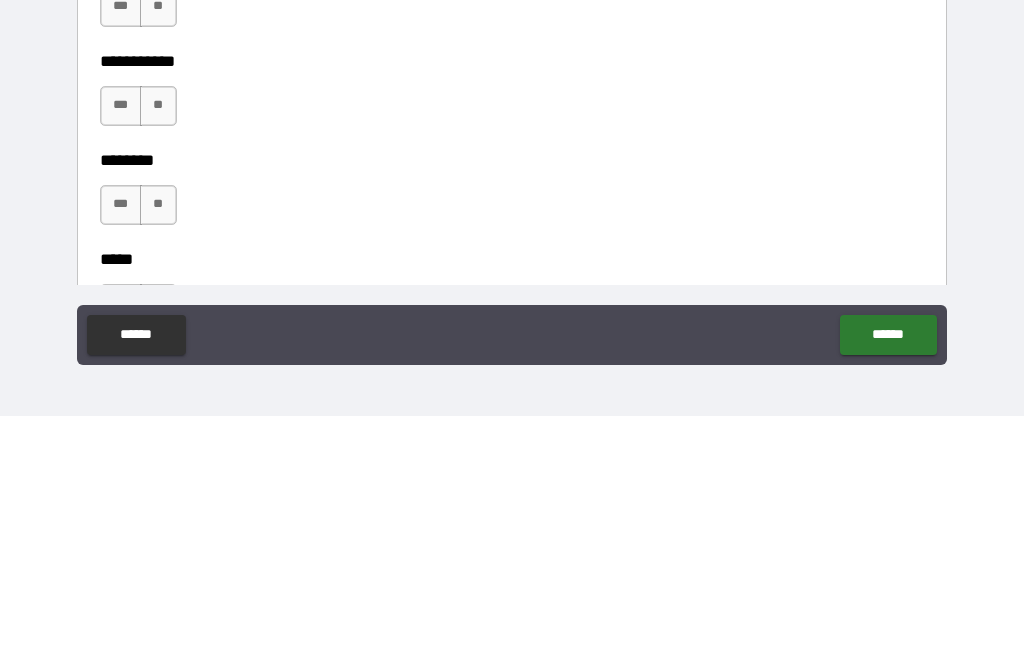 type on "******" 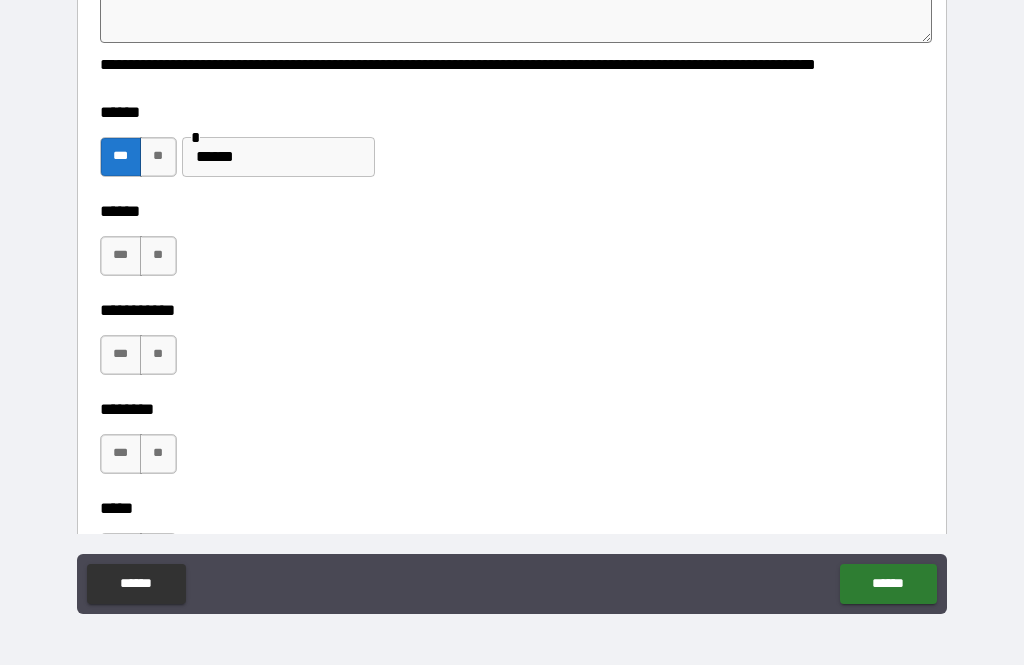 click on "**" at bounding box center [158, 256] 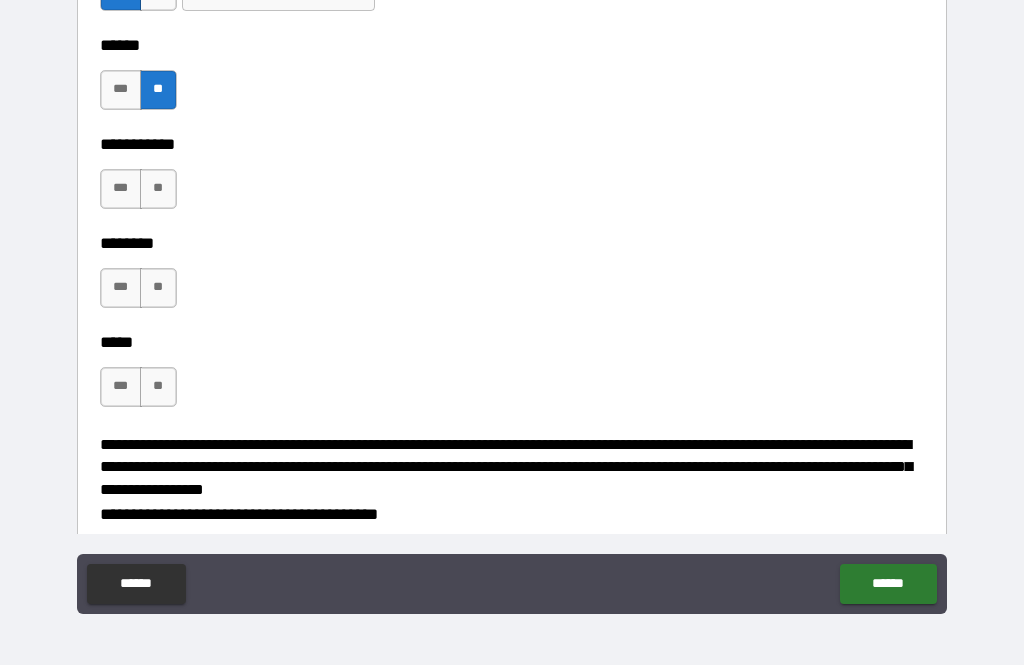 scroll, scrollTop: 2777, scrollLeft: 0, axis: vertical 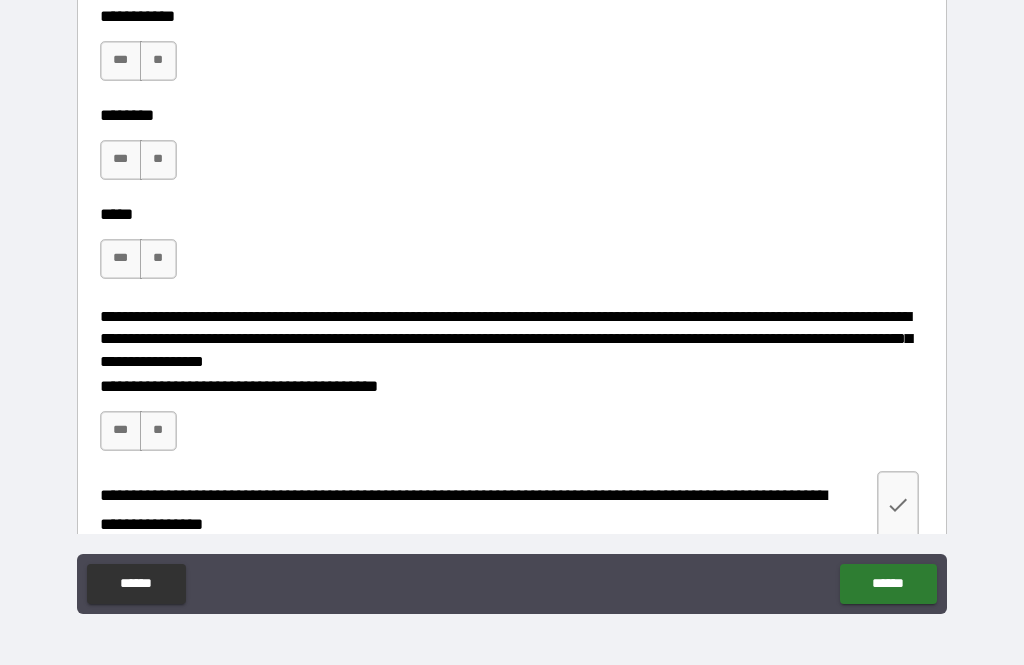 click on "**" at bounding box center (158, 61) 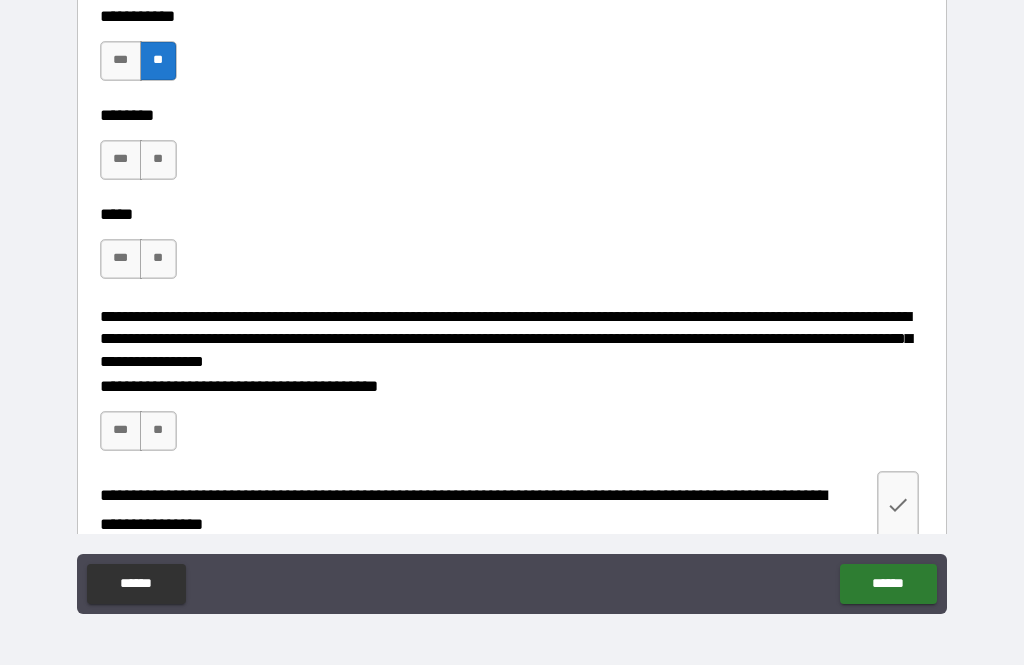 click on "**" at bounding box center (158, 160) 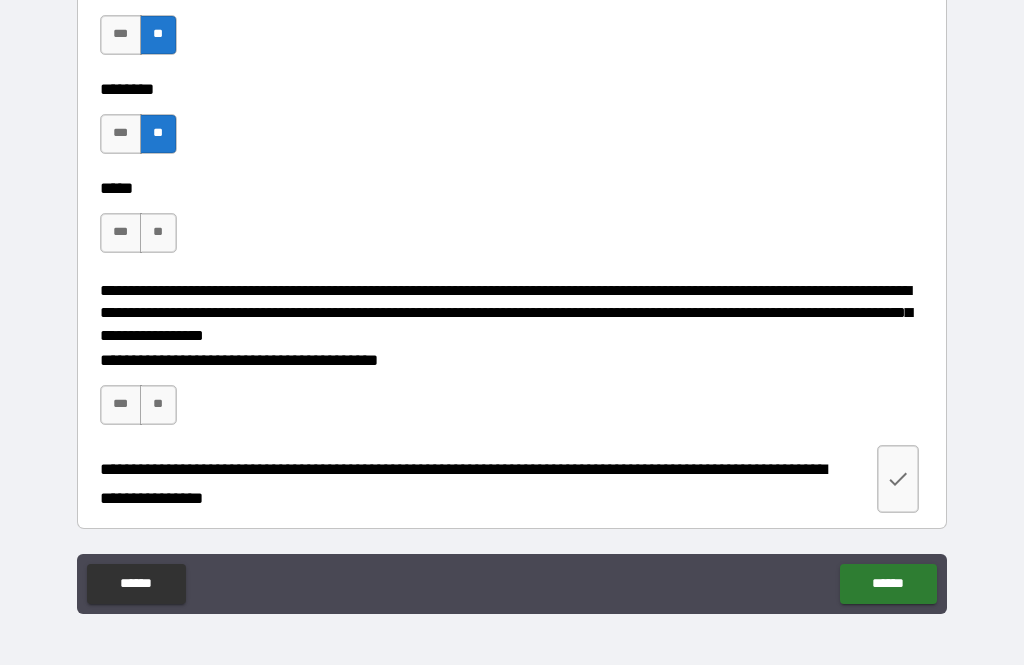 click on "**" at bounding box center [158, 233] 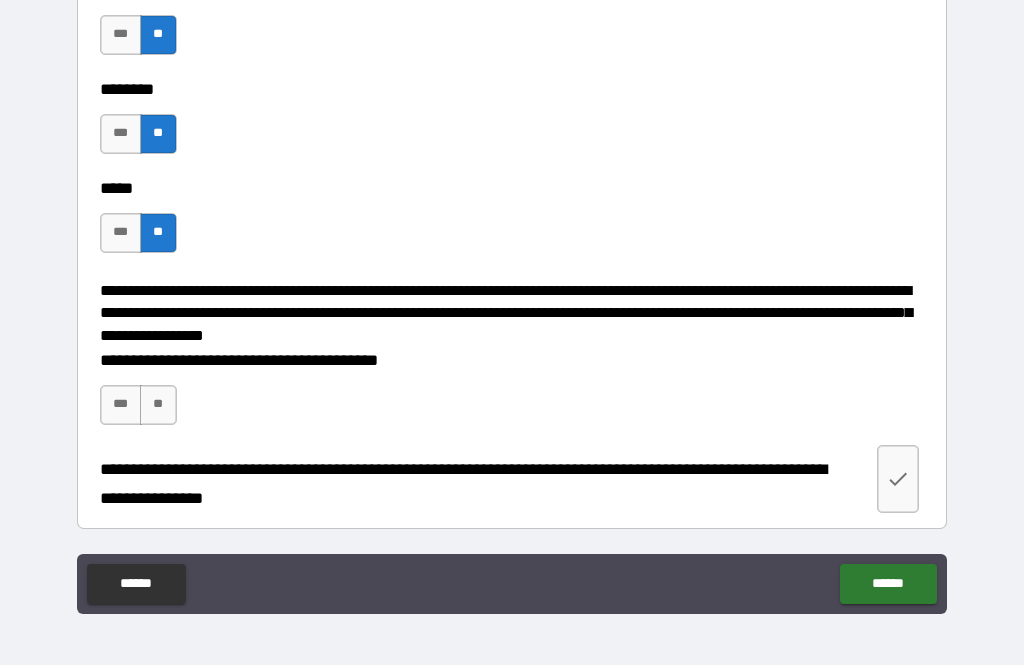 scroll, scrollTop: 2998, scrollLeft: 0, axis: vertical 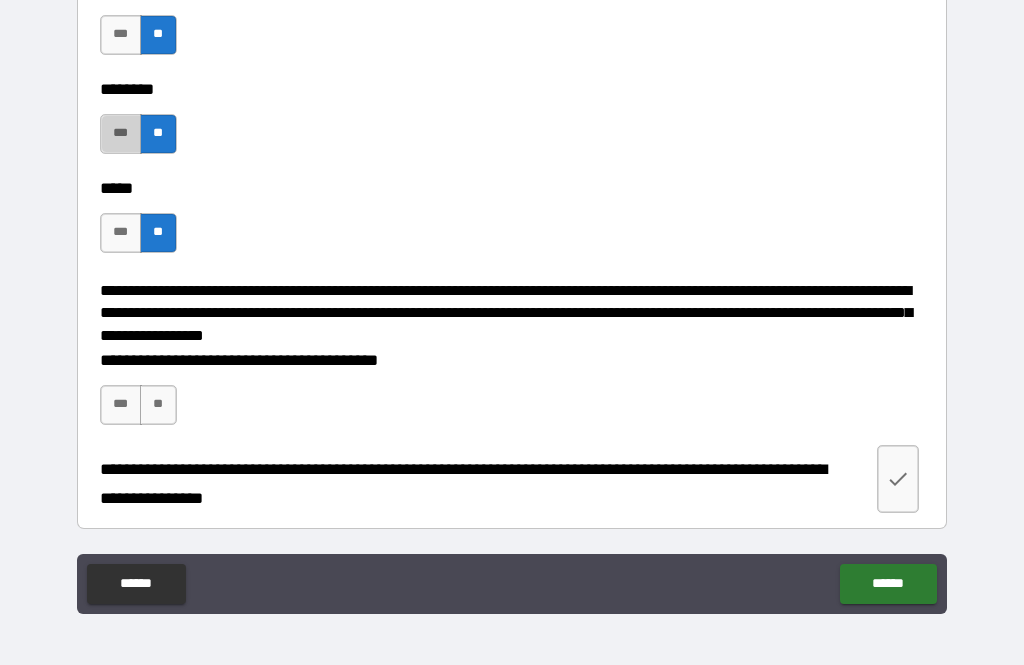 click on "***" at bounding box center (121, 134) 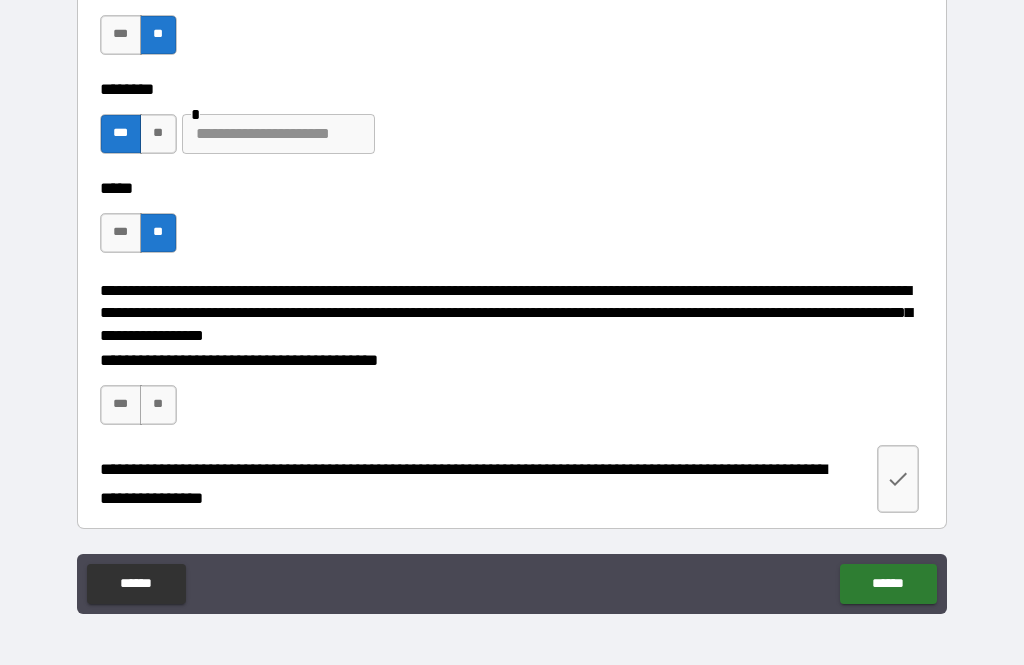 click on "**" at bounding box center (158, 134) 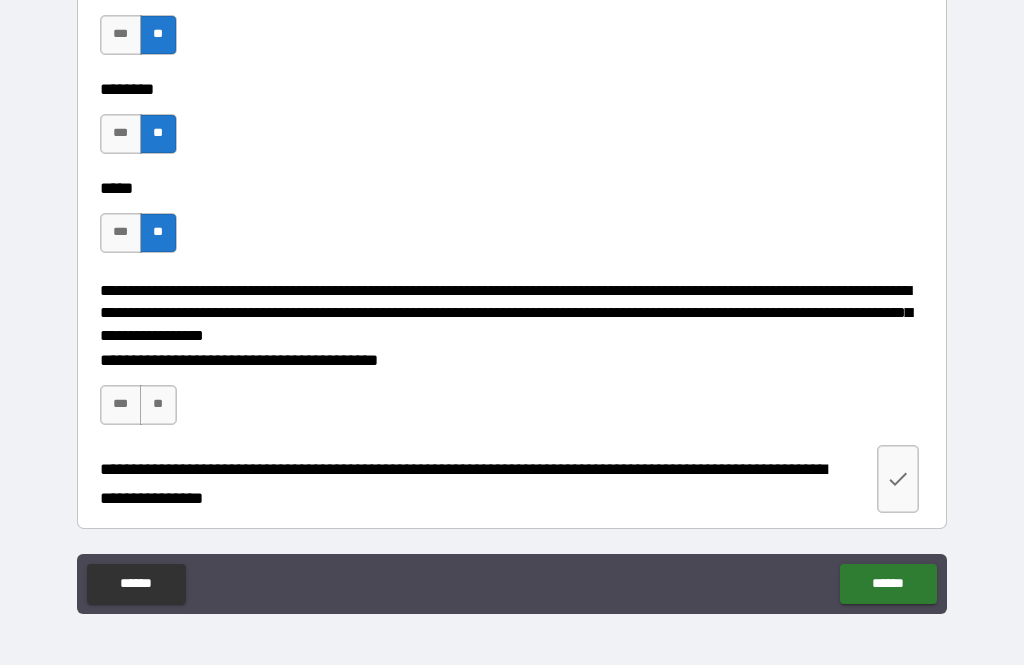 click on "***" at bounding box center (121, 405) 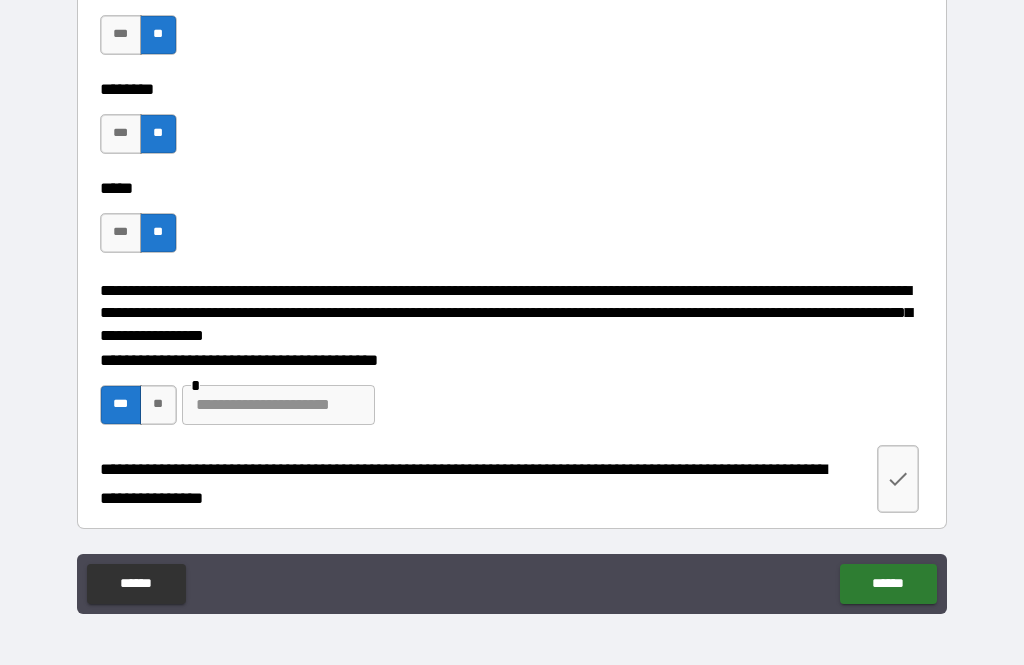 scroll, scrollTop: 3024, scrollLeft: 0, axis: vertical 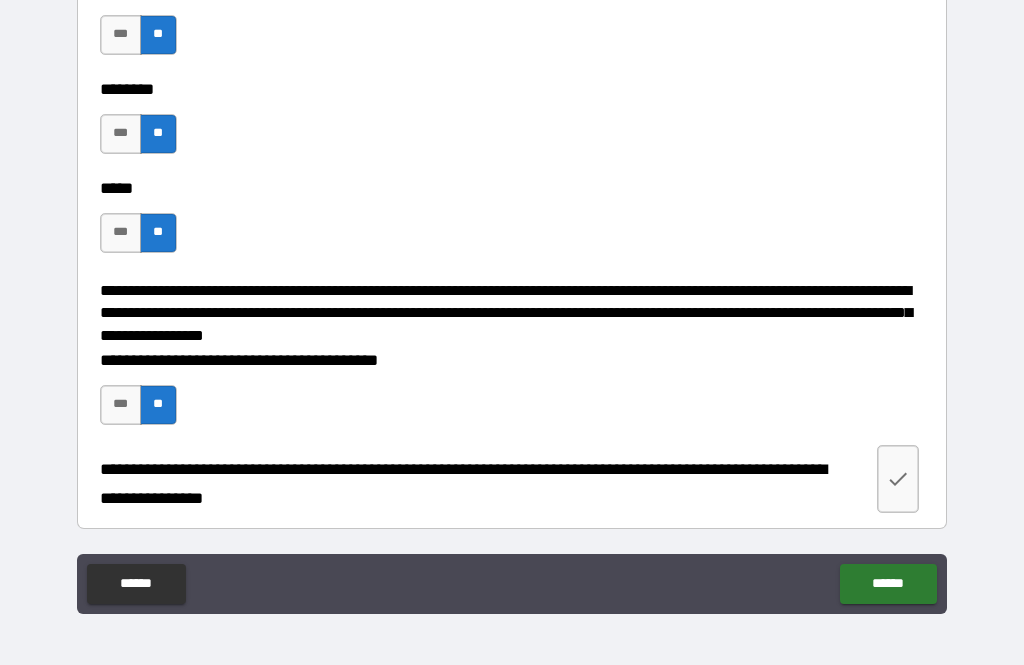 click 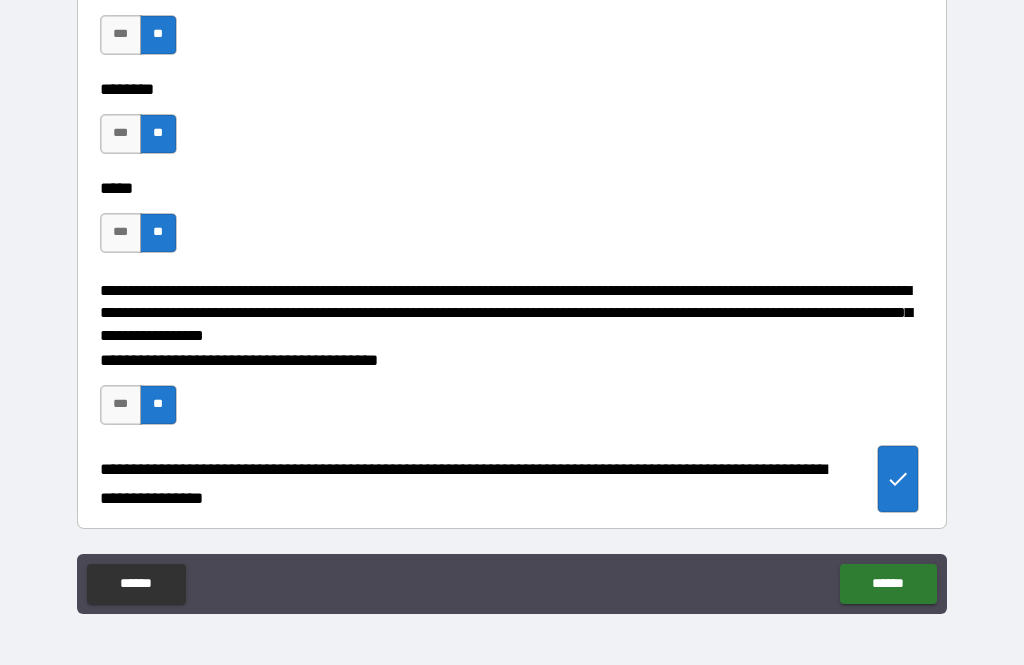 type on "*" 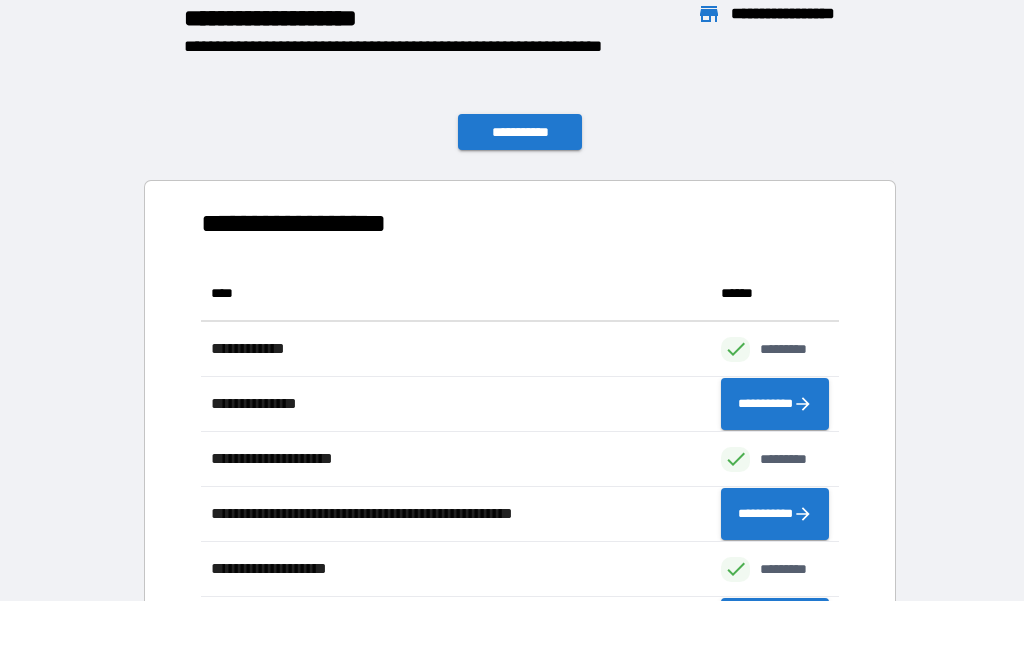 scroll, scrollTop: 1, scrollLeft: 1, axis: both 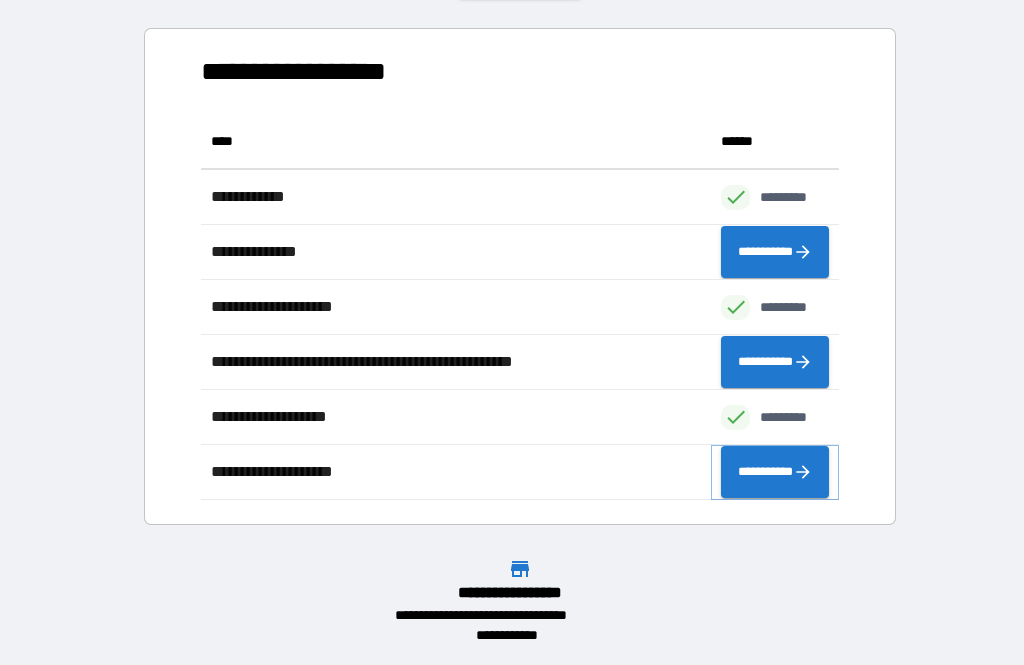click on "**********" at bounding box center [775, 472] 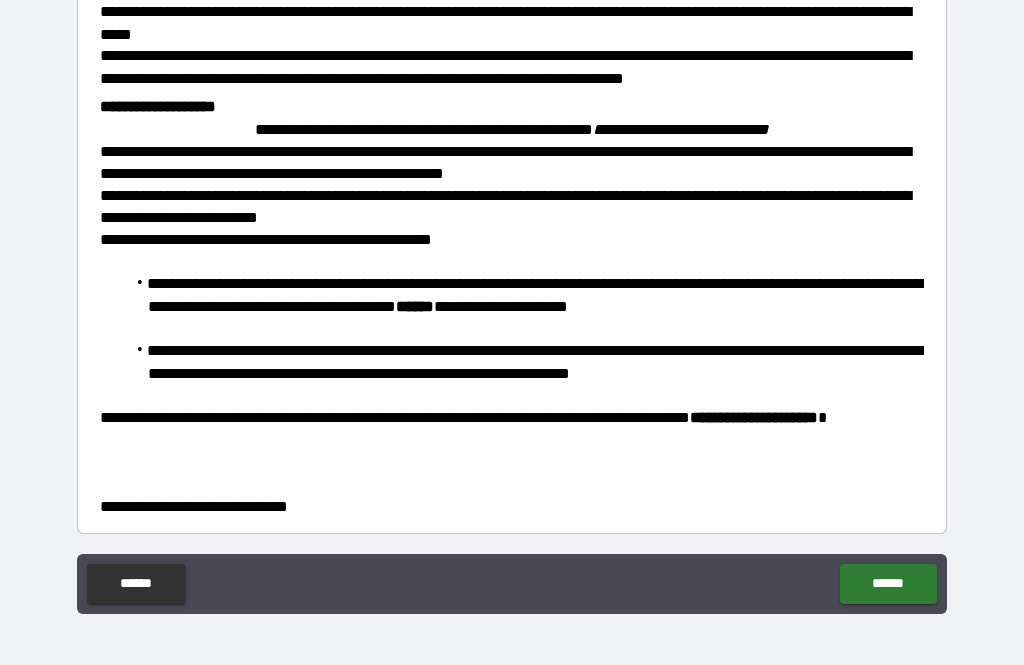 scroll, scrollTop: 1012, scrollLeft: 0, axis: vertical 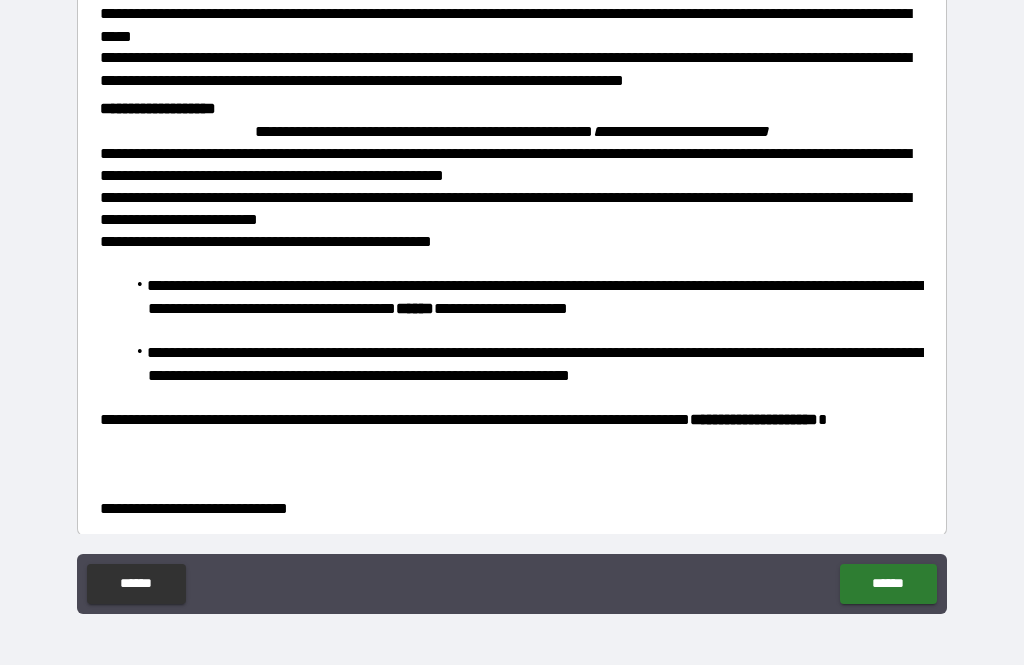 click on "******" at bounding box center [888, 584] 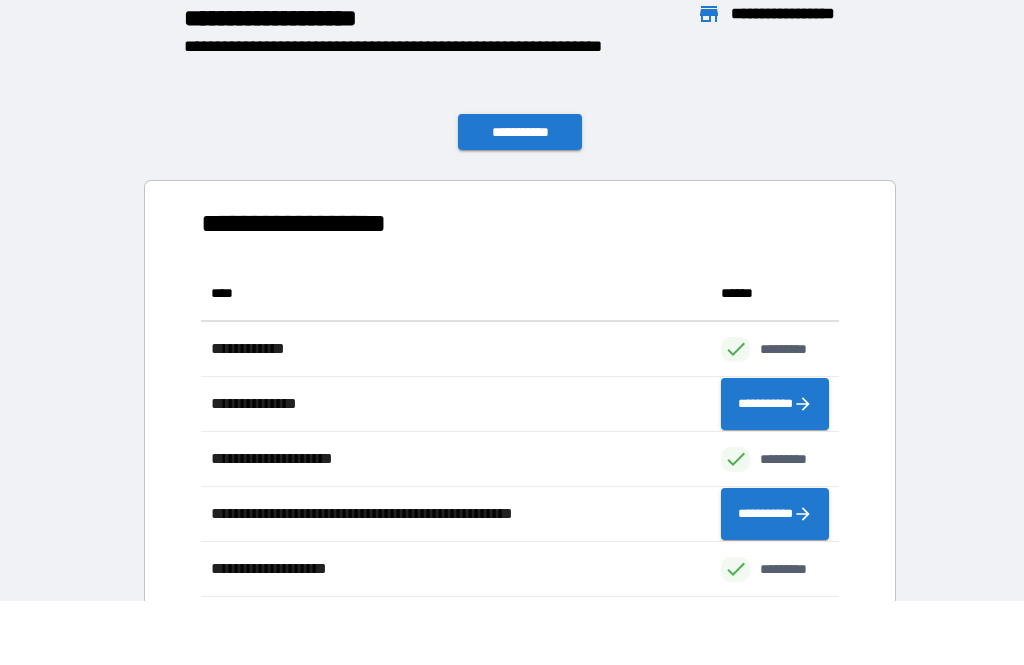 scroll, scrollTop: 1, scrollLeft: 1, axis: both 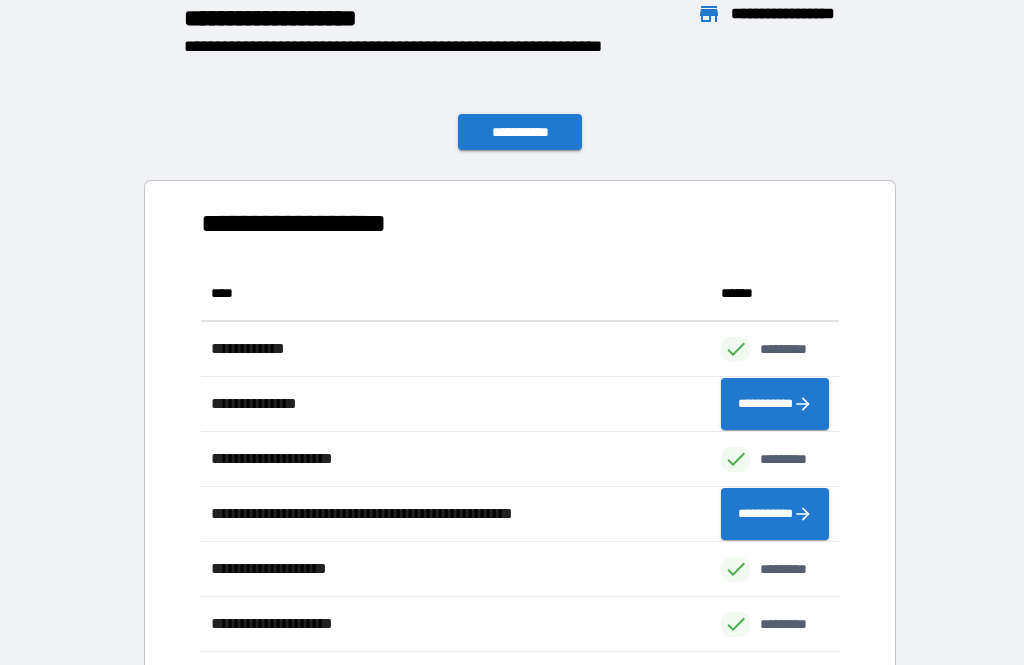 click on "**********" at bounding box center (520, 132) 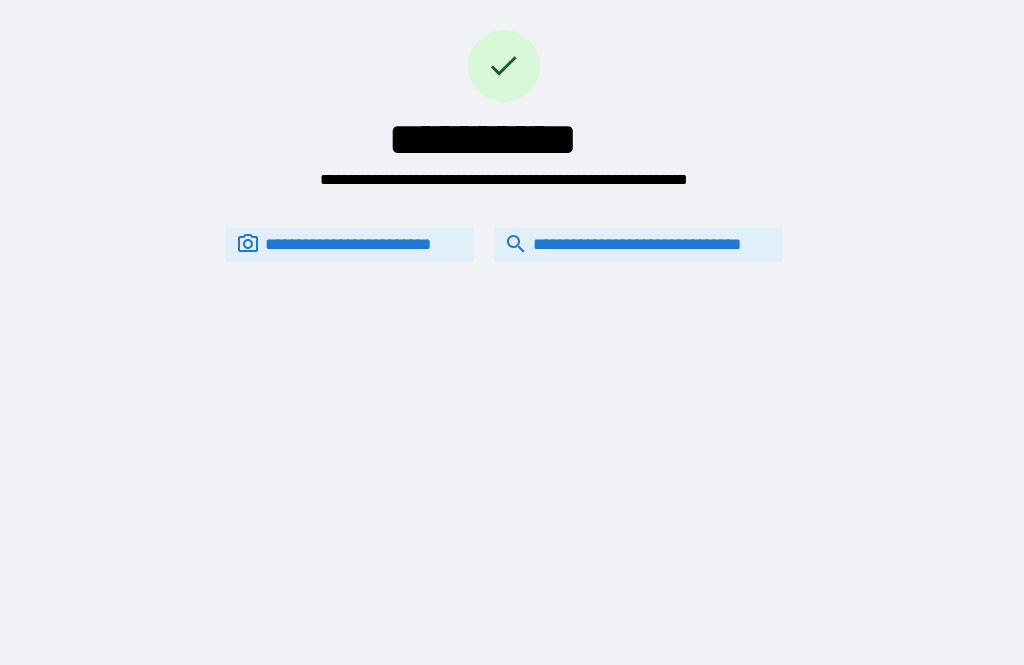 click on "**********" at bounding box center (638, 244) 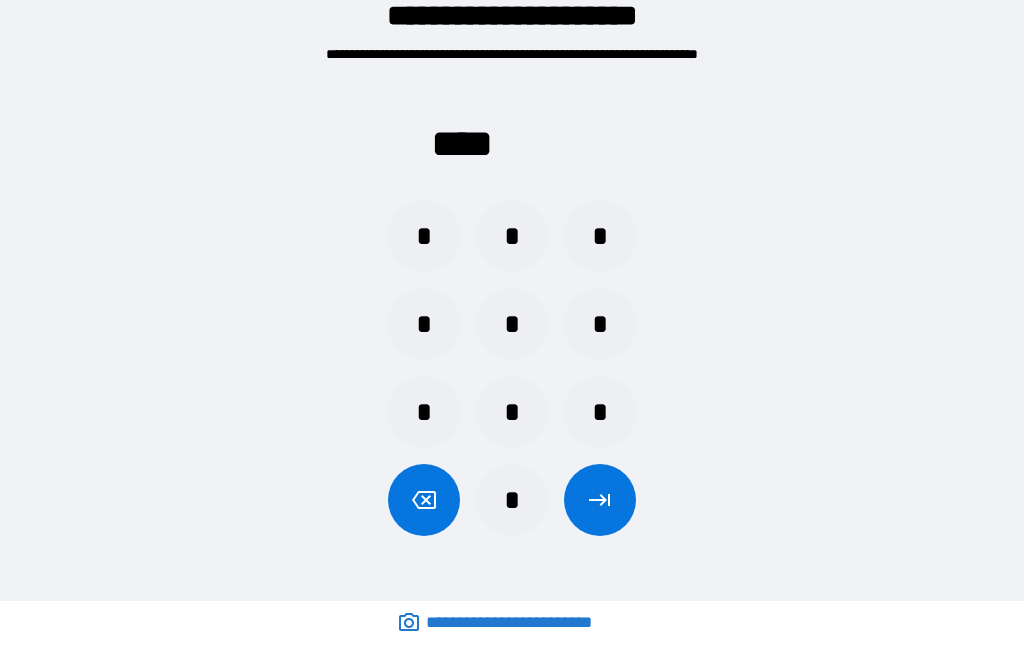 click on "*" at bounding box center (424, 324) 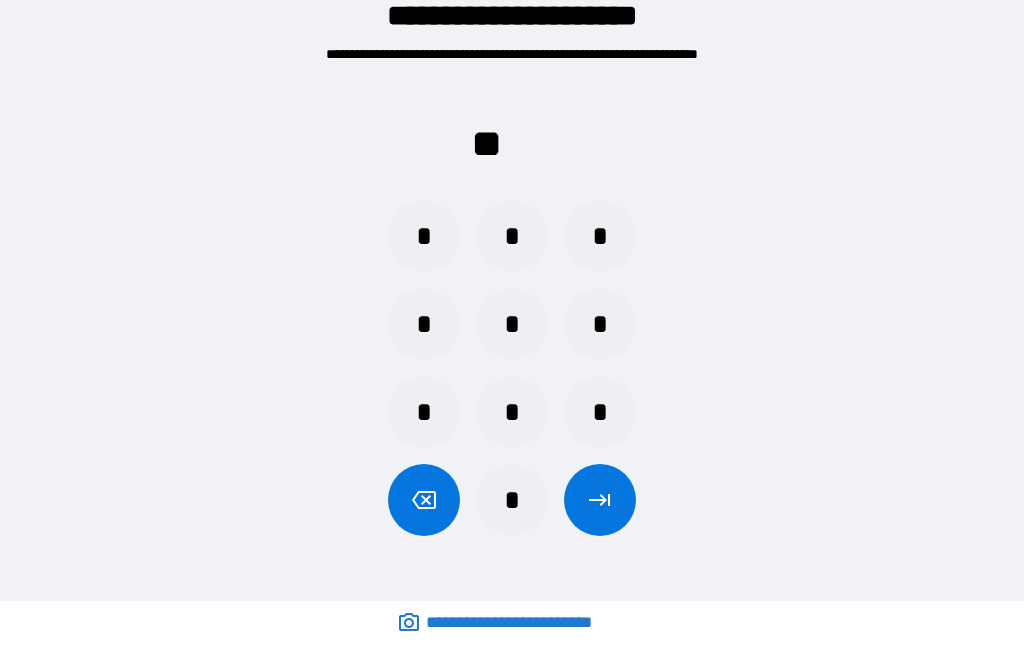 click on "*" at bounding box center [512, 236] 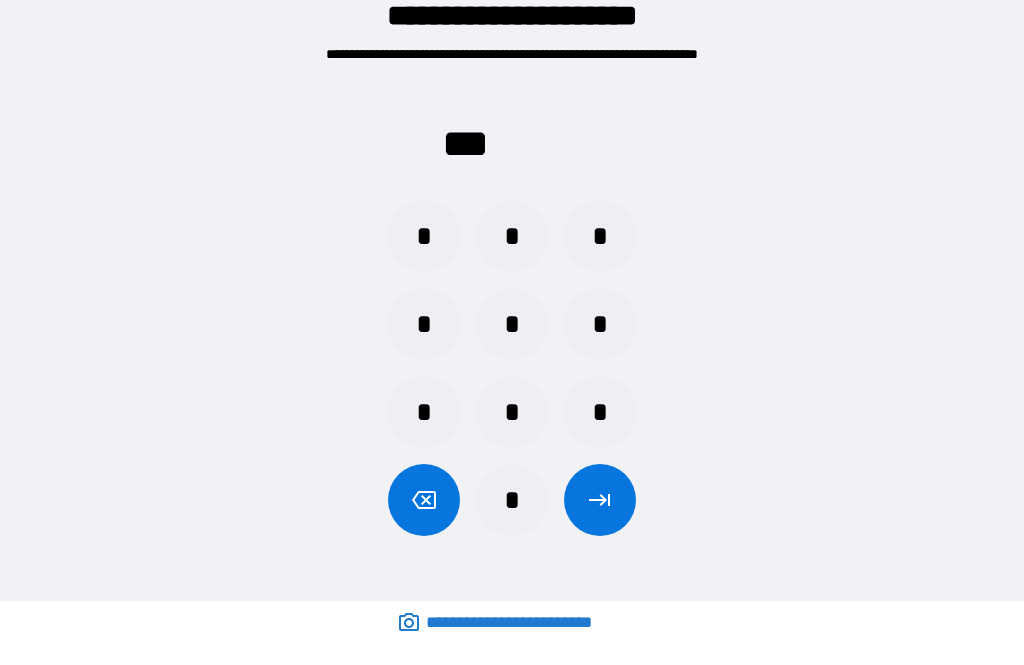 click on "*" at bounding box center (512, 412) 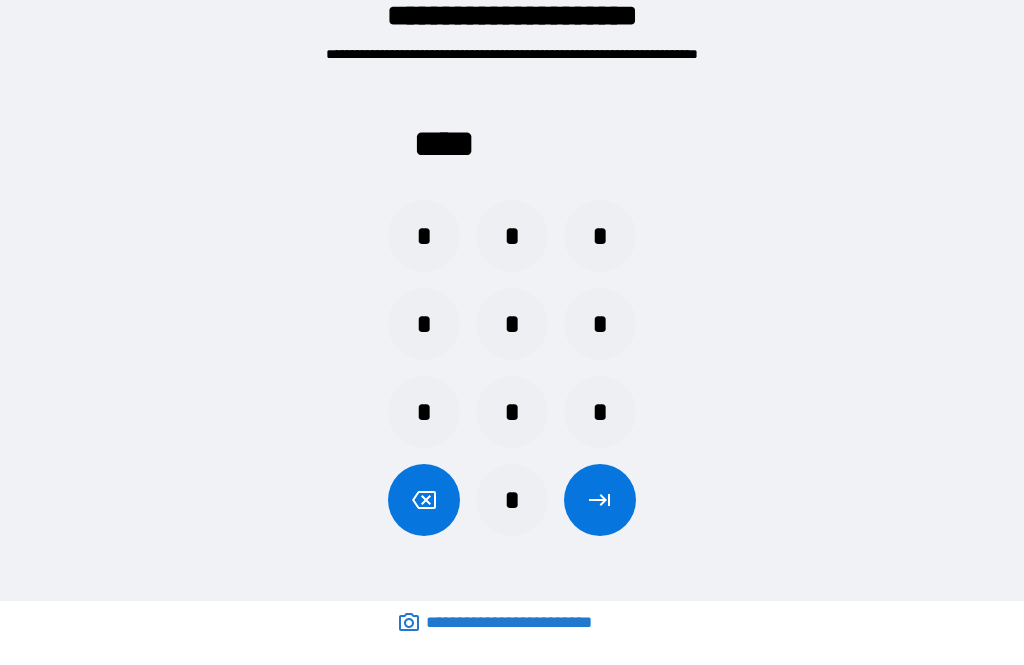 click at bounding box center (600, 500) 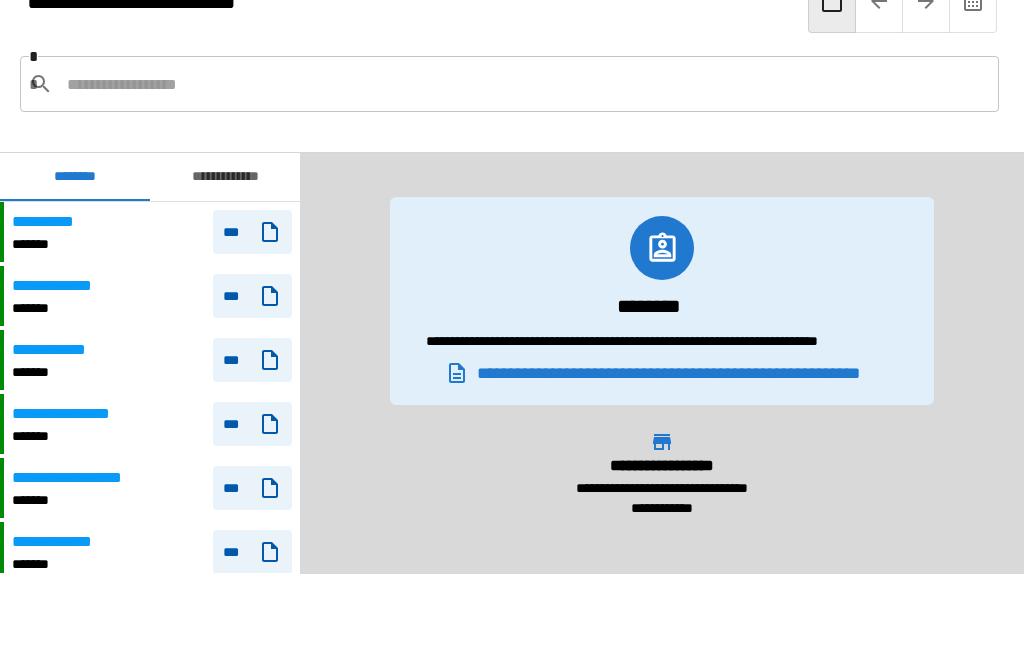scroll, scrollTop: 8040, scrollLeft: 0, axis: vertical 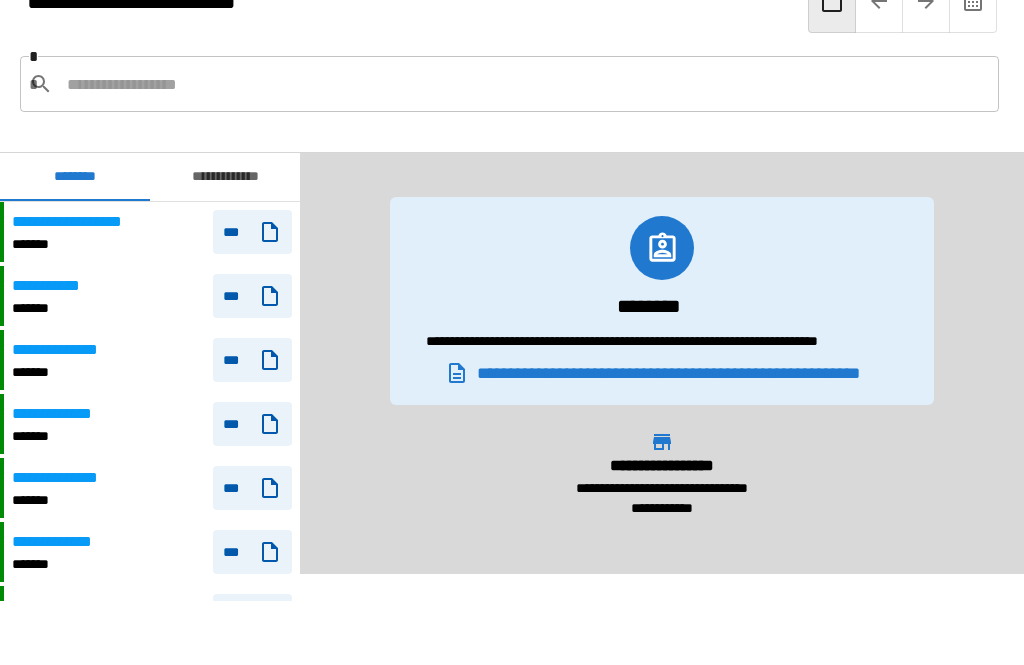 click at bounding box center [525, 84] 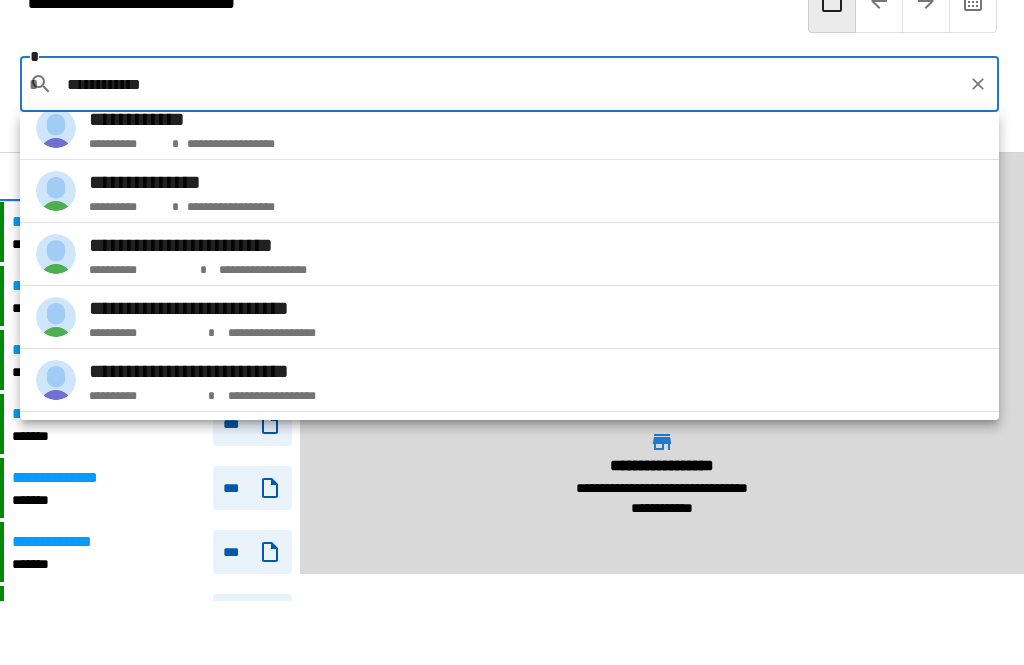 scroll, scrollTop: 0, scrollLeft: 0, axis: both 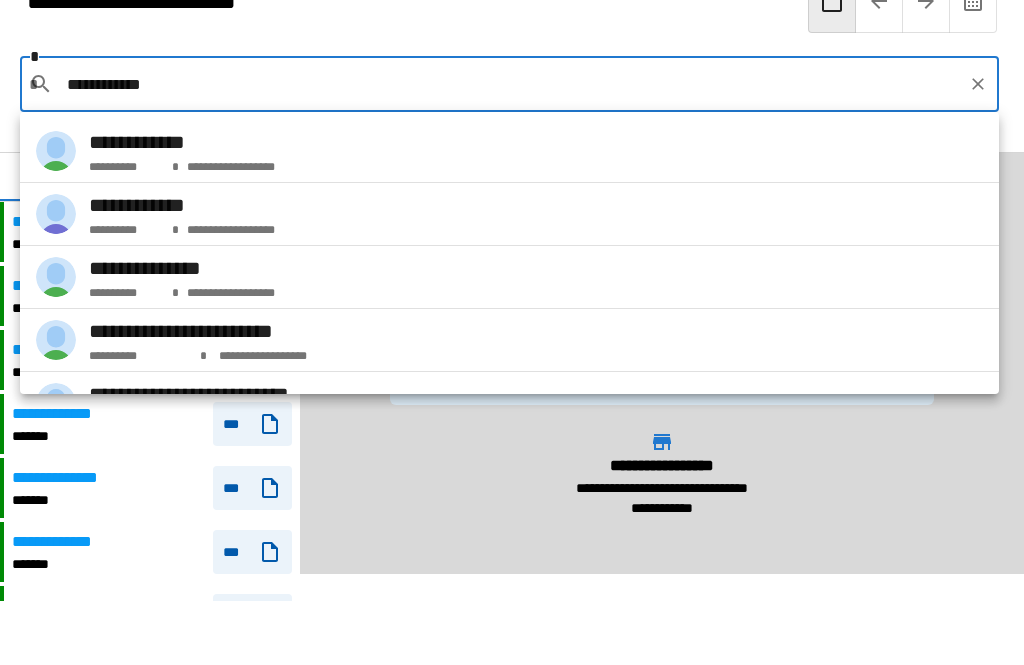 click on "**********" at bounding box center [510, 84] 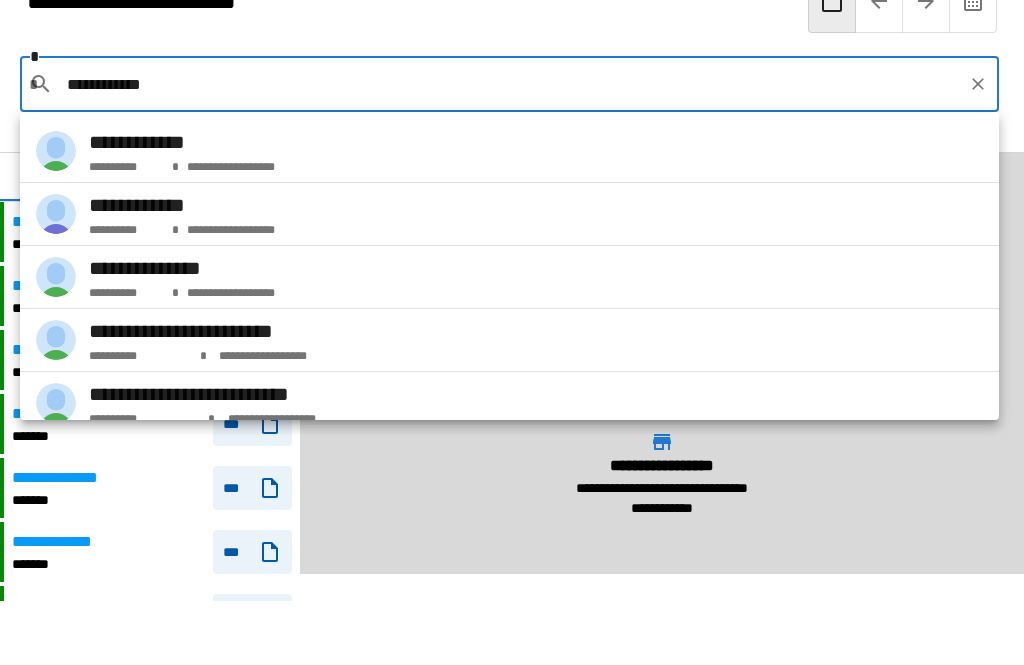 scroll, scrollTop: 0, scrollLeft: 0, axis: both 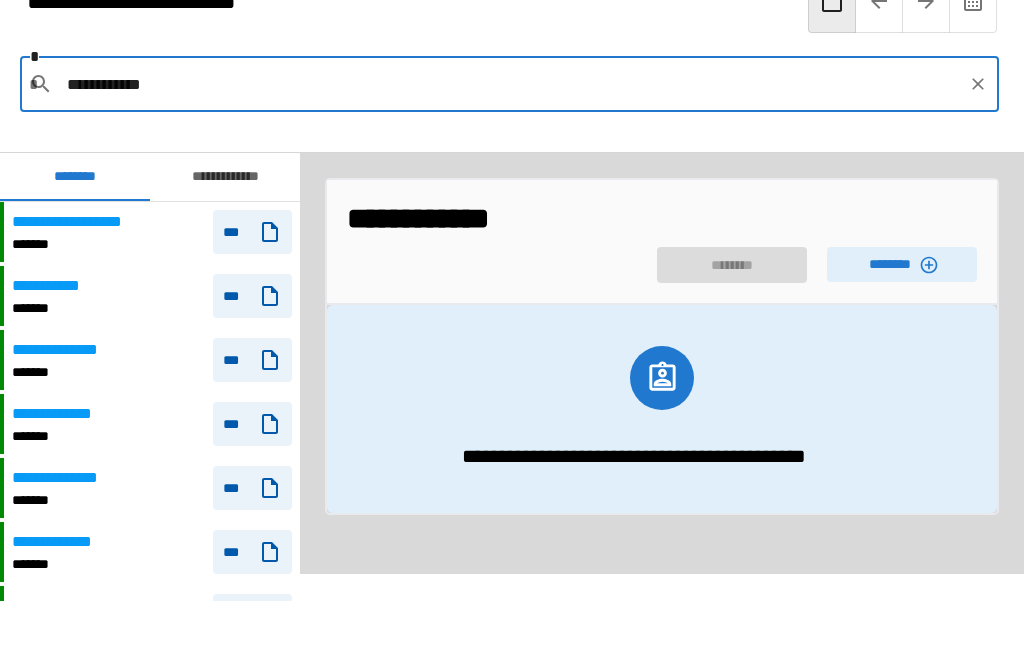 type on "**********" 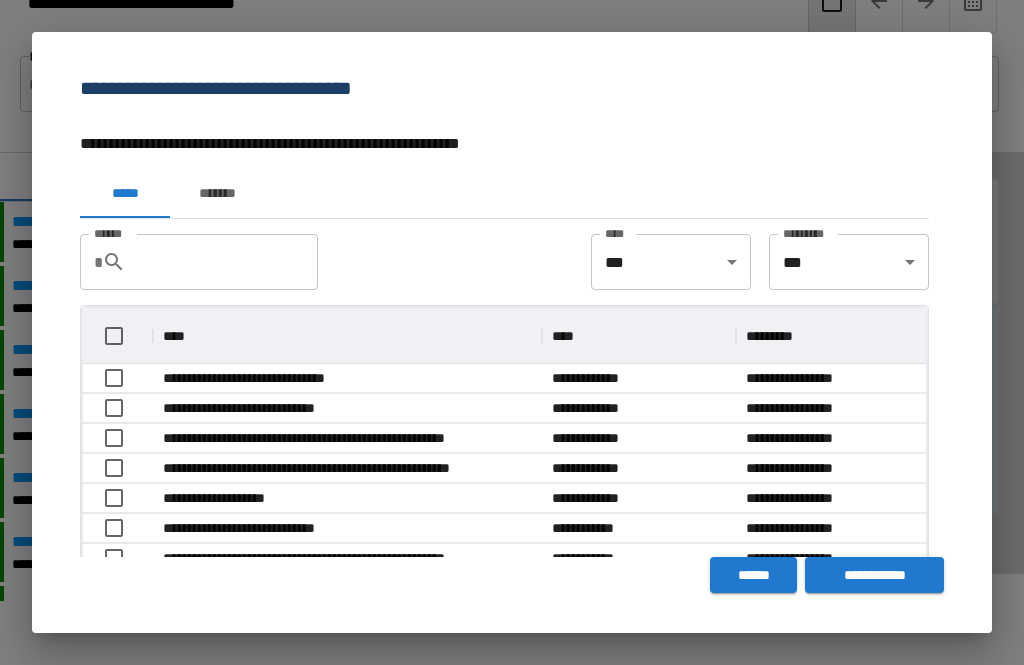 scroll, scrollTop: 356, scrollLeft: 843, axis: both 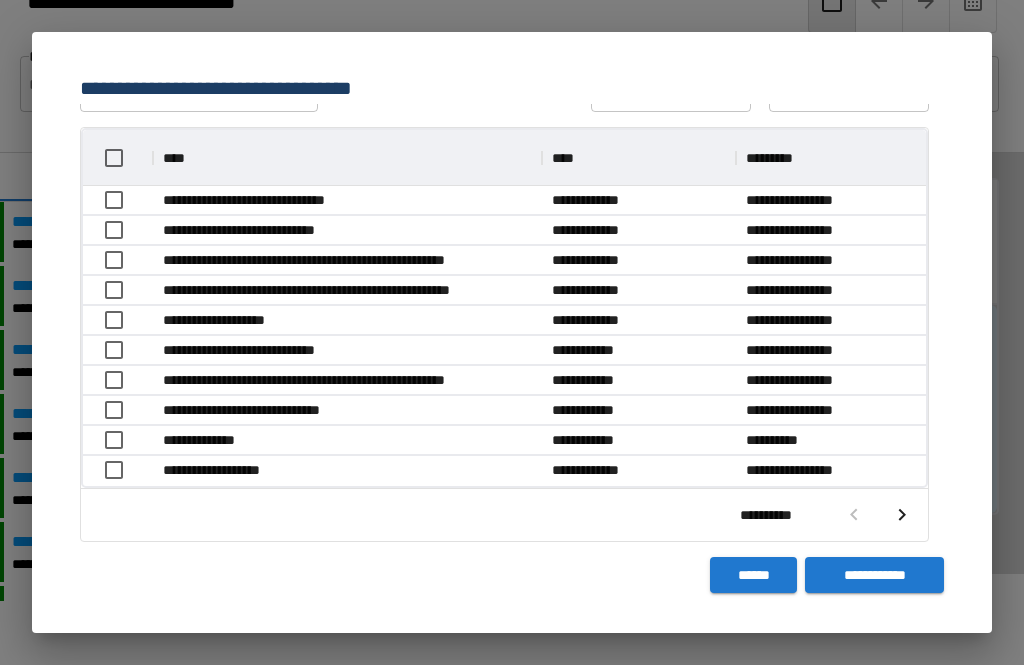 click 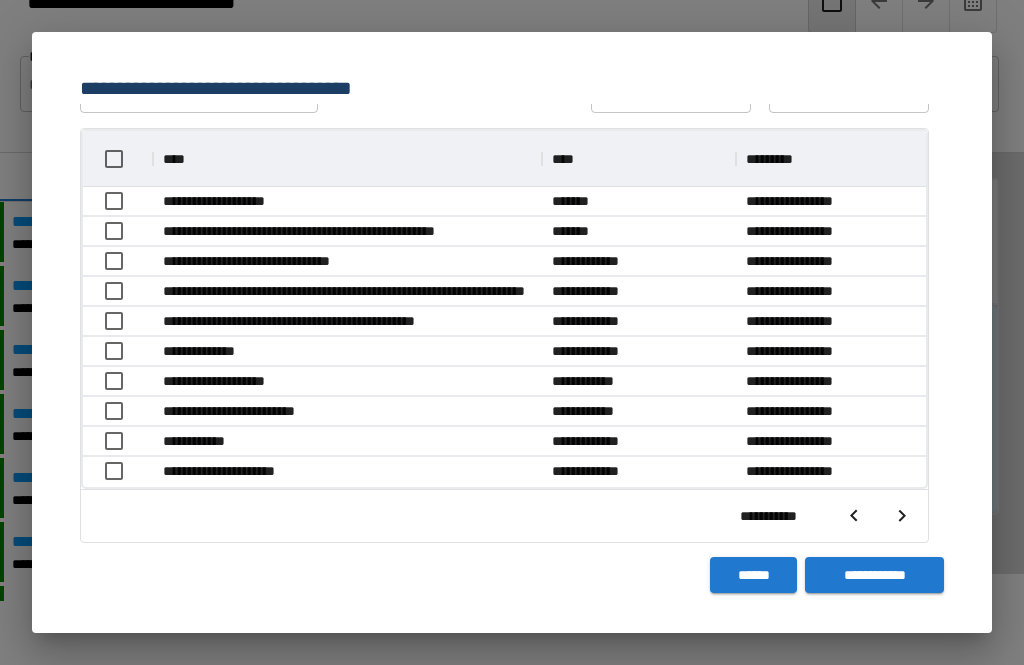 scroll, scrollTop: 356, scrollLeft: 843, axis: both 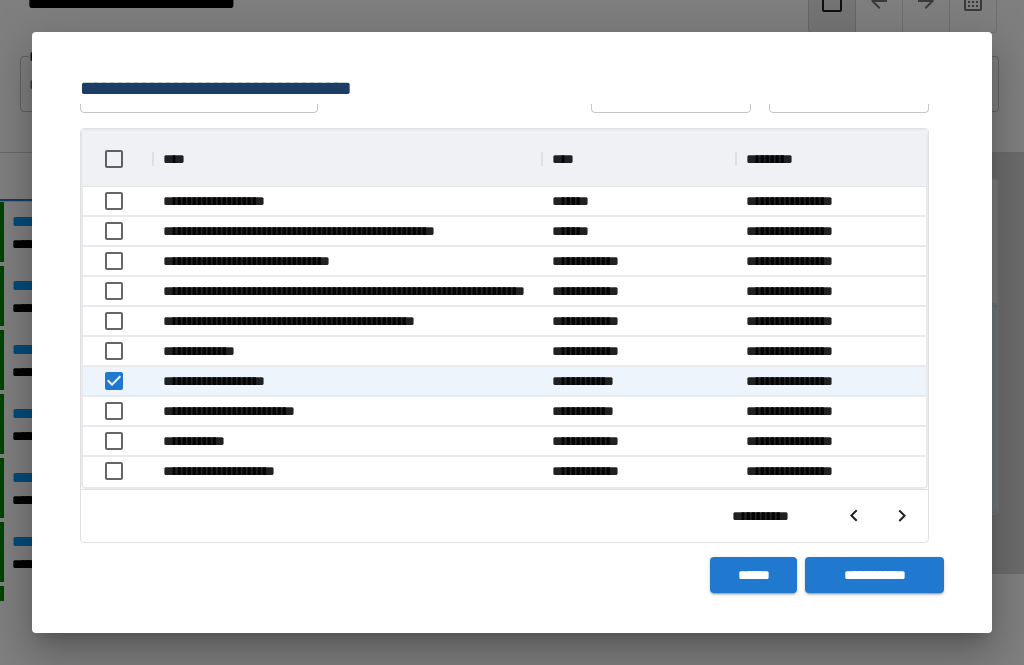 click on "**********" at bounding box center (874, 575) 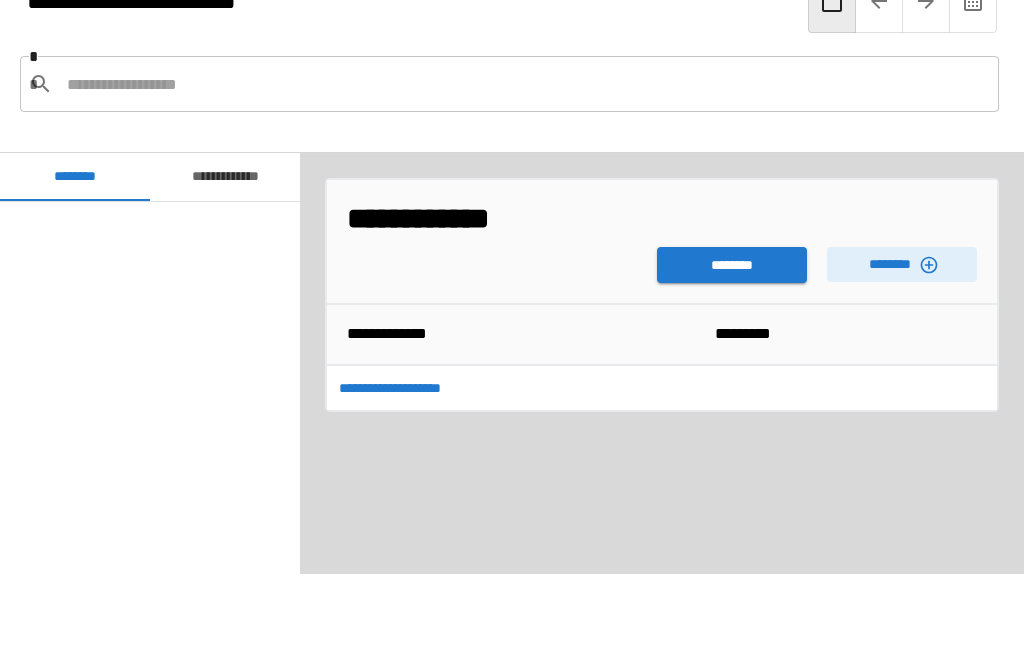 scroll, scrollTop: 8040, scrollLeft: 0, axis: vertical 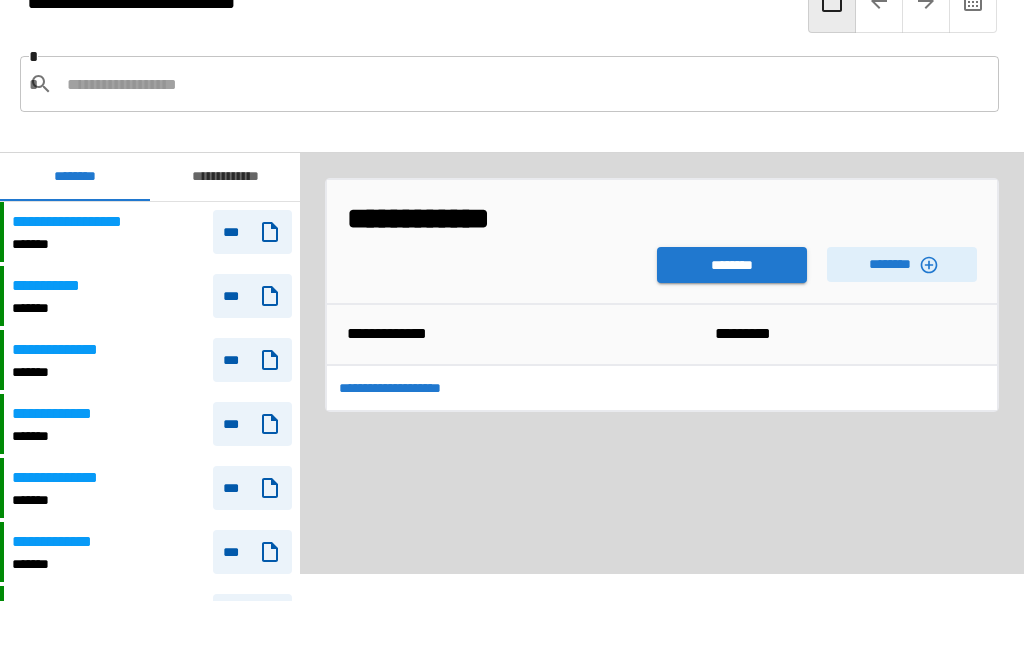 click on "********" at bounding box center [732, 265] 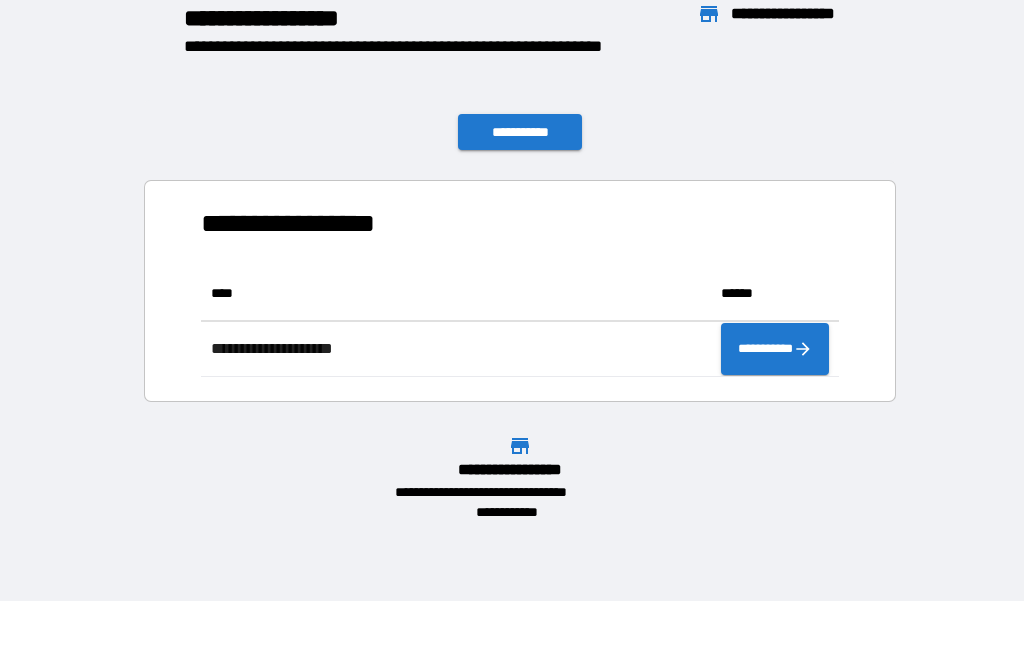 scroll, scrollTop: 1, scrollLeft: 1, axis: both 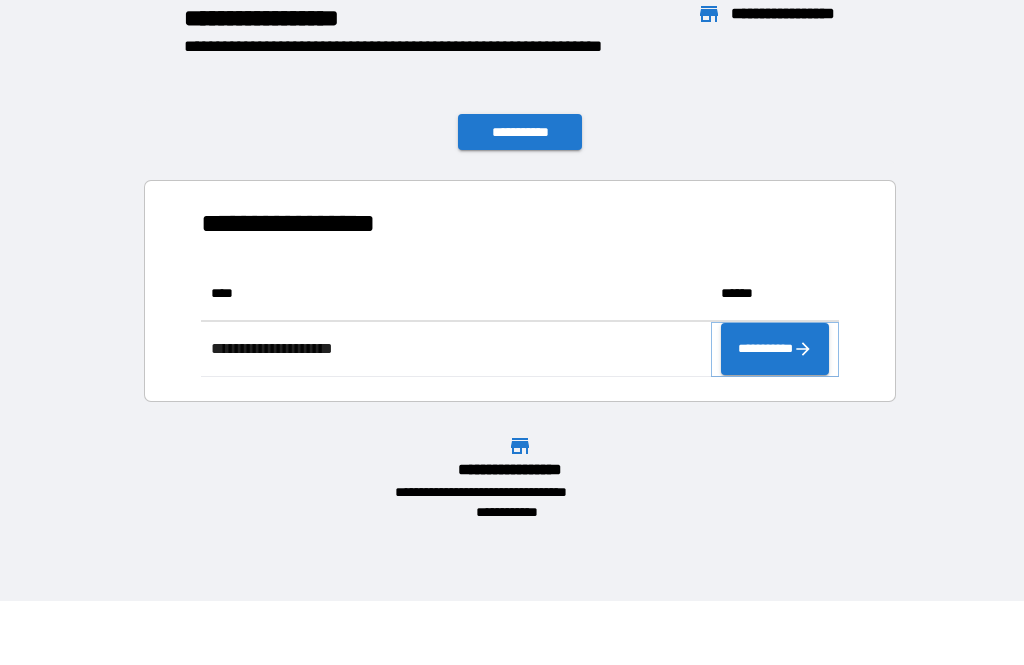 click 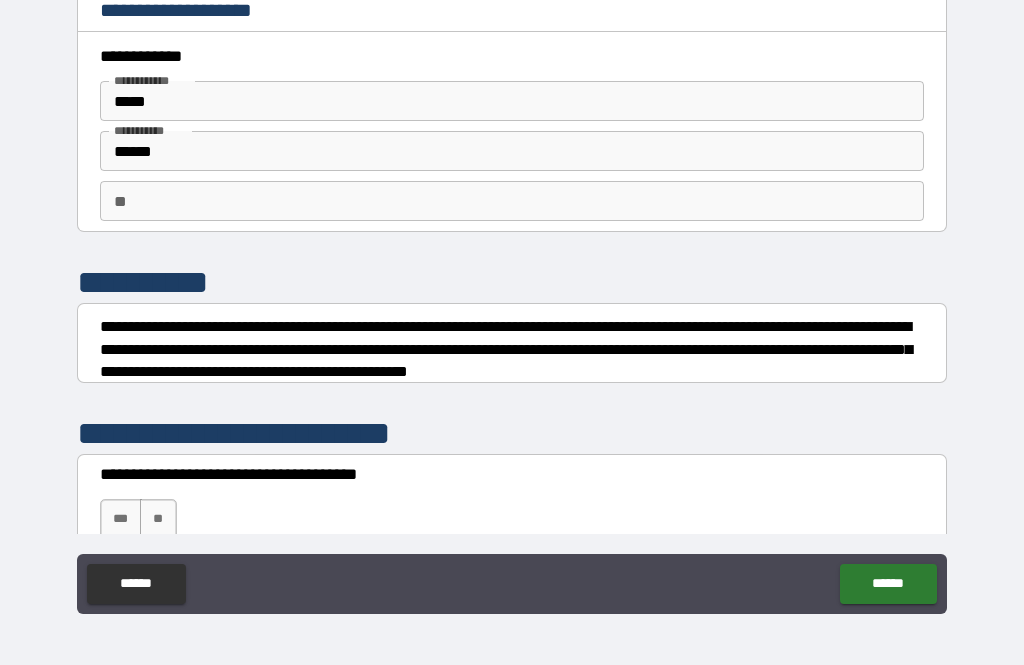 click on "**" at bounding box center (512, 201) 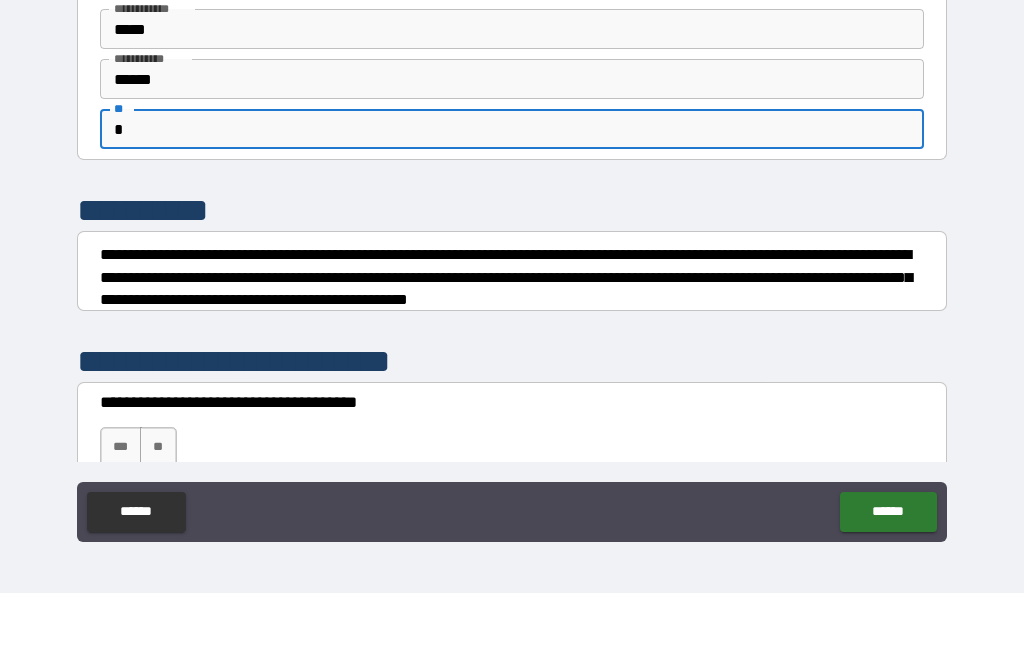 type on "*" 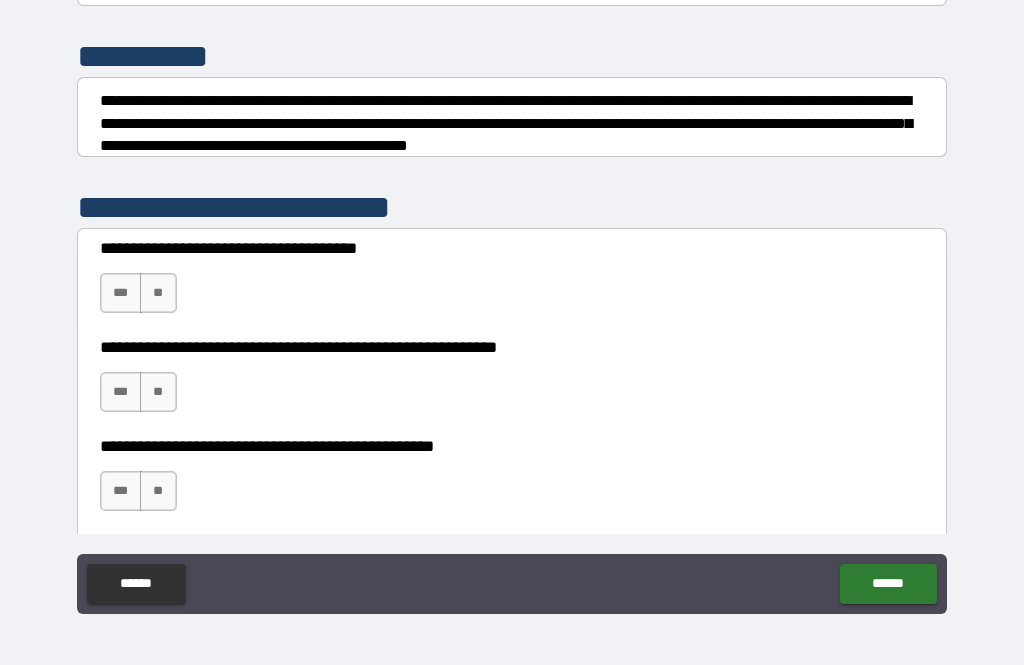 scroll, scrollTop: 227, scrollLeft: 0, axis: vertical 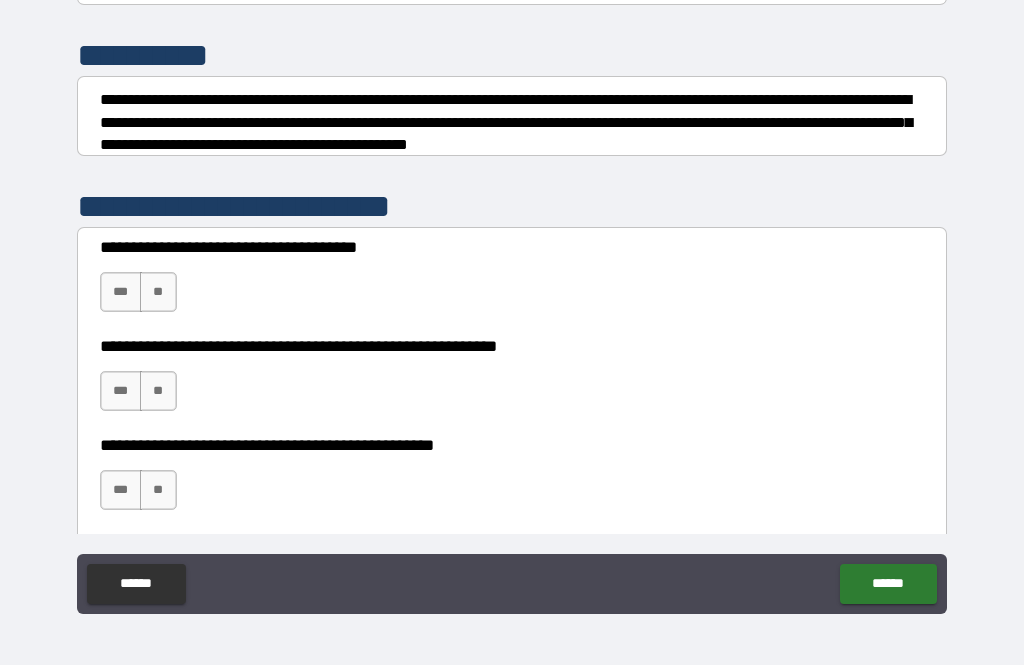 click on "**" at bounding box center [158, 292] 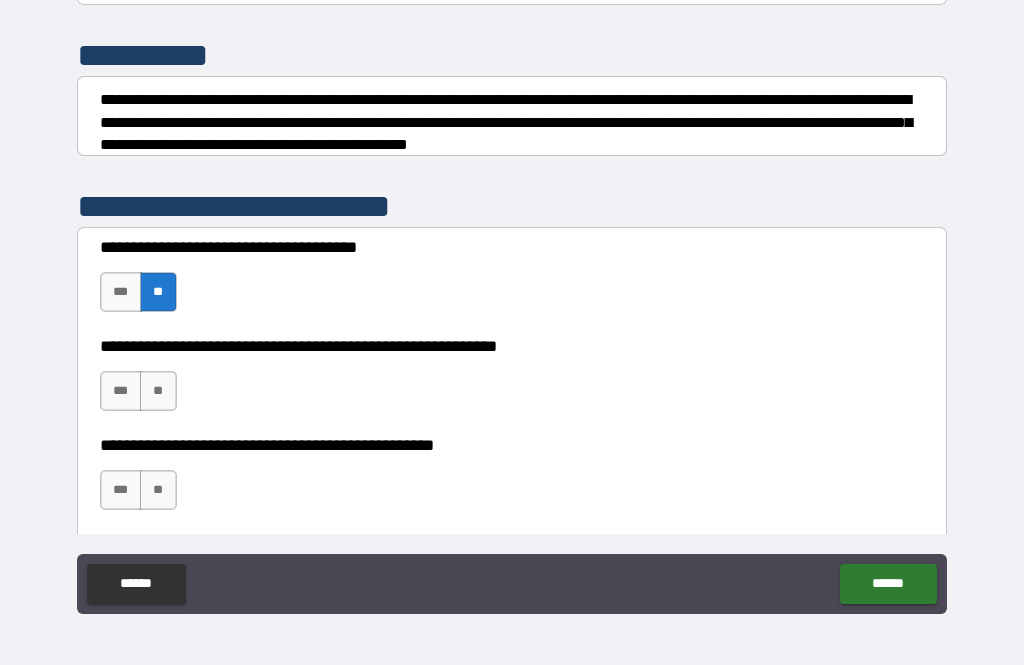 click on "**" at bounding box center [158, 391] 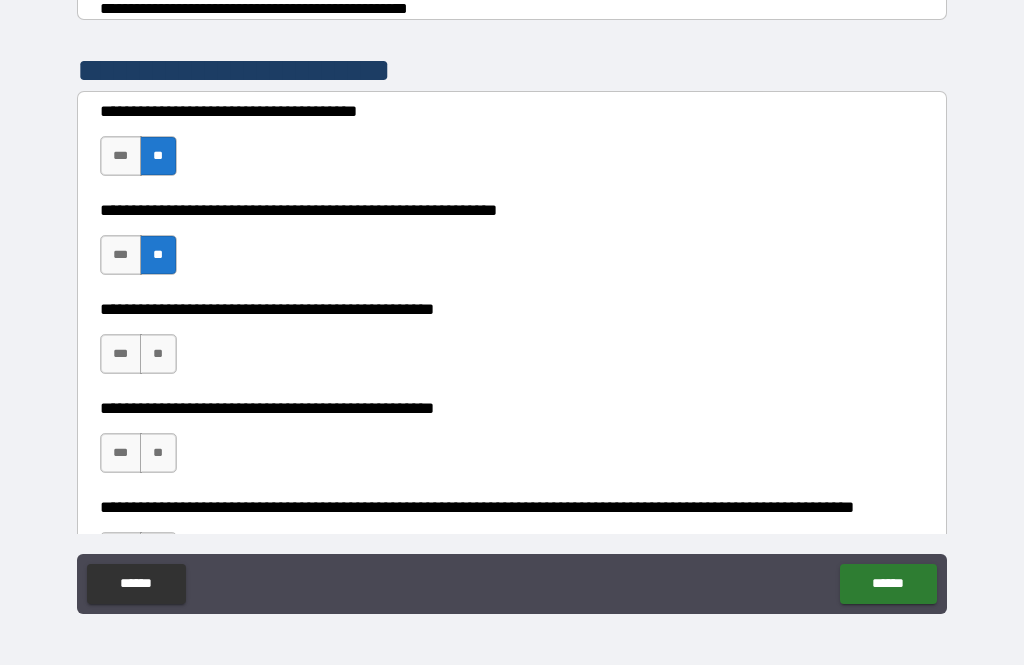 scroll, scrollTop: 364, scrollLeft: 0, axis: vertical 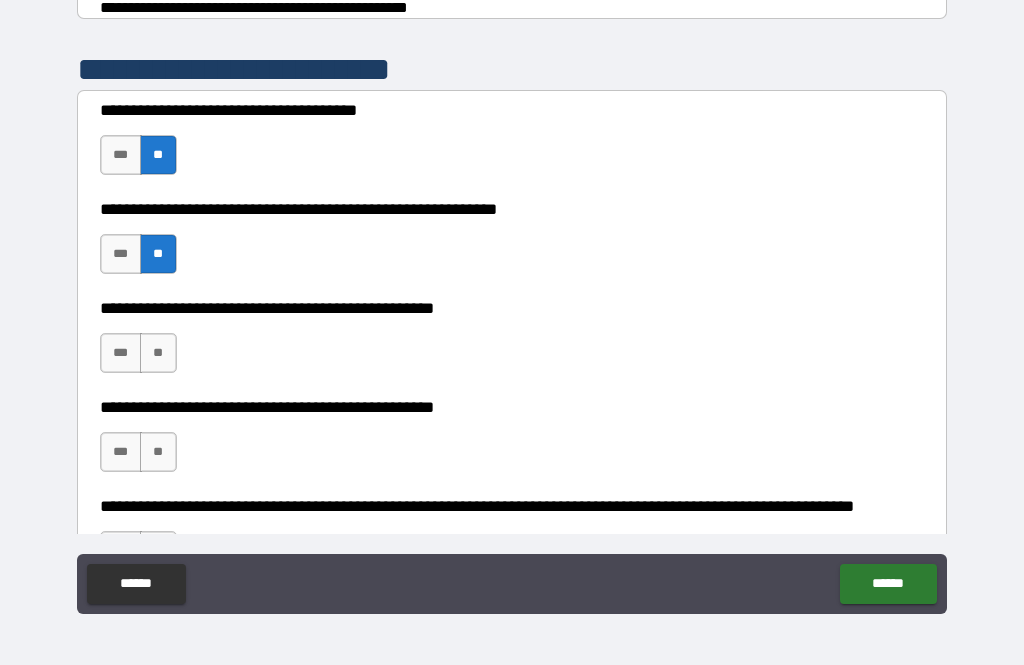 click on "**" at bounding box center (158, 353) 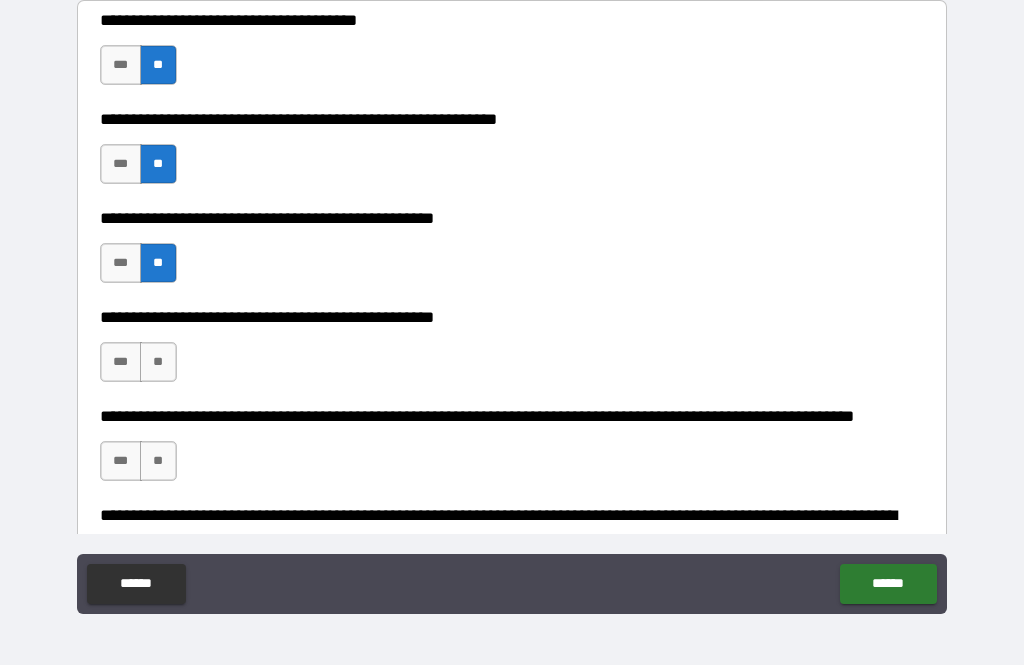 scroll, scrollTop: 454, scrollLeft: 0, axis: vertical 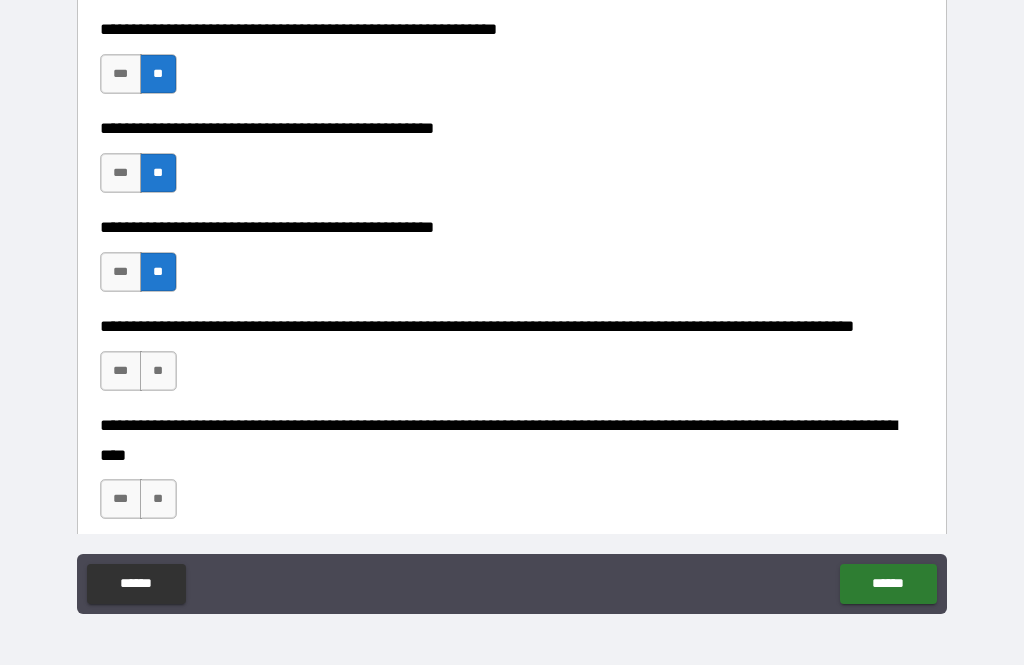 click on "**" at bounding box center [158, 371] 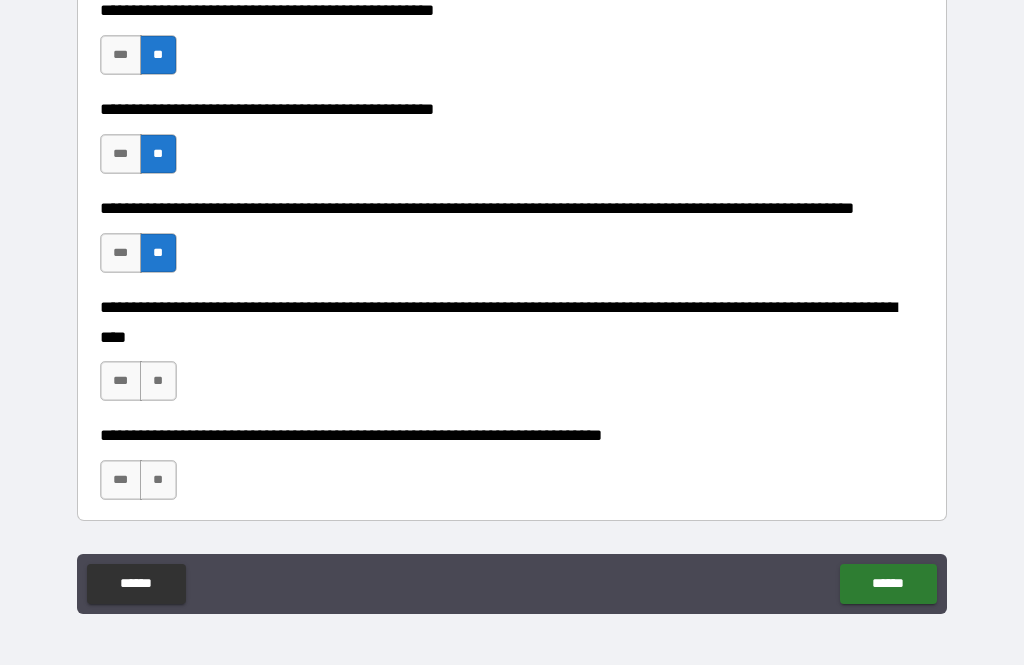 scroll, scrollTop: 662, scrollLeft: 0, axis: vertical 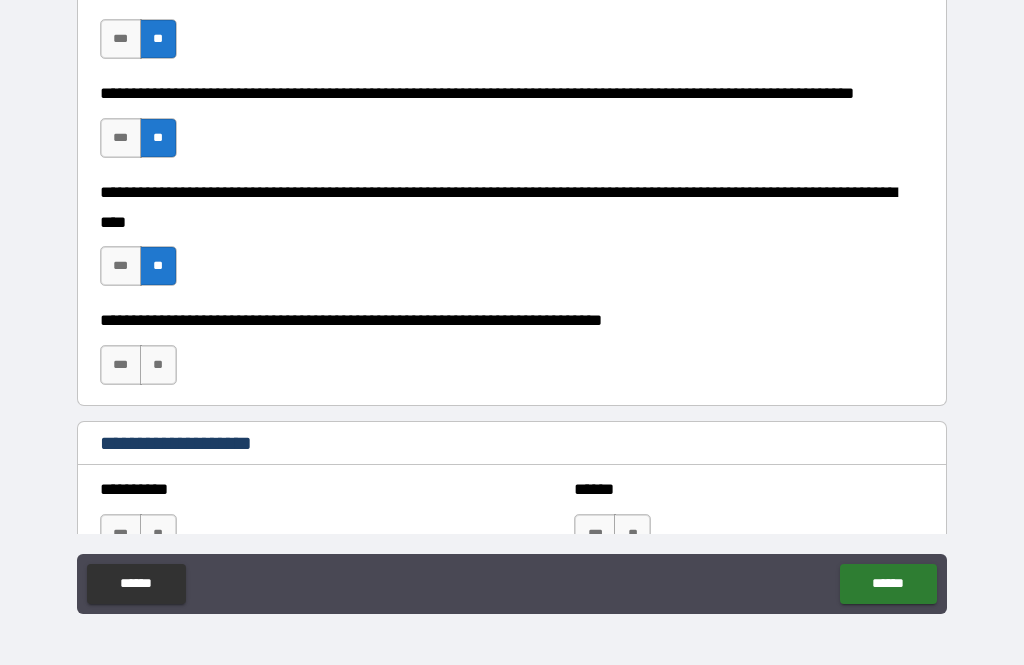 click on "**" at bounding box center (158, 365) 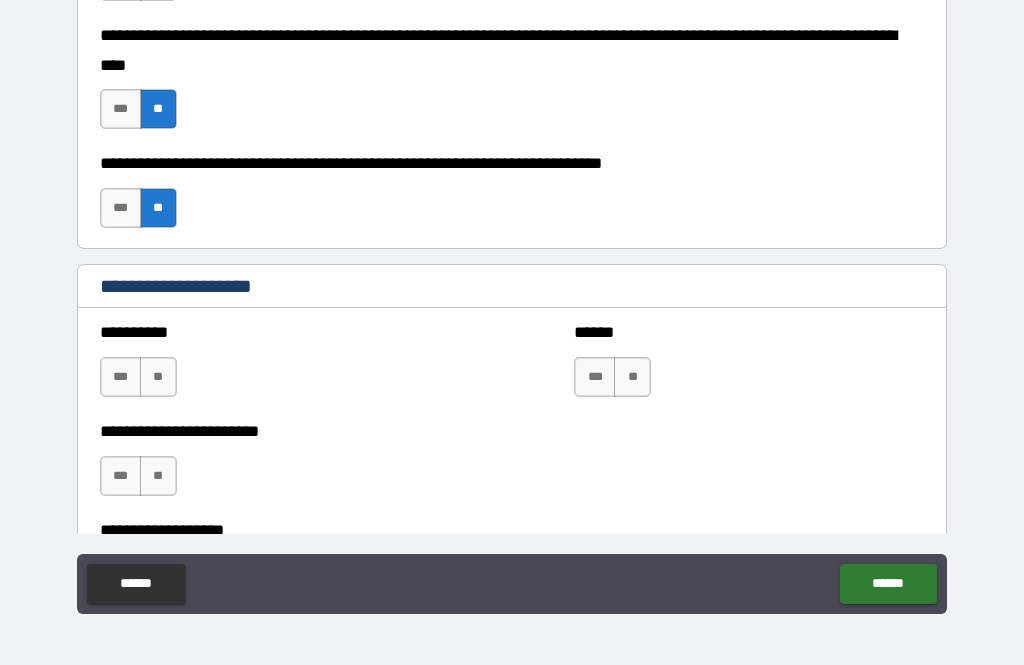 scroll, scrollTop: 949, scrollLeft: 0, axis: vertical 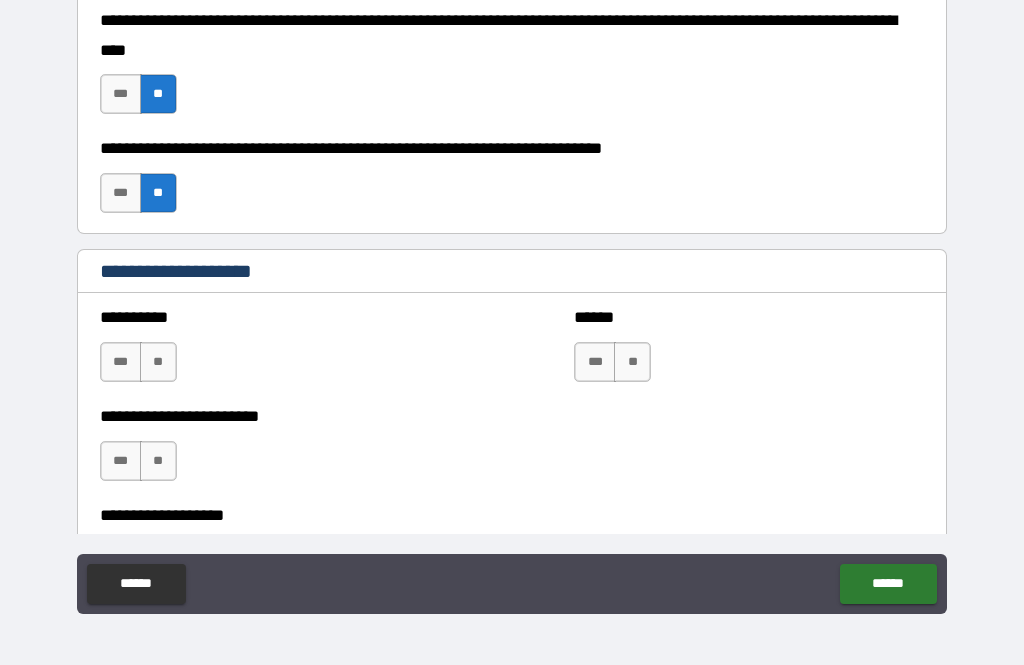 click on "***" at bounding box center [121, 362] 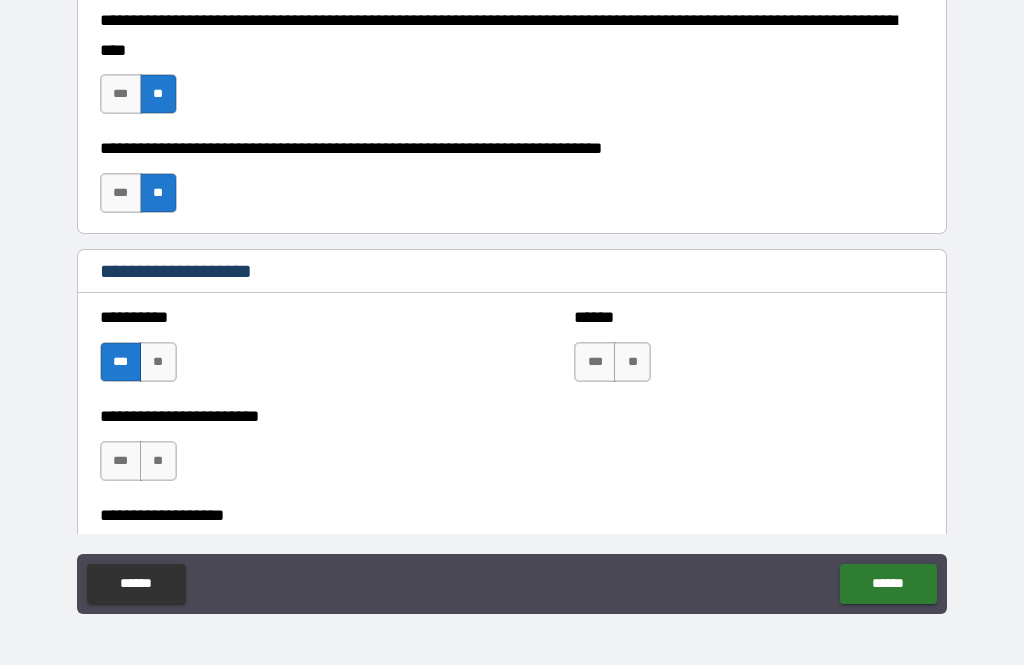 click on "**" at bounding box center [158, 362] 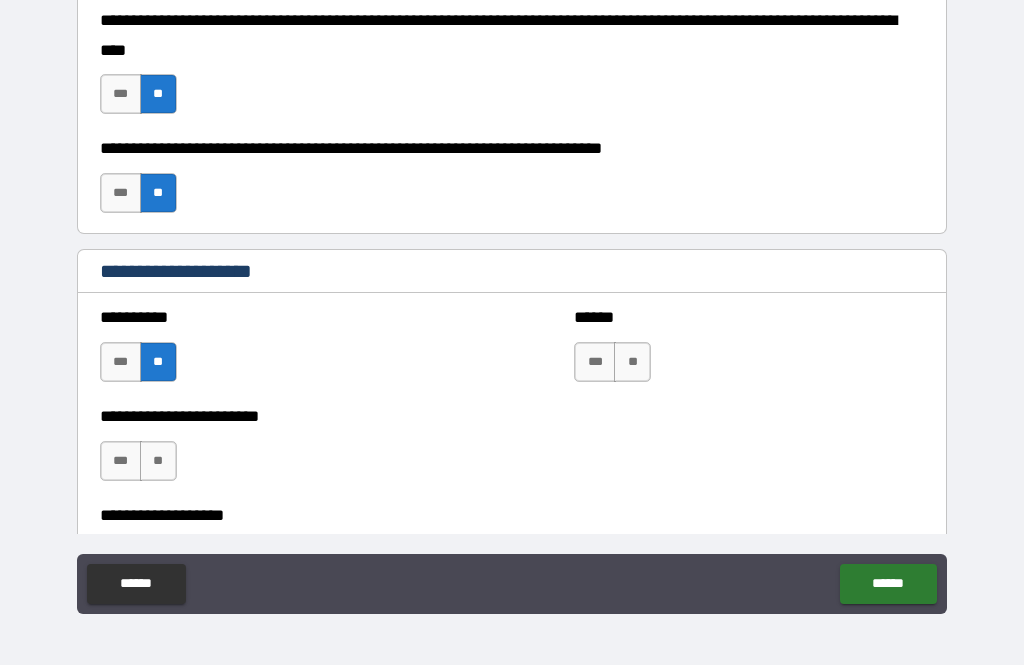 click on "***" at bounding box center [595, 362] 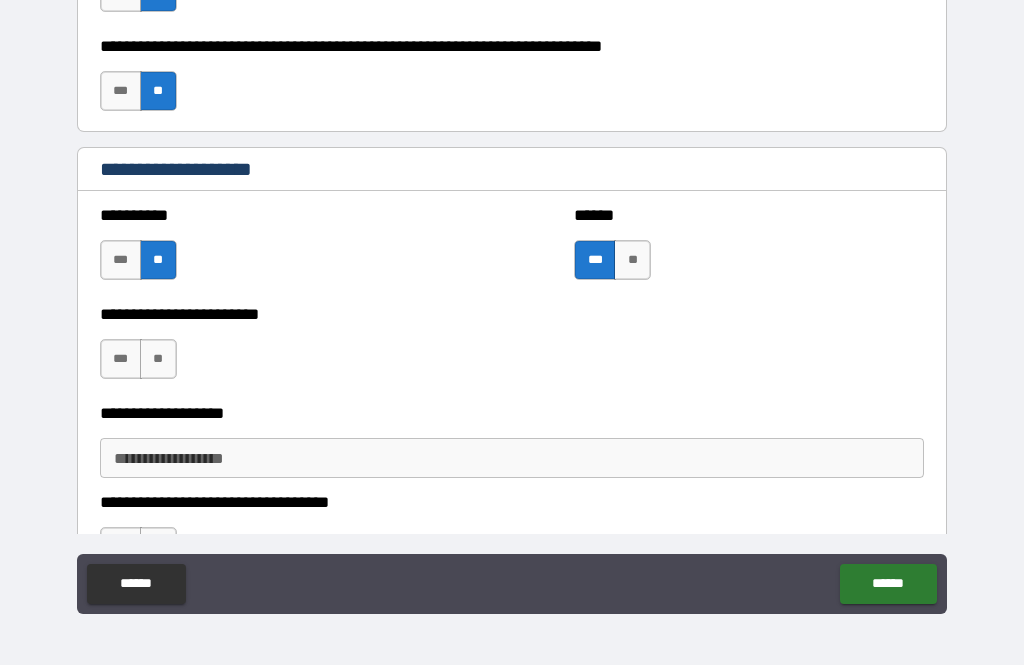 scroll, scrollTop: 1054, scrollLeft: 0, axis: vertical 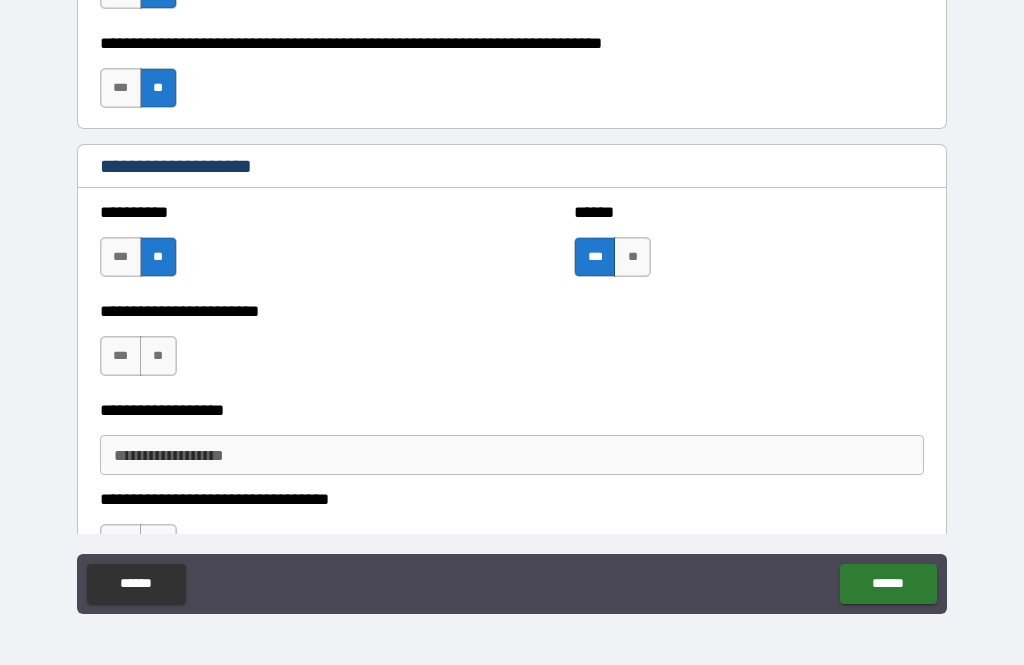 click on "***" at bounding box center (121, 356) 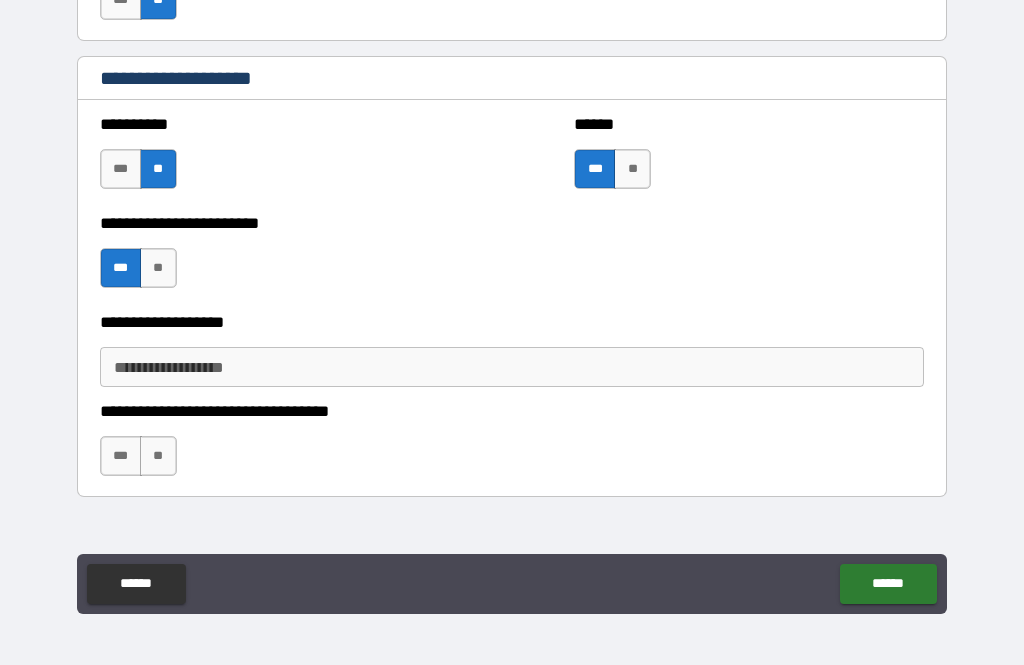 scroll, scrollTop: 1144, scrollLeft: 0, axis: vertical 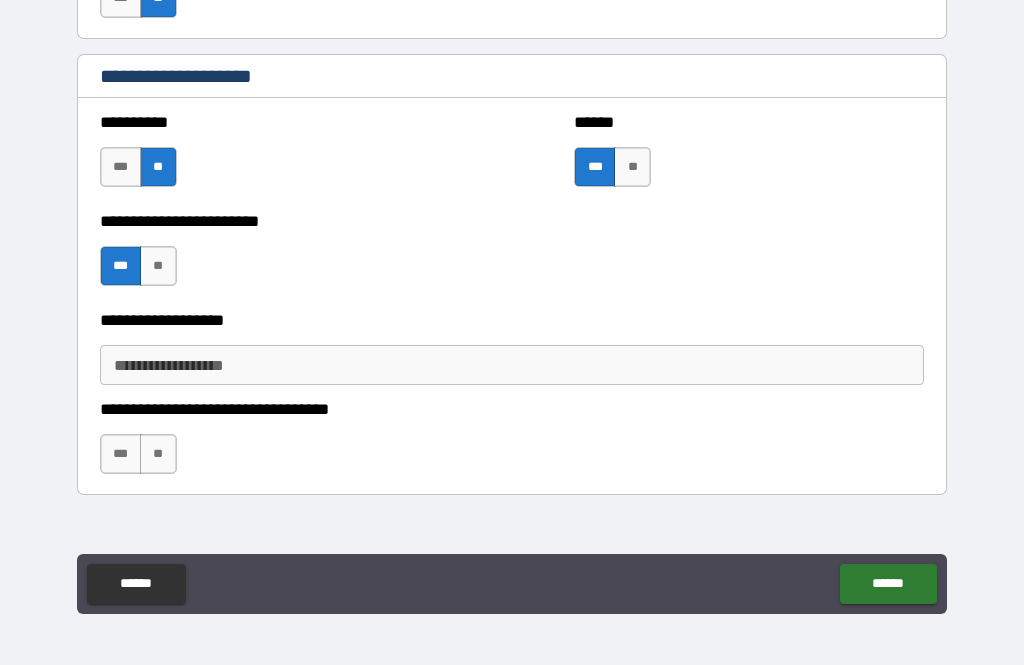 click on "**********" at bounding box center [512, 365] 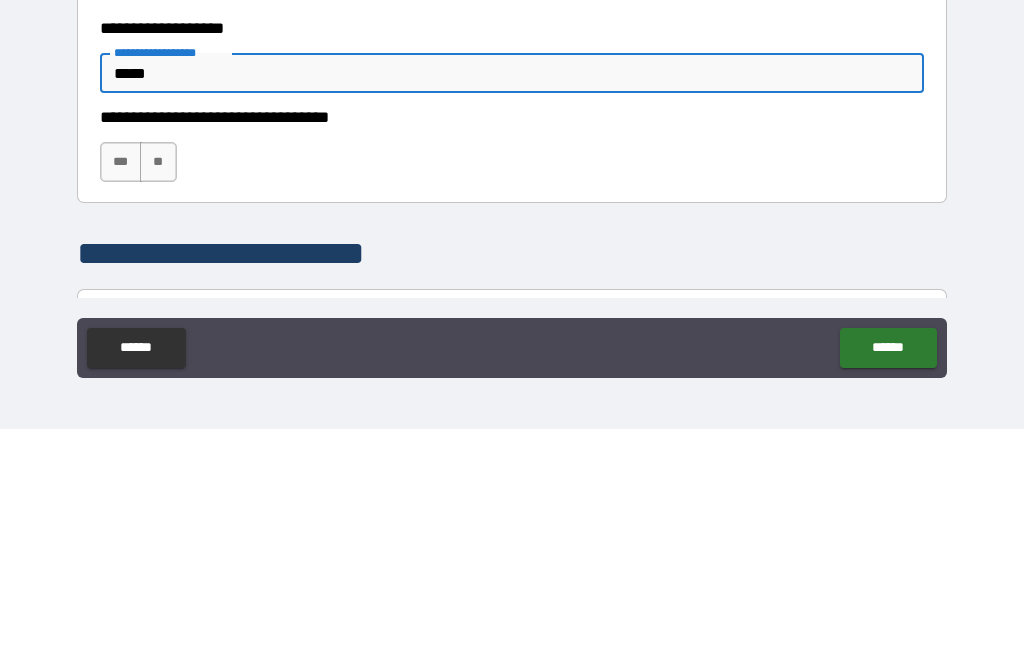 scroll, scrollTop: 1202, scrollLeft: 0, axis: vertical 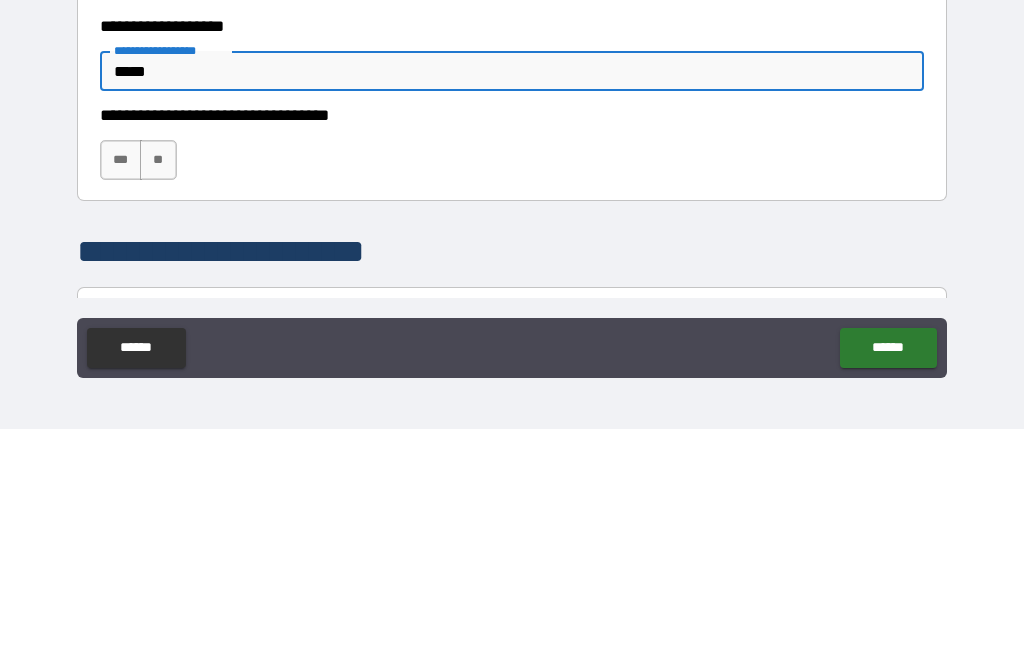 type on "*****" 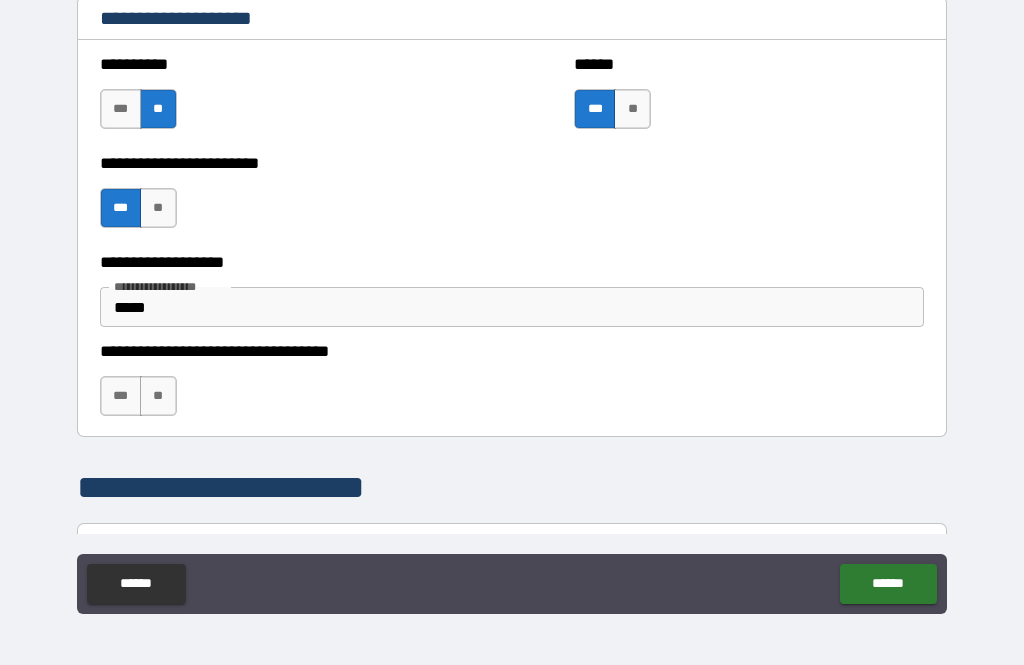 click on "***" at bounding box center (121, 396) 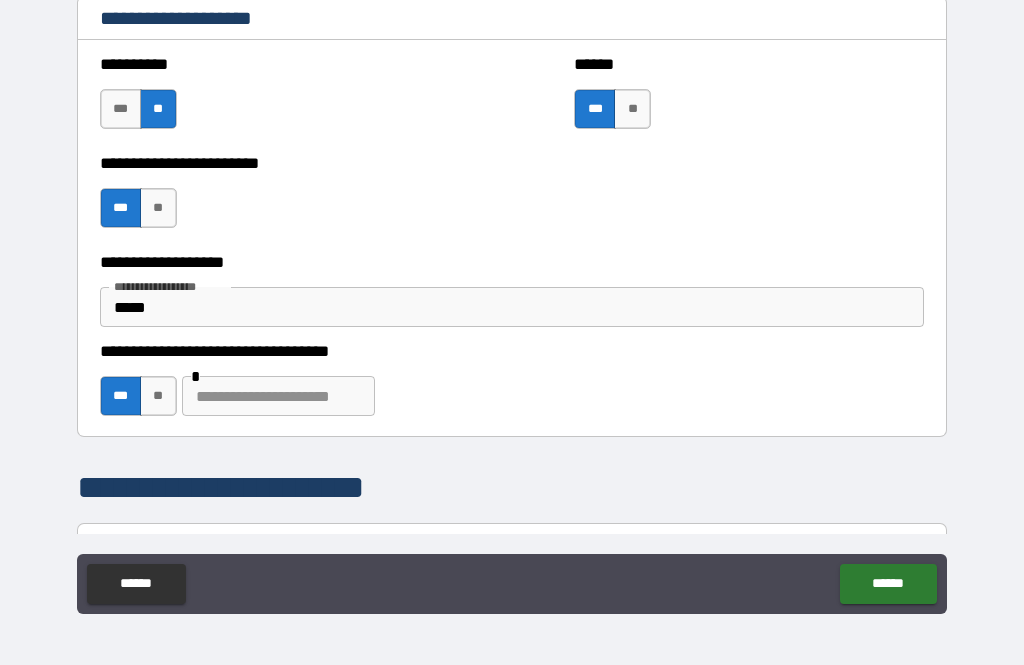 click at bounding box center (278, 396) 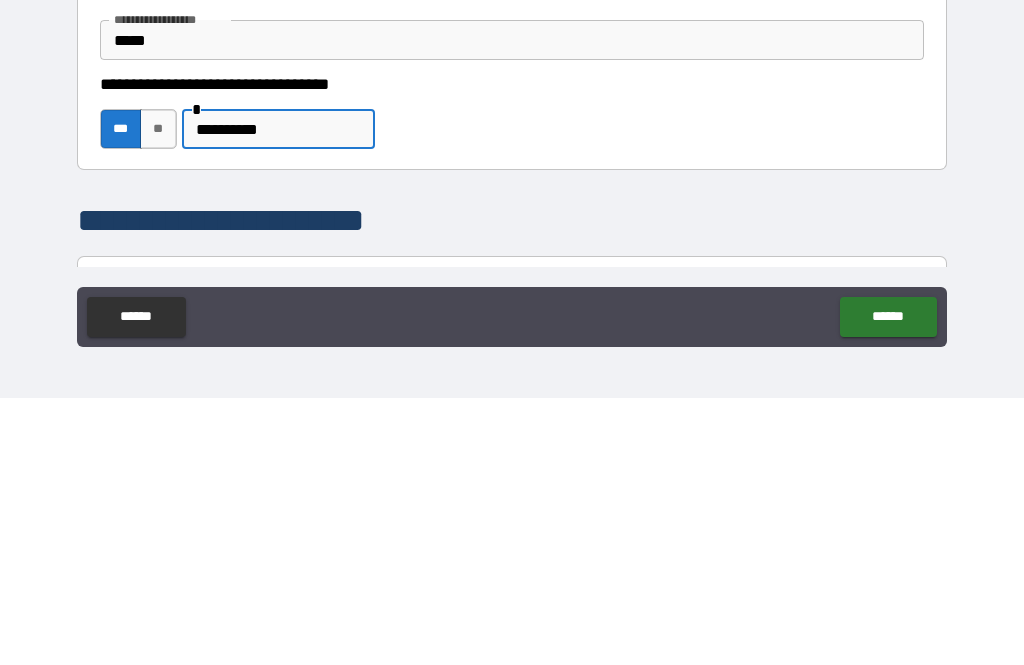 type on "*********" 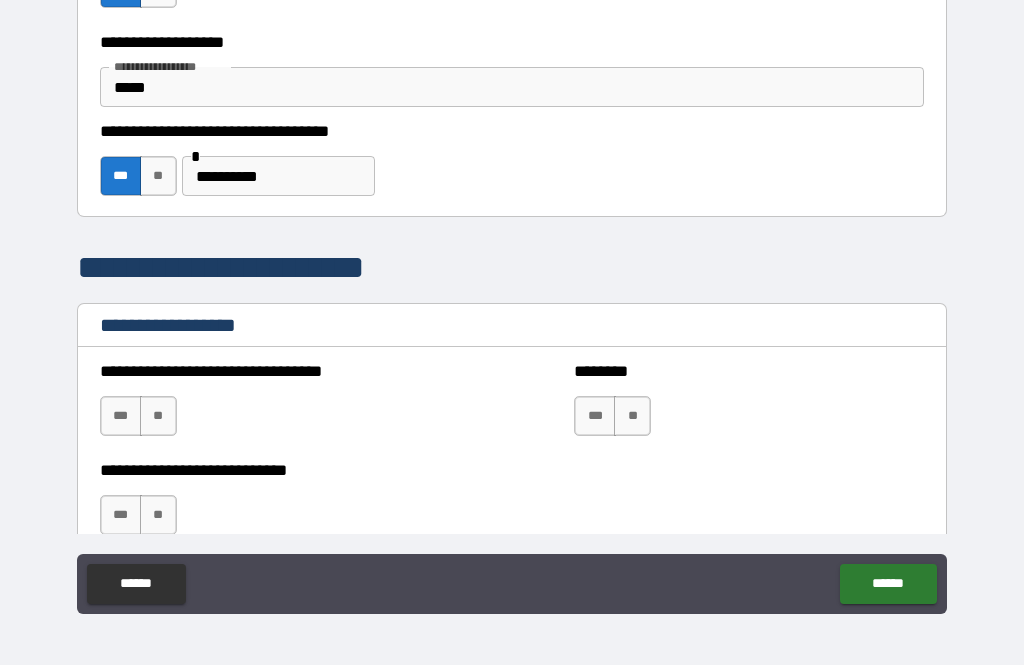 scroll, scrollTop: 1428, scrollLeft: 0, axis: vertical 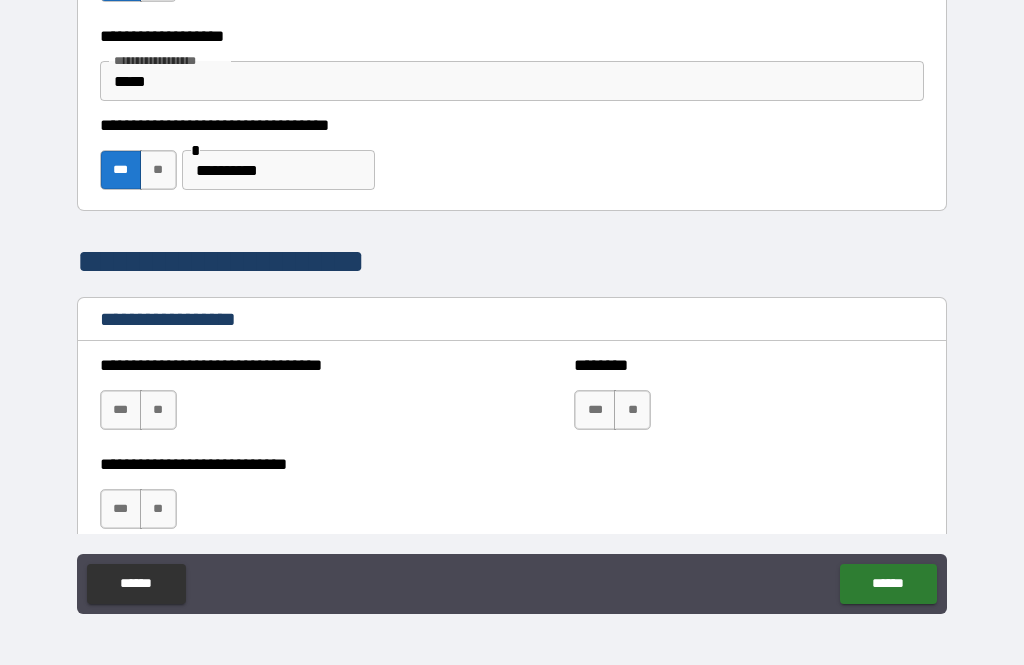 click on "**" at bounding box center (158, 410) 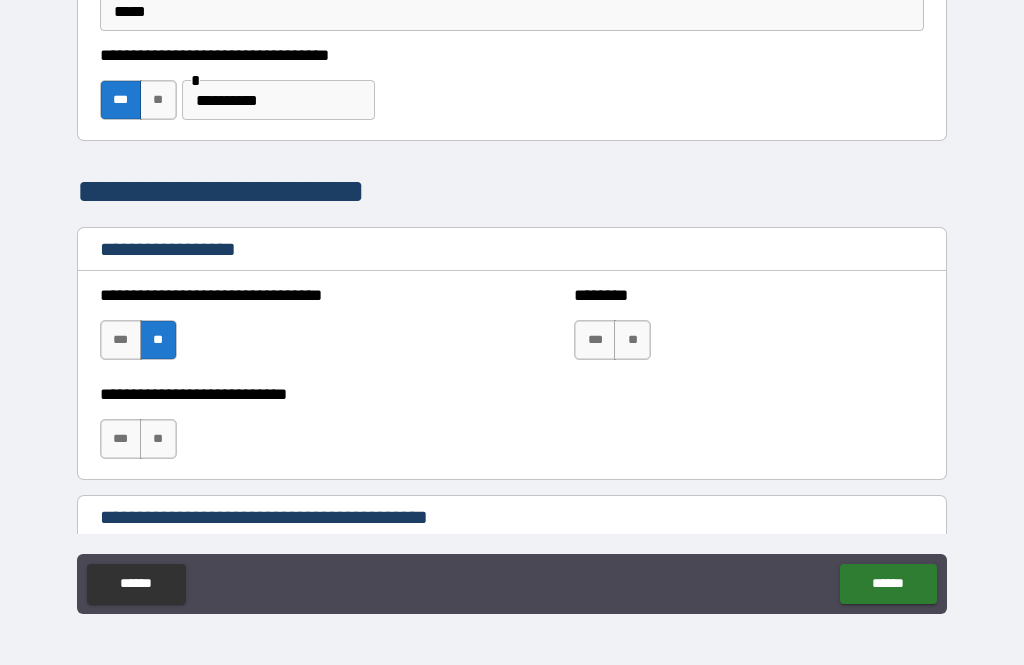 scroll, scrollTop: 1503, scrollLeft: 0, axis: vertical 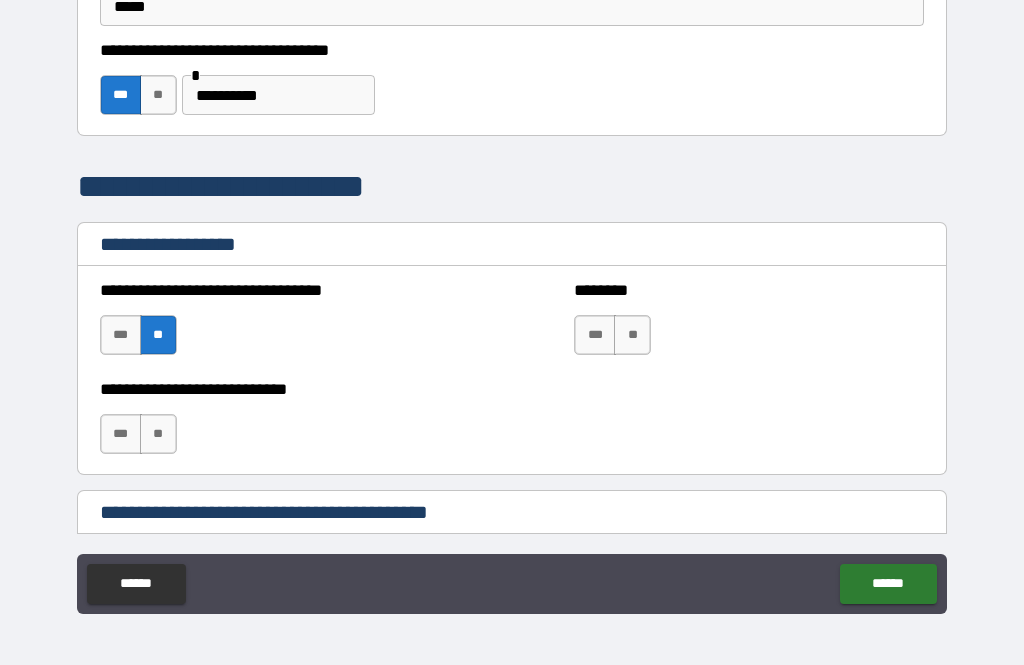 click on "**" at bounding box center [632, 335] 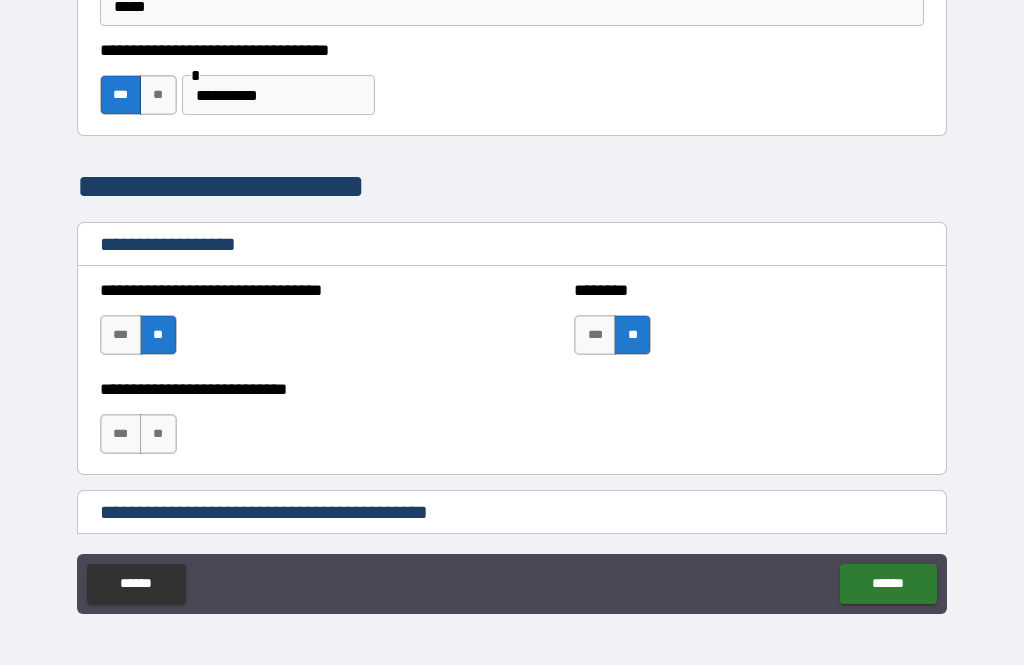 click on "**" at bounding box center (158, 434) 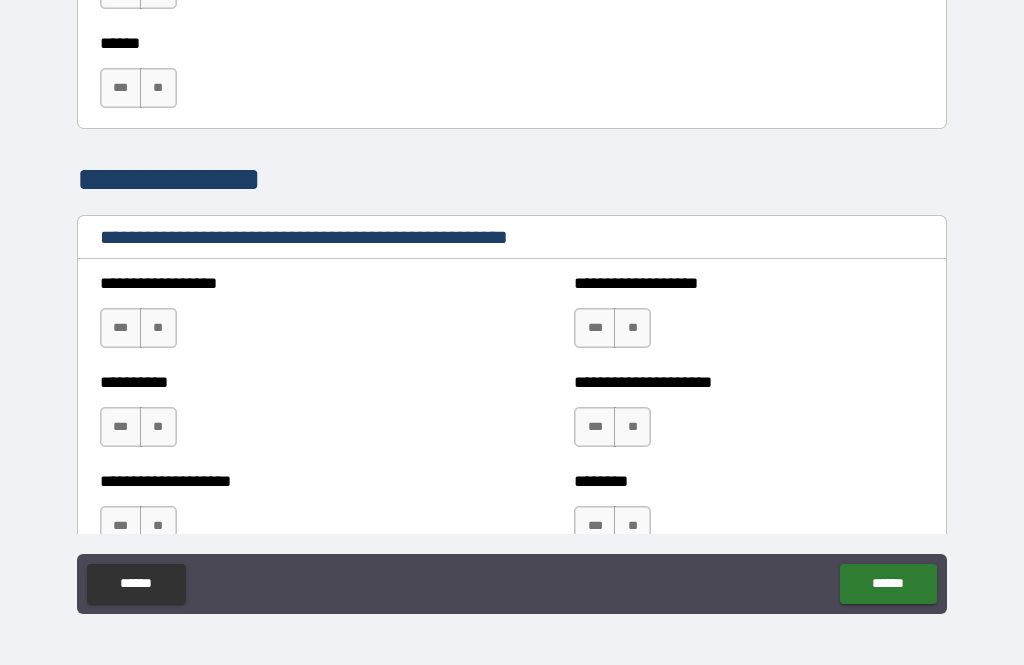 scroll, scrollTop: 2518, scrollLeft: 0, axis: vertical 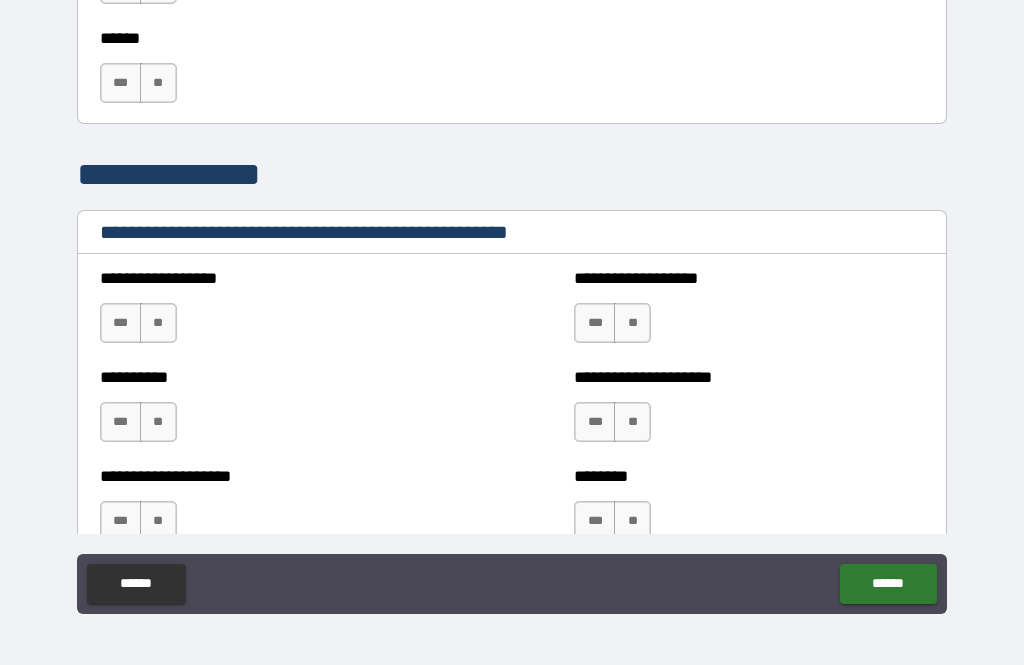 click on "**" at bounding box center [158, 323] 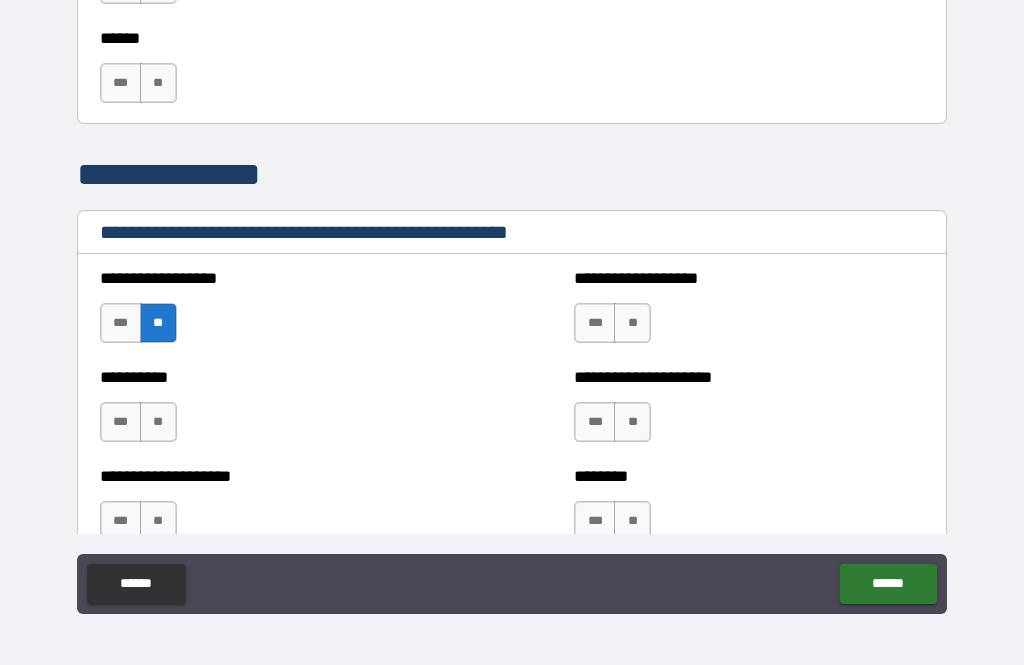 click on "**" at bounding box center (158, 422) 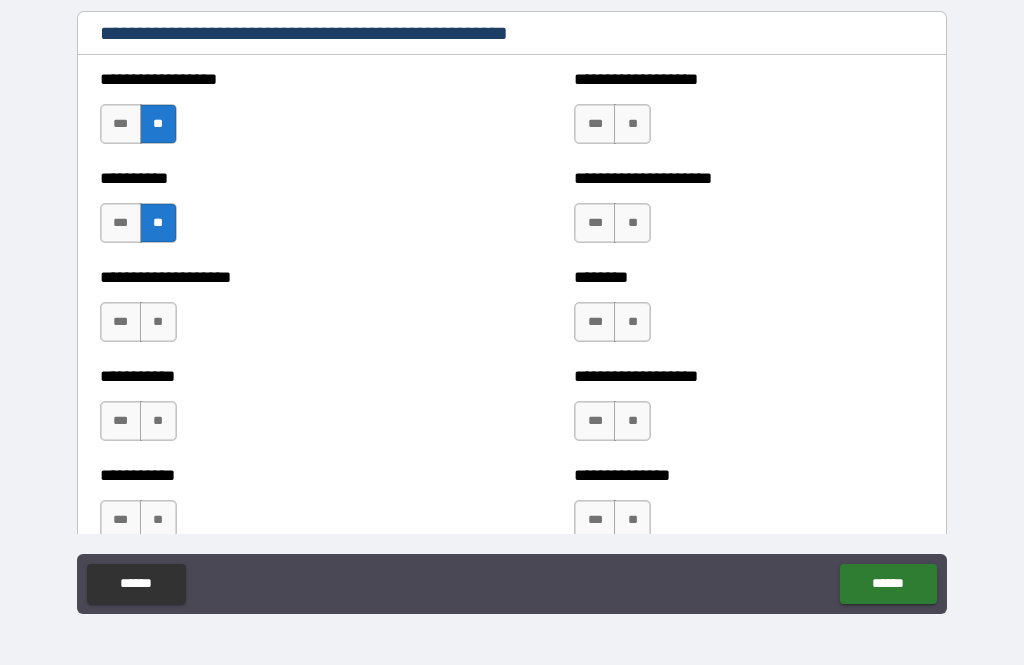 scroll, scrollTop: 2715, scrollLeft: 0, axis: vertical 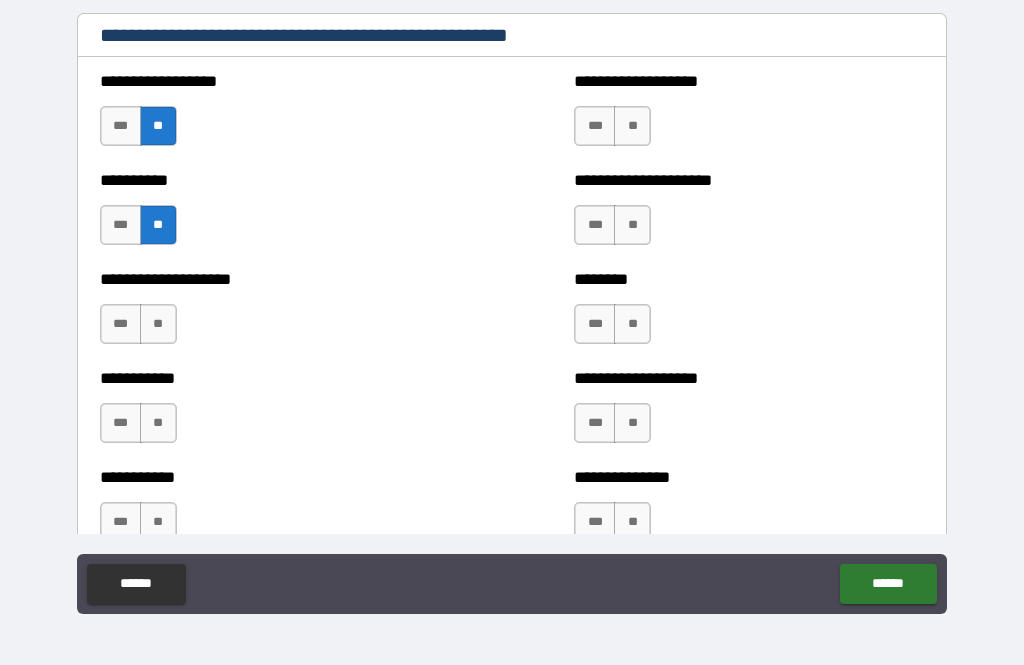 click on "**" at bounding box center (158, 324) 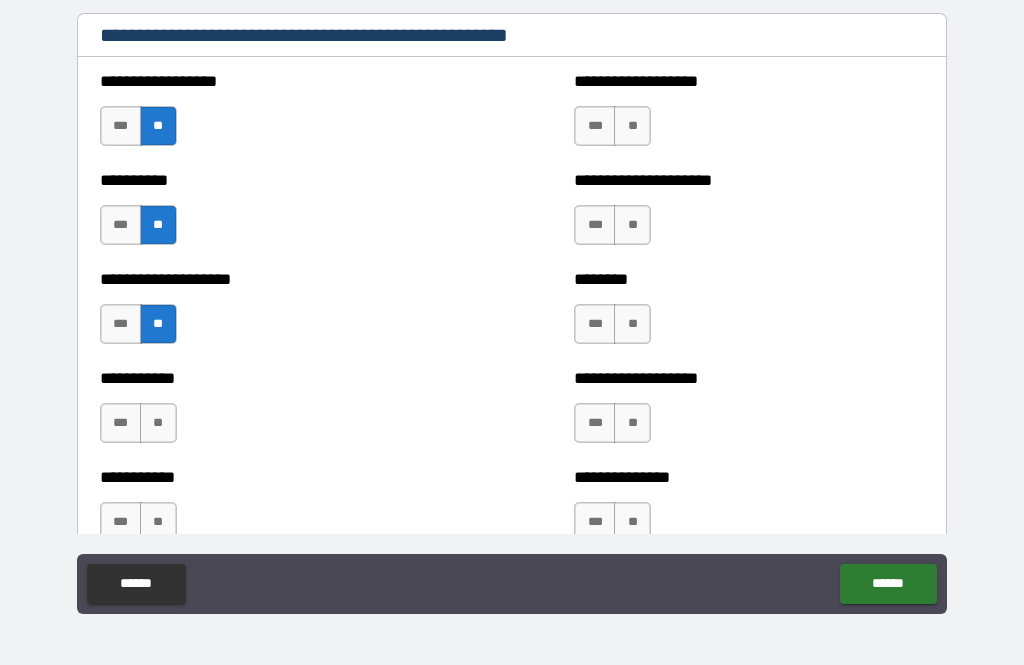 click on "**" at bounding box center (632, 126) 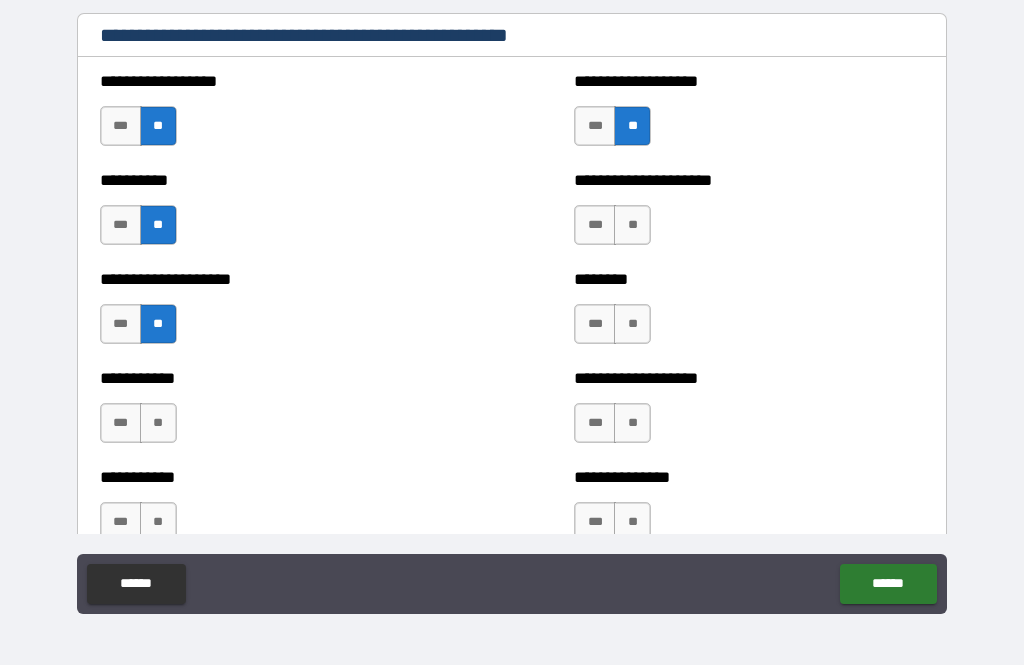 click on "**" at bounding box center (632, 225) 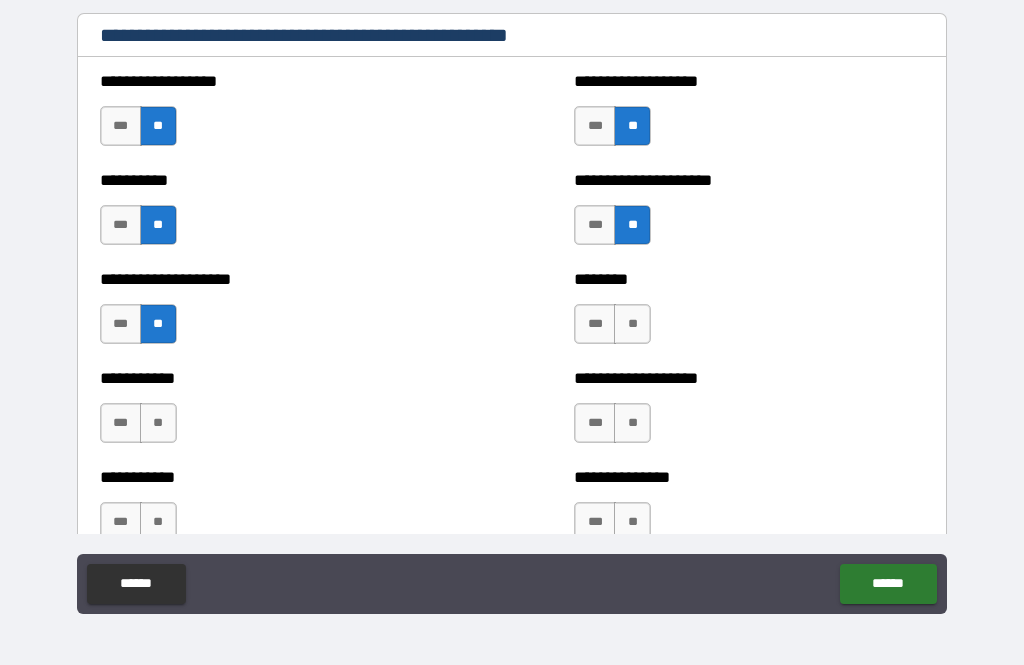 click on "**" at bounding box center (632, 324) 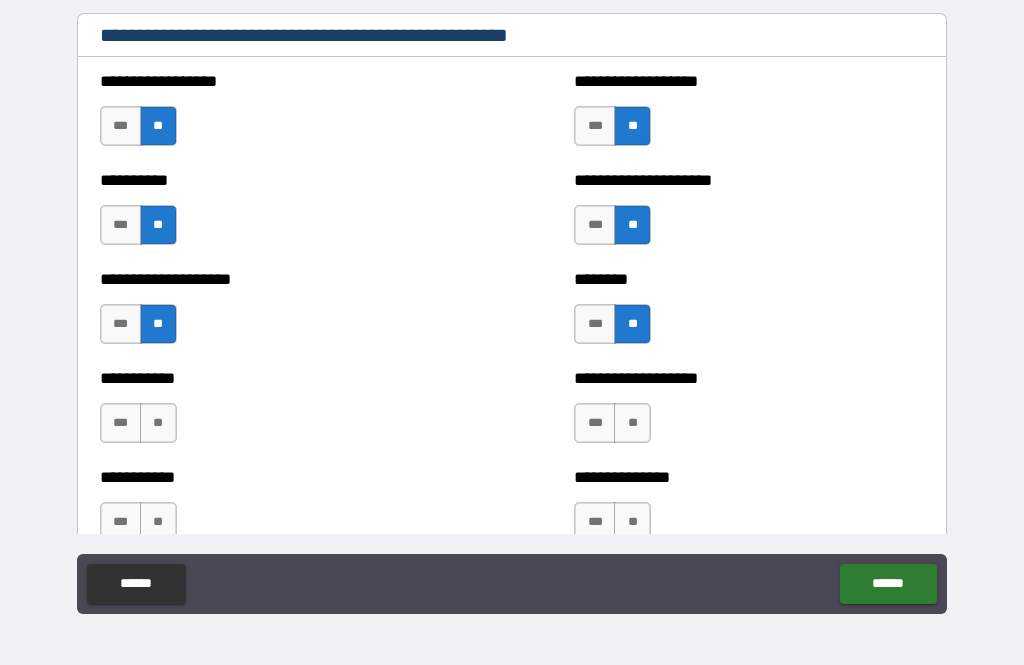 click on "**" at bounding box center [632, 423] 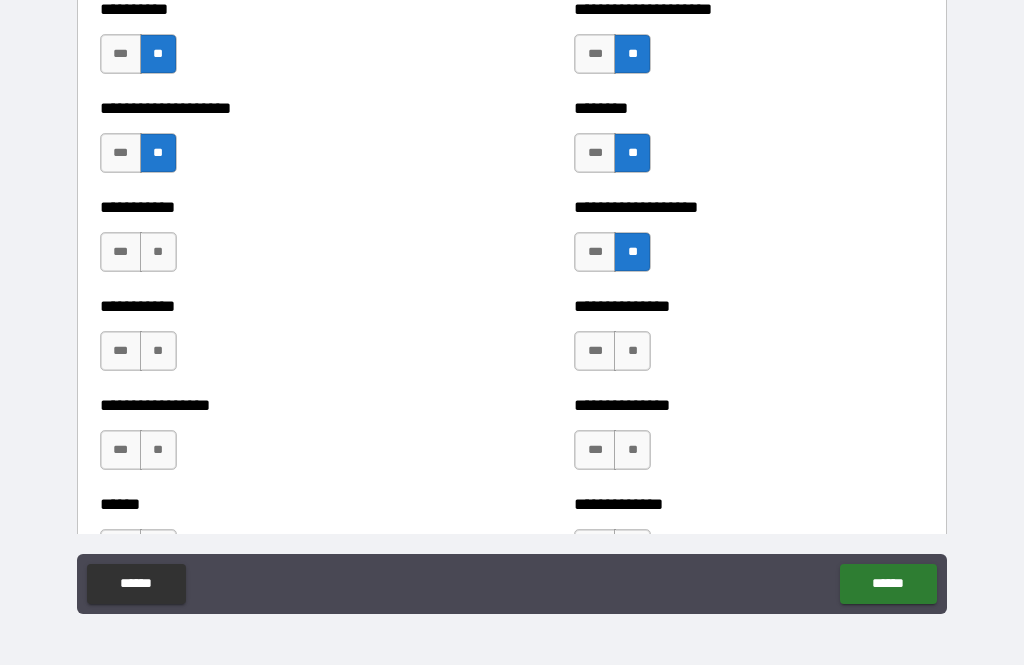 scroll, scrollTop: 2889, scrollLeft: 0, axis: vertical 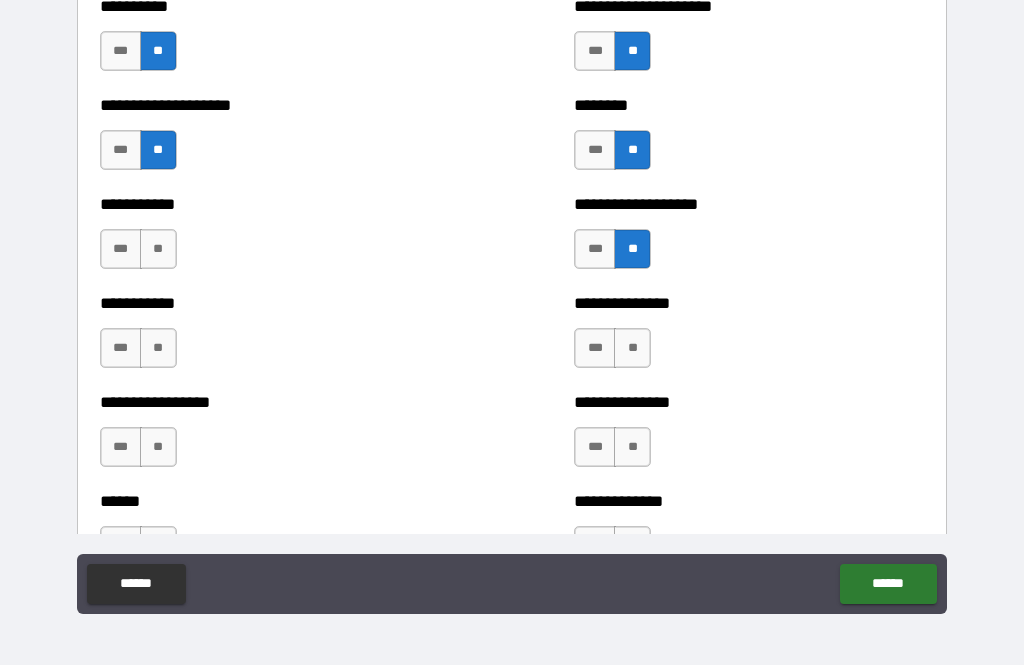 click on "**" at bounding box center [632, 348] 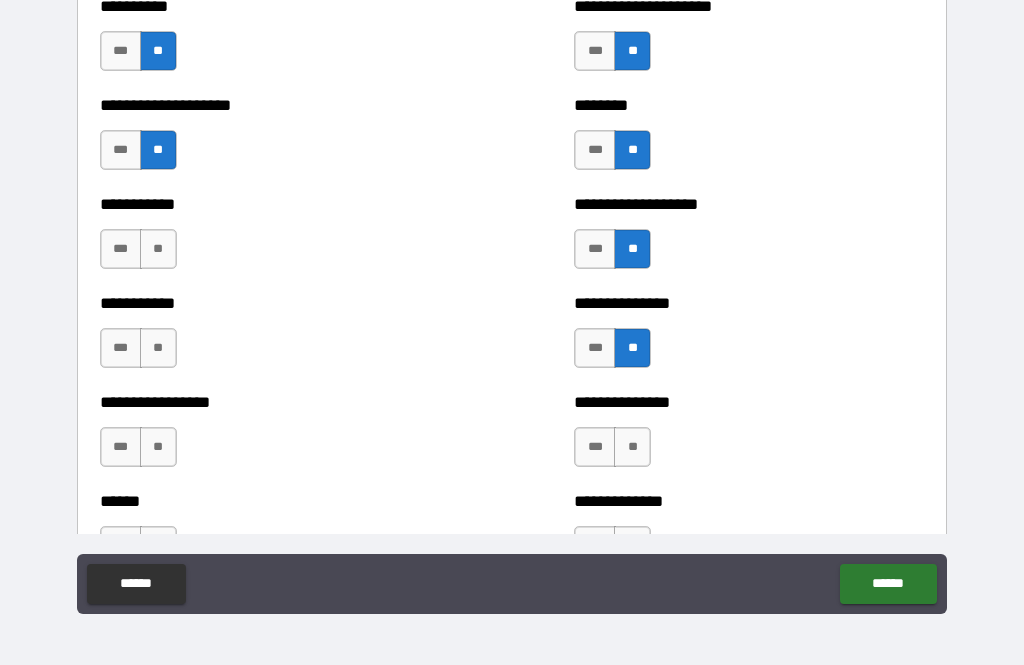 click on "**" at bounding box center [632, 447] 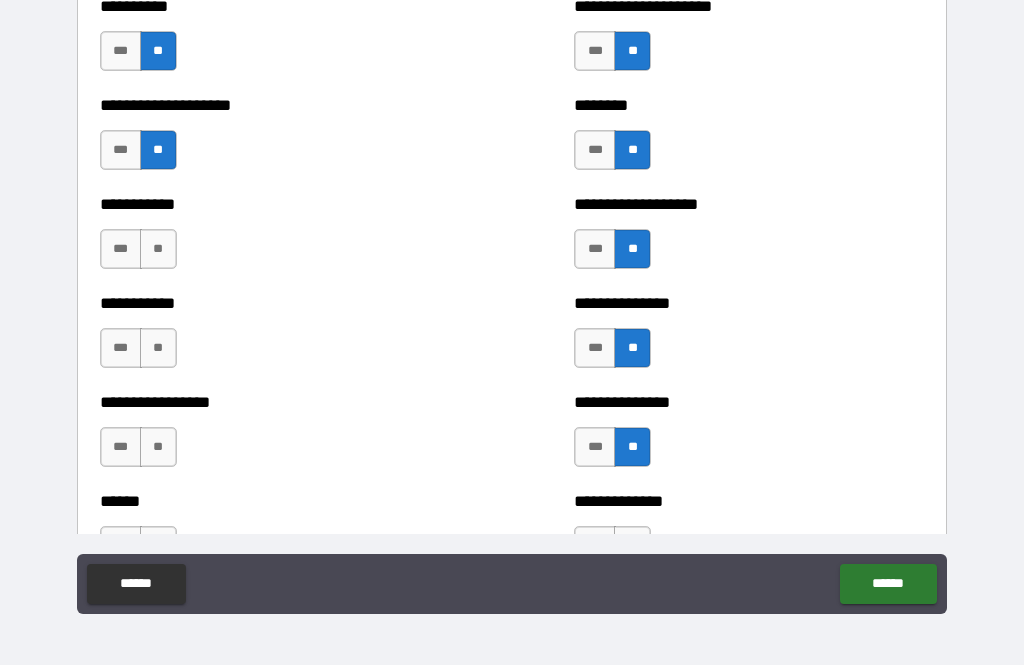 click on "**" at bounding box center [158, 348] 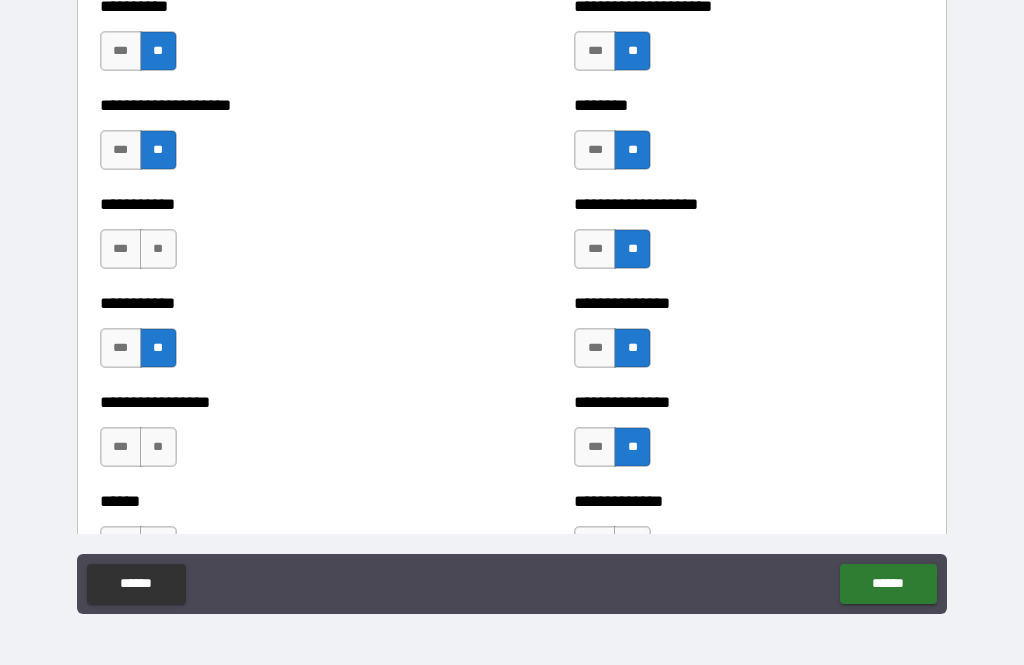 click on "**" at bounding box center (158, 249) 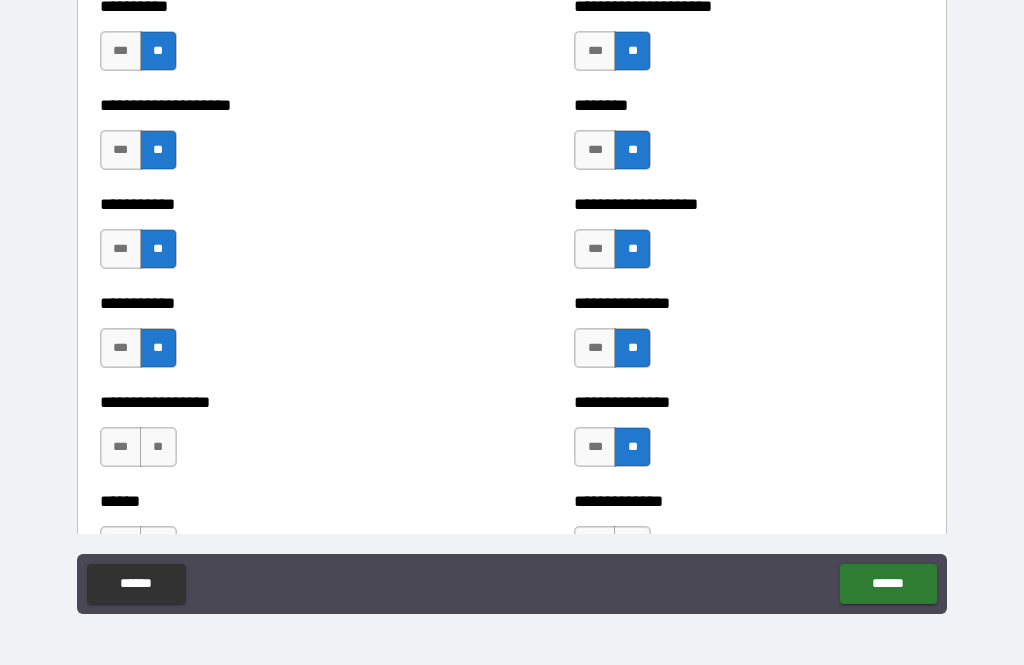 click on "**" at bounding box center (158, 447) 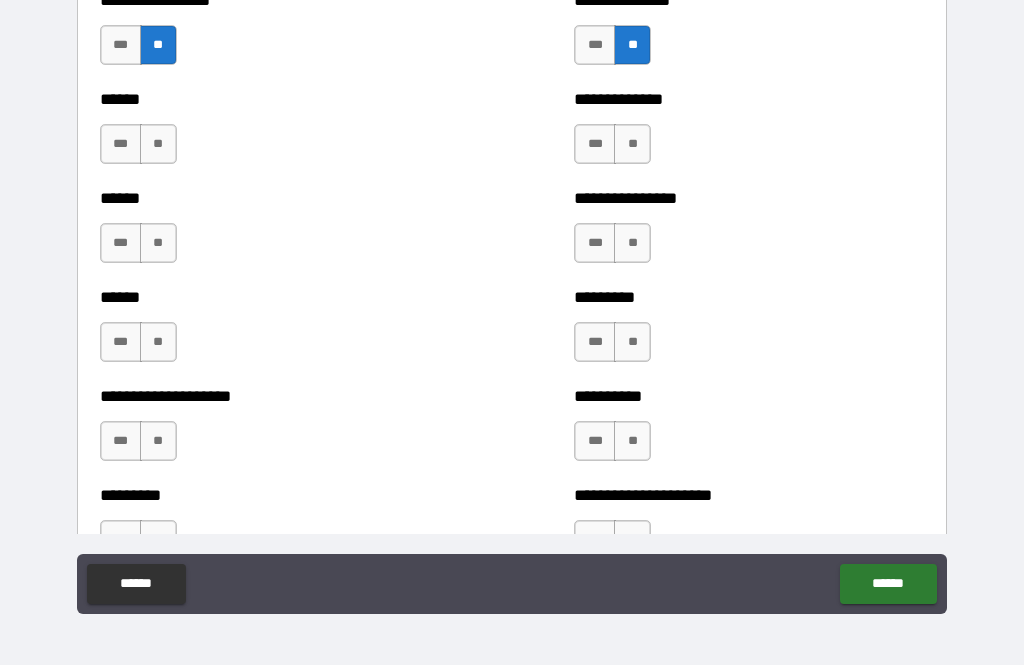 scroll, scrollTop: 3292, scrollLeft: 0, axis: vertical 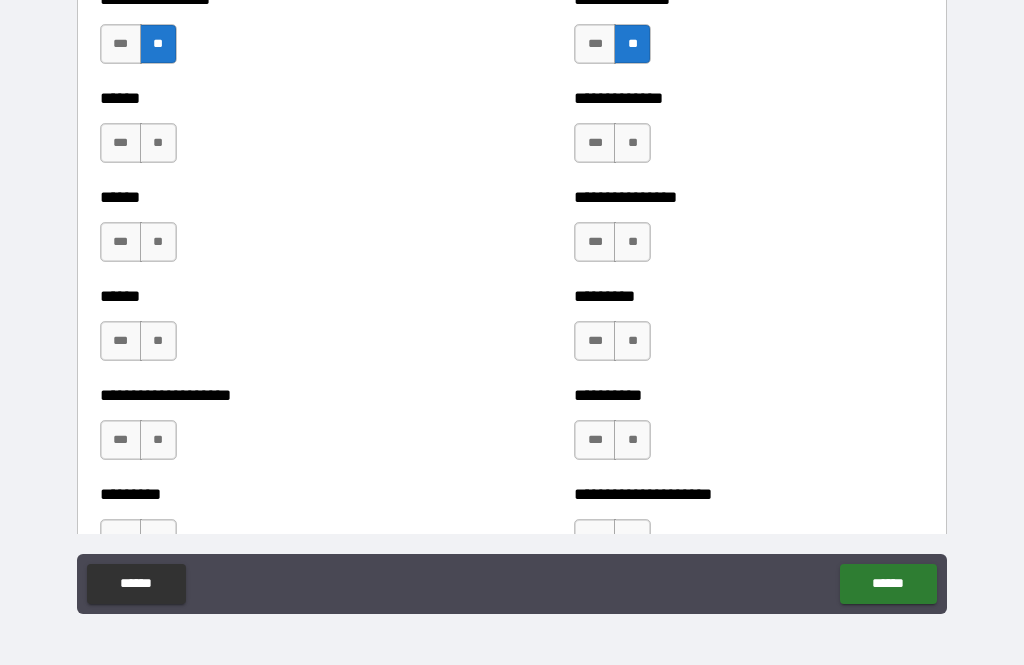 click on "**" at bounding box center (158, 143) 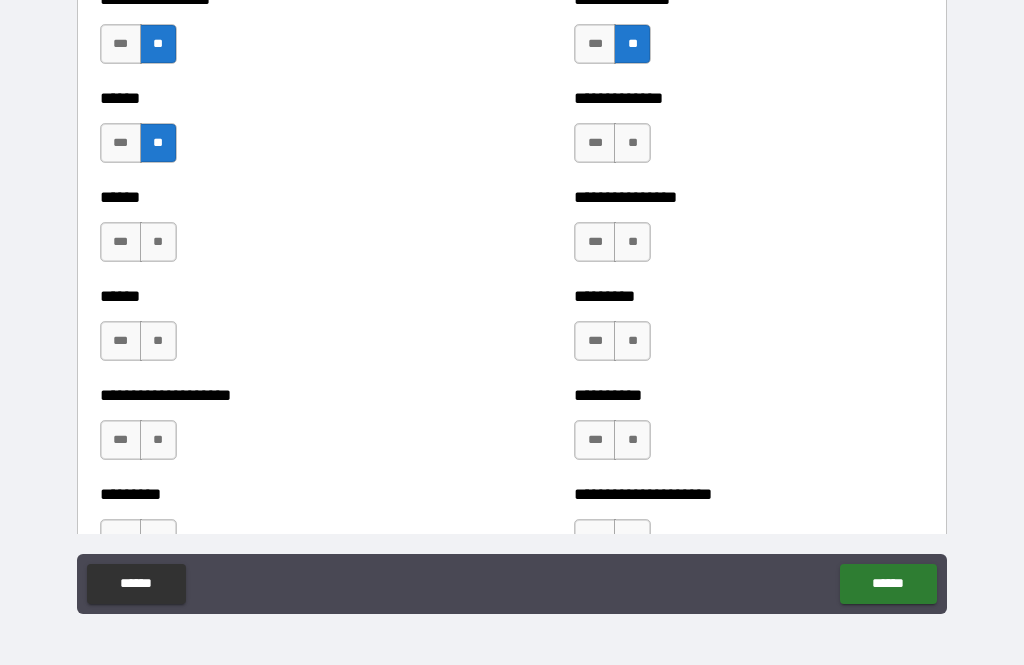 click on "**" at bounding box center (158, 242) 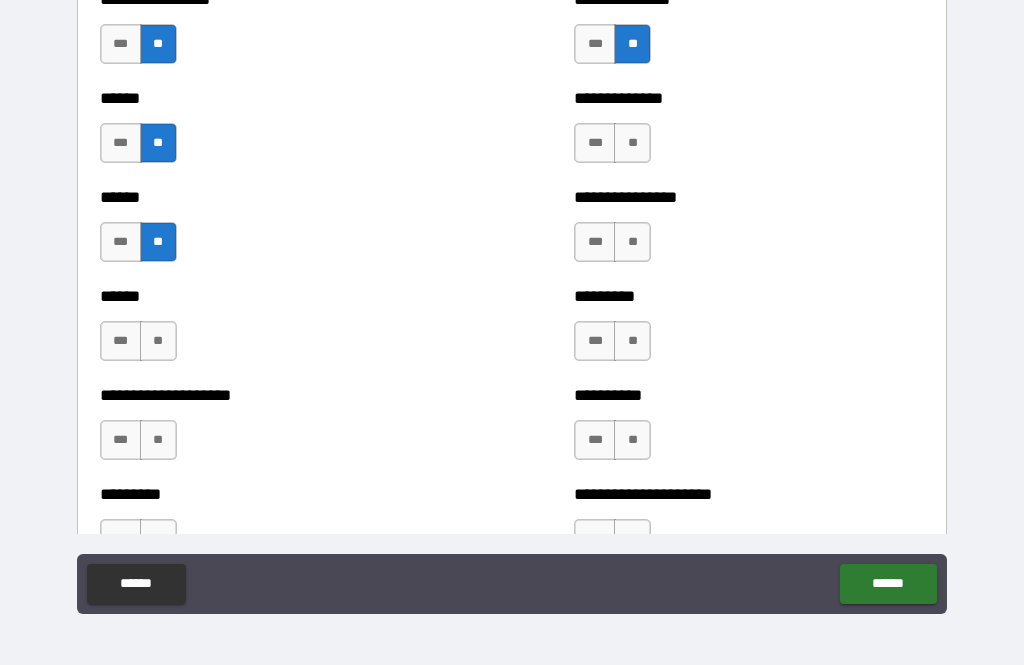 click on "**" at bounding box center [158, 341] 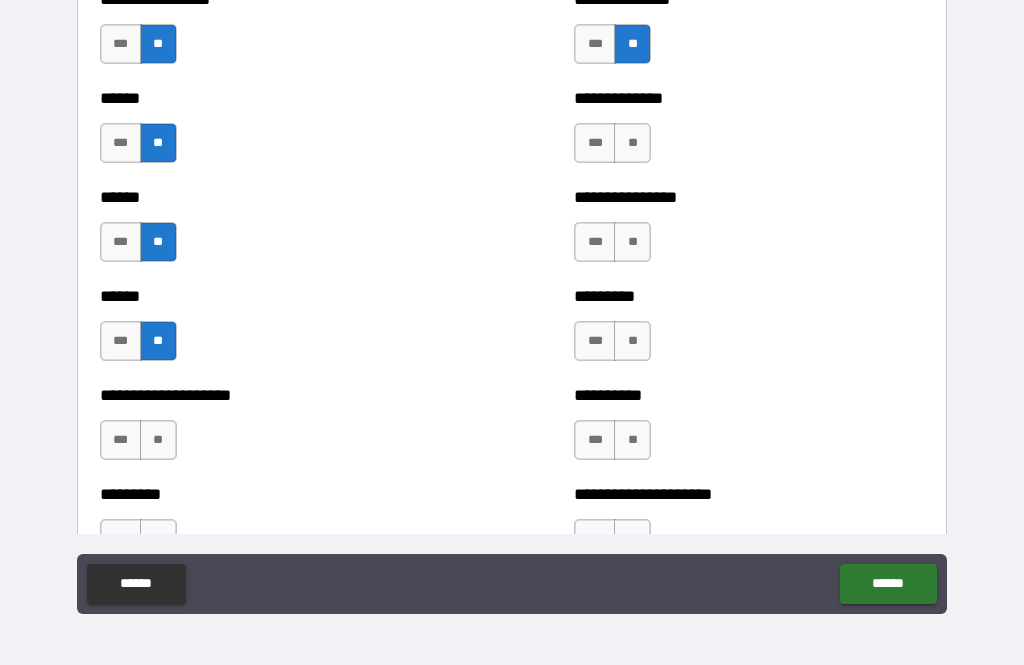 click on "**" at bounding box center [158, 440] 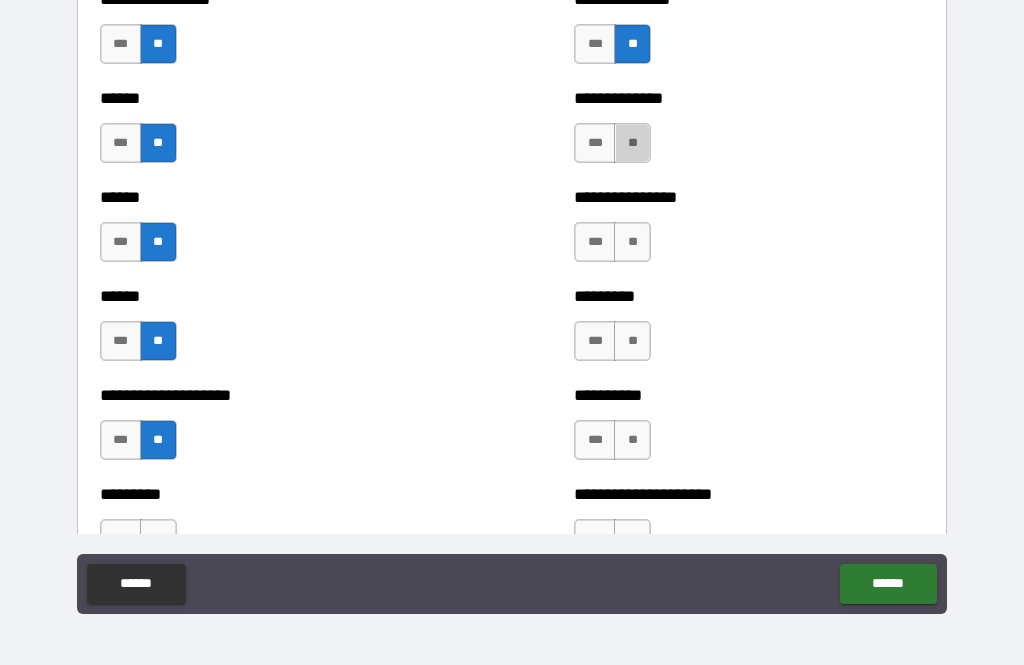 click on "**" at bounding box center [632, 143] 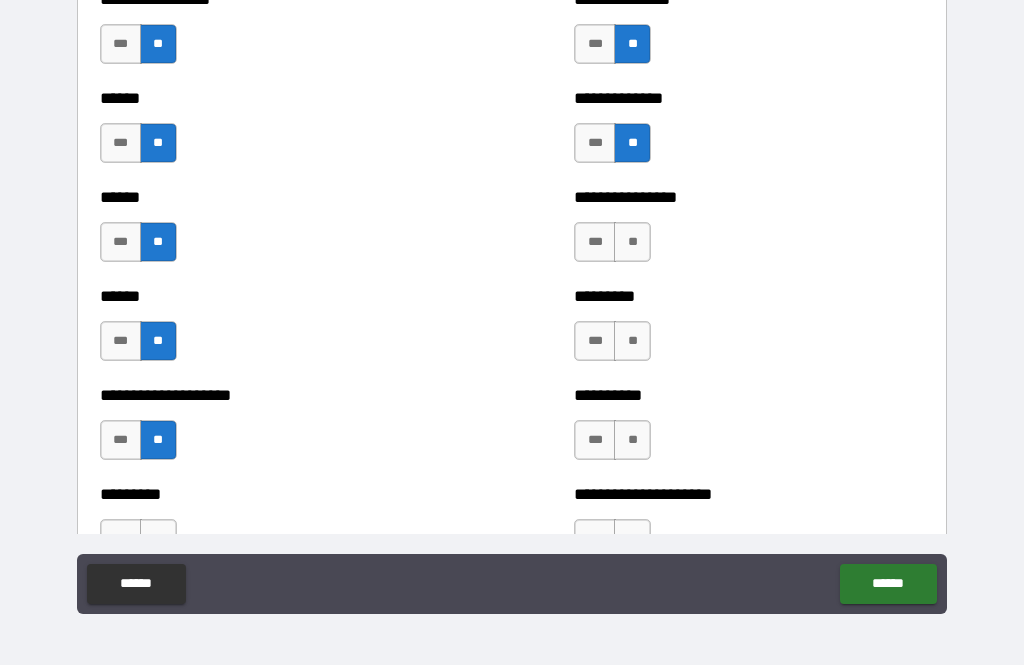 click on "**" at bounding box center [632, 242] 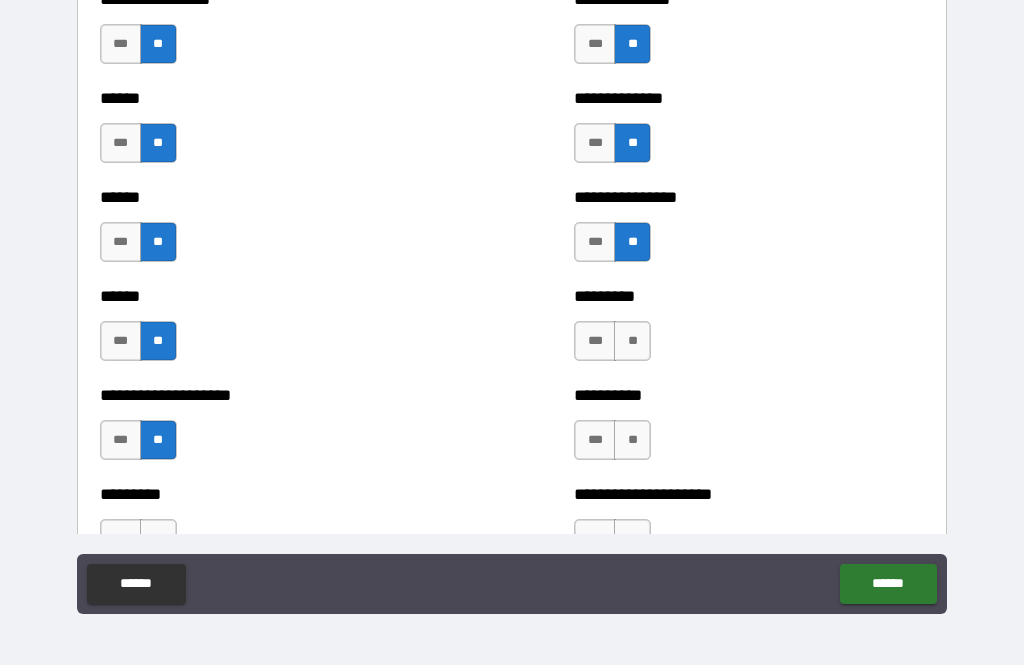 click on "**" at bounding box center (632, 341) 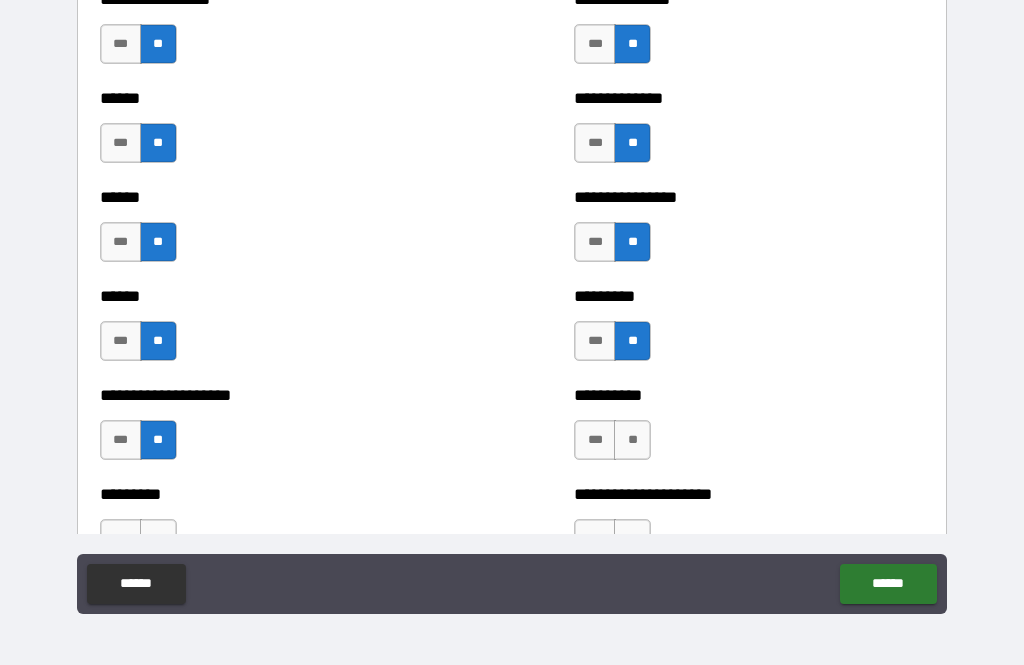 click on "**" at bounding box center [632, 440] 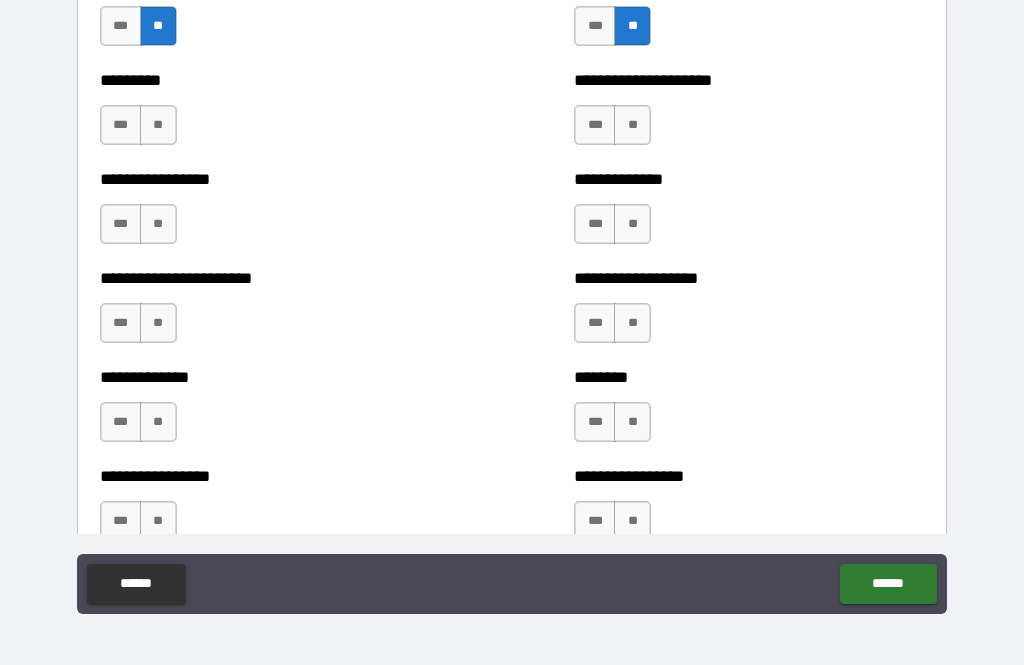 scroll, scrollTop: 3715, scrollLeft: 0, axis: vertical 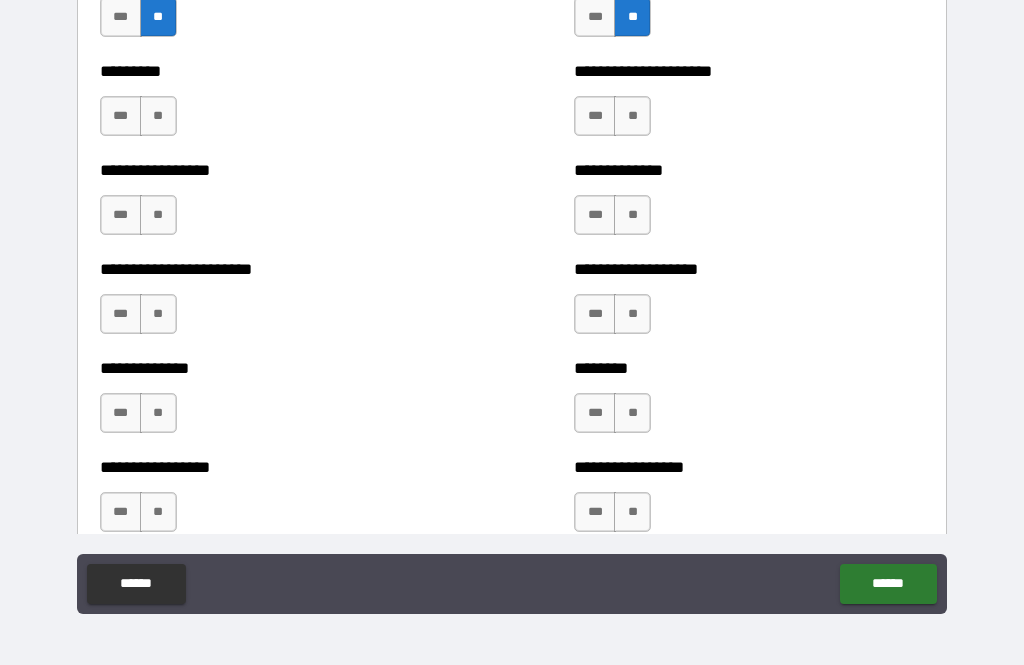 click on "**" at bounding box center (158, 116) 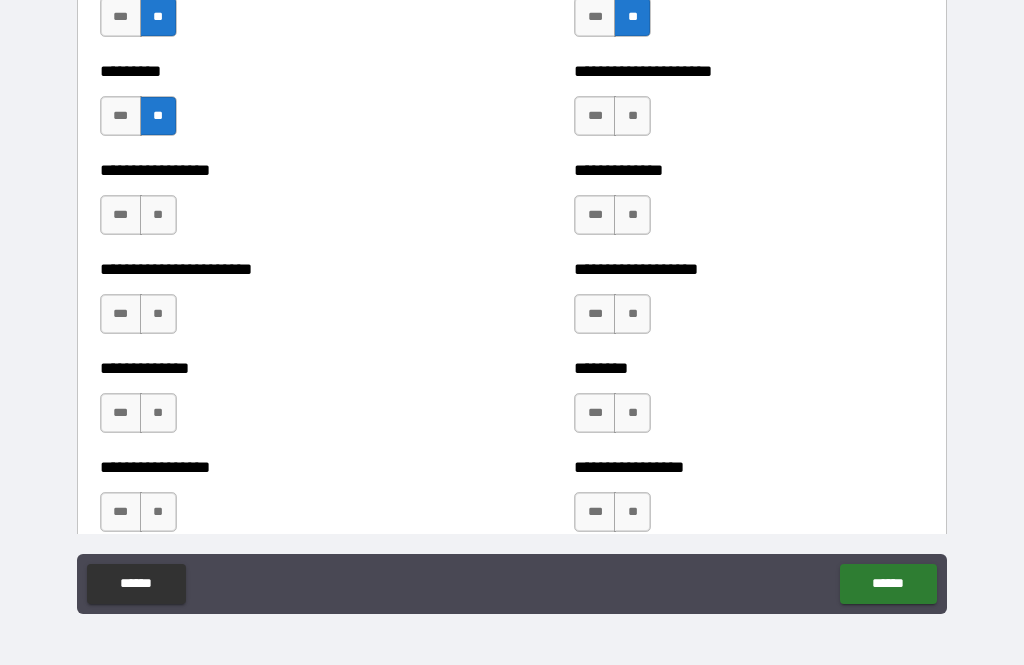 click on "**" at bounding box center (158, 215) 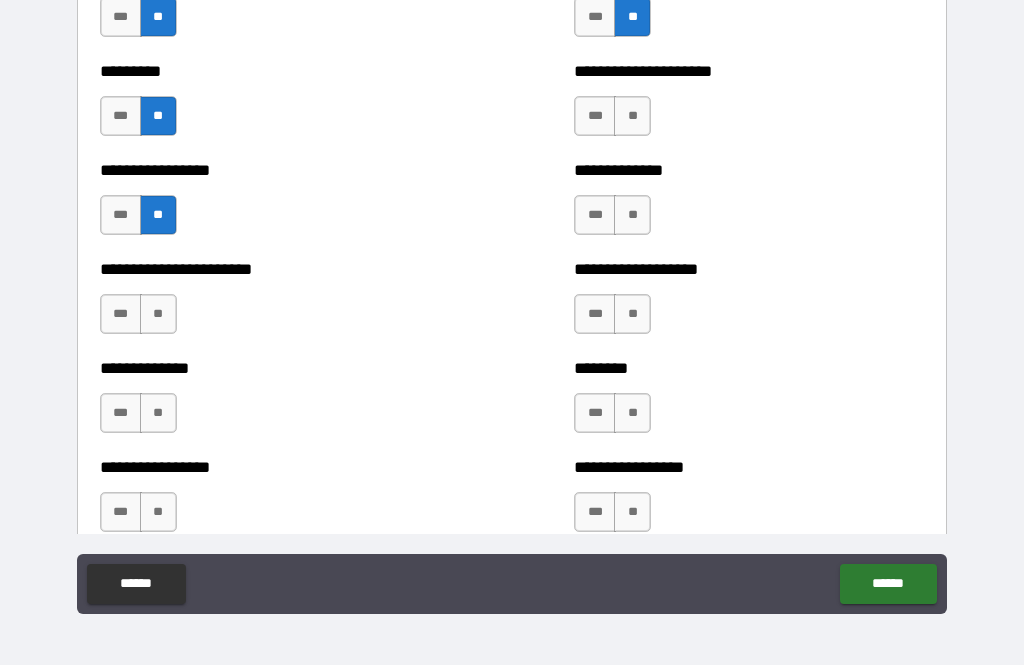 click on "**" at bounding box center [158, 314] 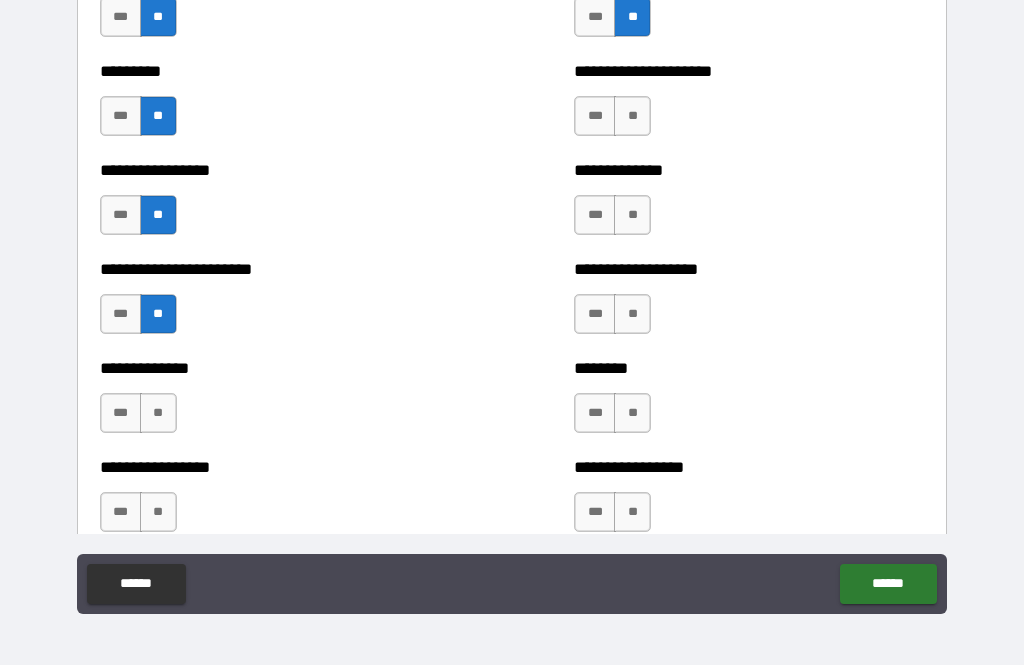 click on "**" at bounding box center [158, 413] 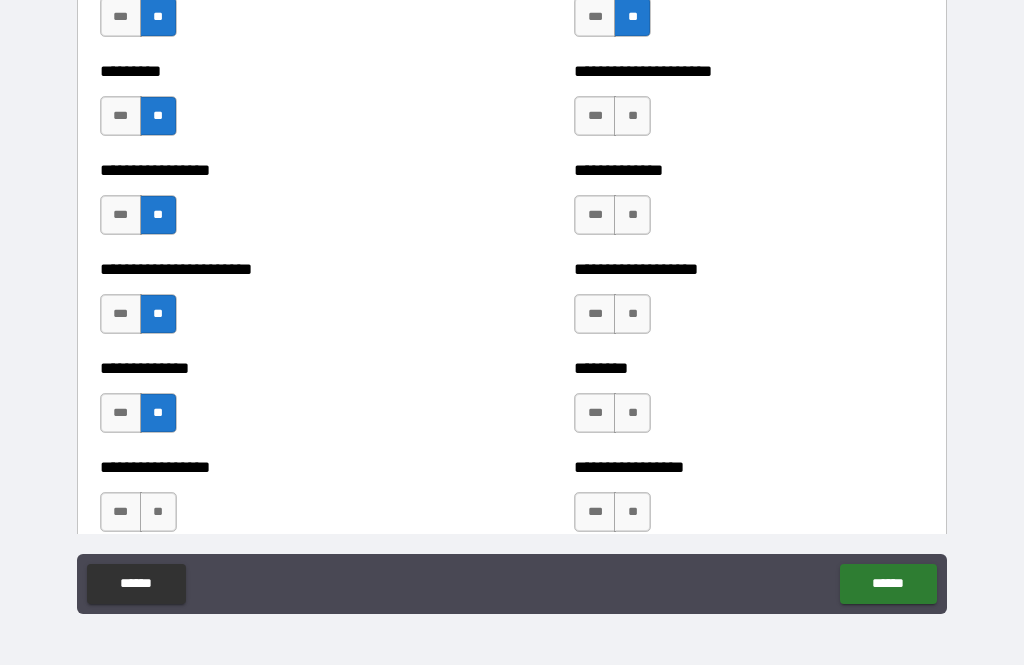click on "**" at bounding box center (158, 512) 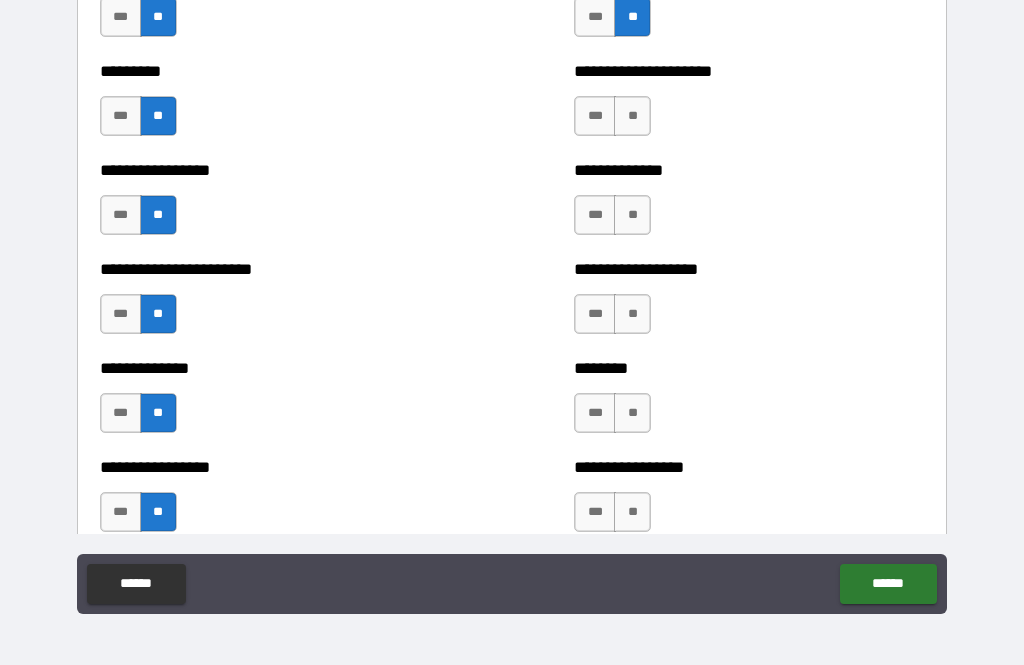 click on "**" at bounding box center [632, 116] 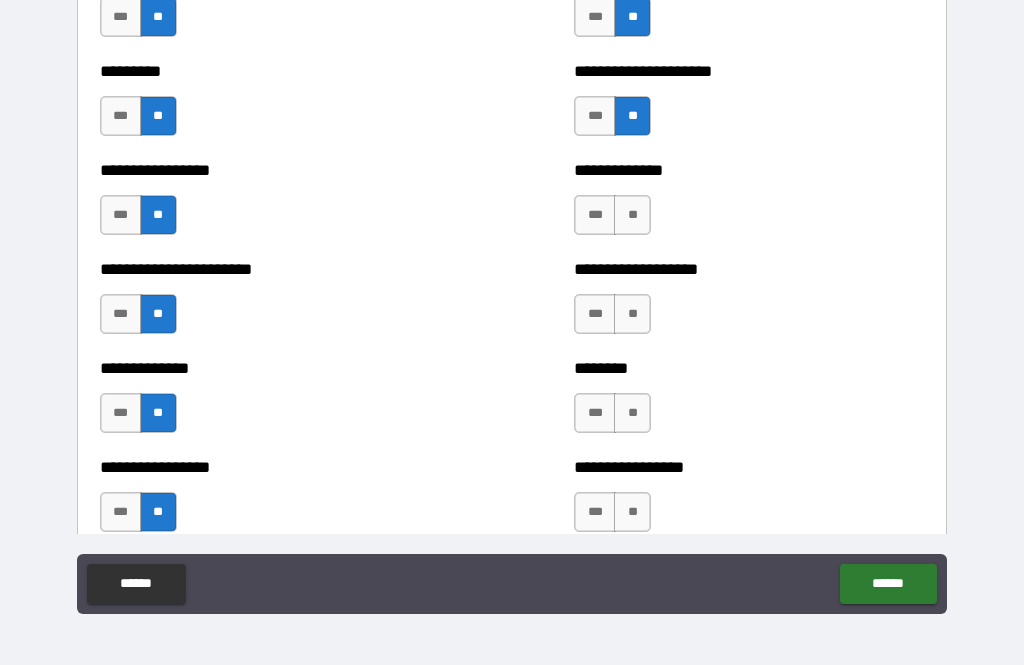 click on "**" at bounding box center (632, 215) 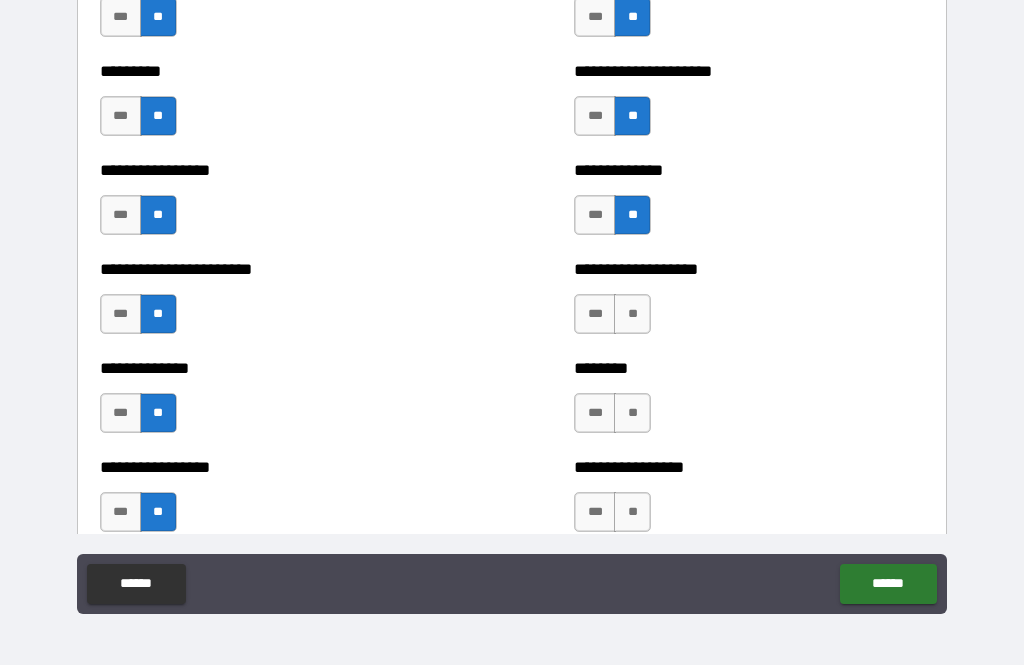 click on "**" at bounding box center [632, 314] 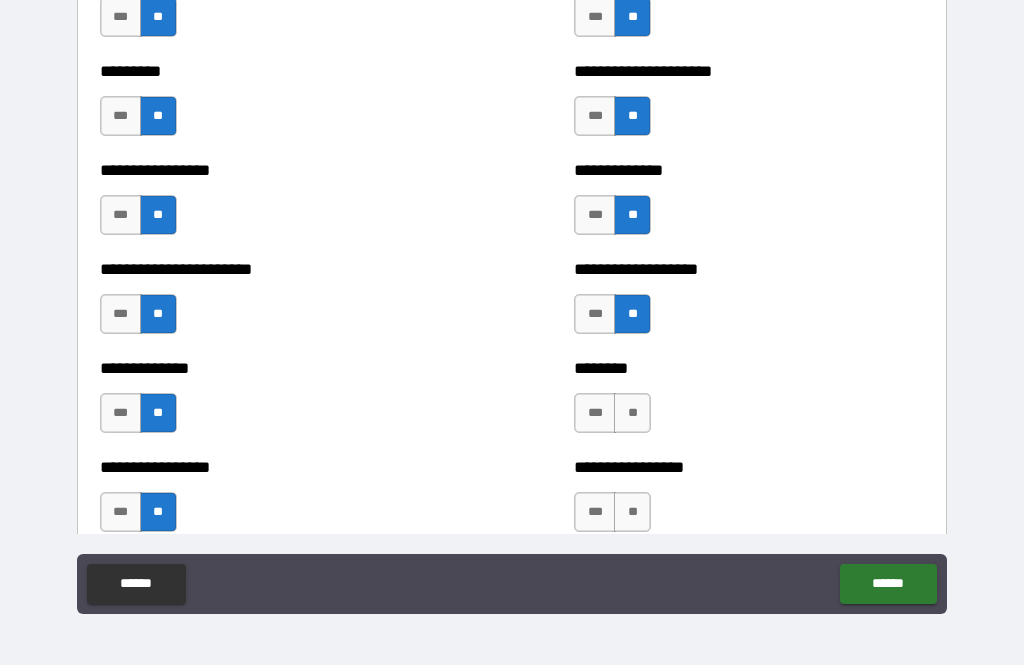 click on "**" at bounding box center [632, 413] 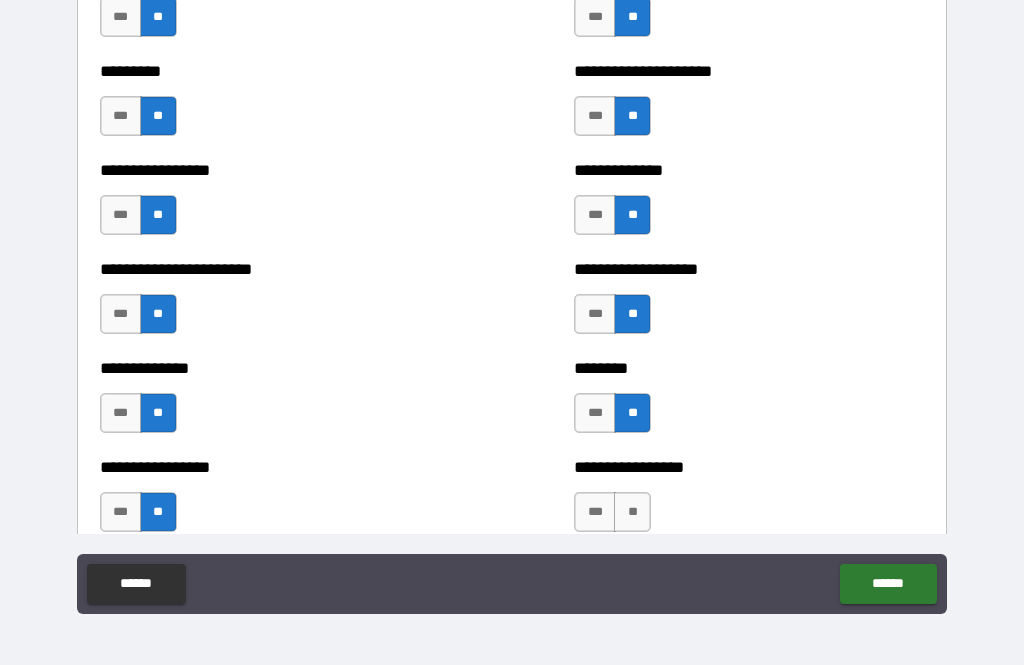 click on "**" at bounding box center (632, 512) 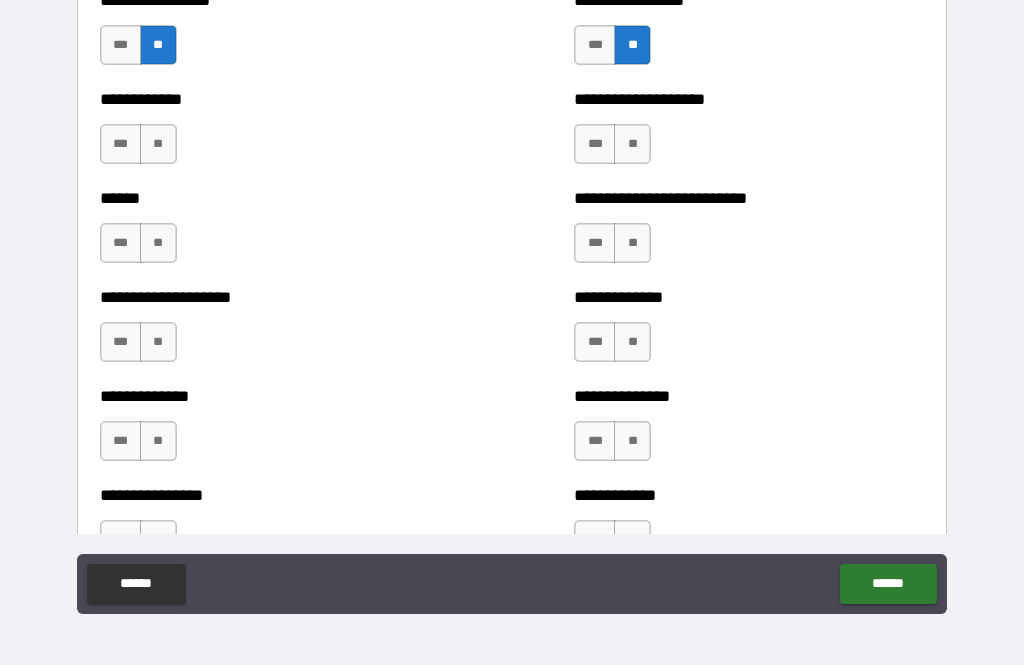 scroll, scrollTop: 4202, scrollLeft: 0, axis: vertical 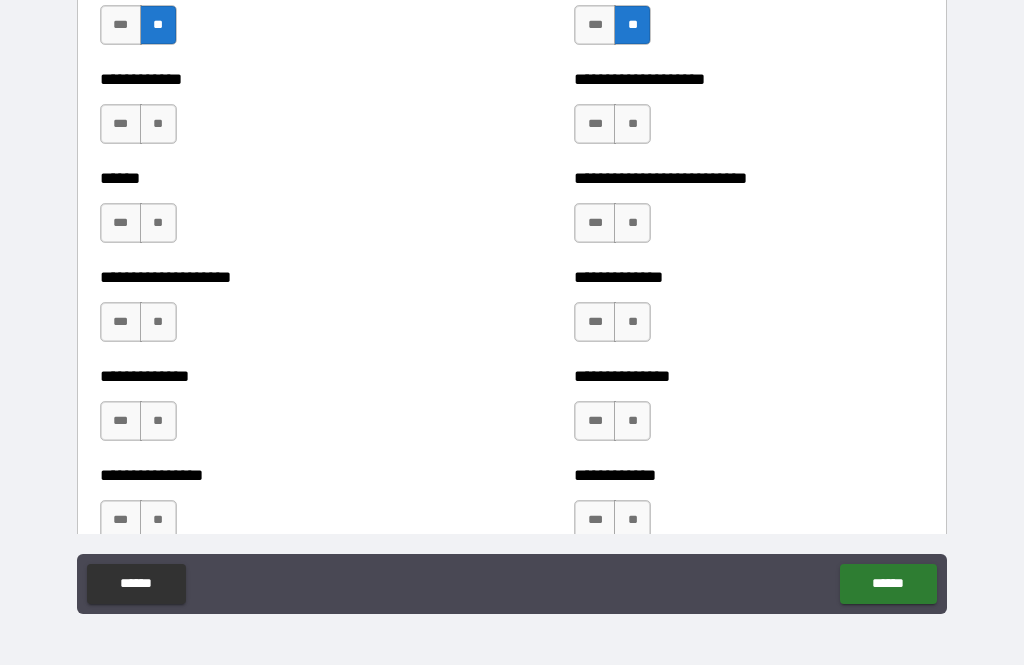 click on "***" at bounding box center (121, 124) 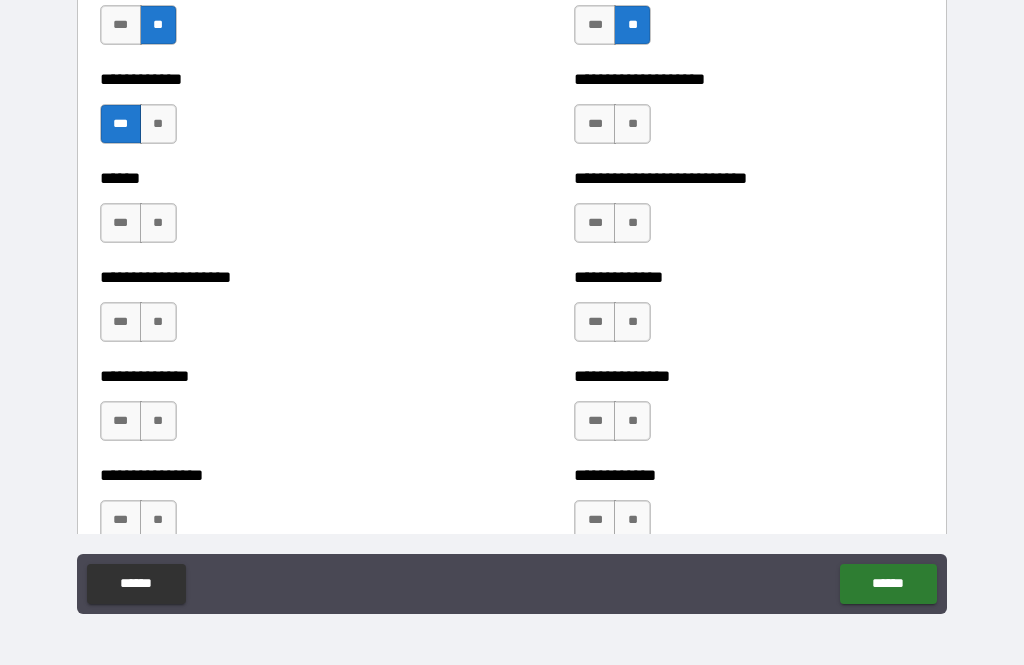 click on "**" at bounding box center [158, 223] 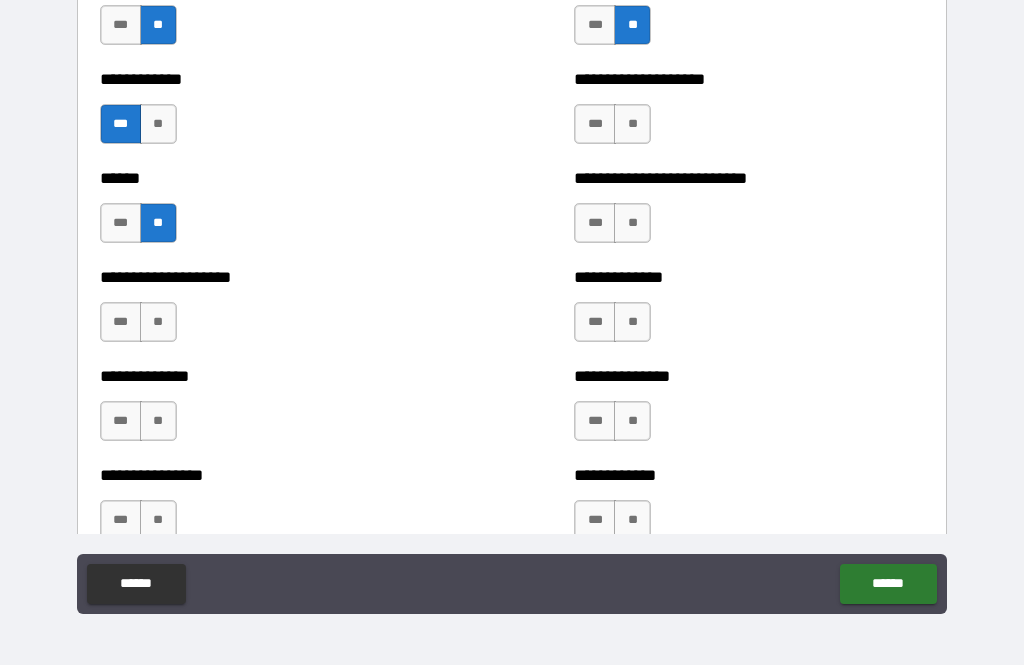 click on "**" at bounding box center [158, 322] 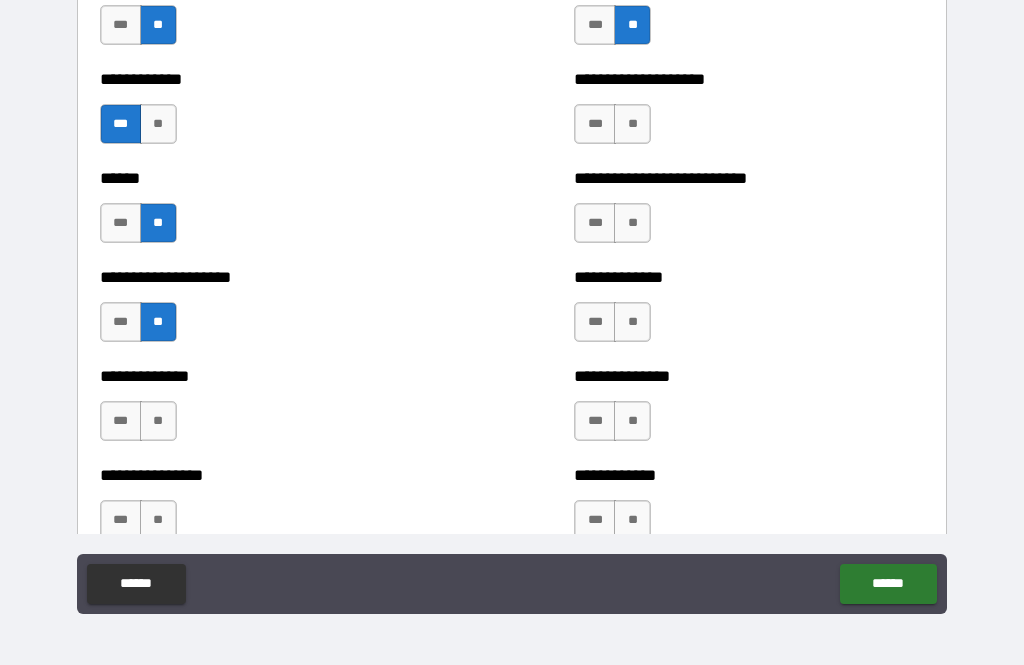 click on "**" at bounding box center [158, 421] 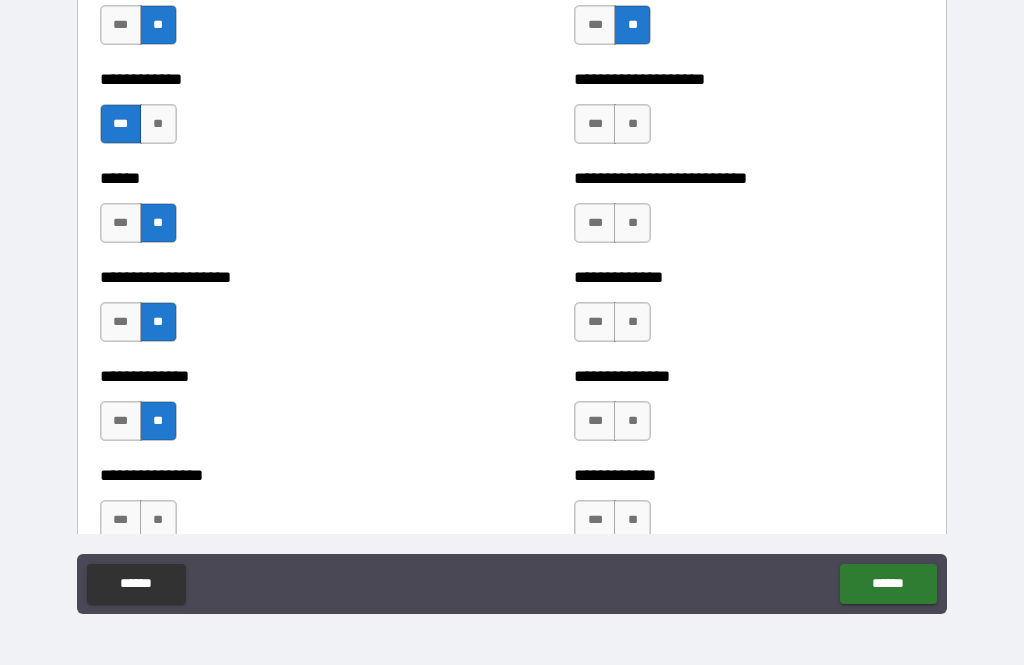 click on "**" at bounding box center (158, 520) 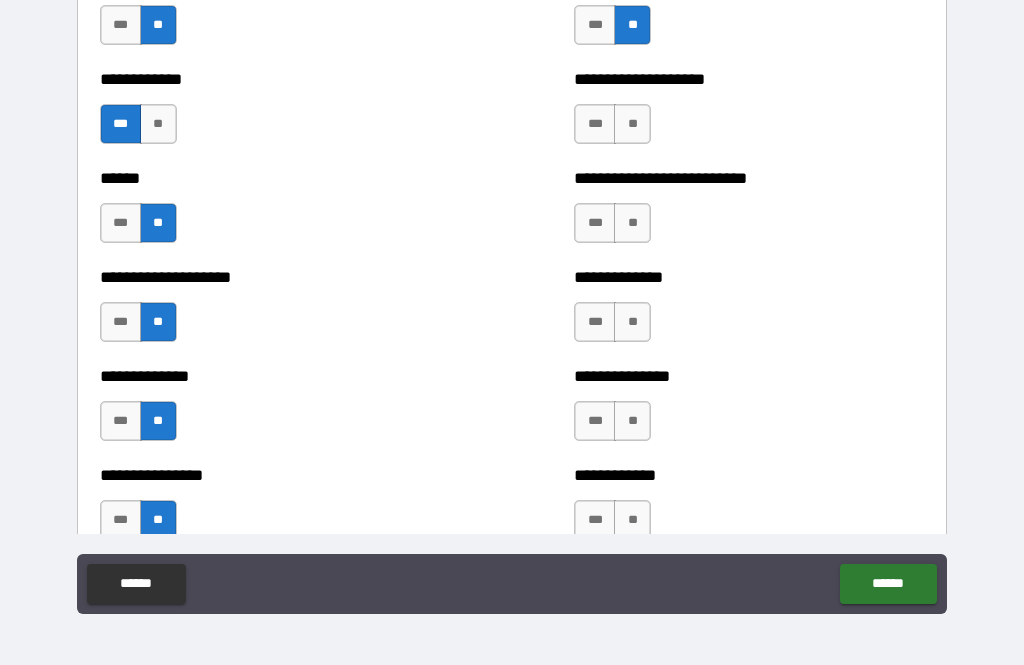 click on "**" at bounding box center [632, 124] 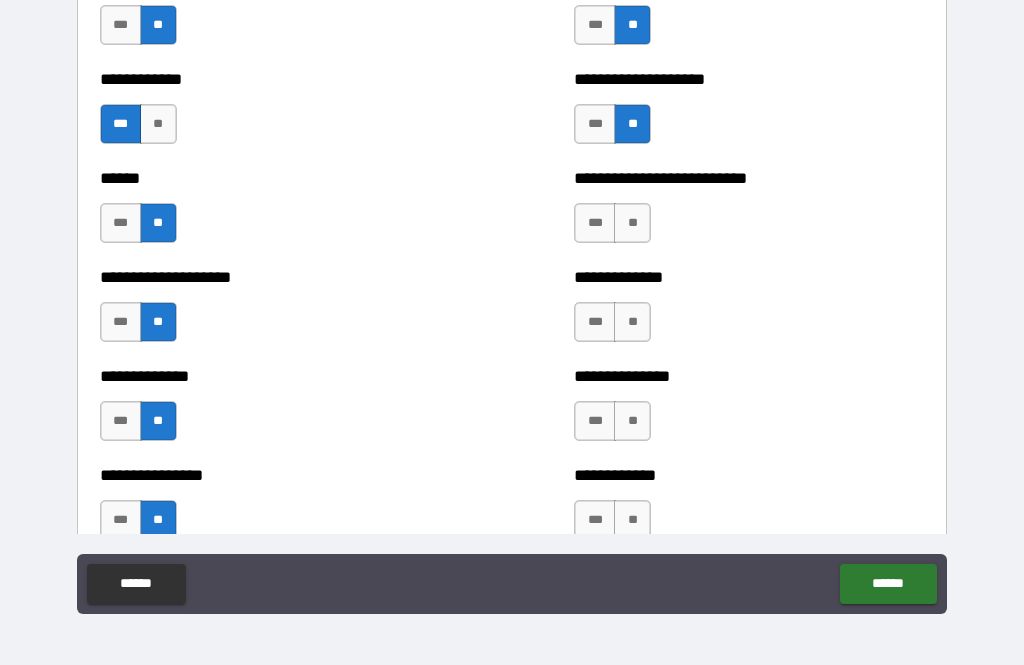 click on "**" at bounding box center (632, 223) 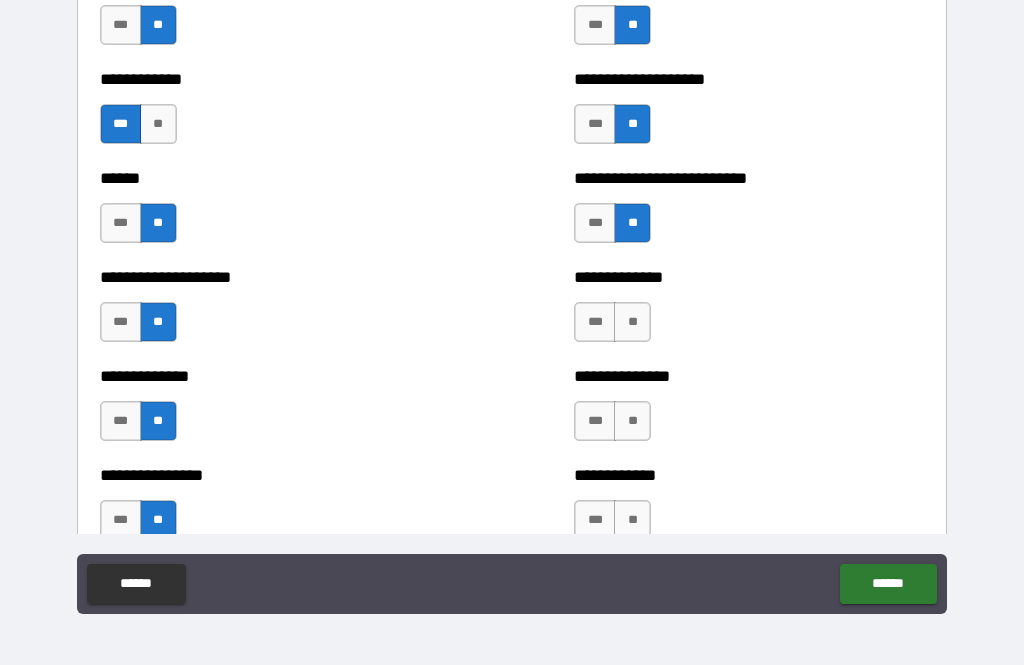 click on "**" at bounding box center (632, 322) 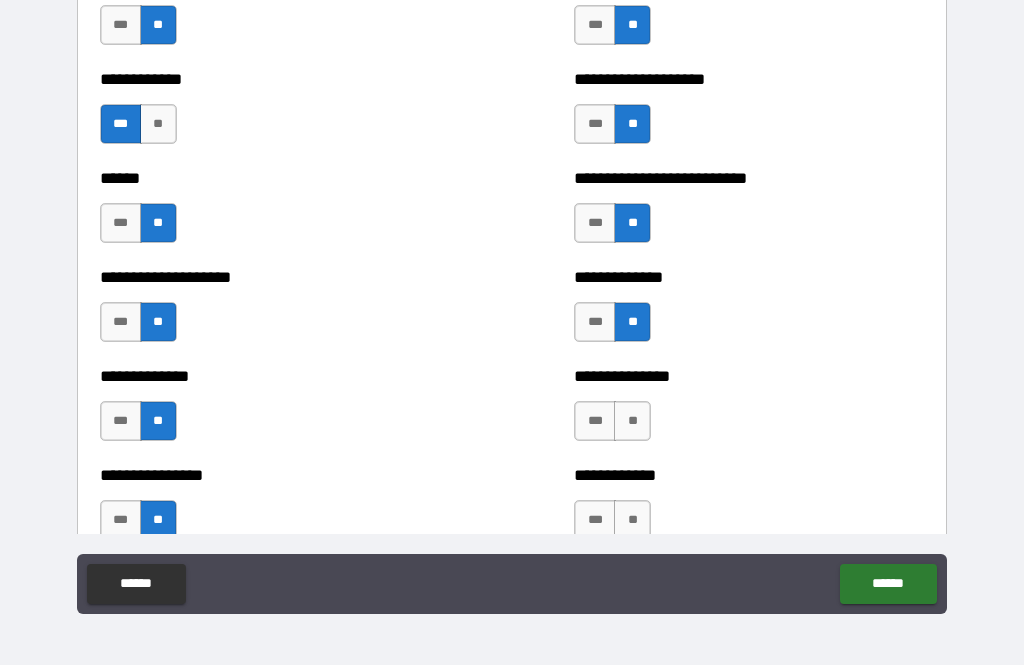 click on "**" at bounding box center (632, 421) 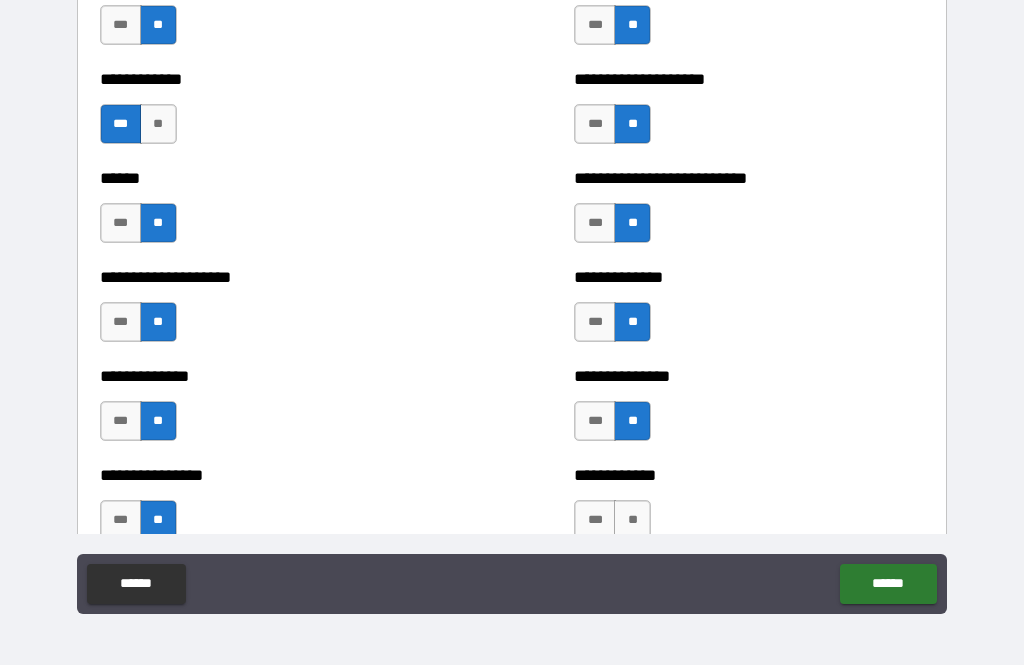 click on "**" at bounding box center (632, 520) 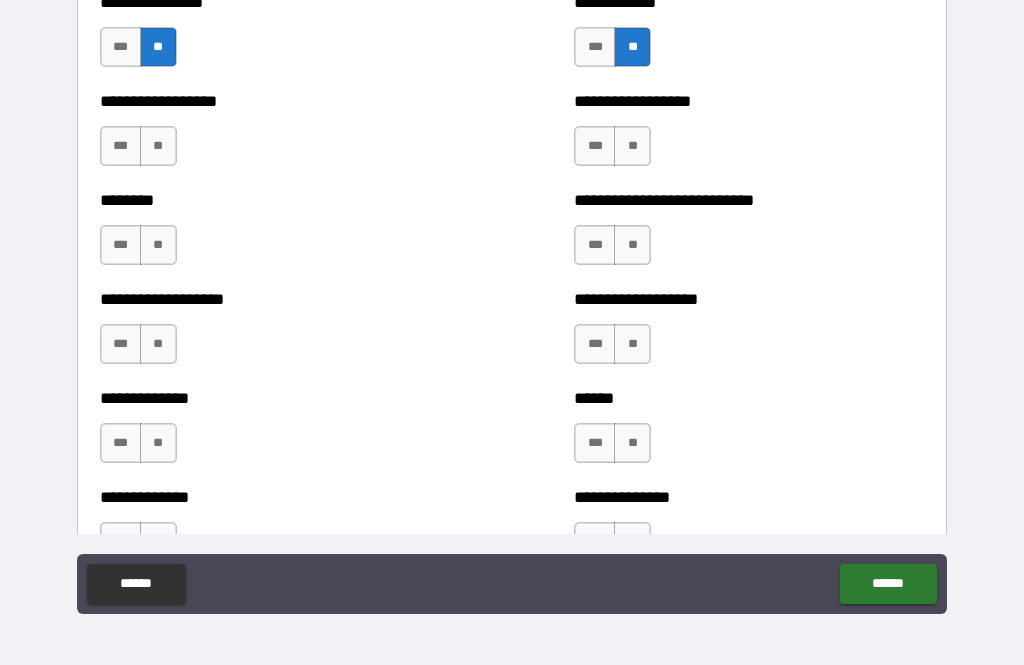 scroll, scrollTop: 4690, scrollLeft: 0, axis: vertical 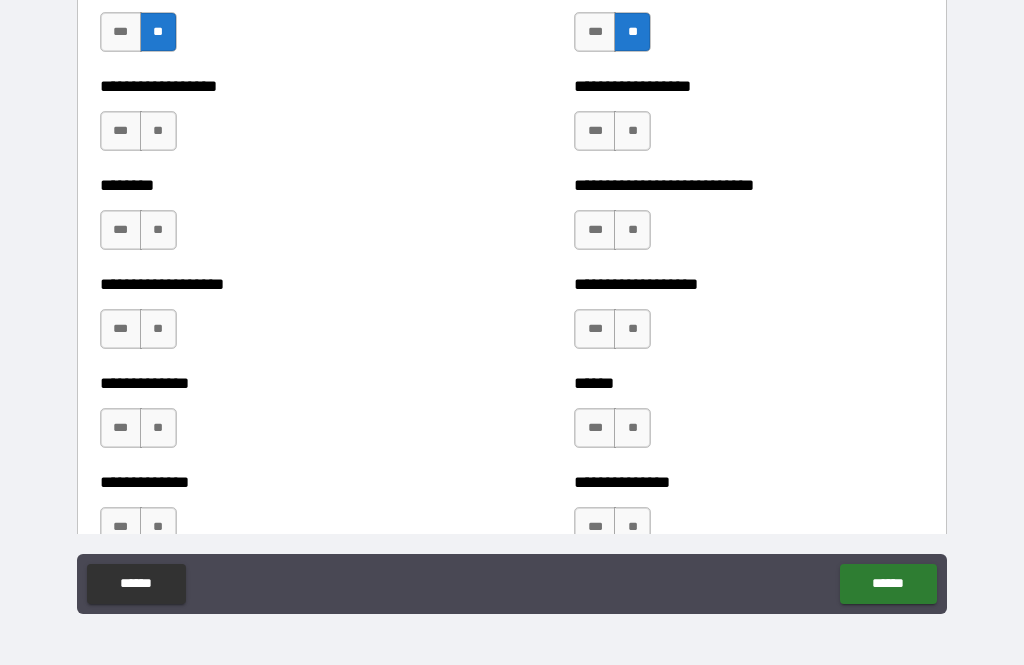 click on "**" at bounding box center [158, 131] 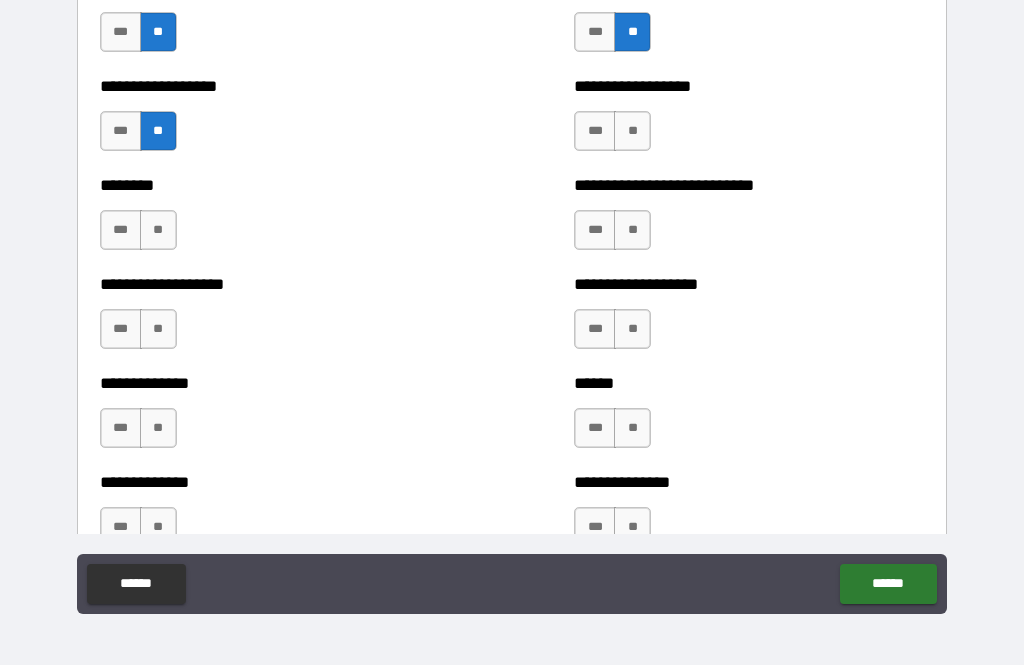 click on "**" at bounding box center (158, 230) 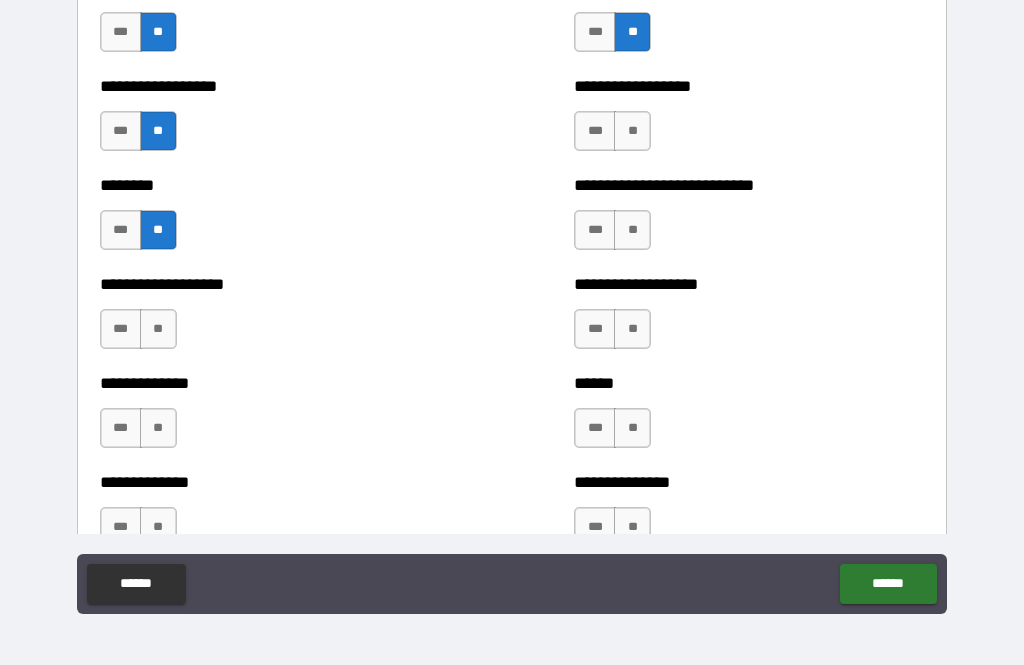 click on "**" at bounding box center [158, 329] 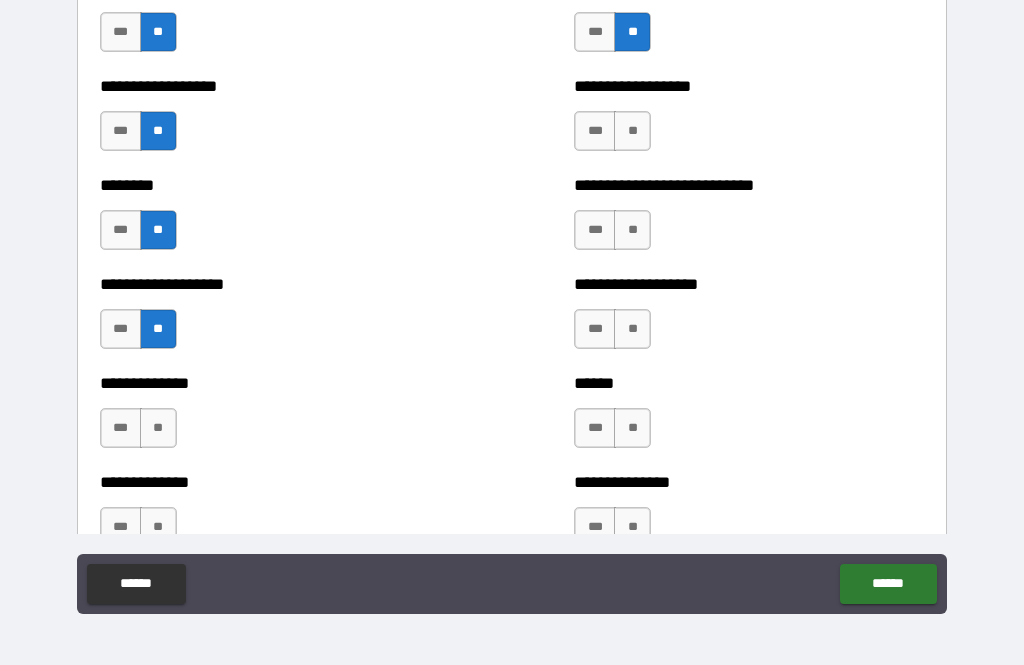 click on "**" at bounding box center (158, 428) 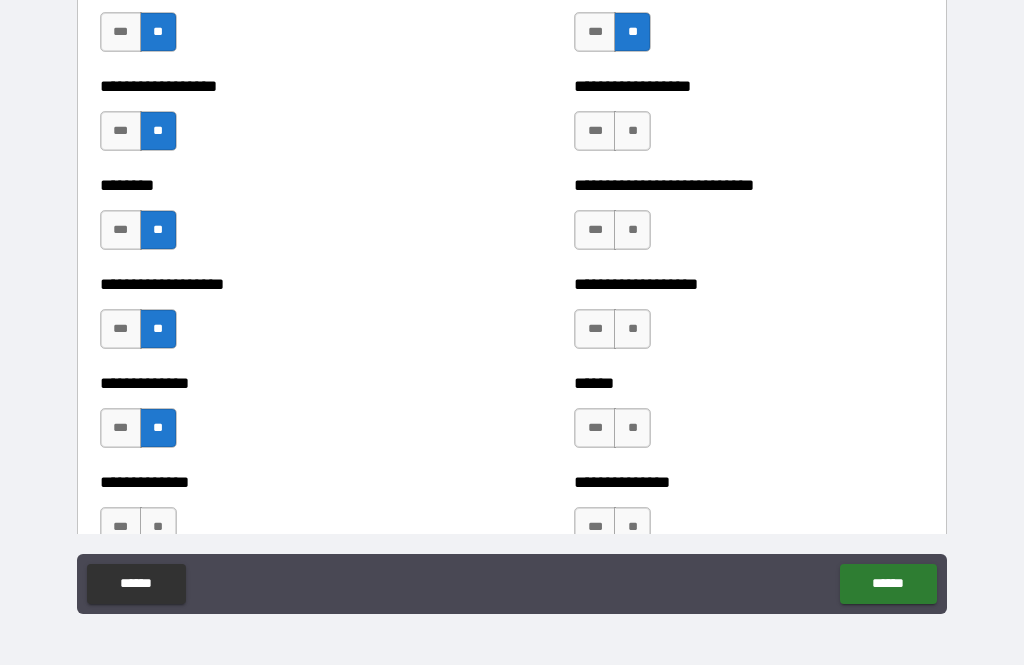 click on "**" at bounding box center [158, 527] 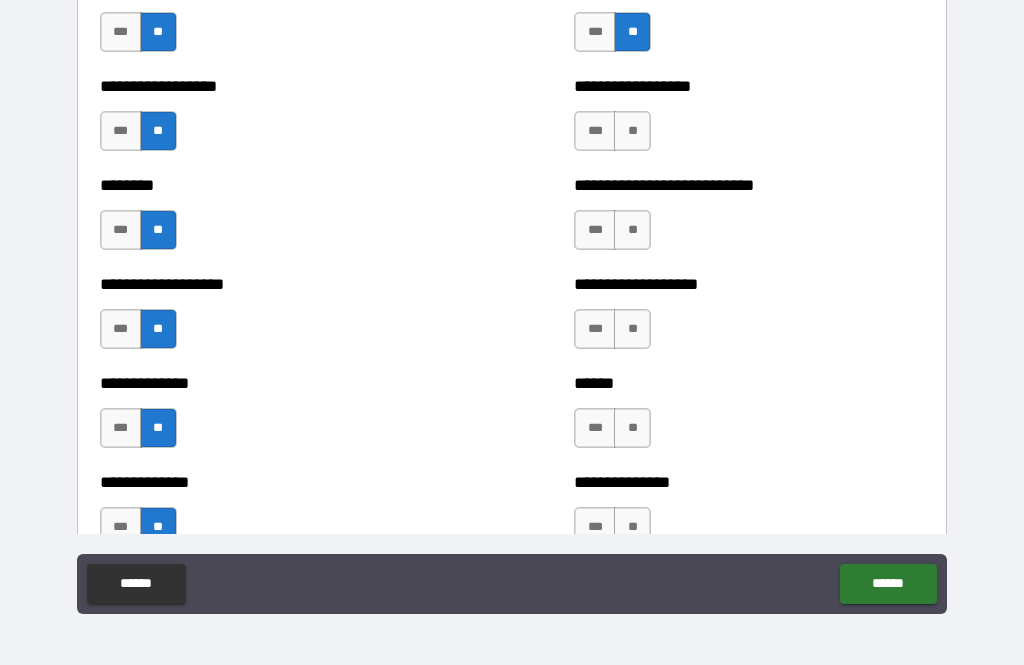 click on "**" at bounding box center (632, 131) 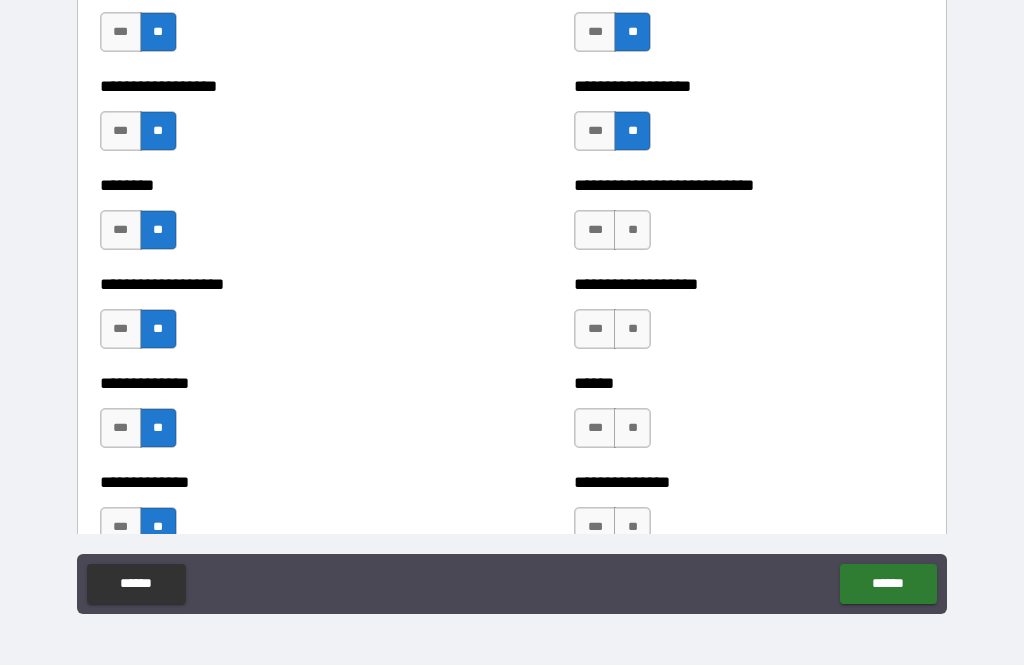 click on "**" at bounding box center [632, 230] 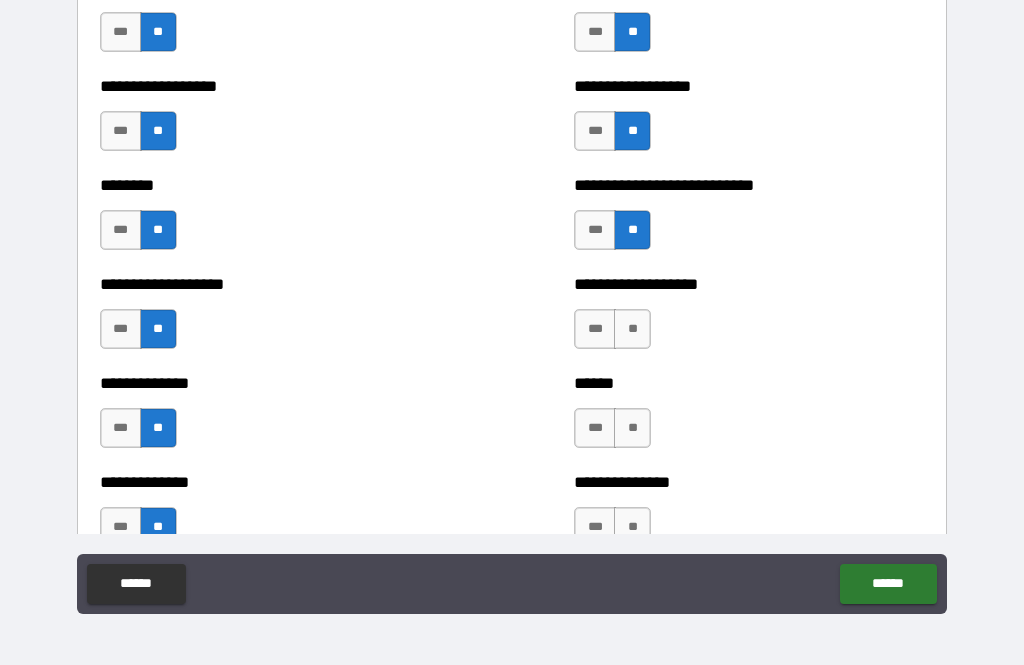 click on "**" at bounding box center [632, 329] 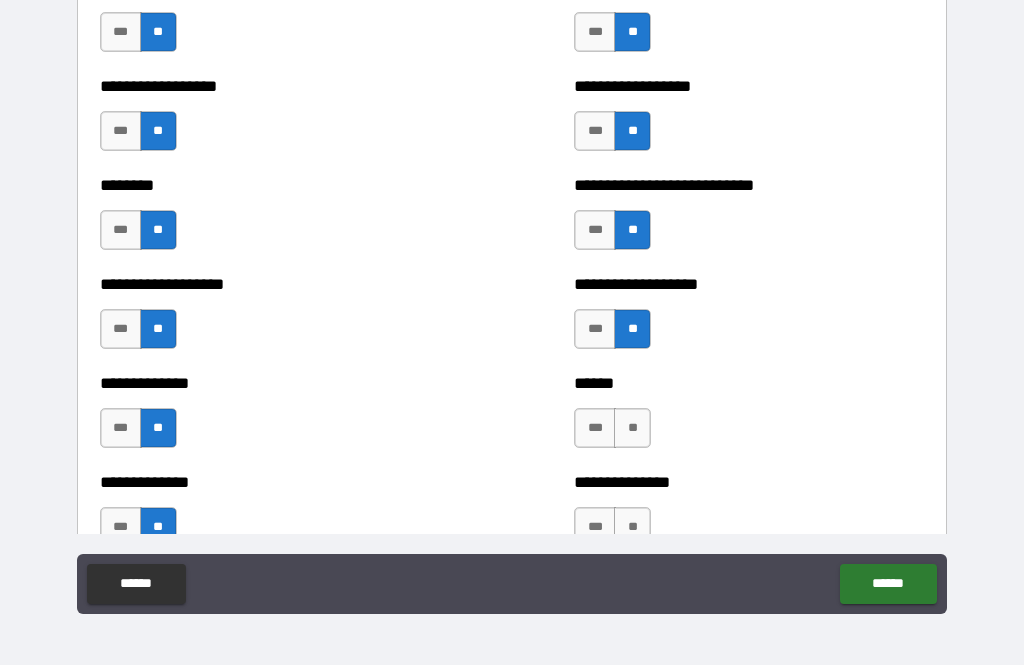 click on "**" at bounding box center (632, 428) 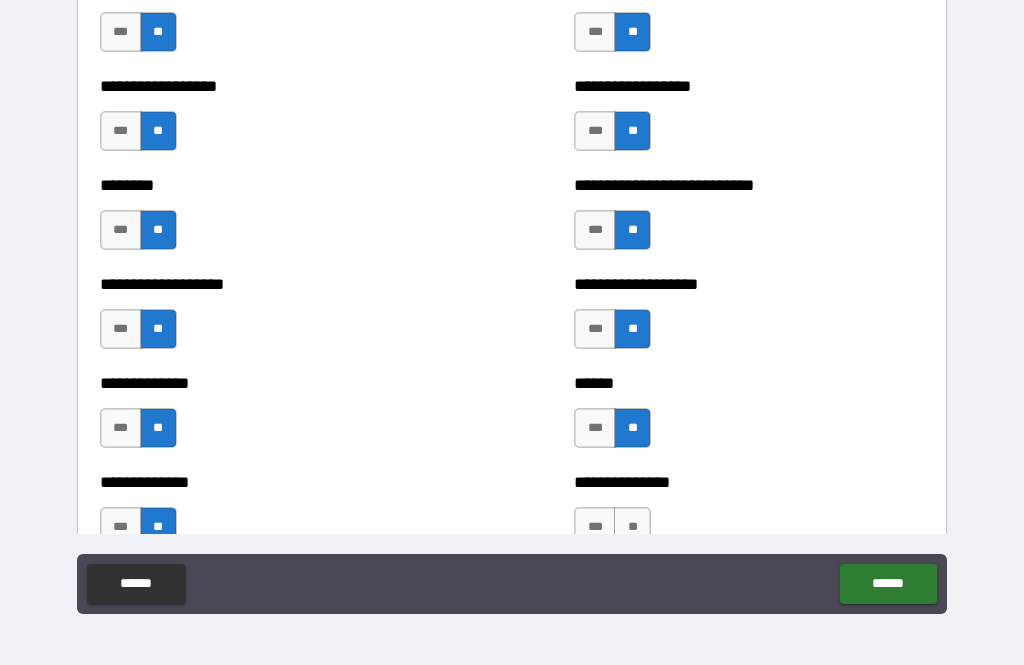 click on "**" at bounding box center [632, 527] 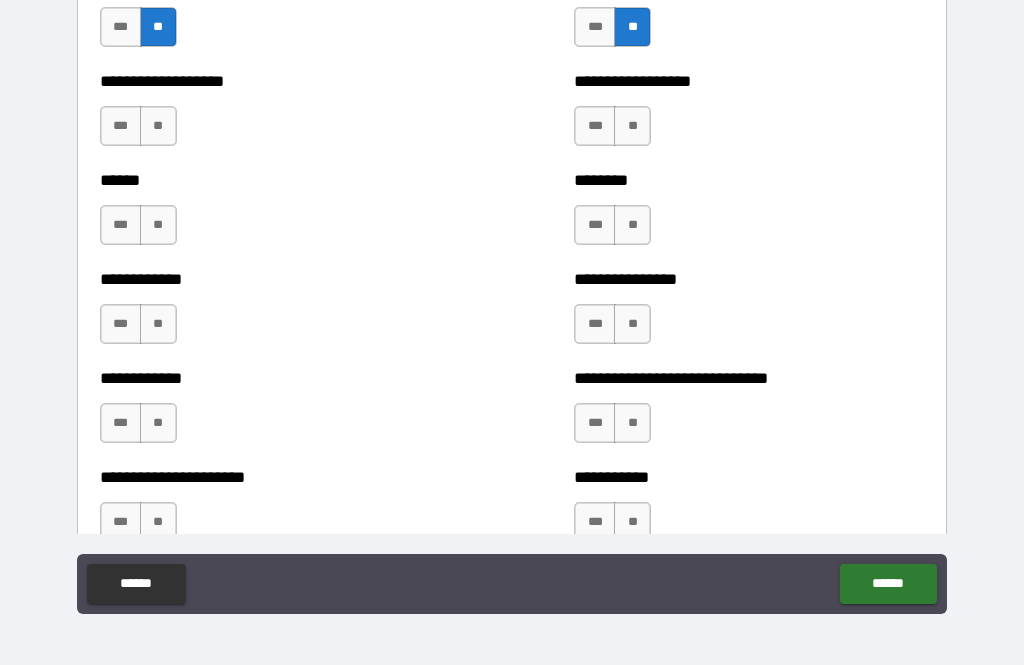 scroll, scrollTop: 5195, scrollLeft: 0, axis: vertical 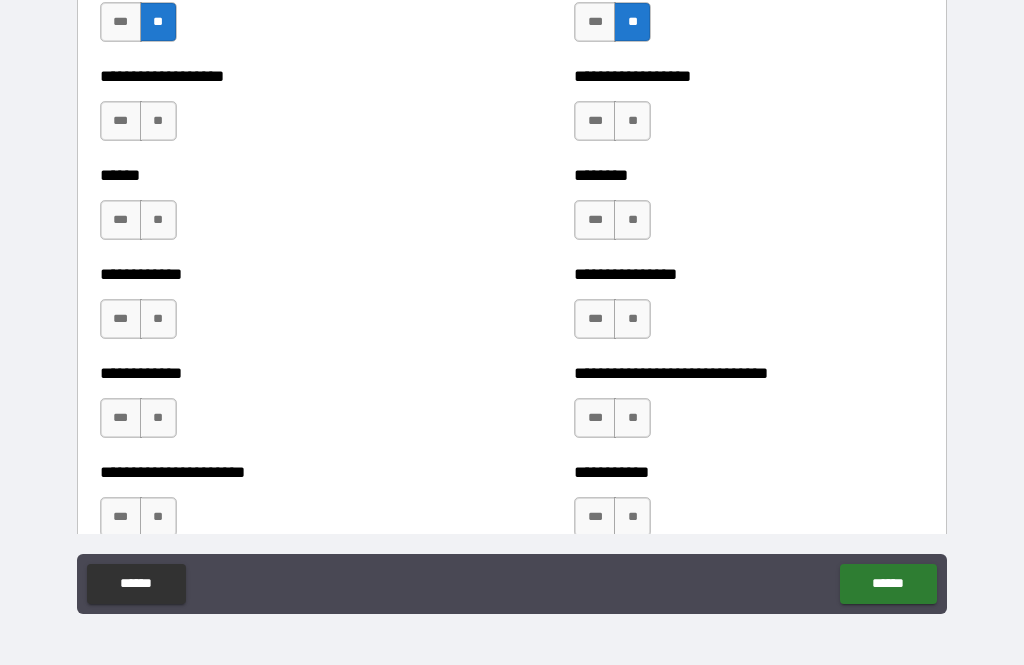 click on "**" at bounding box center (158, 121) 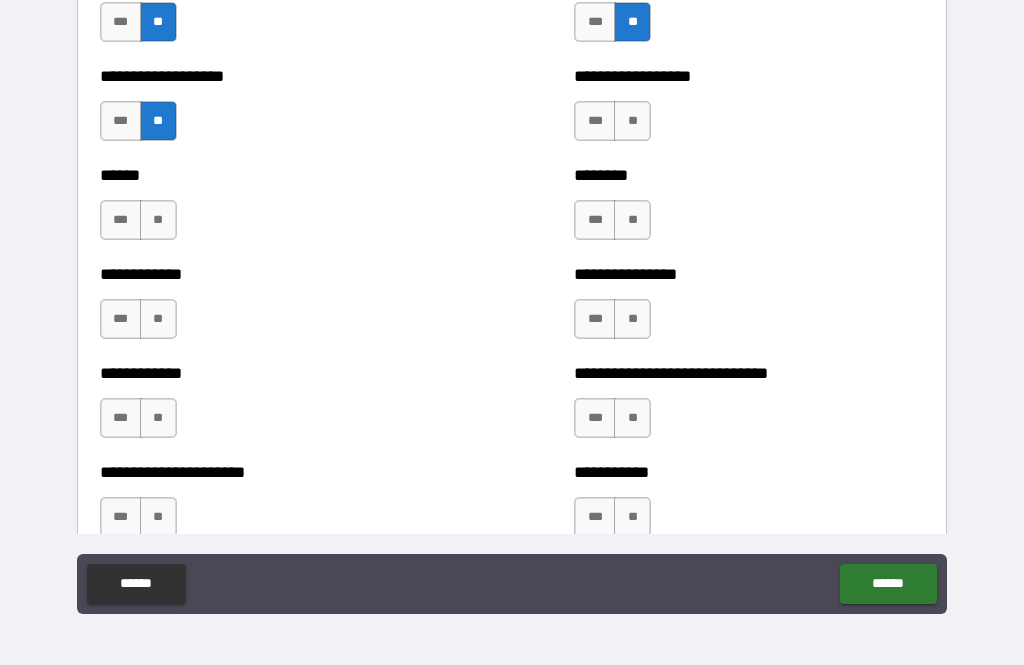 click on "**" at bounding box center (158, 220) 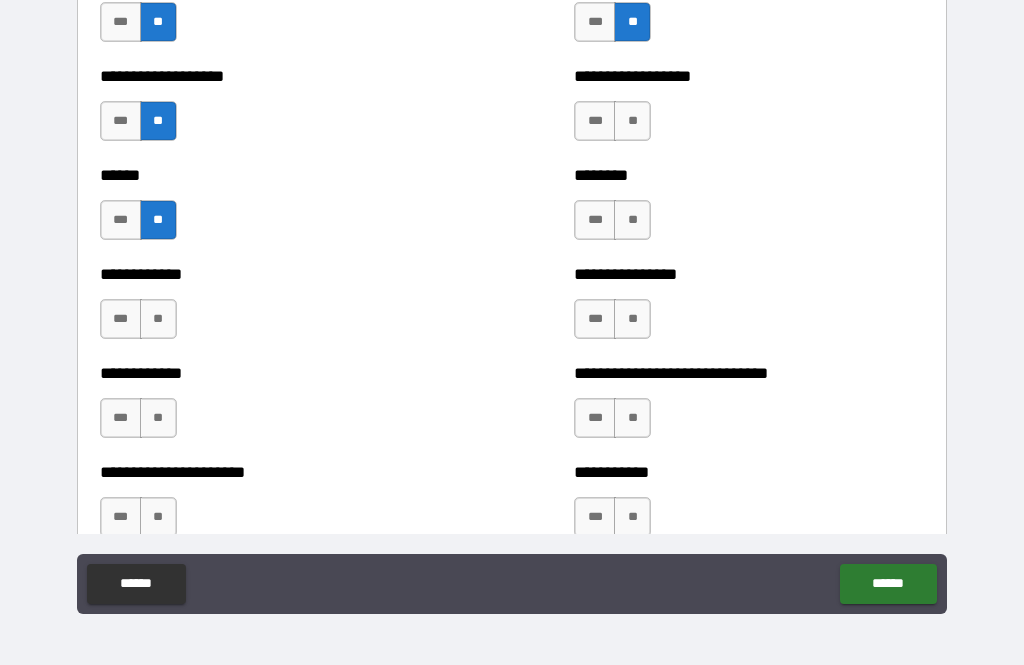 click on "**********" at bounding box center (275, 309) 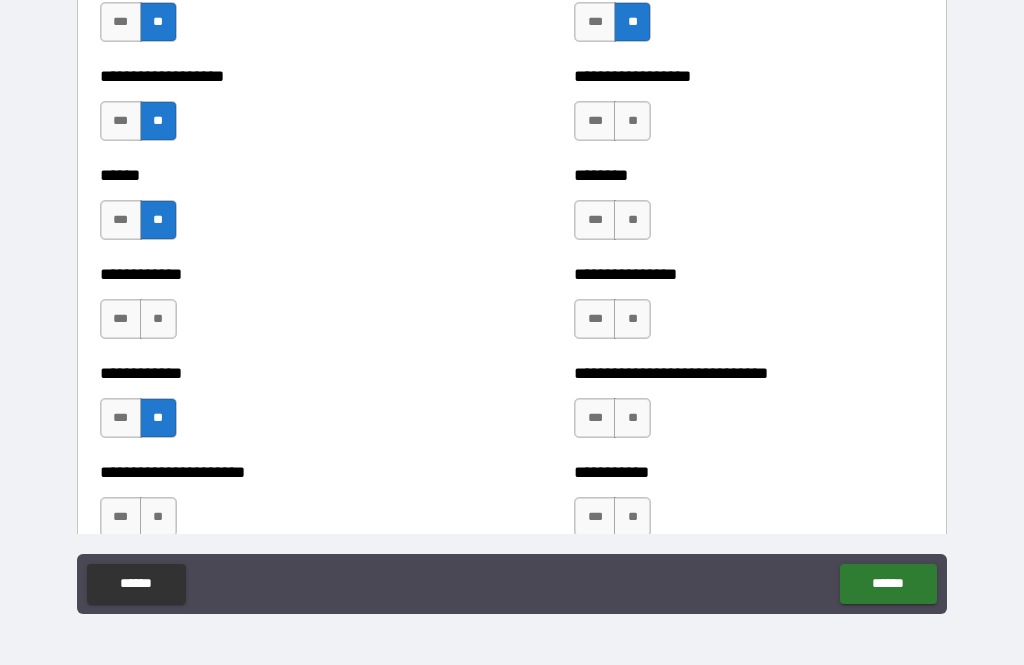 click on "**" at bounding box center (158, 517) 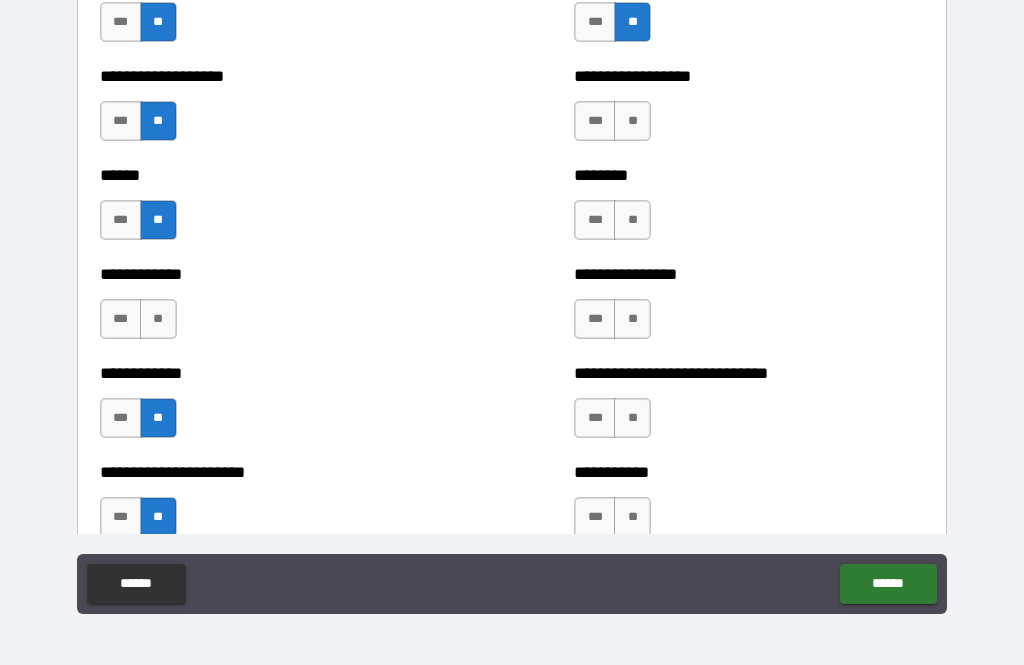 click on "**" at bounding box center (632, 121) 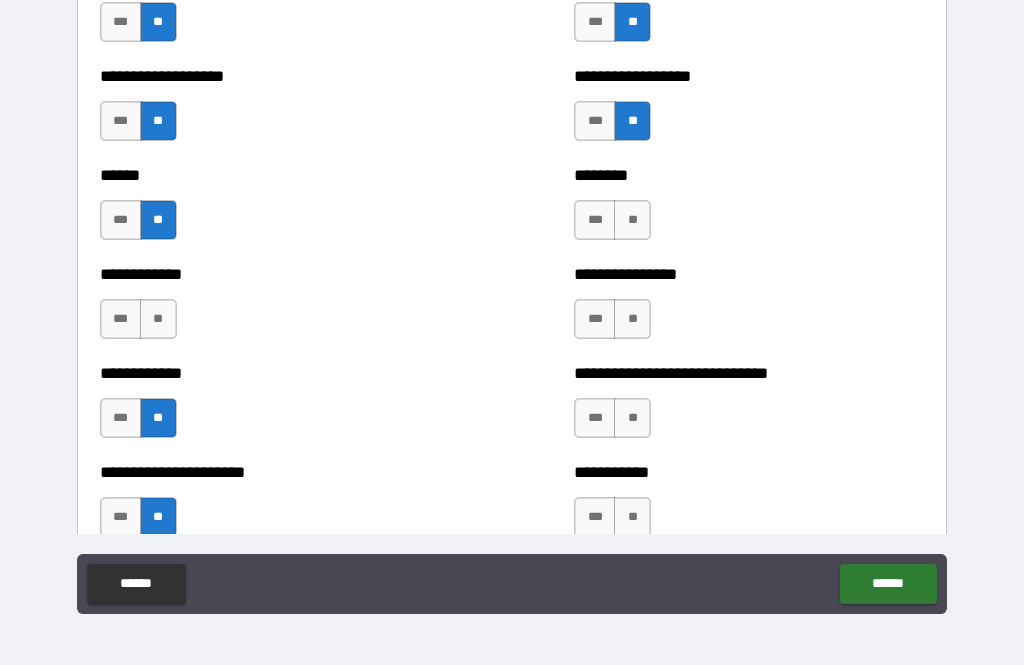 click on "**" at bounding box center [632, 220] 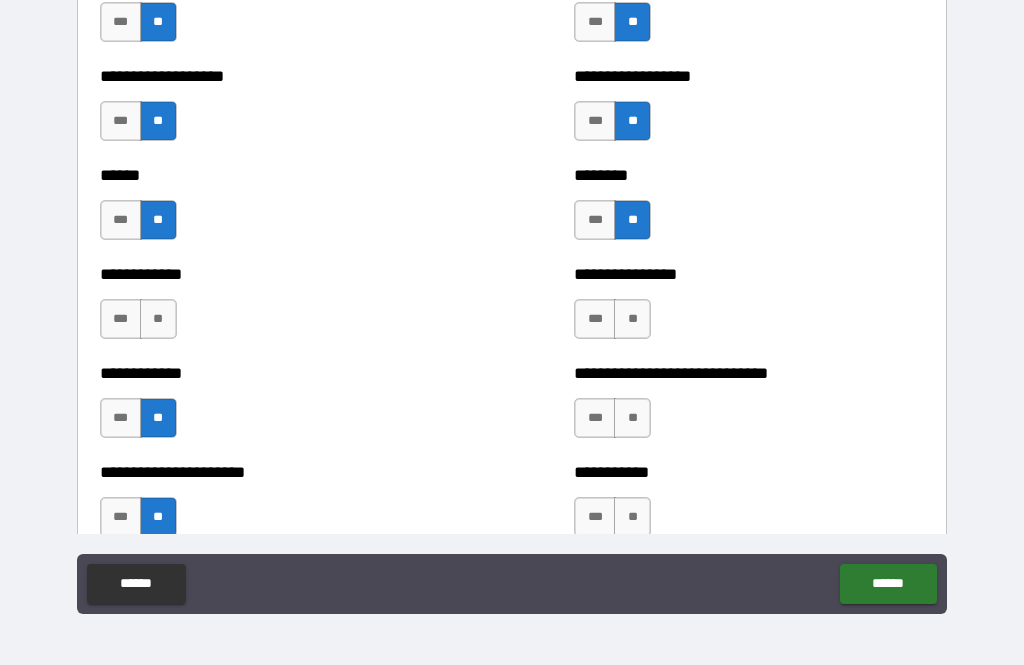 click on "**" at bounding box center (632, 319) 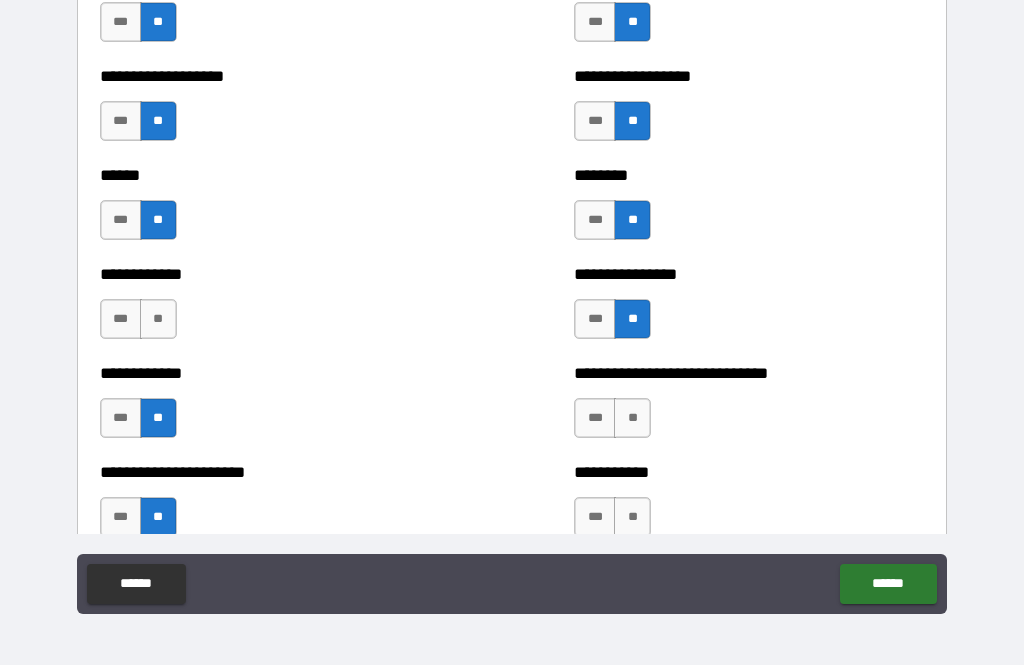 click on "**" at bounding box center [632, 418] 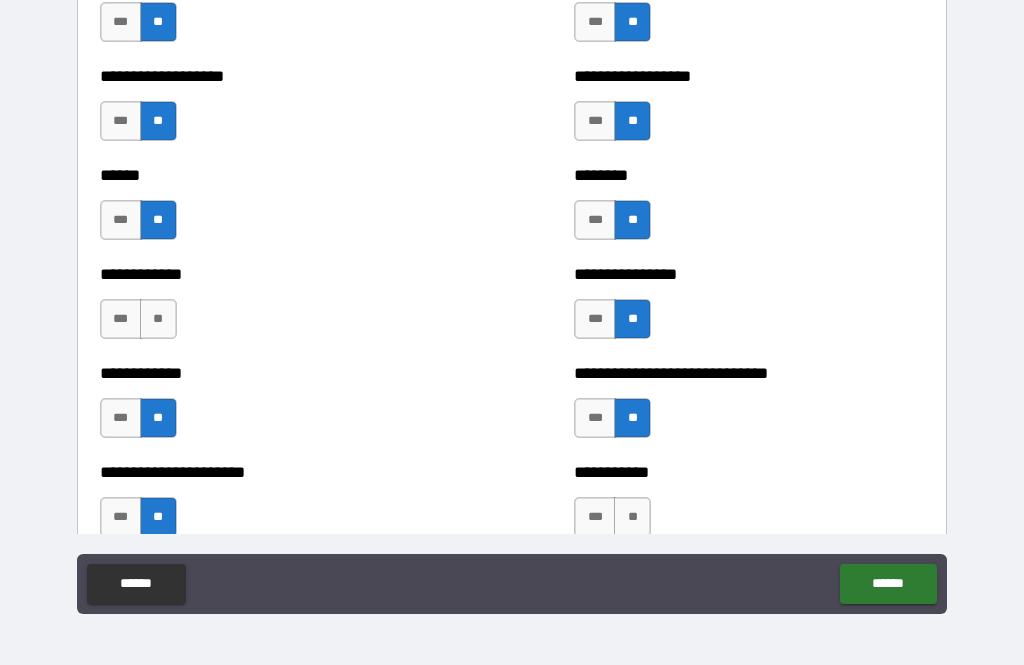click on "**" at bounding box center (632, 517) 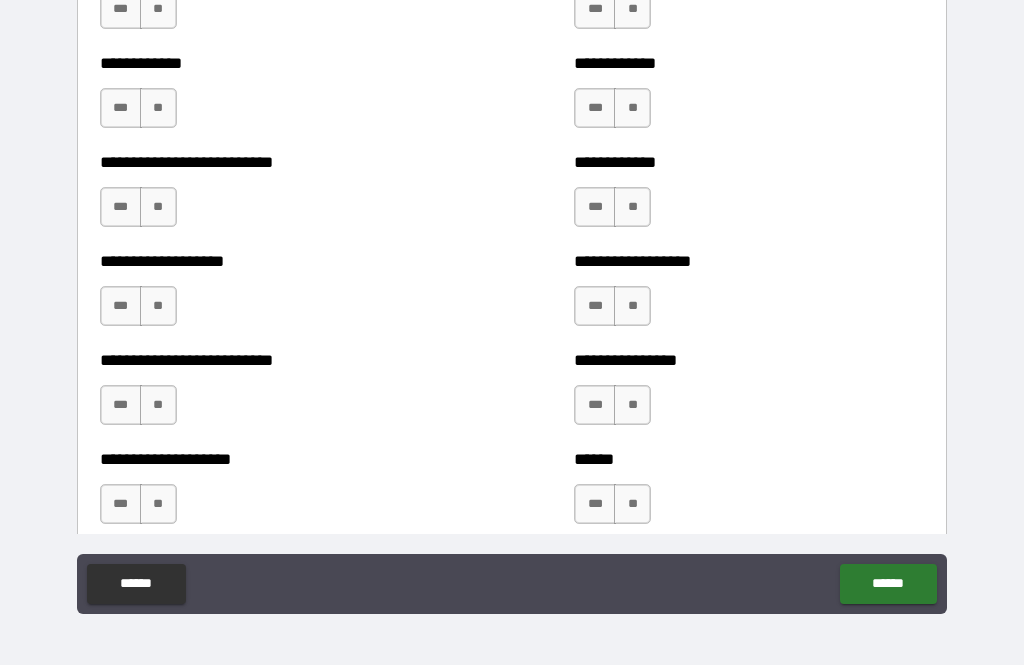scroll, scrollTop: 5756, scrollLeft: 0, axis: vertical 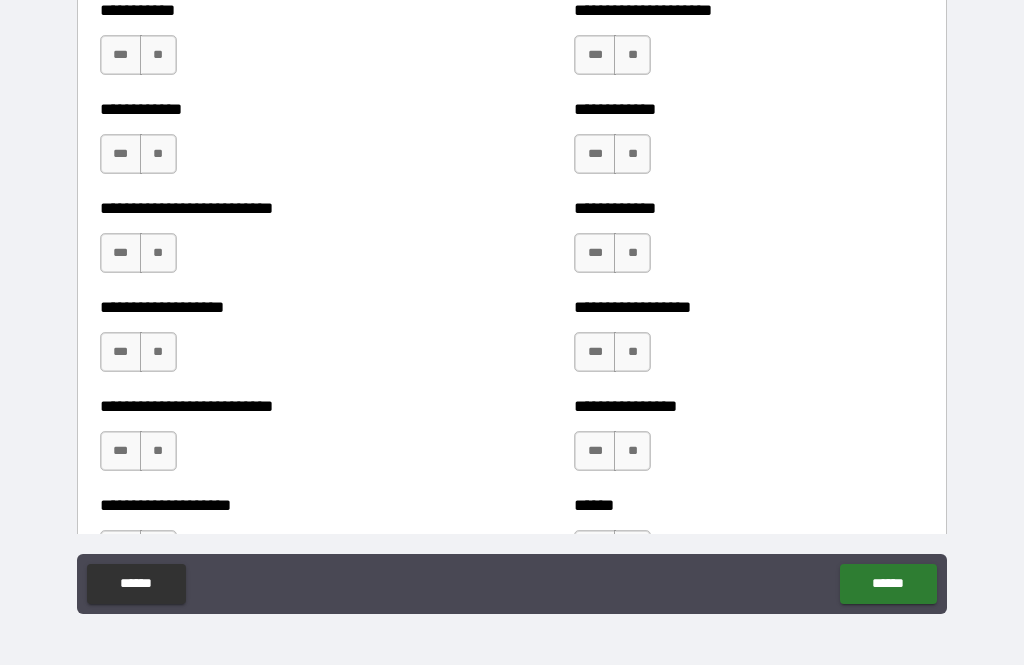 click on "**" at bounding box center (632, 55) 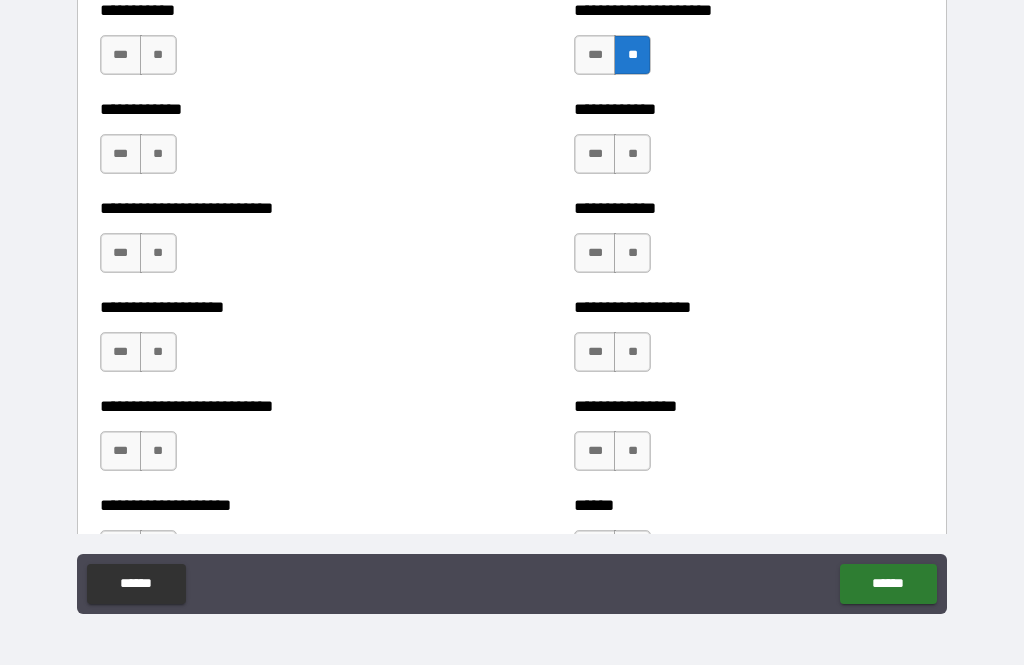 click on "**" at bounding box center [632, 154] 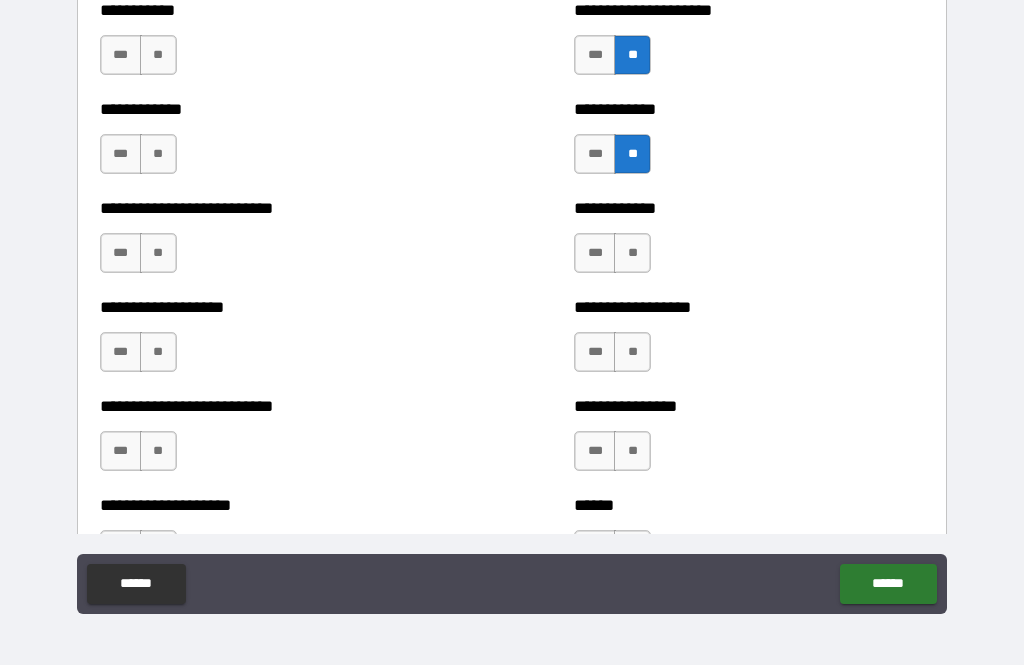 click on "**" at bounding box center [632, 253] 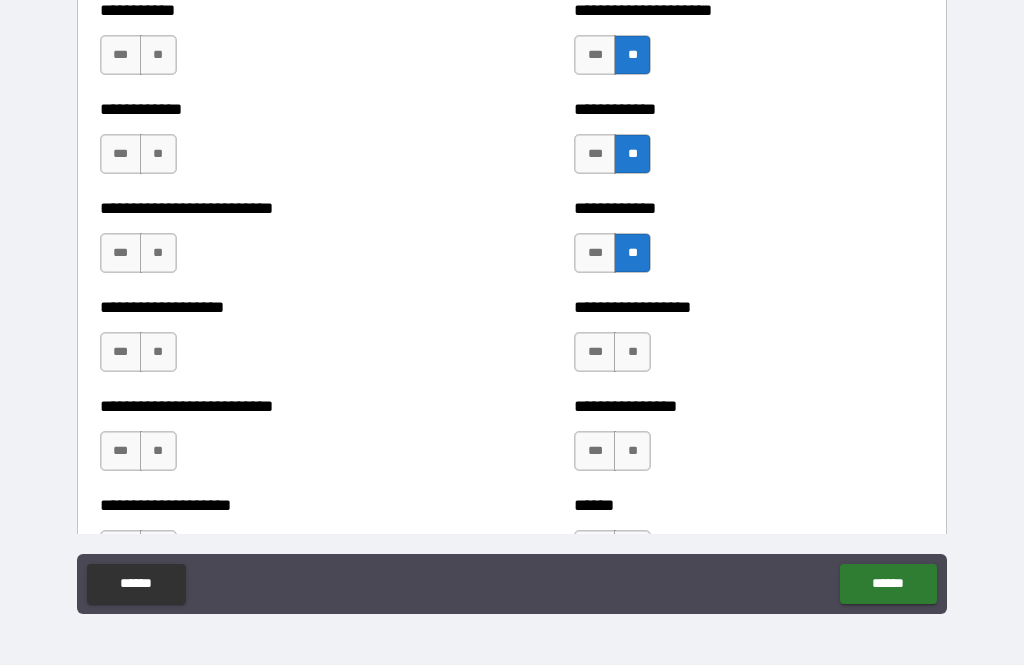 click on "**" at bounding box center [632, 352] 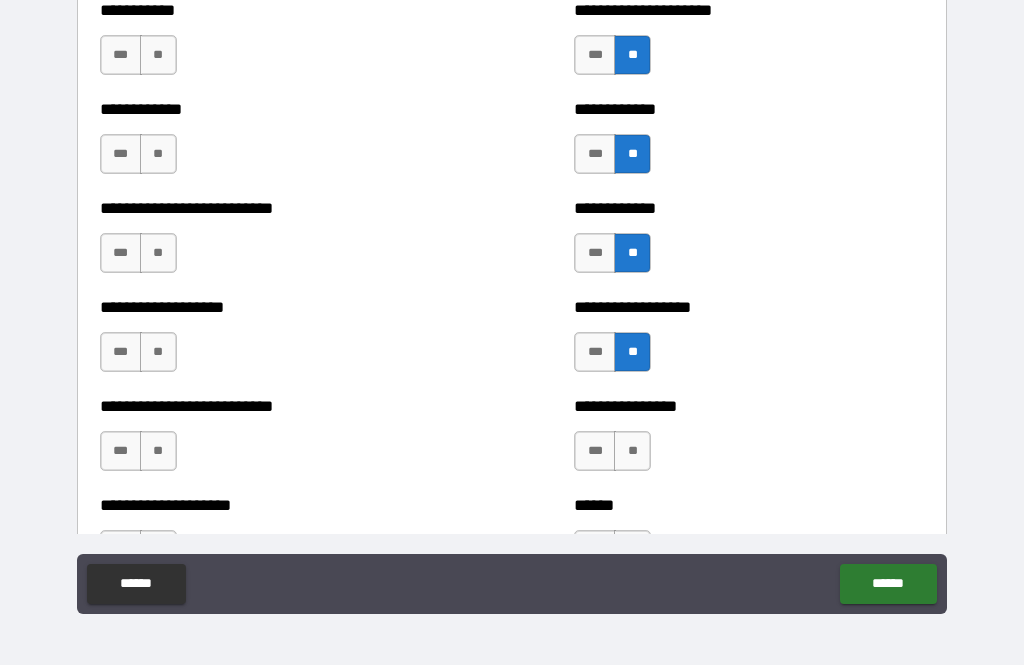 click on "**" at bounding box center (632, 451) 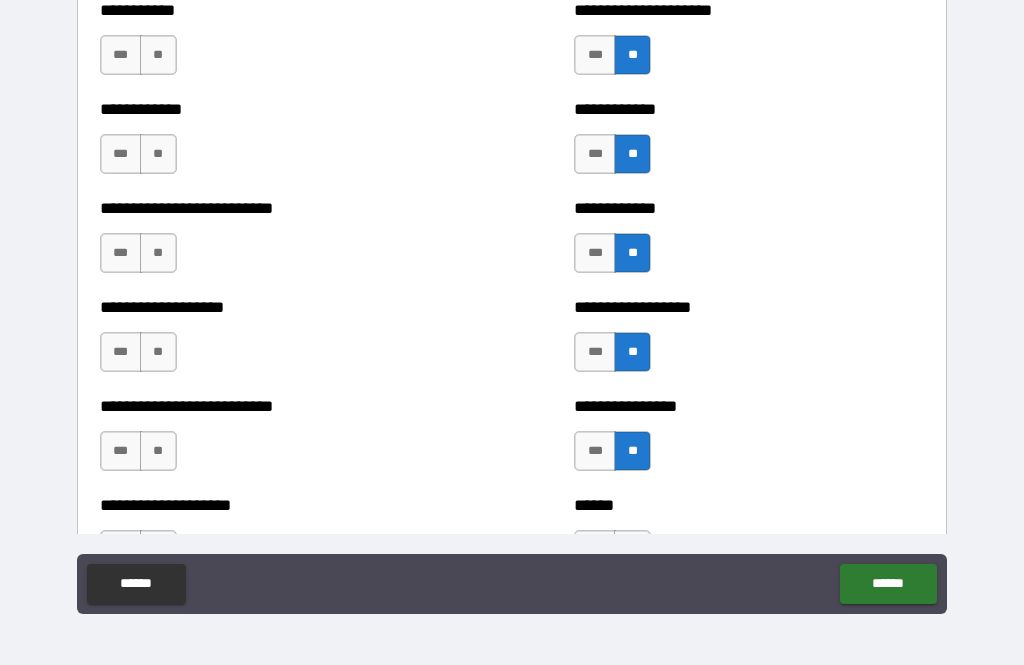 click on "**" at bounding box center [158, 55] 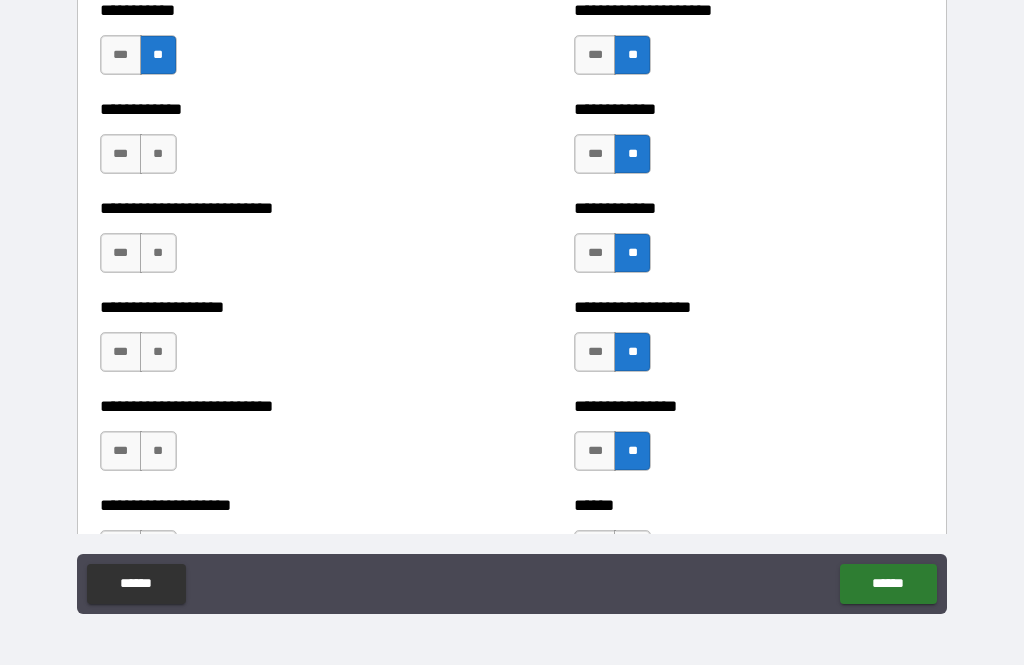 click on "**" at bounding box center (158, 154) 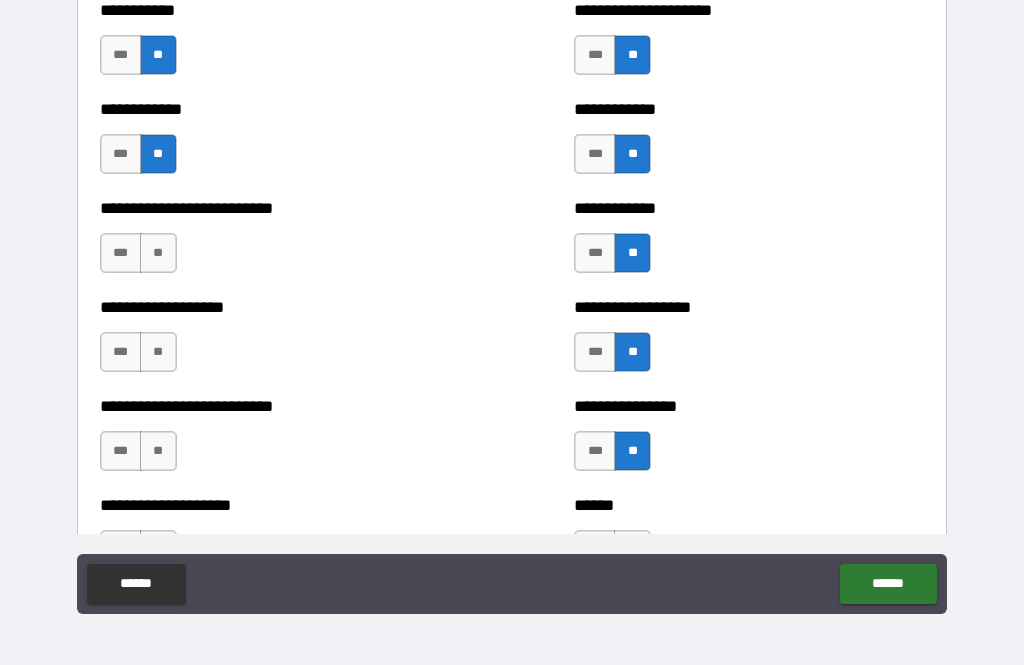 click on "**" at bounding box center [158, 253] 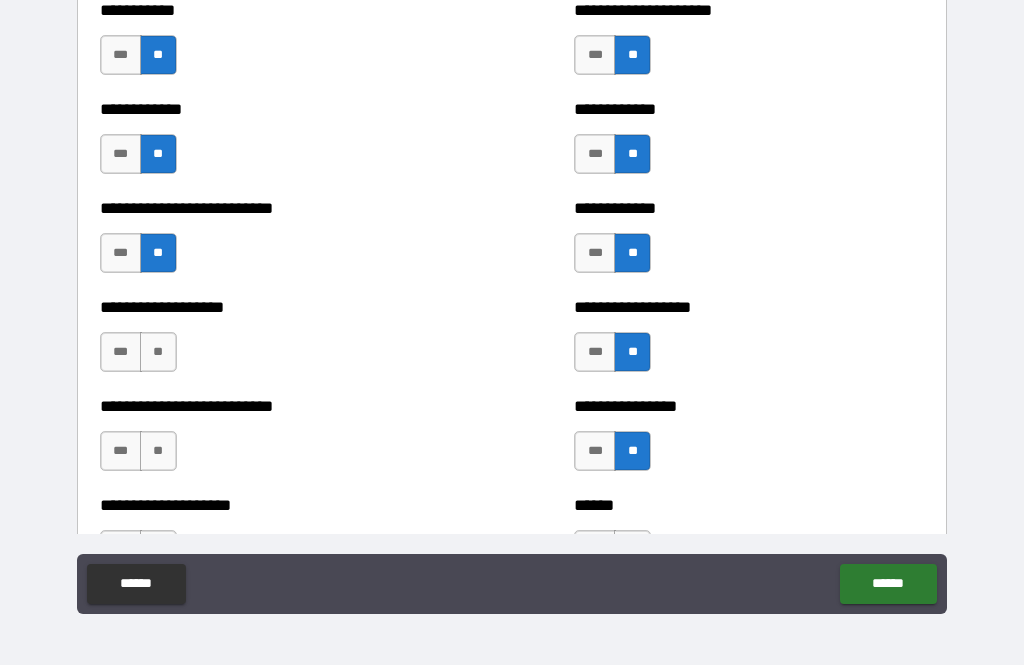 click on "**" at bounding box center (158, 352) 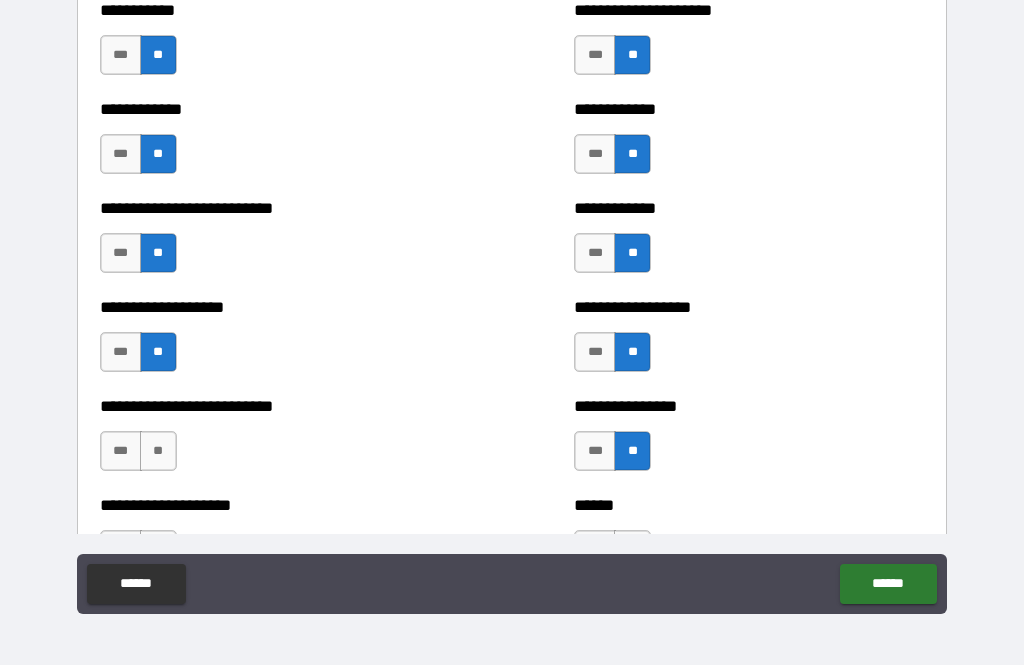 click on "**" at bounding box center [158, 451] 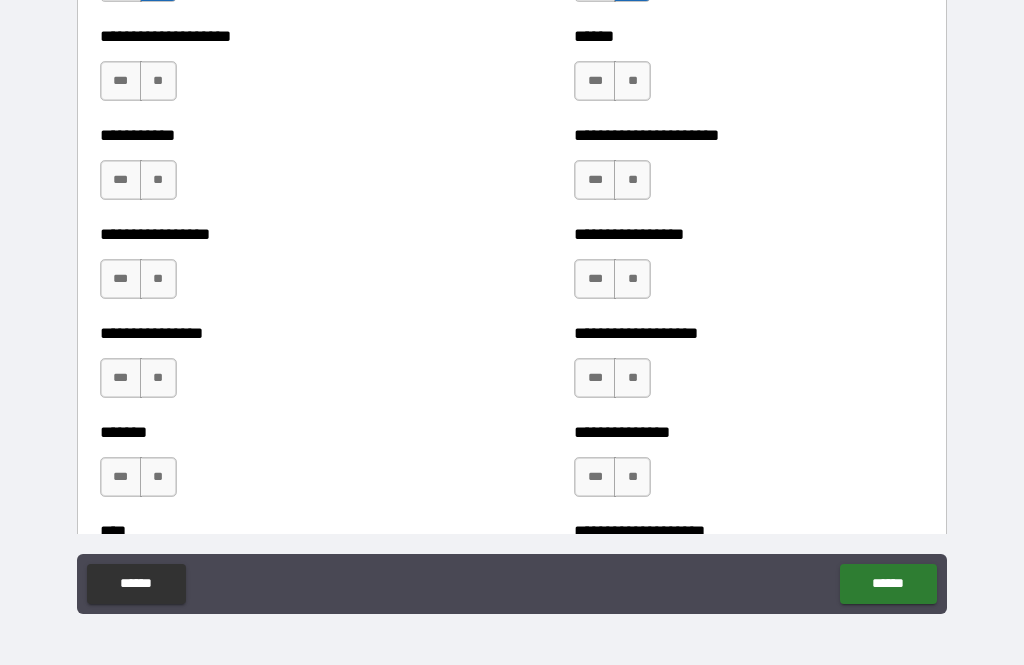 scroll, scrollTop: 6225, scrollLeft: 0, axis: vertical 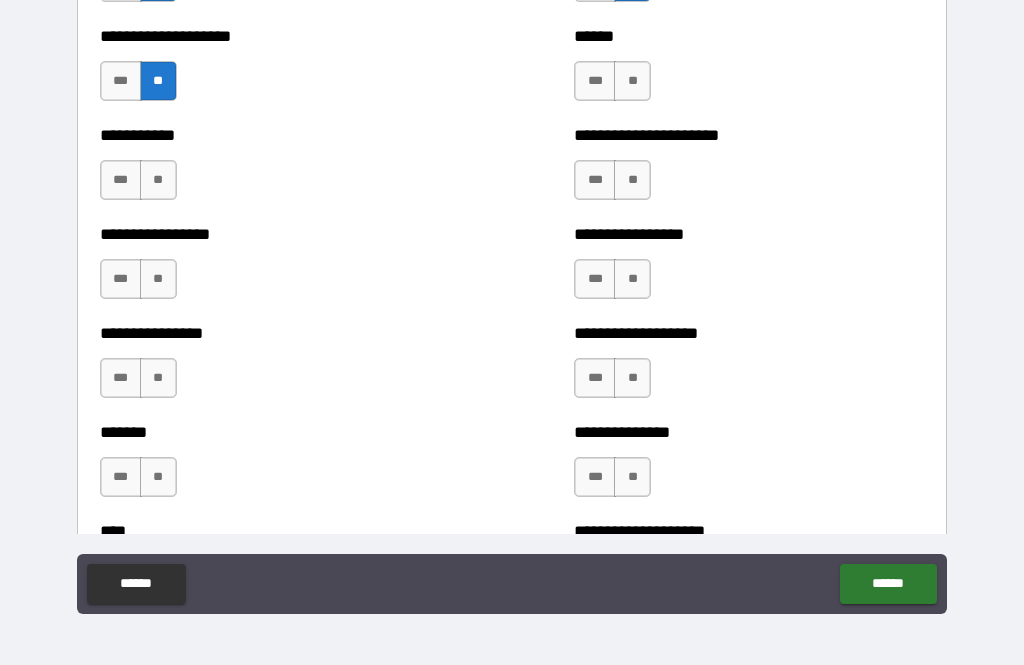 click on "**" at bounding box center (158, 180) 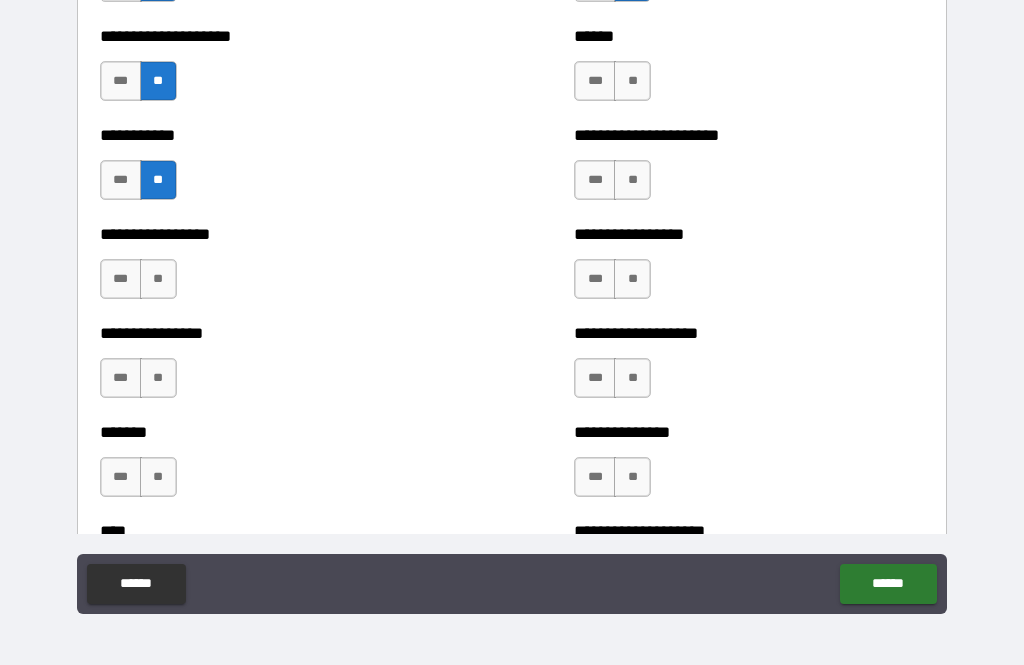 click on "**" at bounding box center [158, 279] 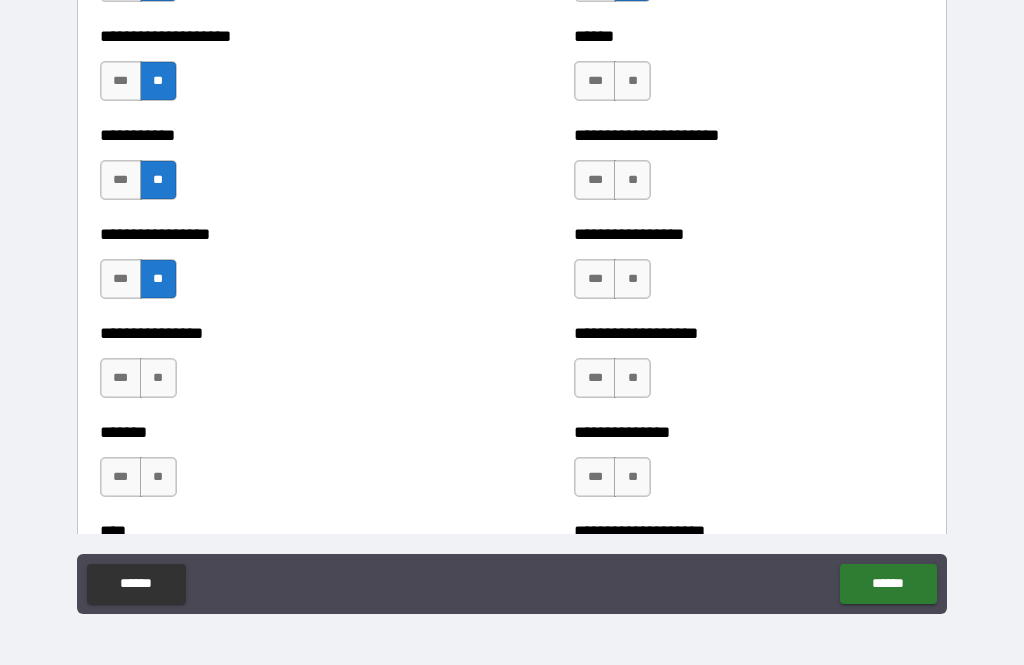 click on "**" at bounding box center [158, 378] 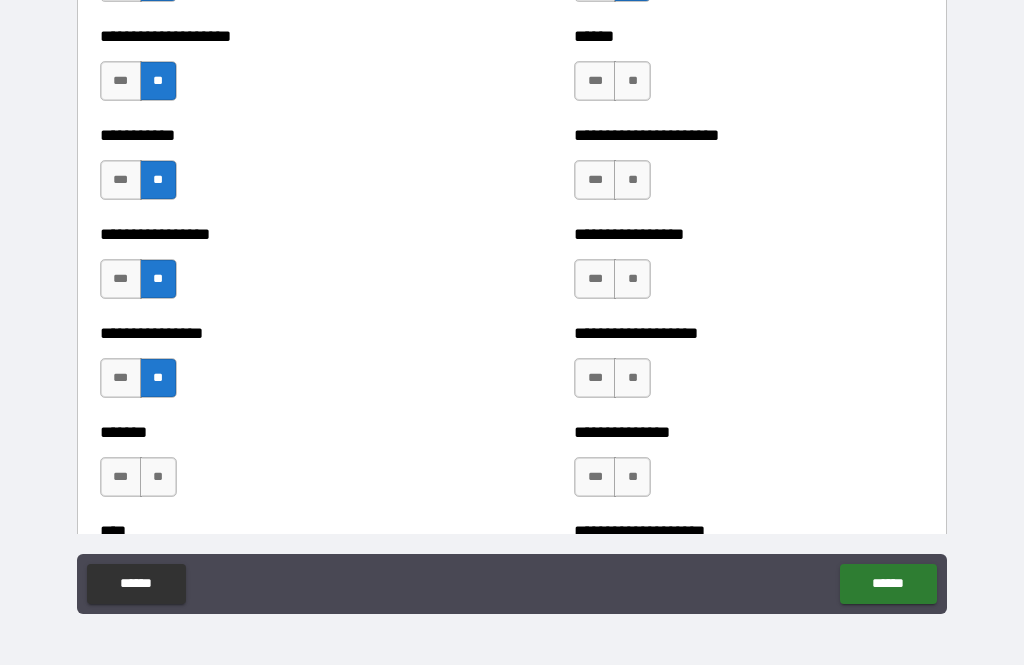 click on "**" at bounding box center [158, 477] 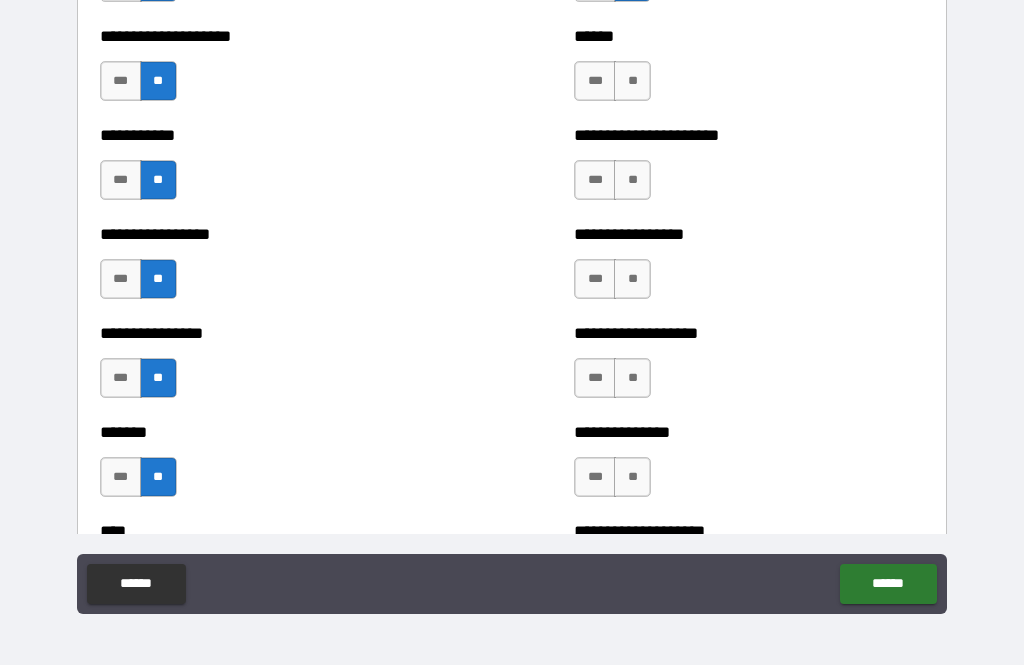 click on "**" at bounding box center [632, 81] 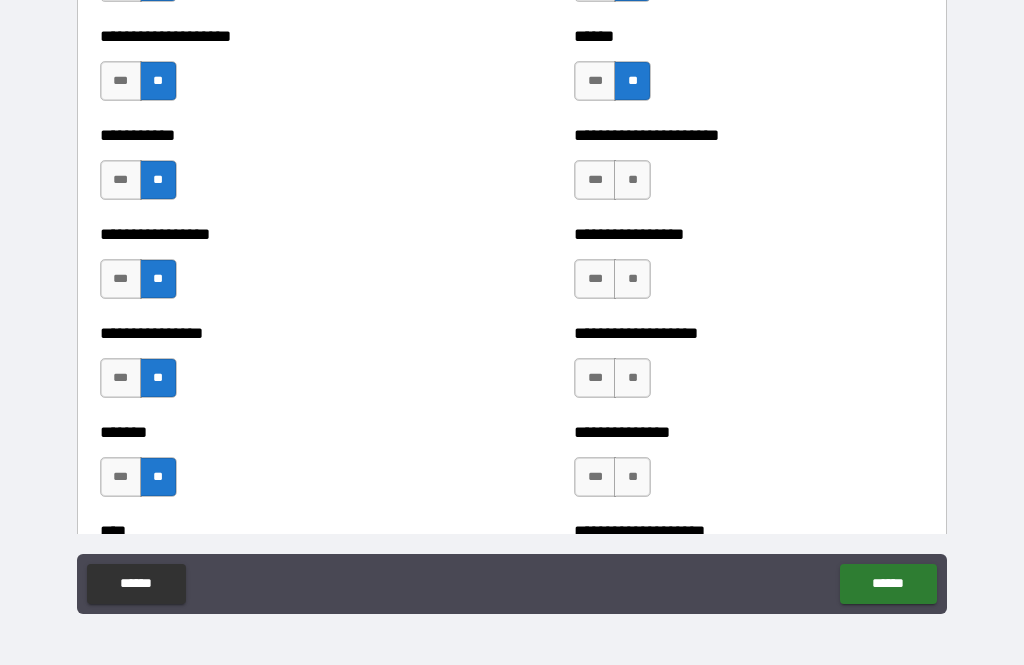 click on "**" at bounding box center [632, 180] 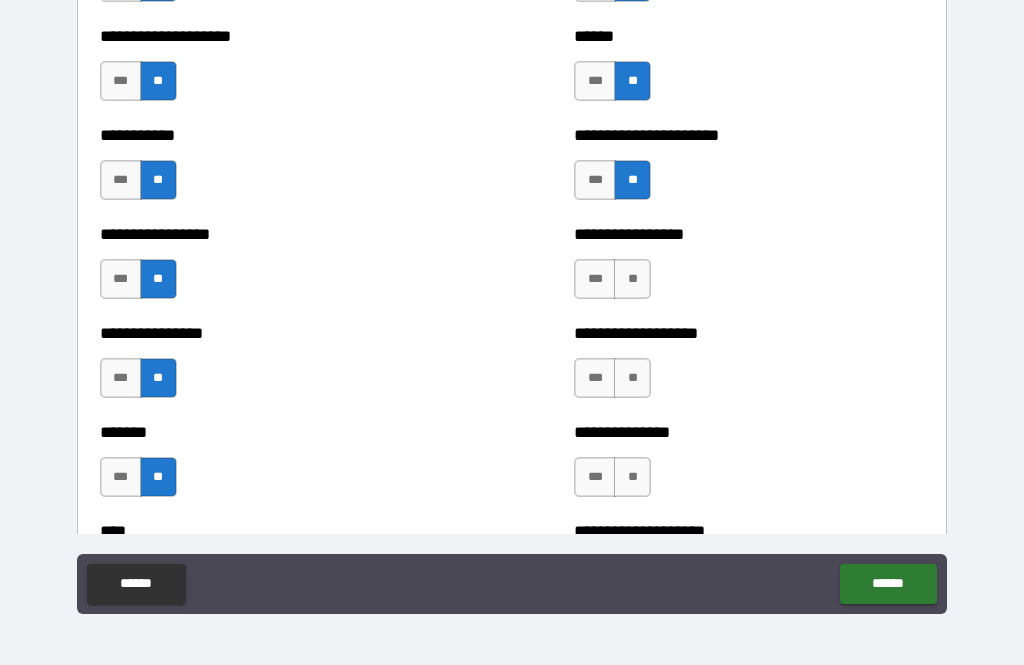 click on "**" at bounding box center [632, 279] 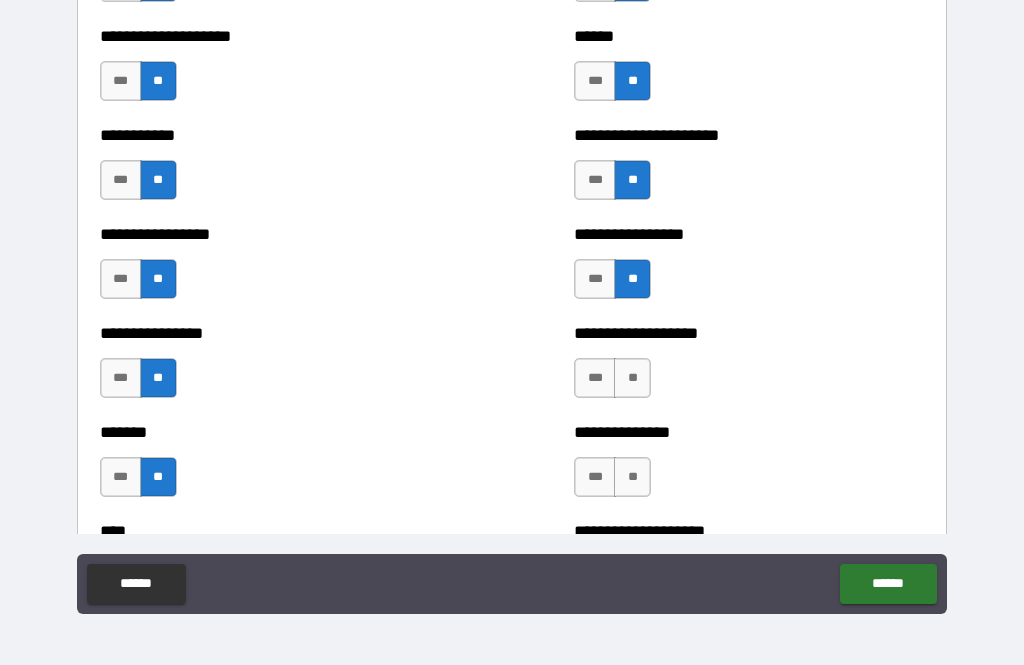 click on "**" at bounding box center [632, 378] 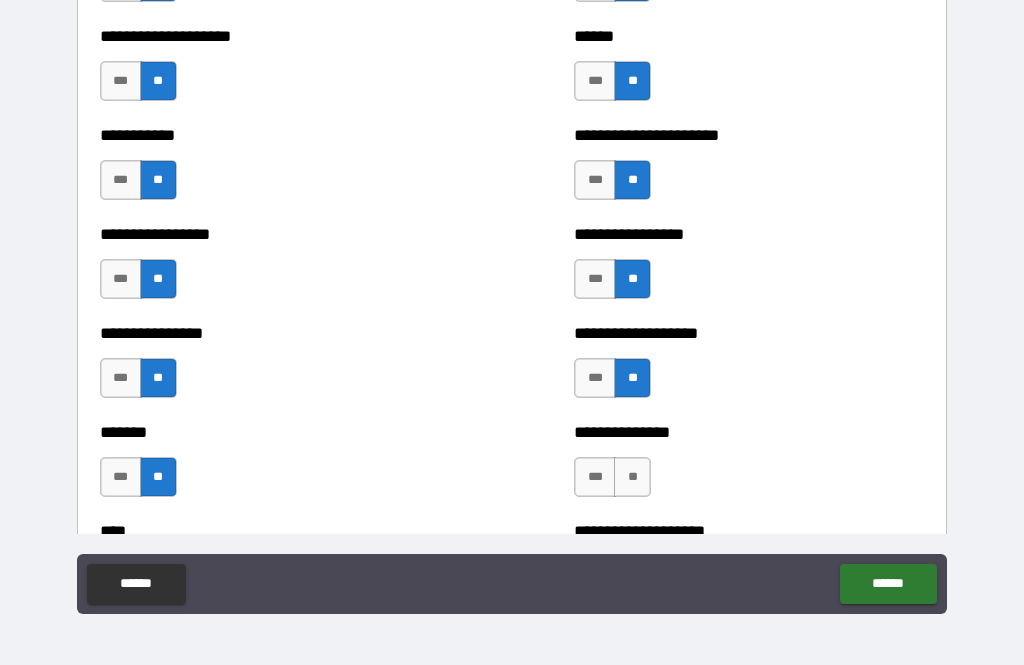 click on "**" at bounding box center [632, 477] 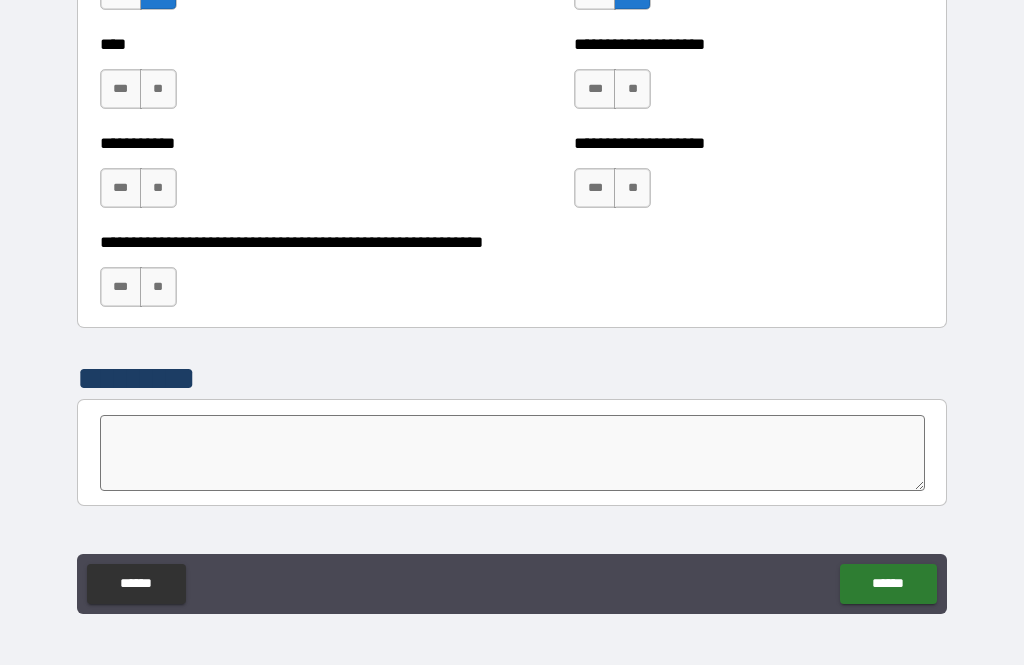 scroll, scrollTop: 6713, scrollLeft: 0, axis: vertical 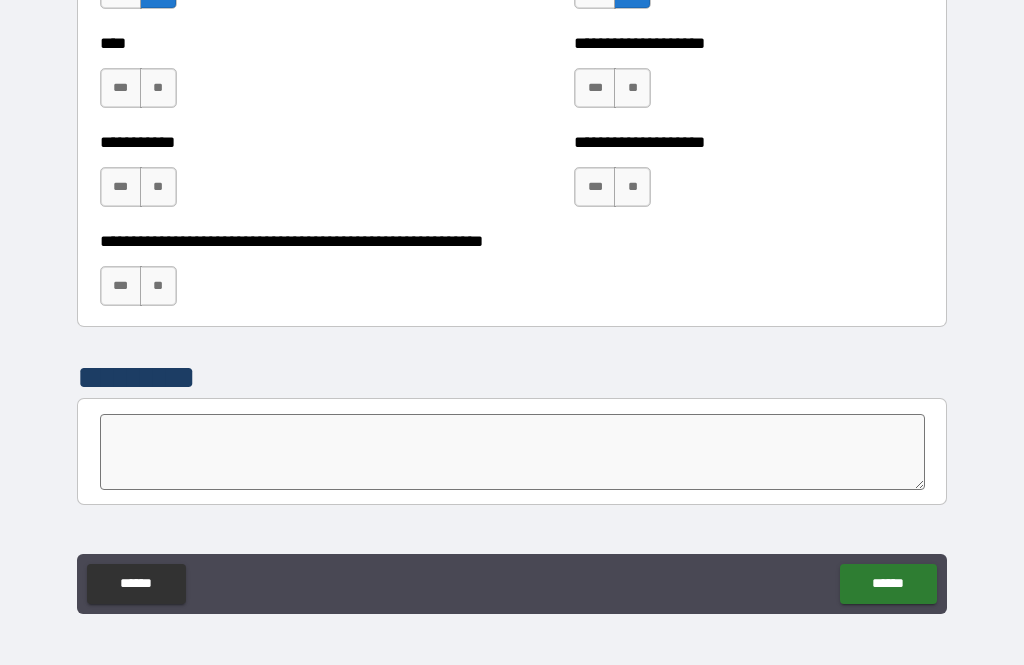 click on "**" at bounding box center [632, 88] 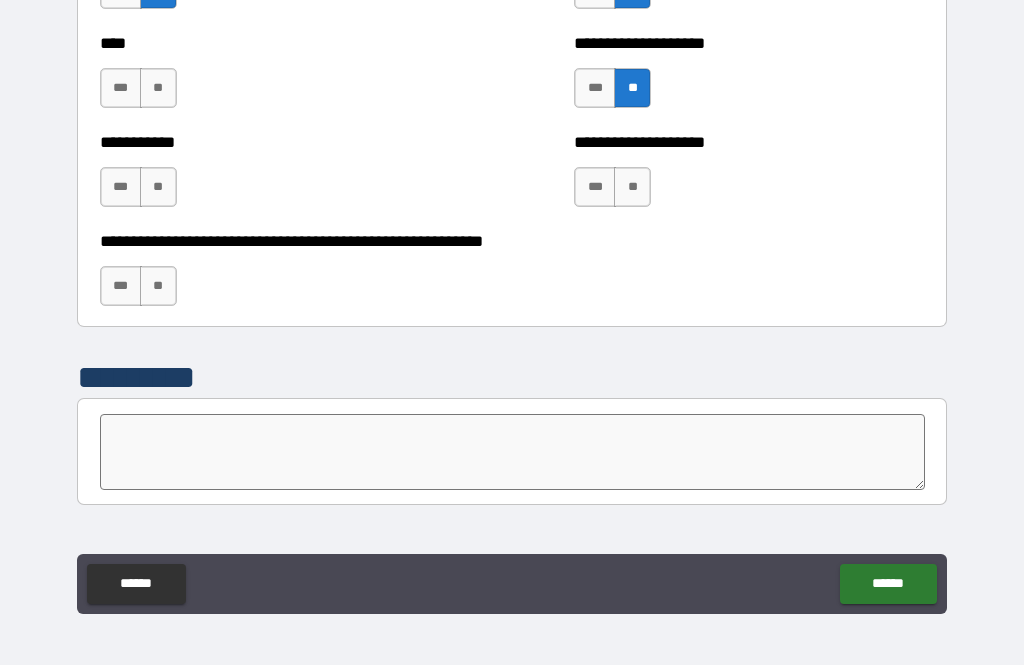 click on "**" at bounding box center [632, 187] 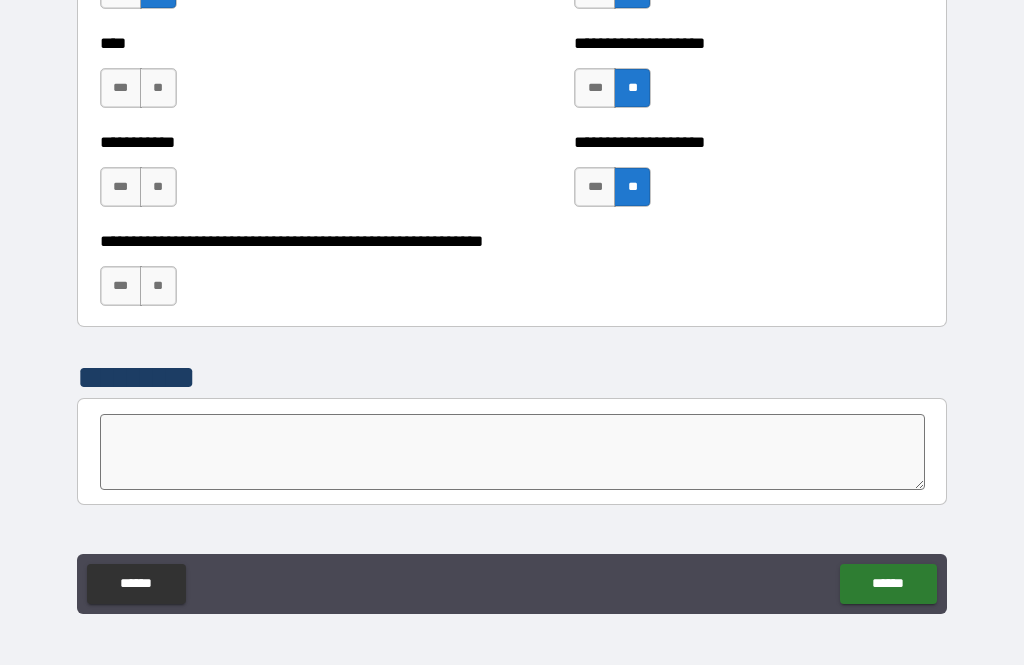 click on "**" at bounding box center [158, 88] 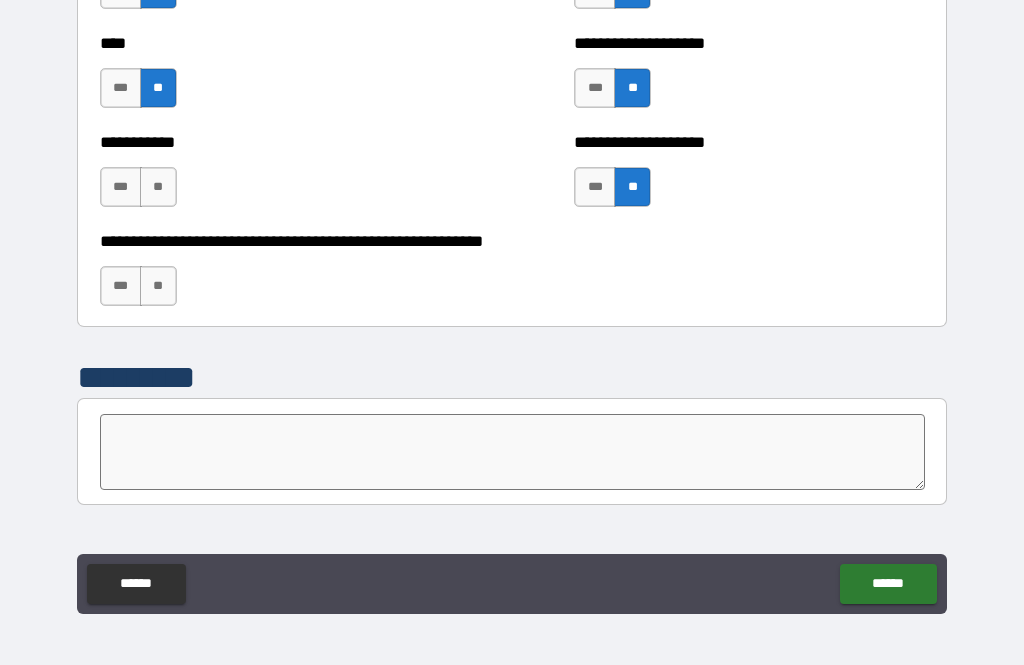 click on "**" at bounding box center (158, 187) 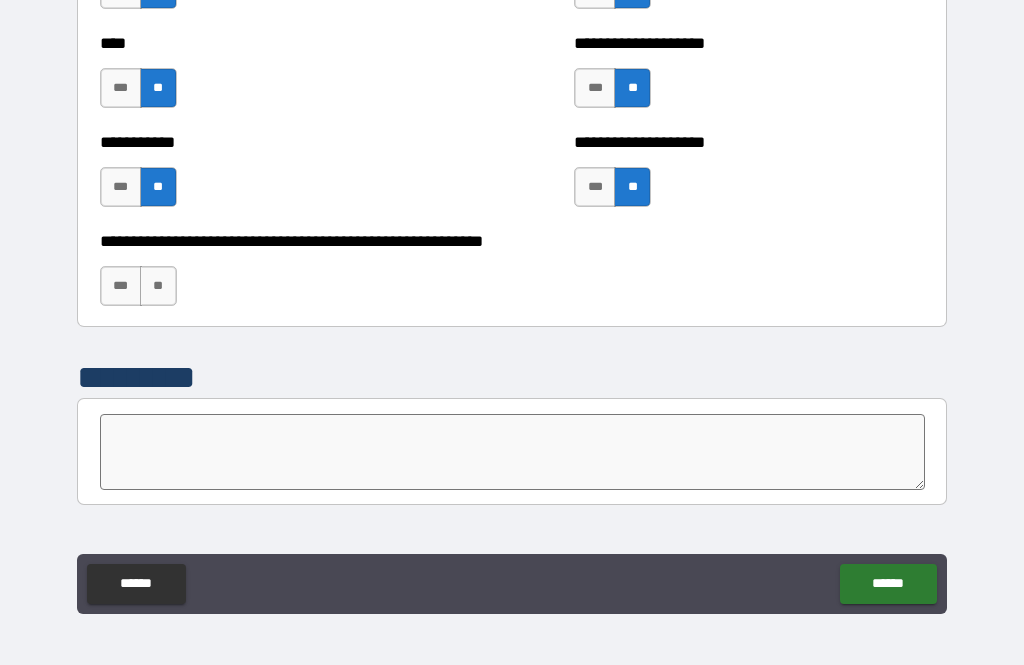 click on "**" at bounding box center (158, 286) 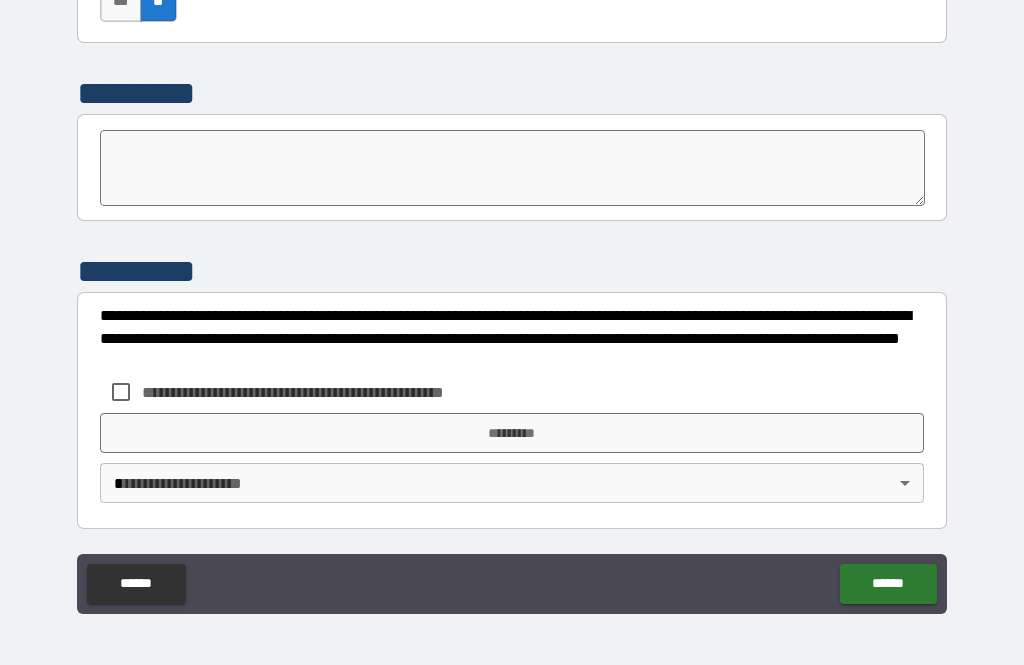 scroll, scrollTop: 6997, scrollLeft: 0, axis: vertical 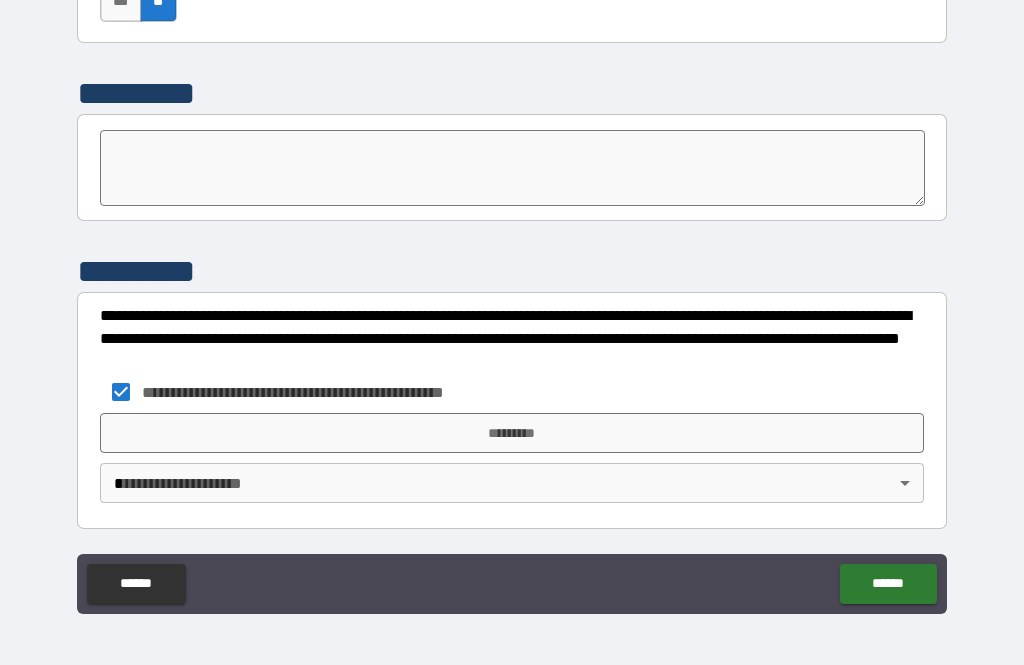 click on "*********" at bounding box center (512, 433) 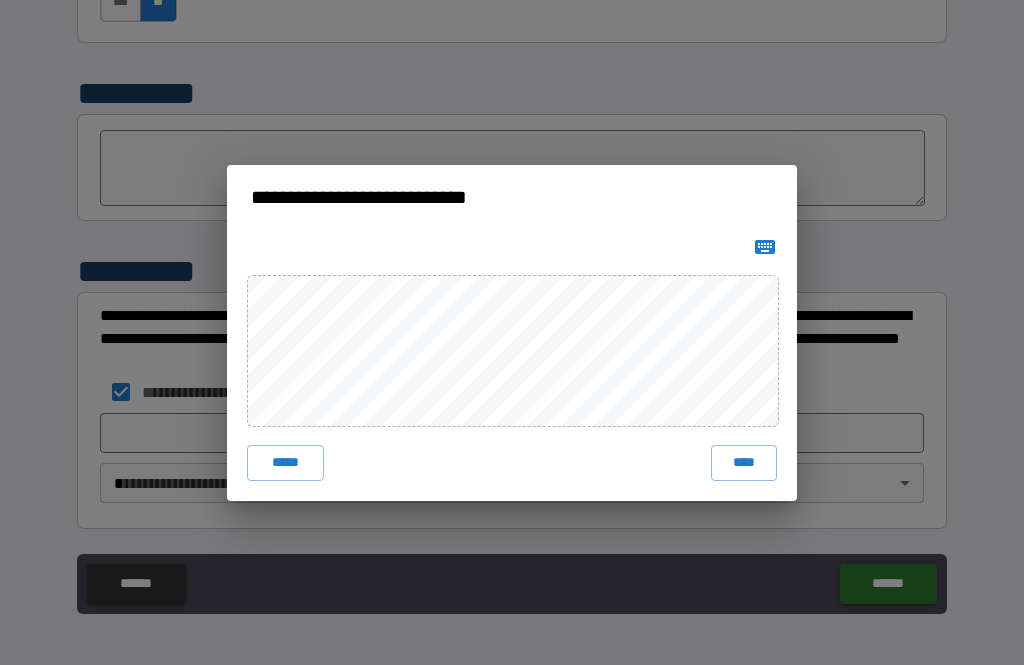 click on "****" at bounding box center (744, 463) 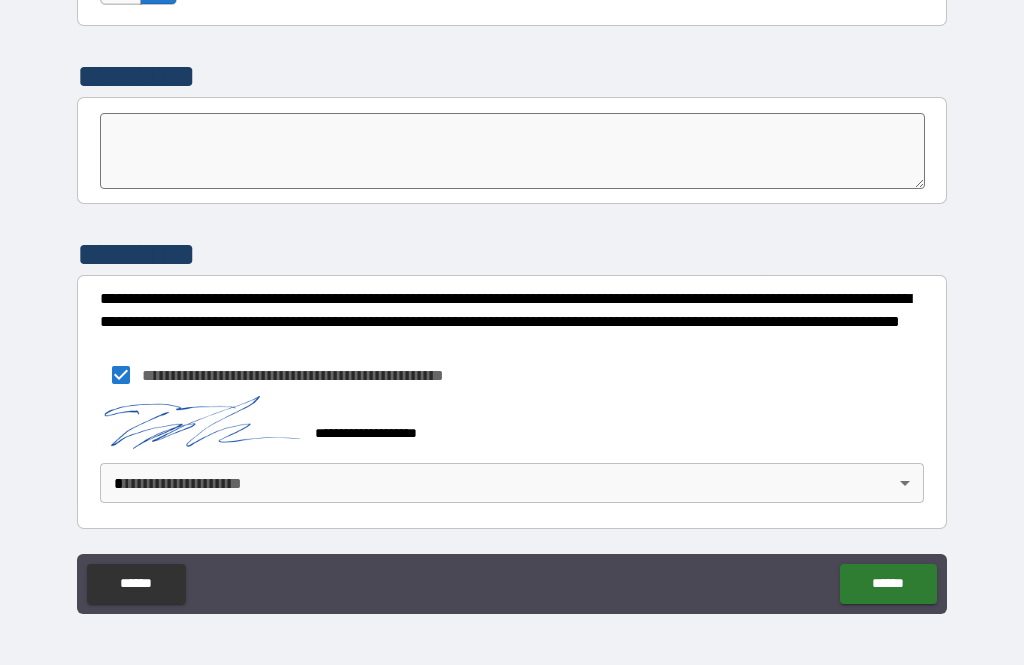 scroll, scrollTop: 7014, scrollLeft: 0, axis: vertical 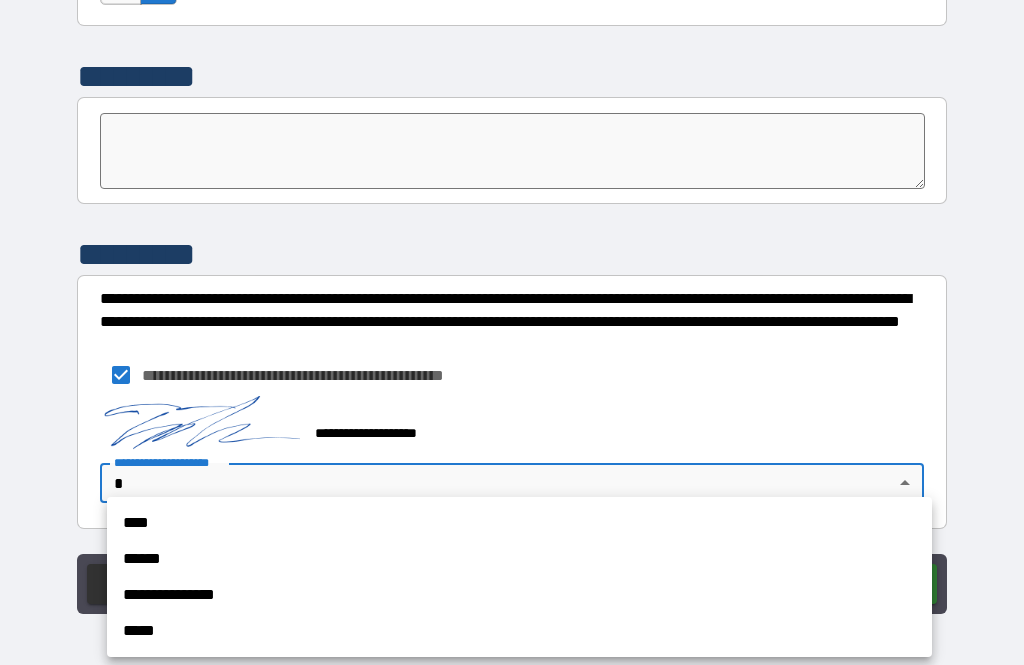 click on "****" at bounding box center [519, 523] 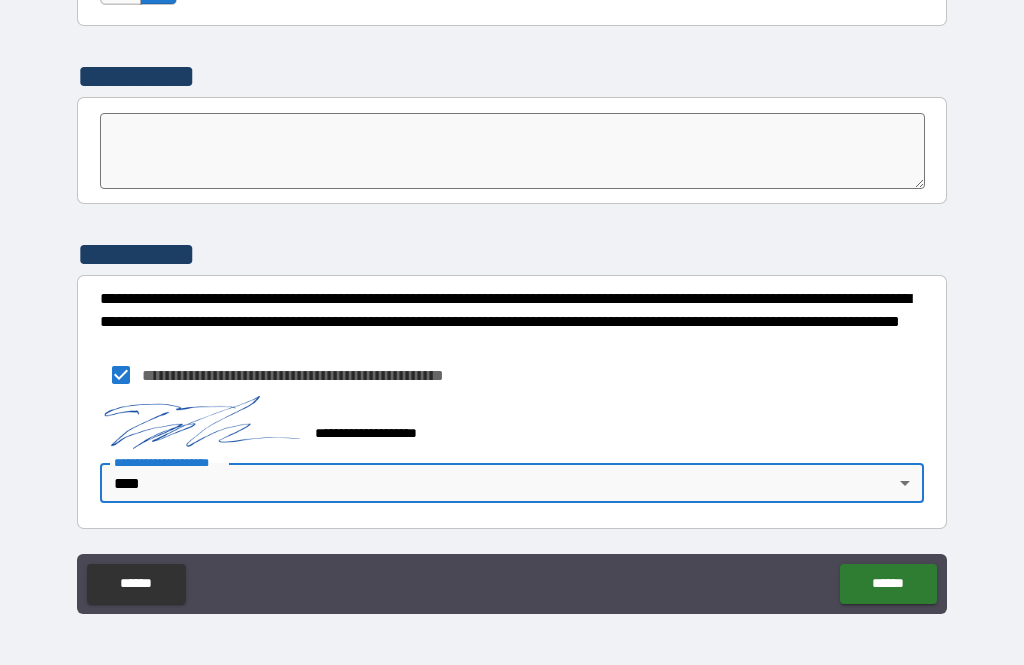 type on "****" 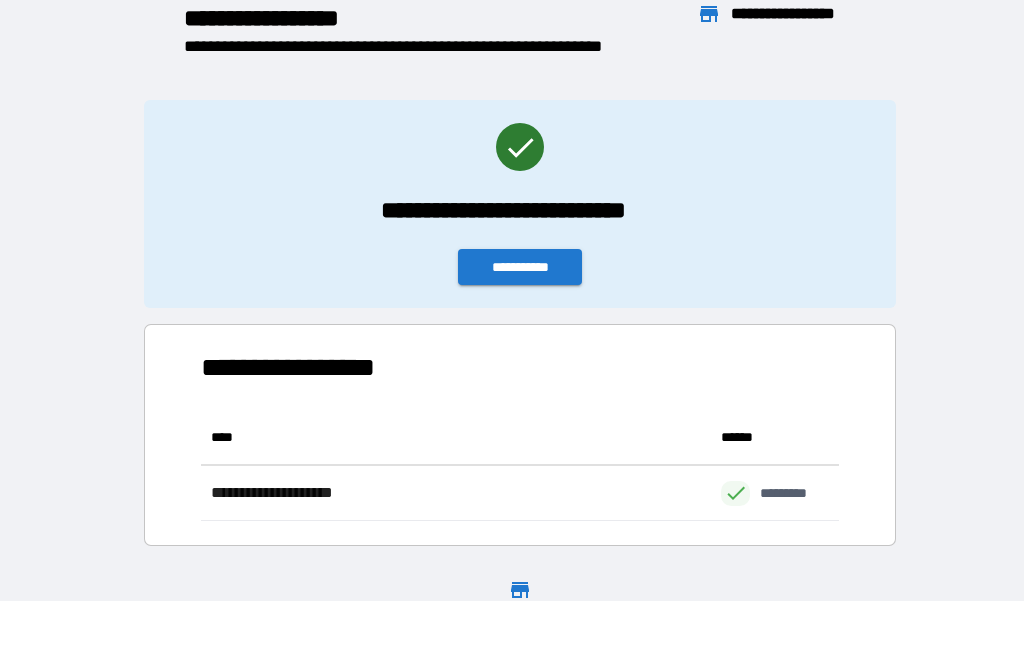scroll, scrollTop: 111, scrollLeft: 638, axis: both 